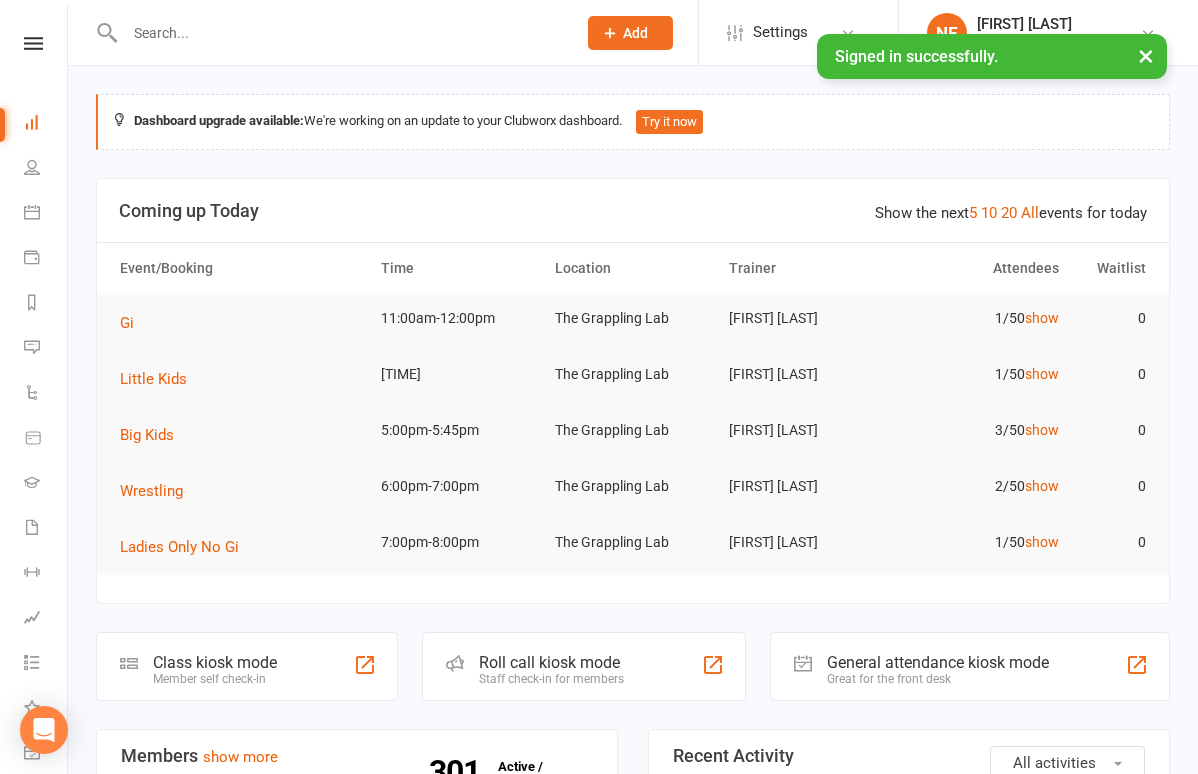 scroll, scrollTop: 0, scrollLeft: 0, axis: both 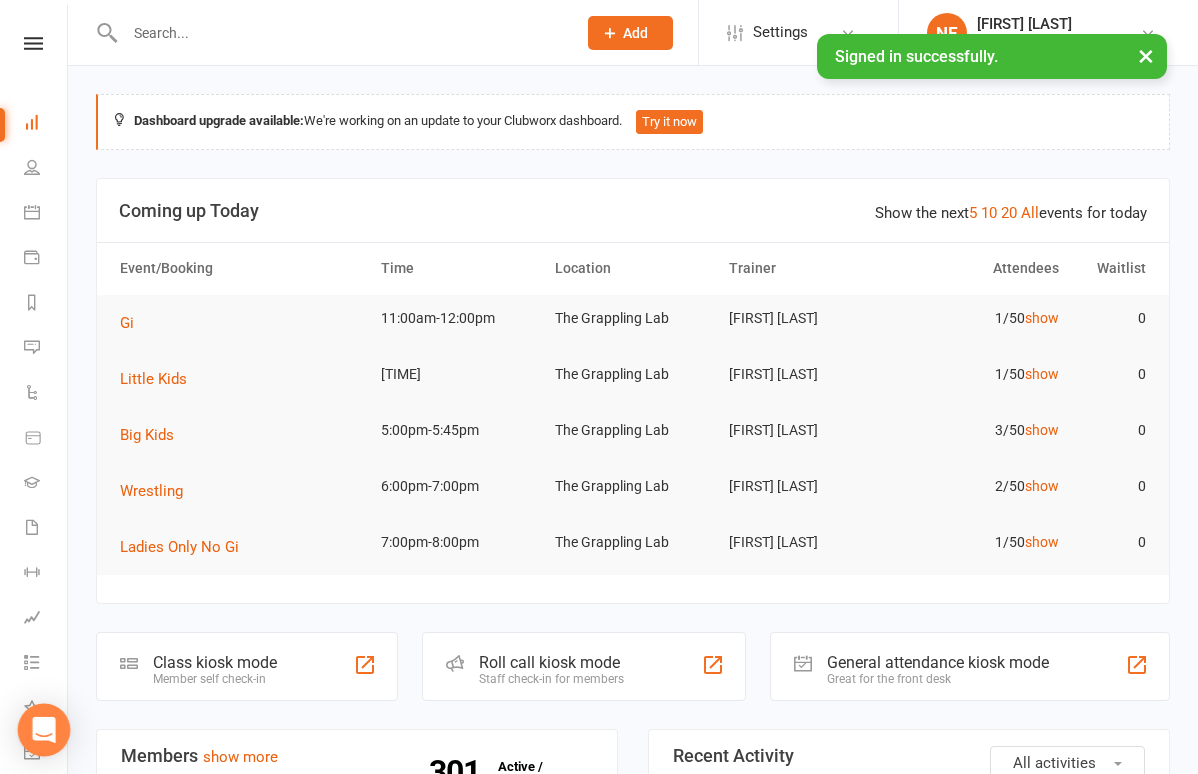 click 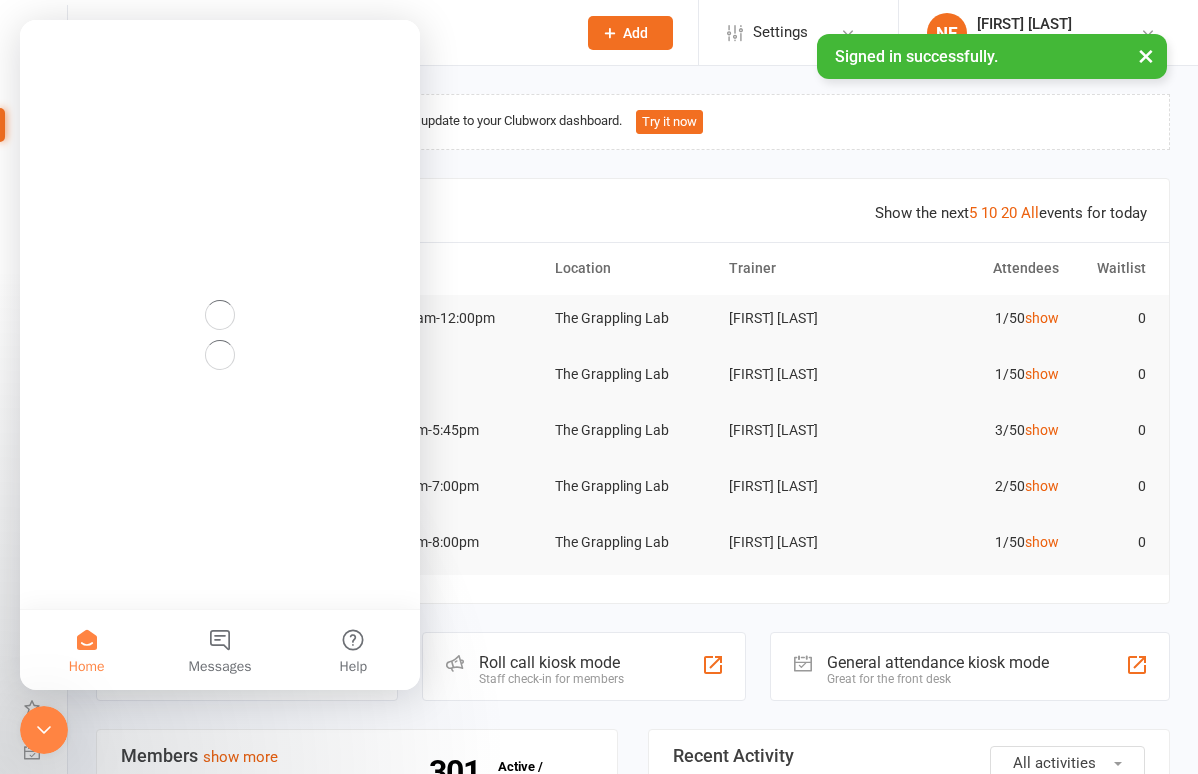 scroll, scrollTop: 0, scrollLeft: 0, axis: both 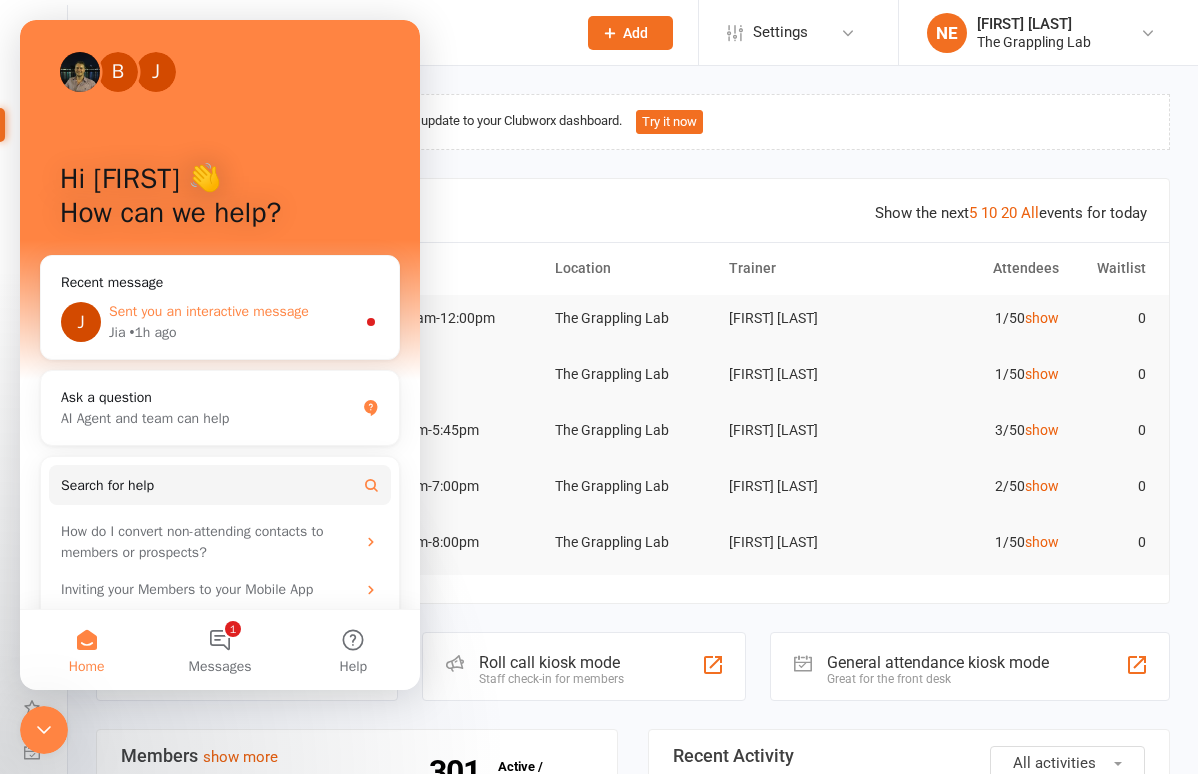 click on "[FIRST] • [TIME] ago" at bounding box center (232, 332) 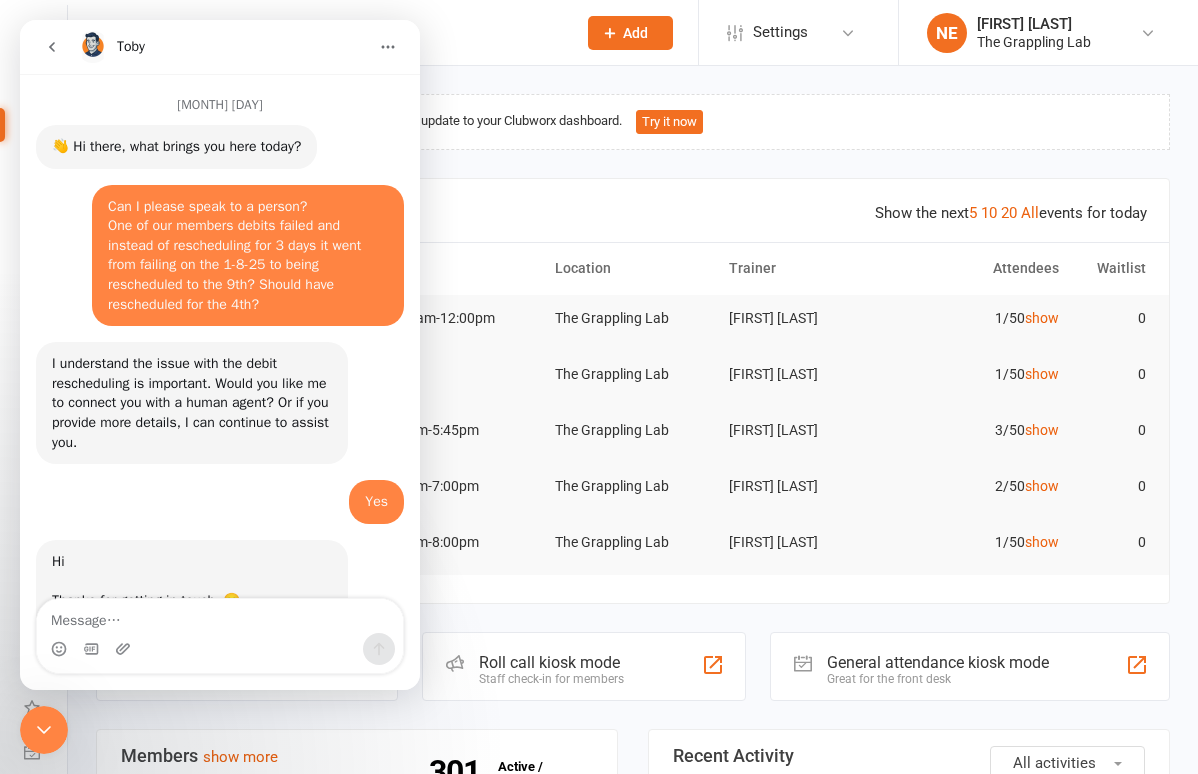 scroll, scrollTop: 148, scrollLeft: 0, axis: vertical 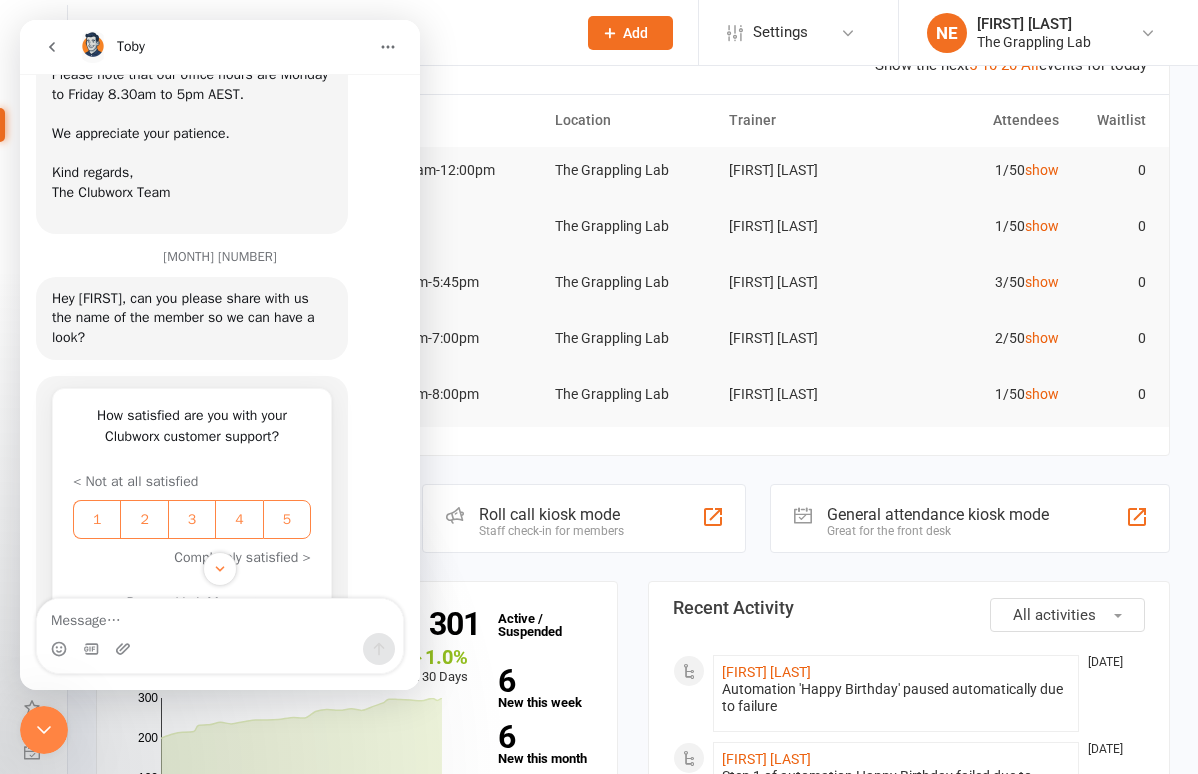 click at bounding box center [329, 32] 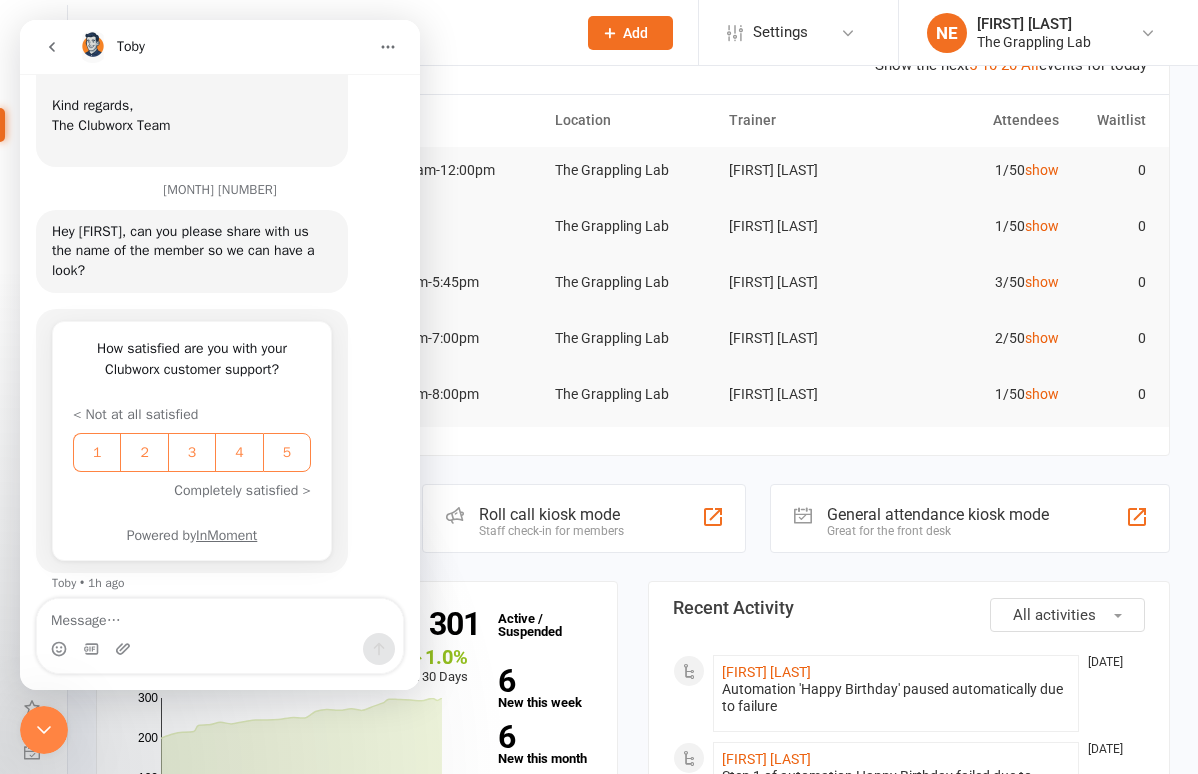 scroll, scrollTop: 726, scrollLeft: 0, axis: vertical 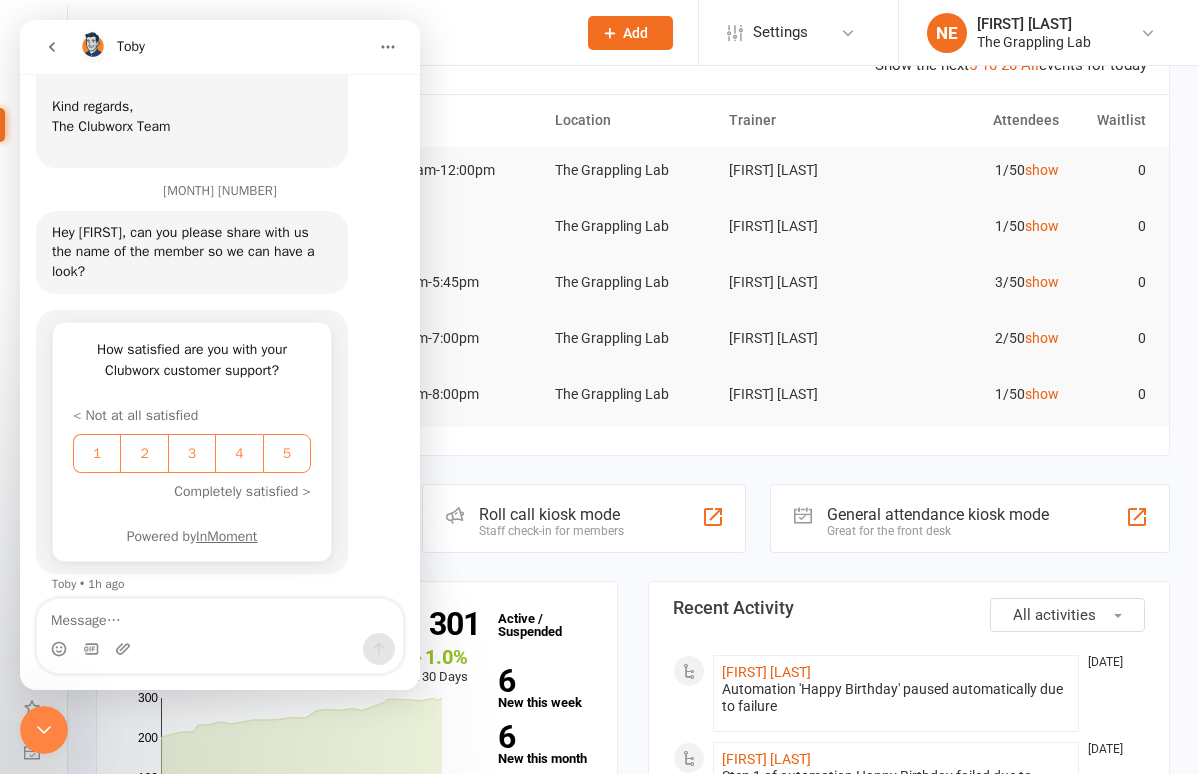 click 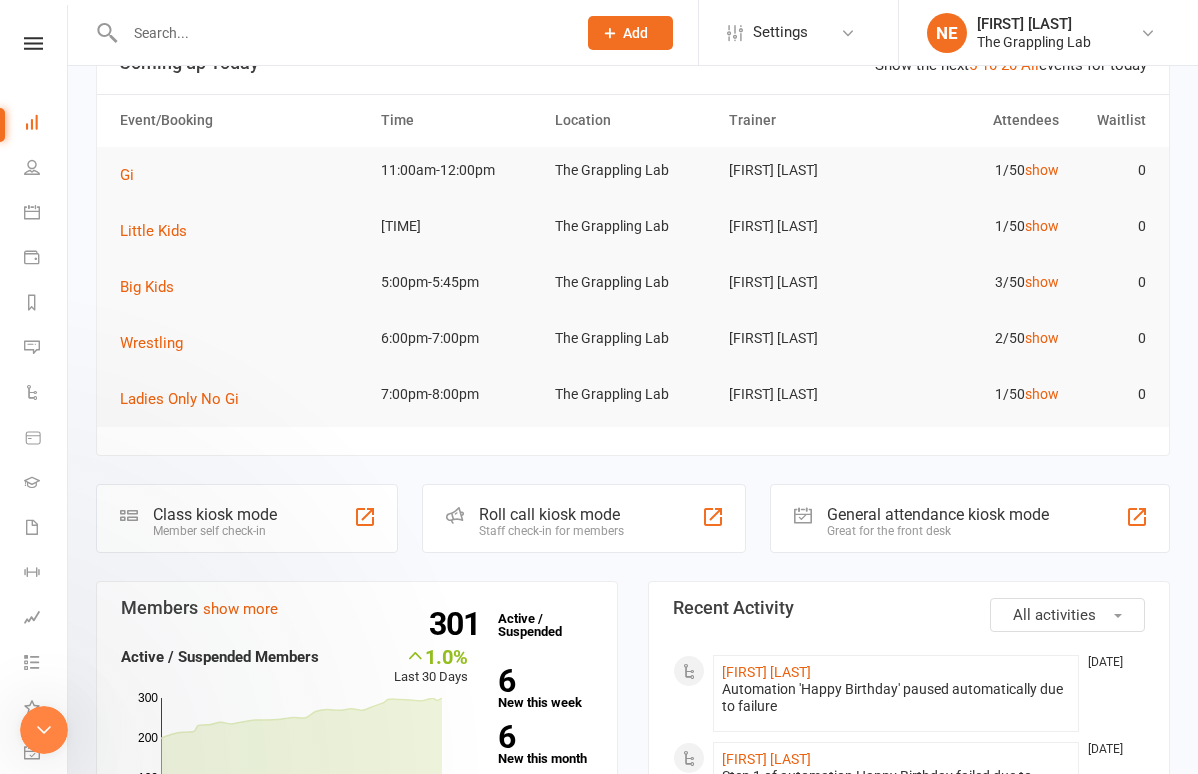 scroll, scrollTop: 13, scrollLeft: 0, axis: vertical 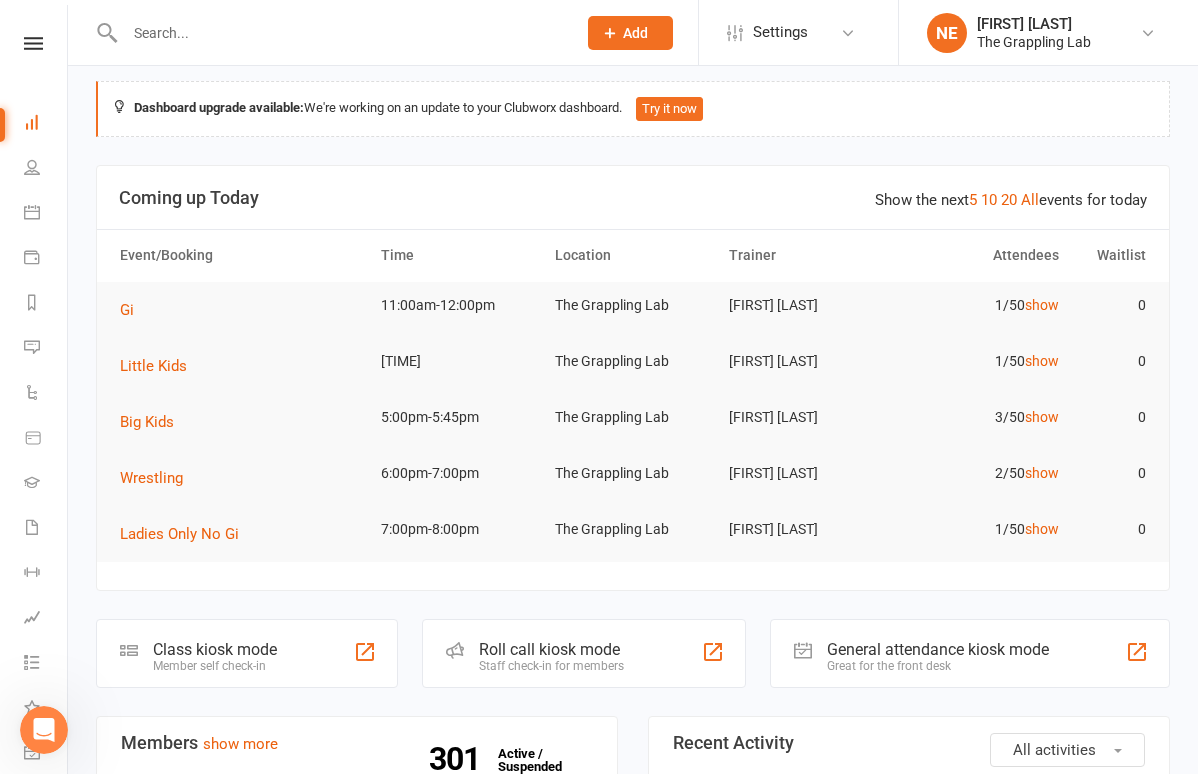 click at bounding box center (340, 33) 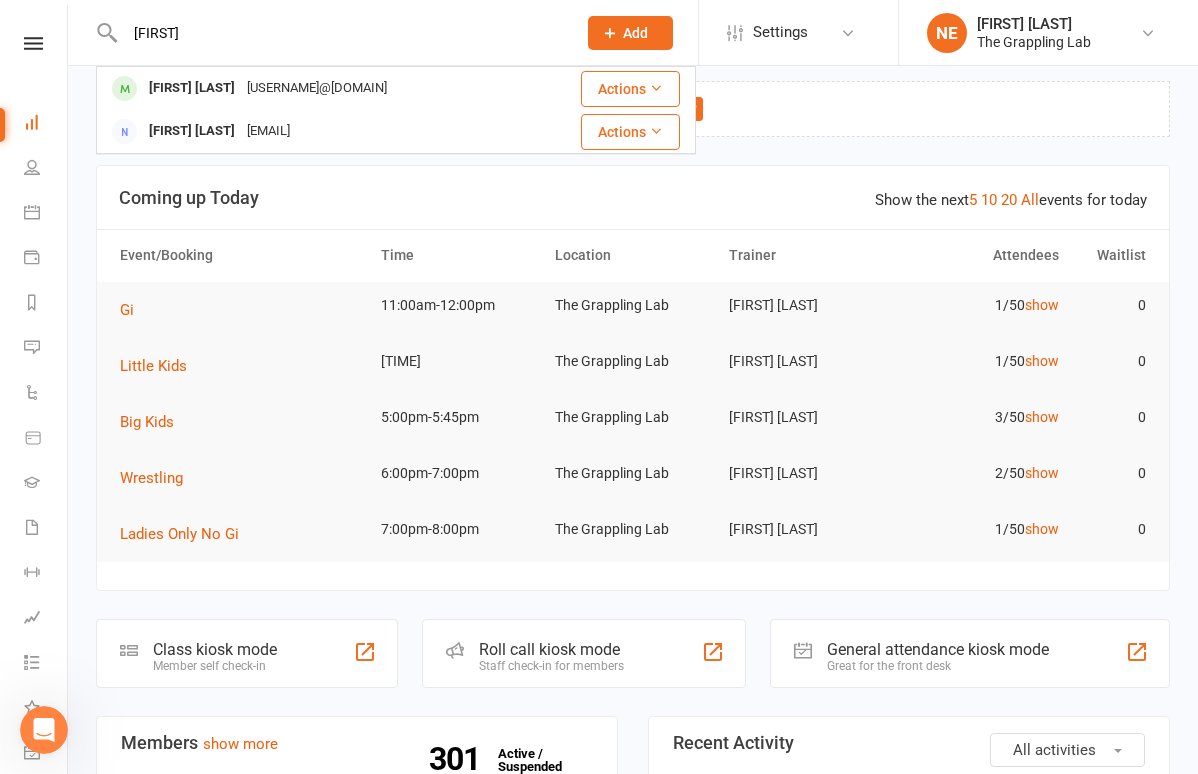 type on "[FIRST]" 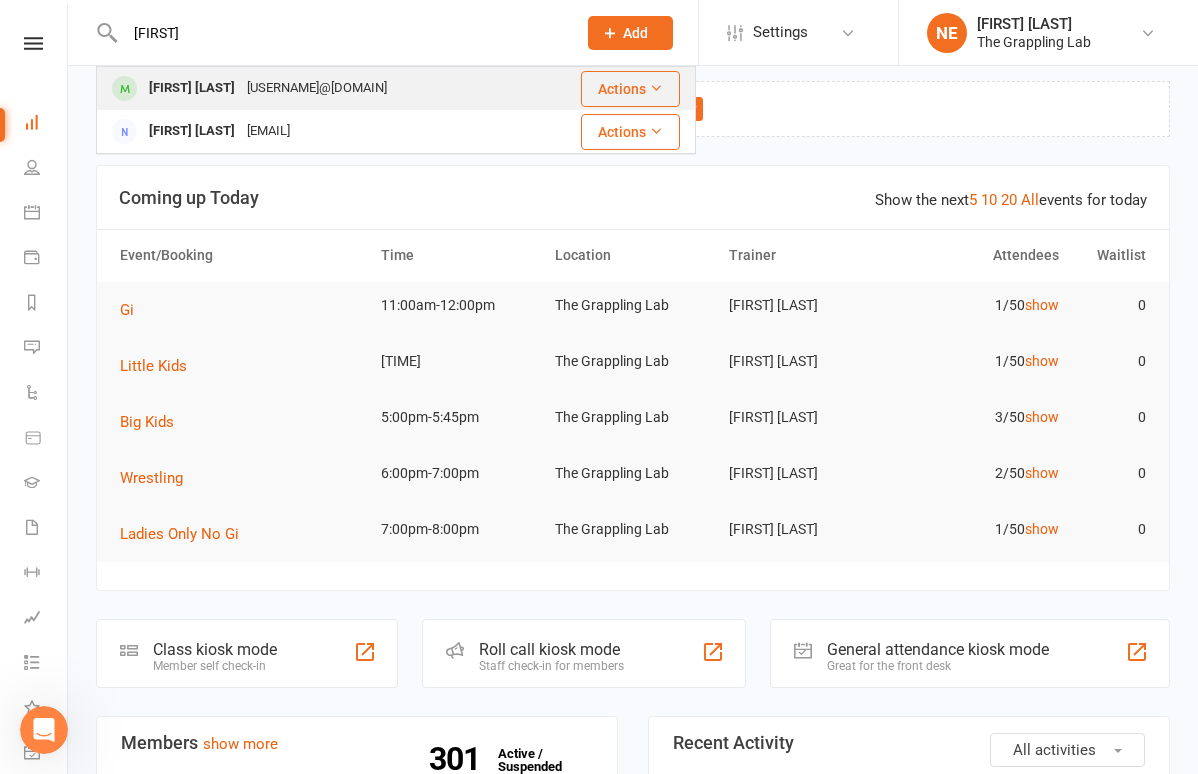 drag, startPoint x: 205, startPoint y: 44, endPoint x: 195, endPoint y: 93, distance: 50.01 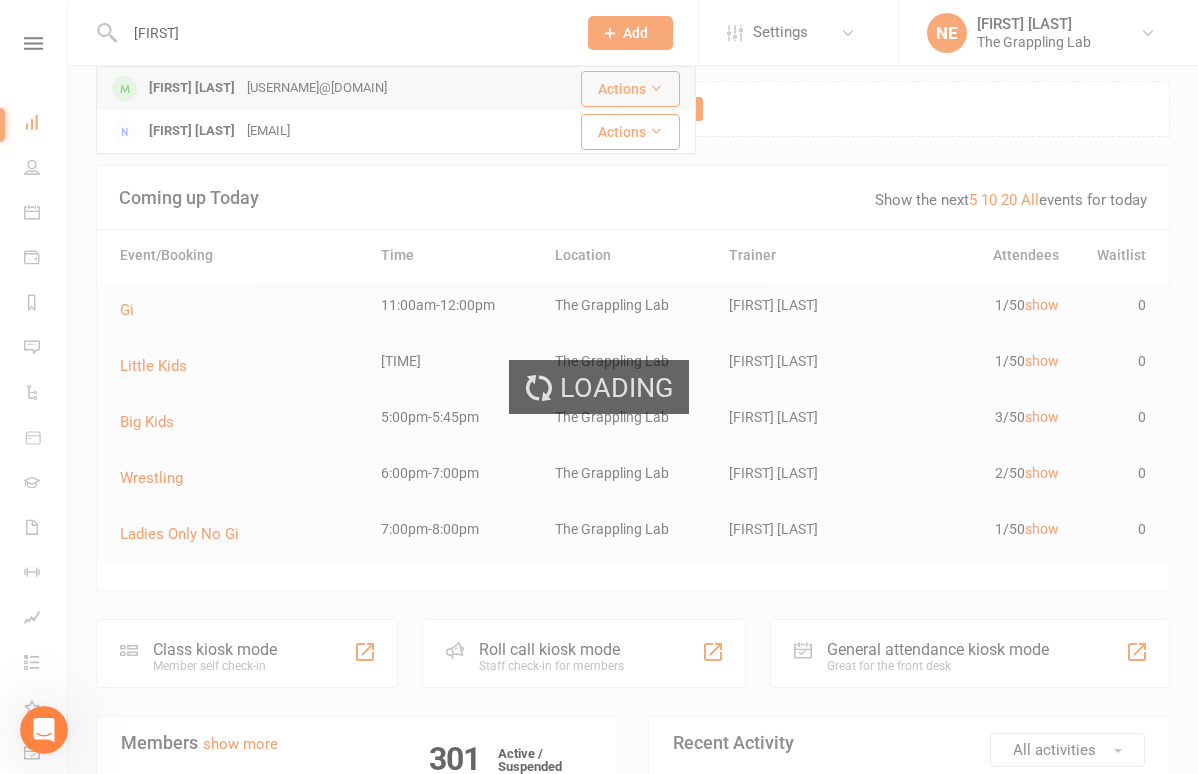 type 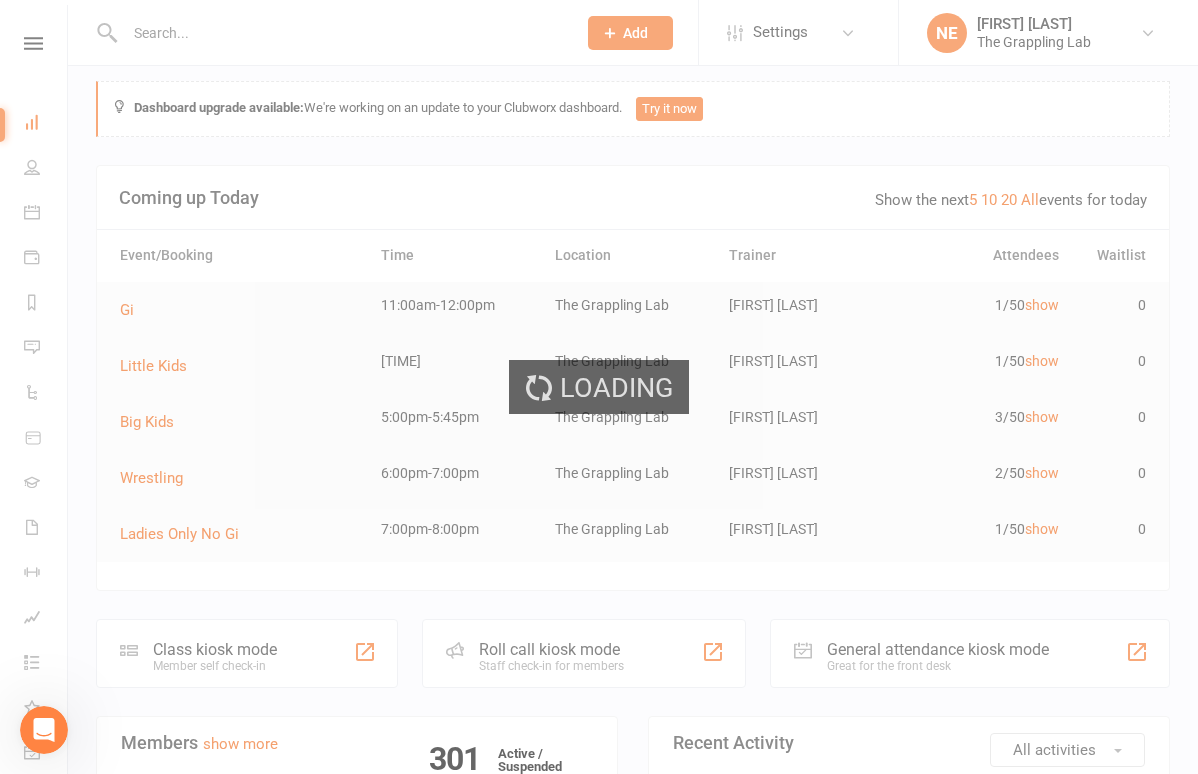 scroll, scrollTop: 0, scrollLeft: 0, axis: both 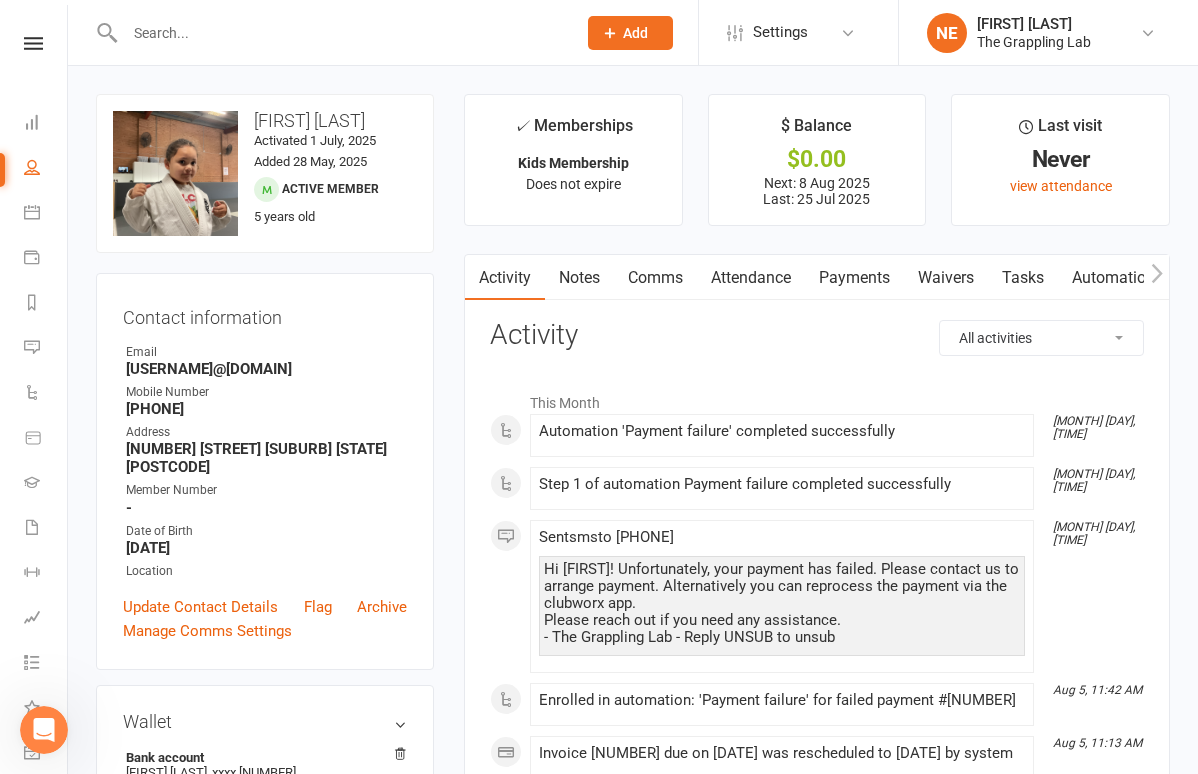 click at bounding box center [44, 730] 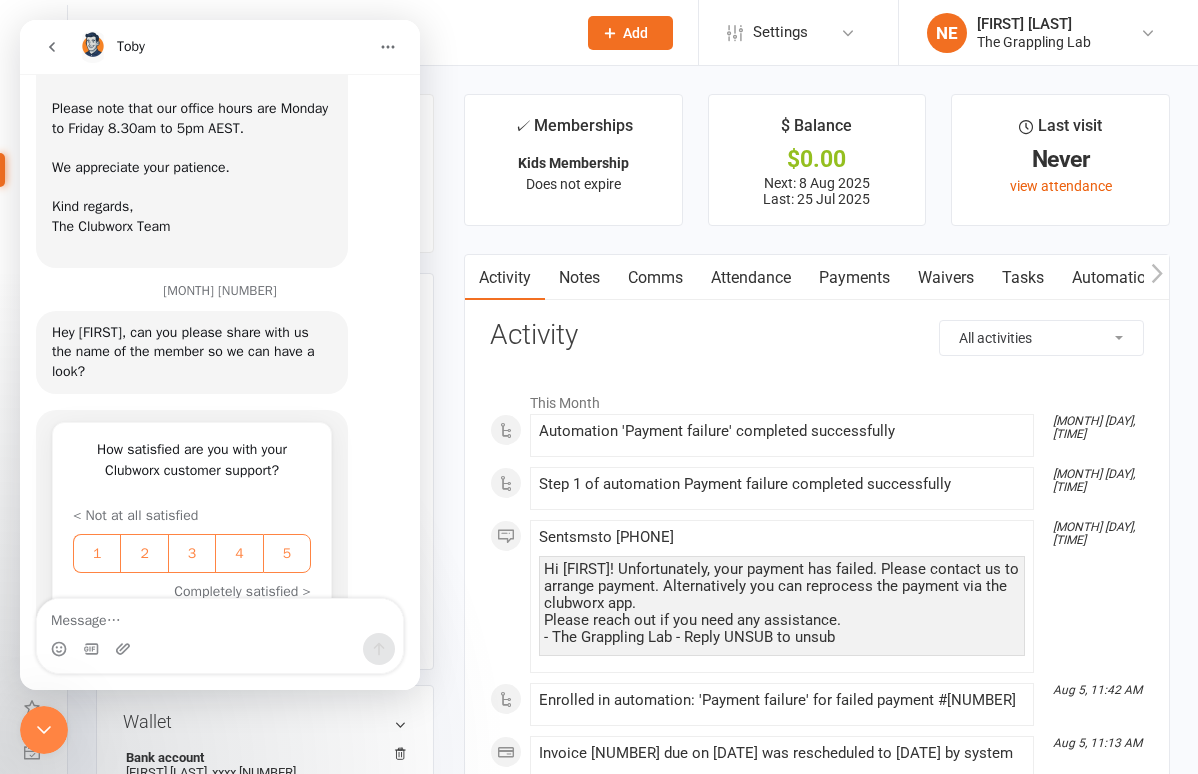 scroll, scrollTop: 726, scrollLeft: 0, axis: vertical 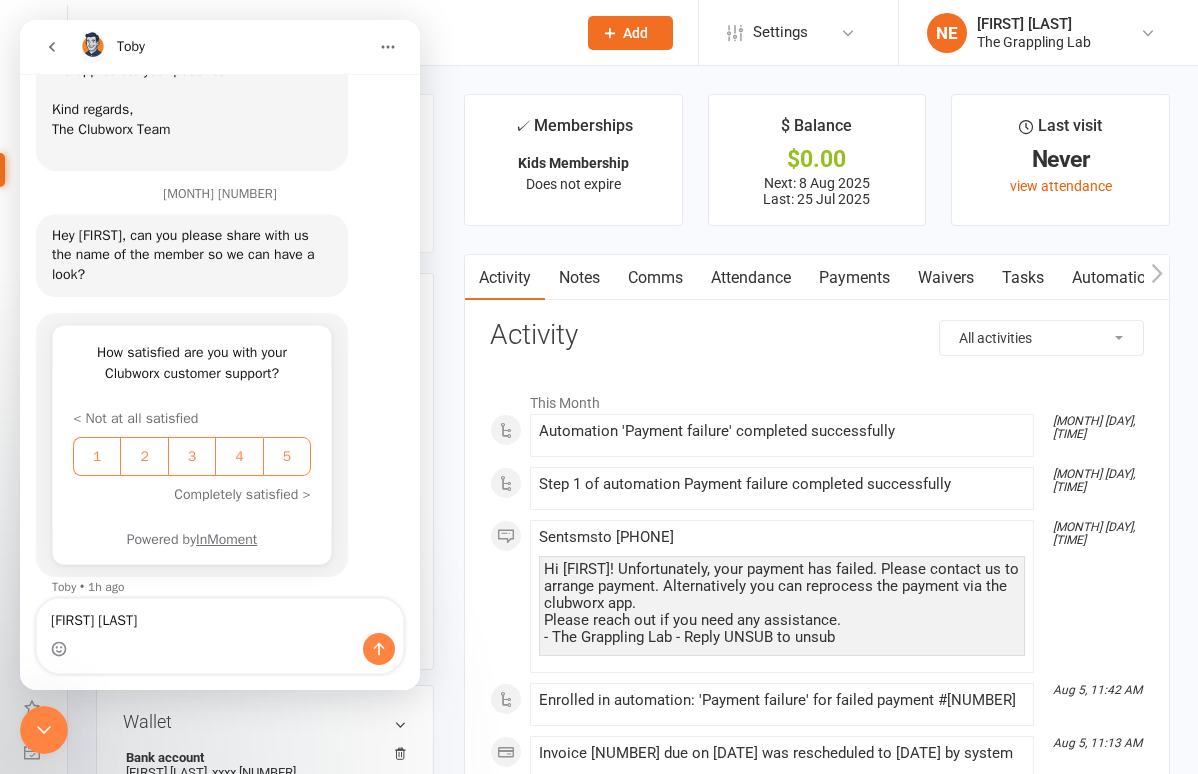 type on "[FIRST] [LAST]" 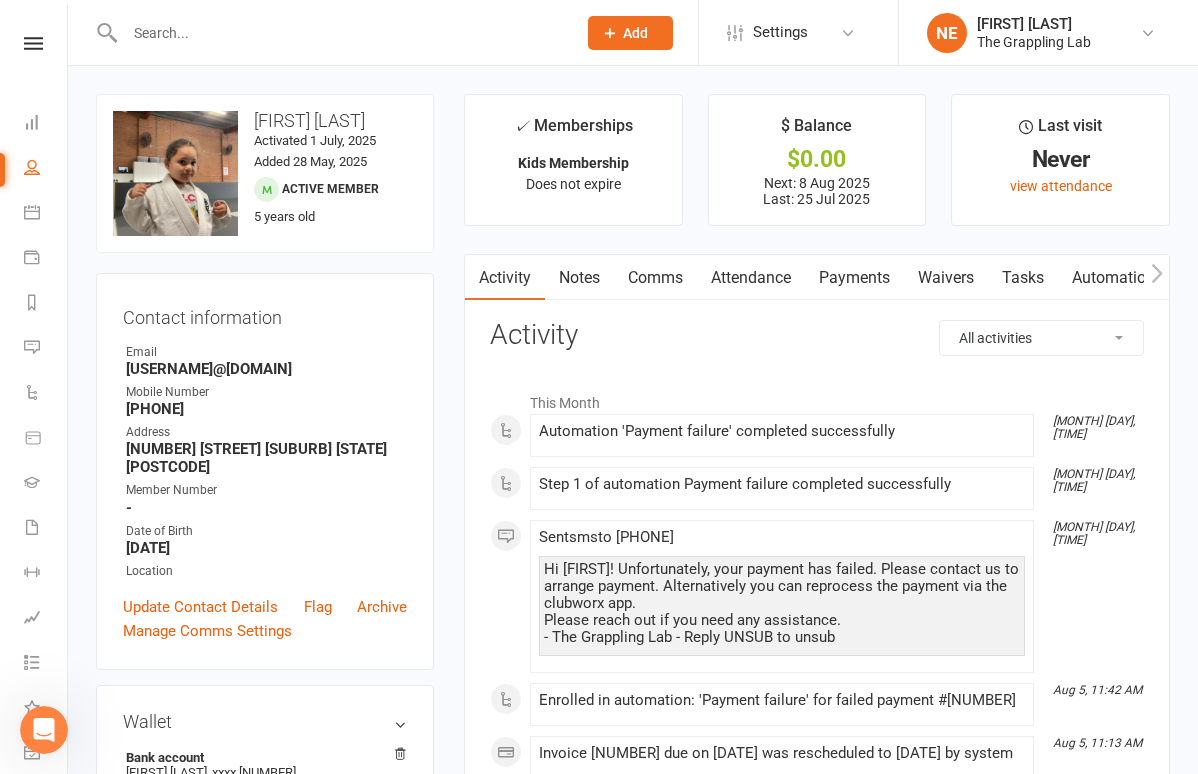 click 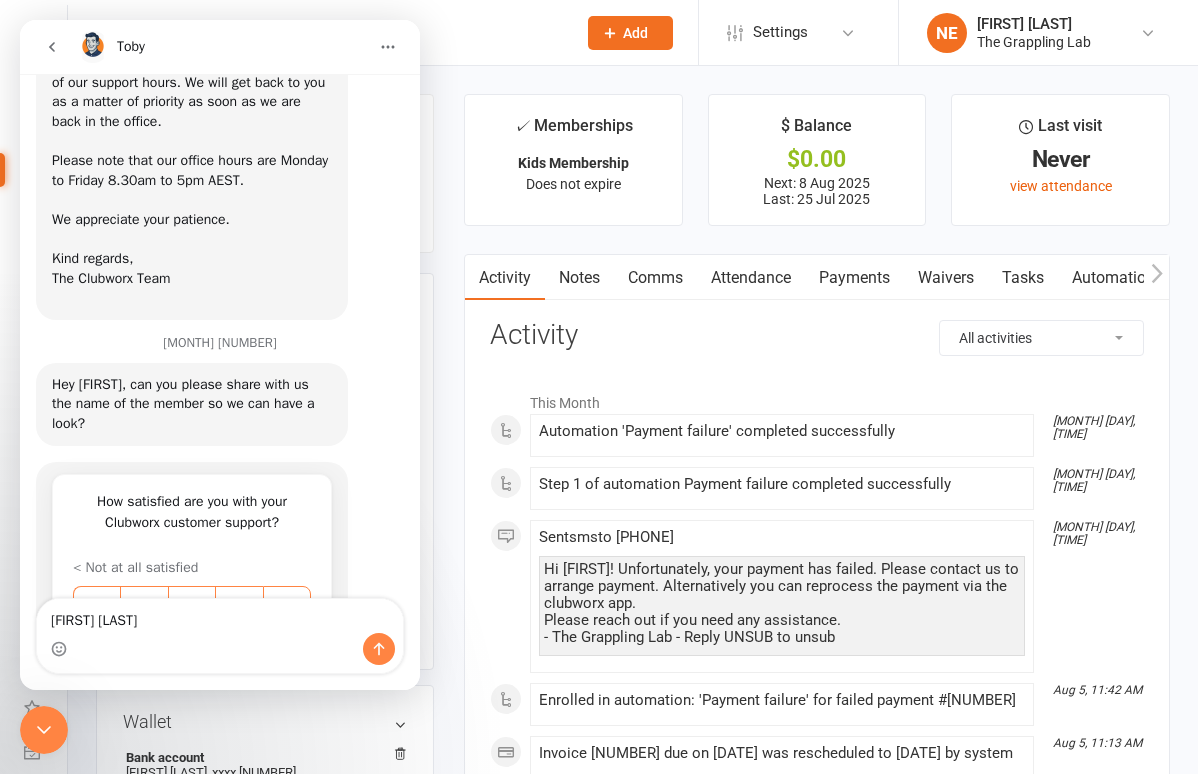 scroll, scrollTop: 726, scrollLeft: 0, axis: vertical 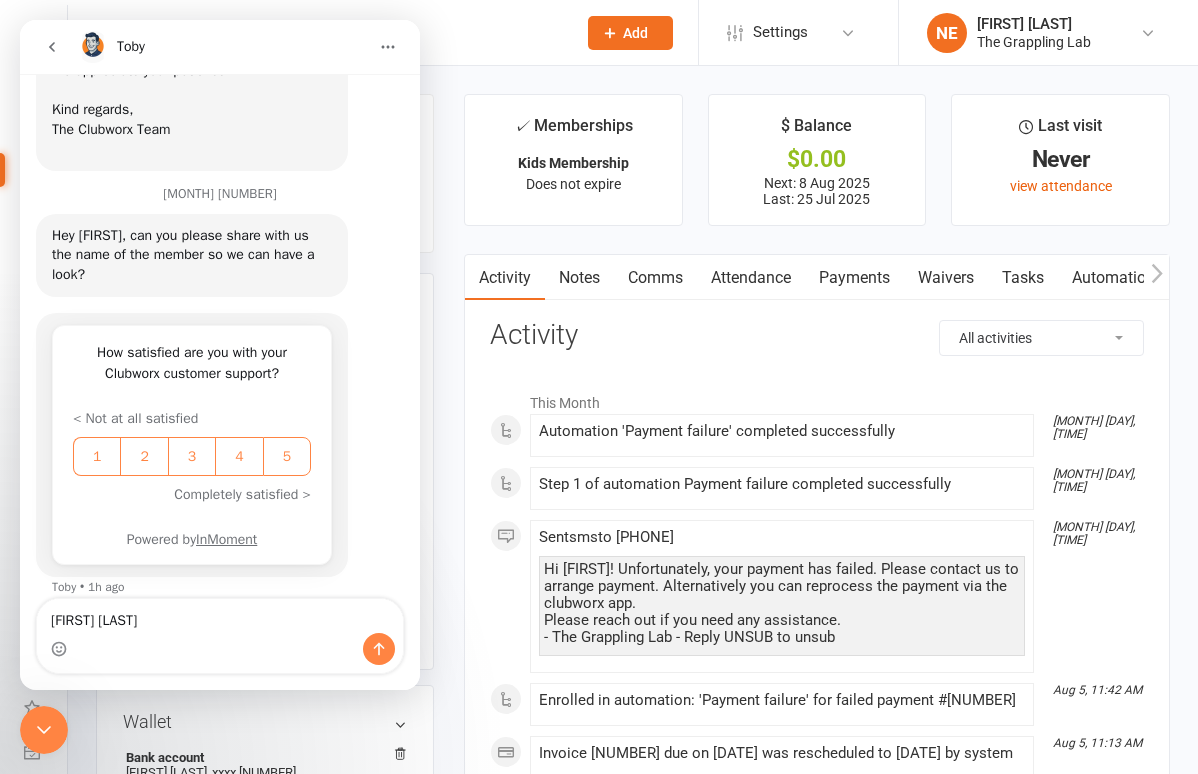 type on "[FIRST] [LAST]" 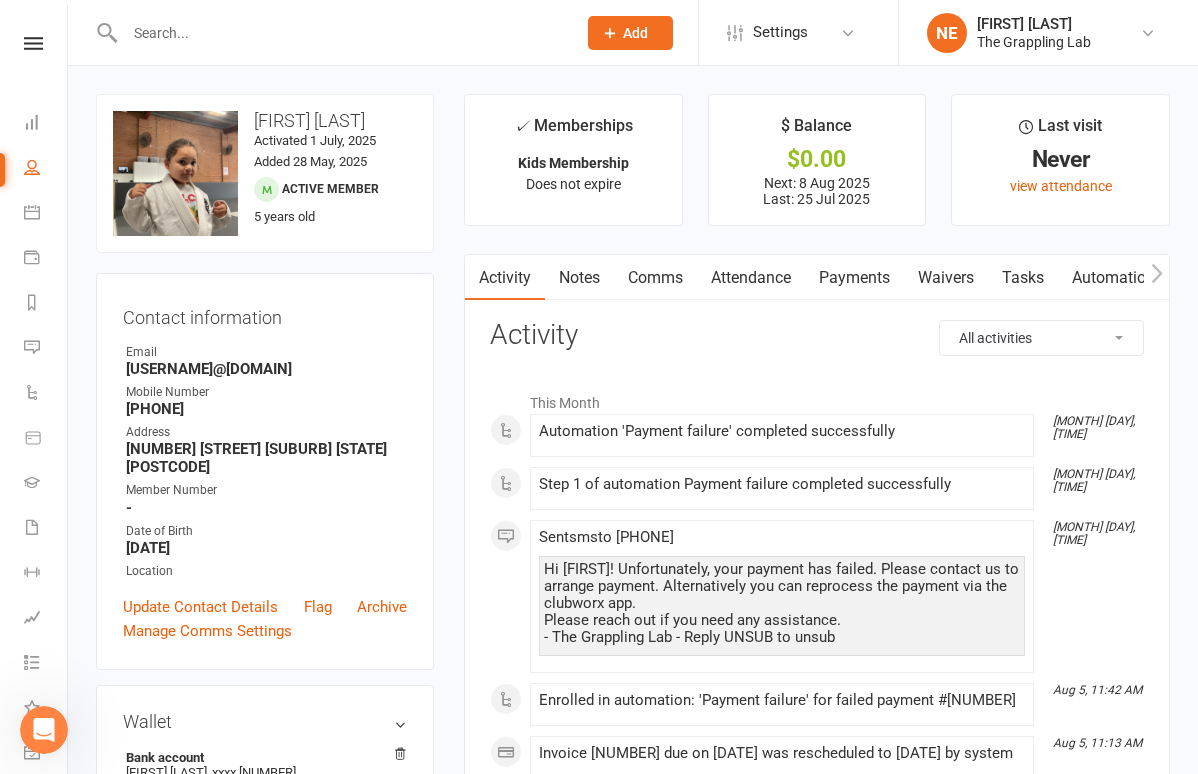 click 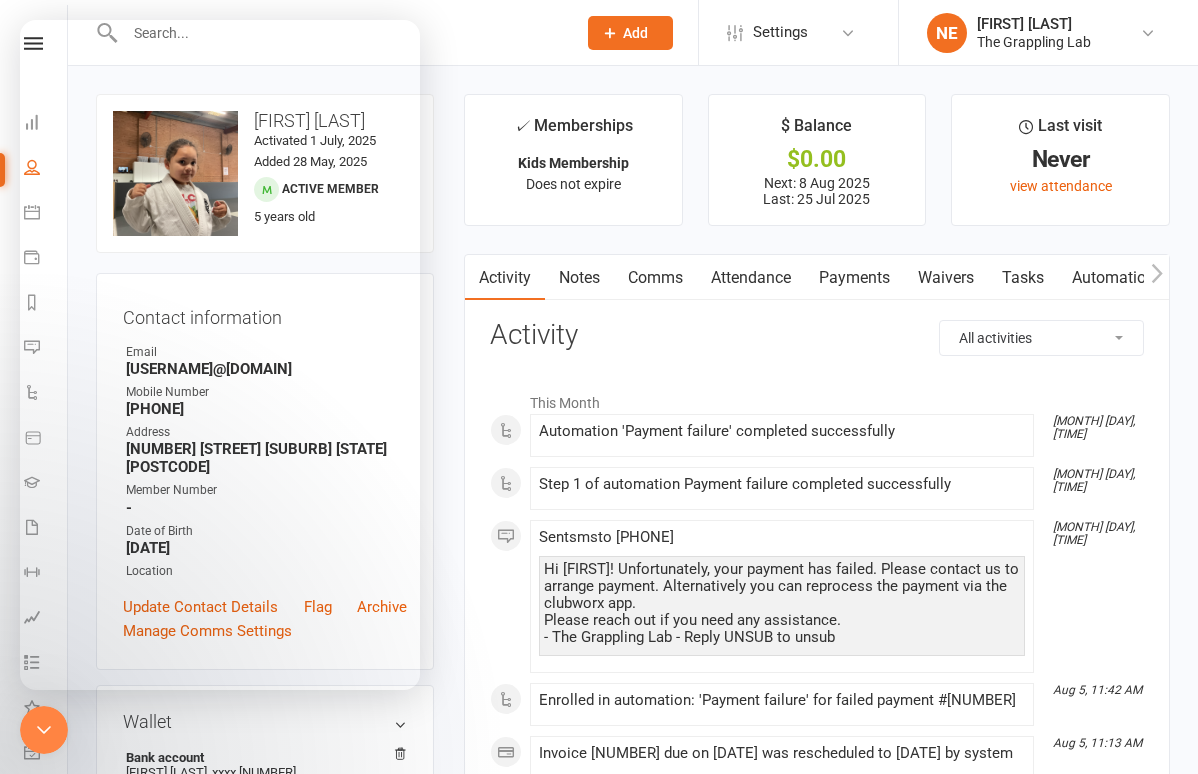 scroll, scrollTop: 726, scrollLeft: 0, axis: vertical 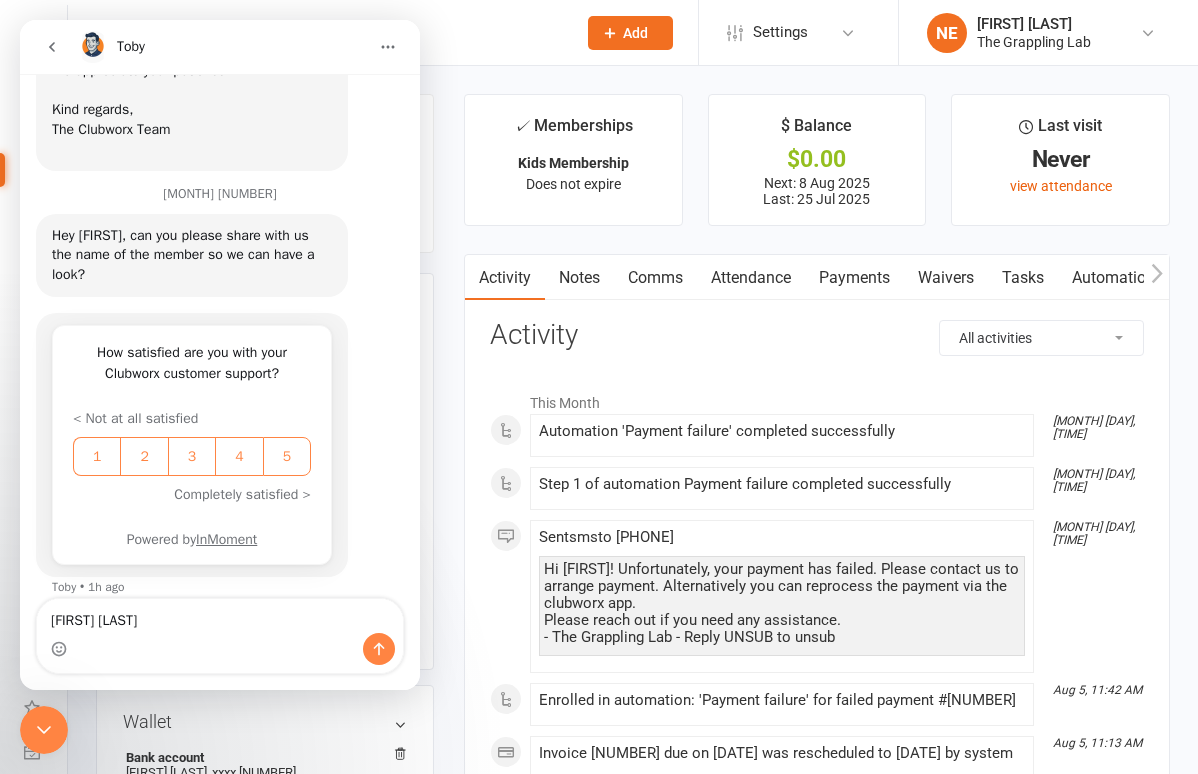 type on "[FIRST] [LAST]" 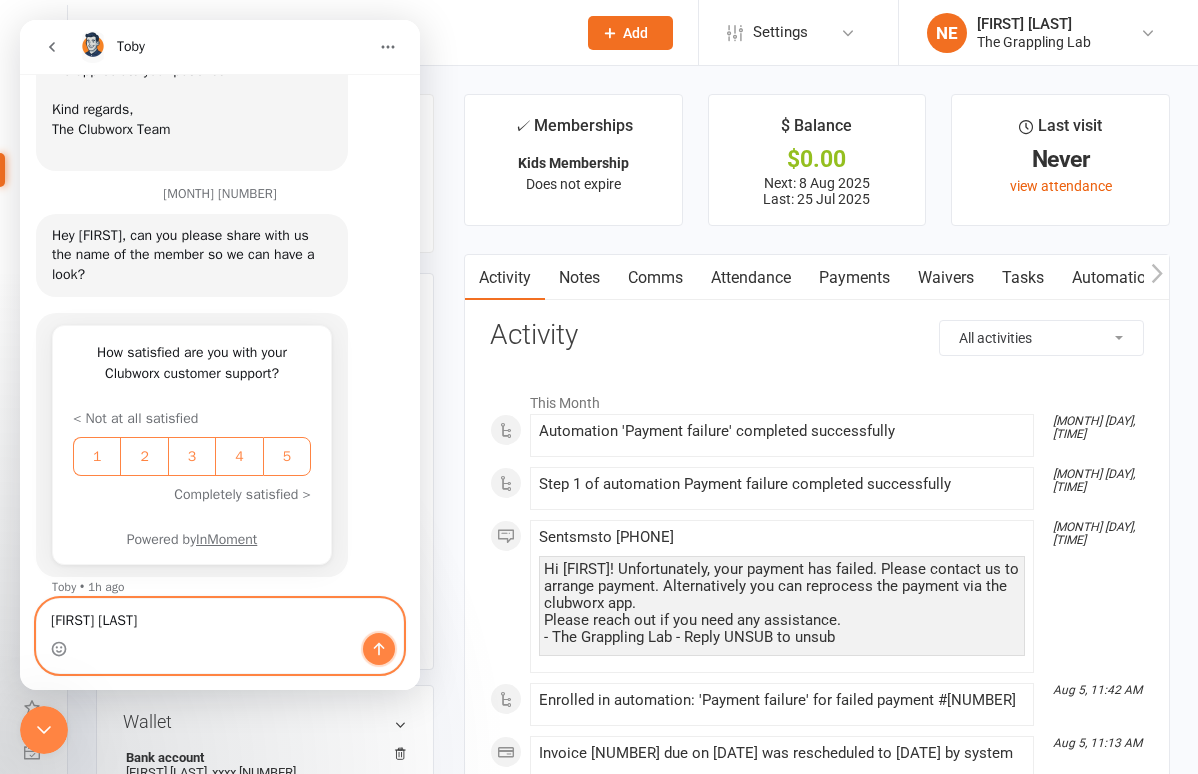 click at bounding box center (379, 649) 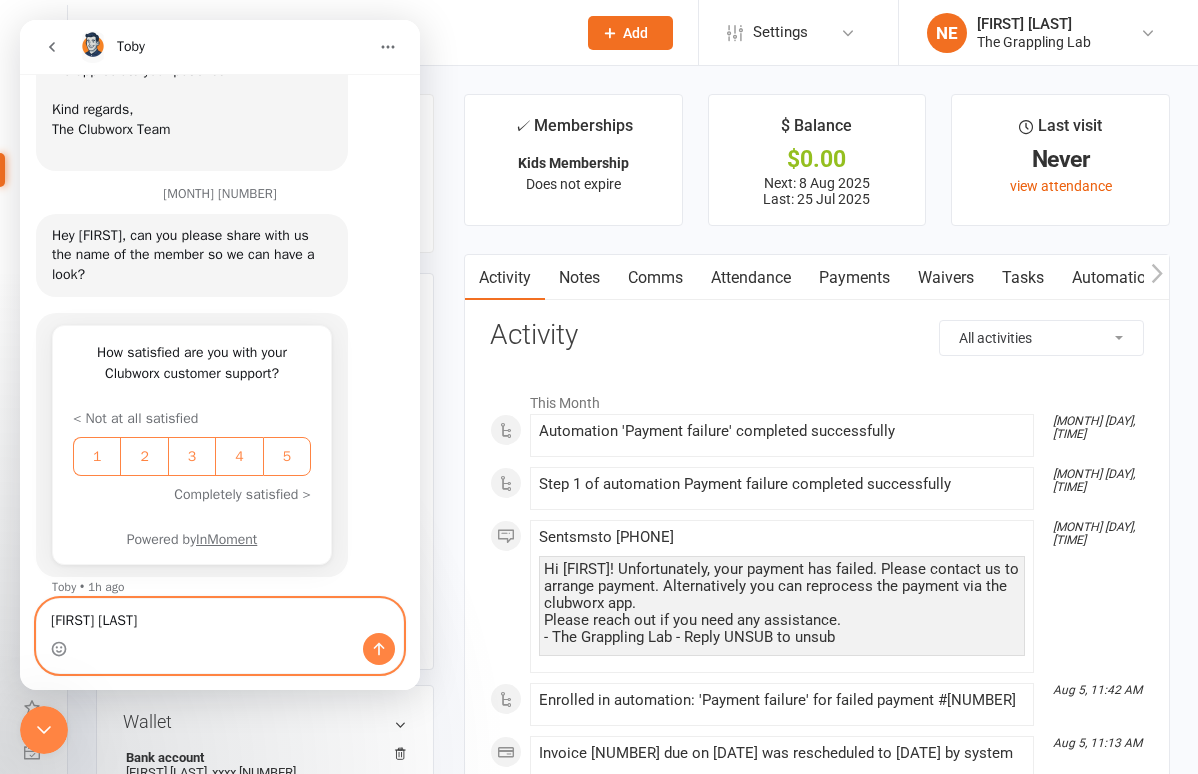 type 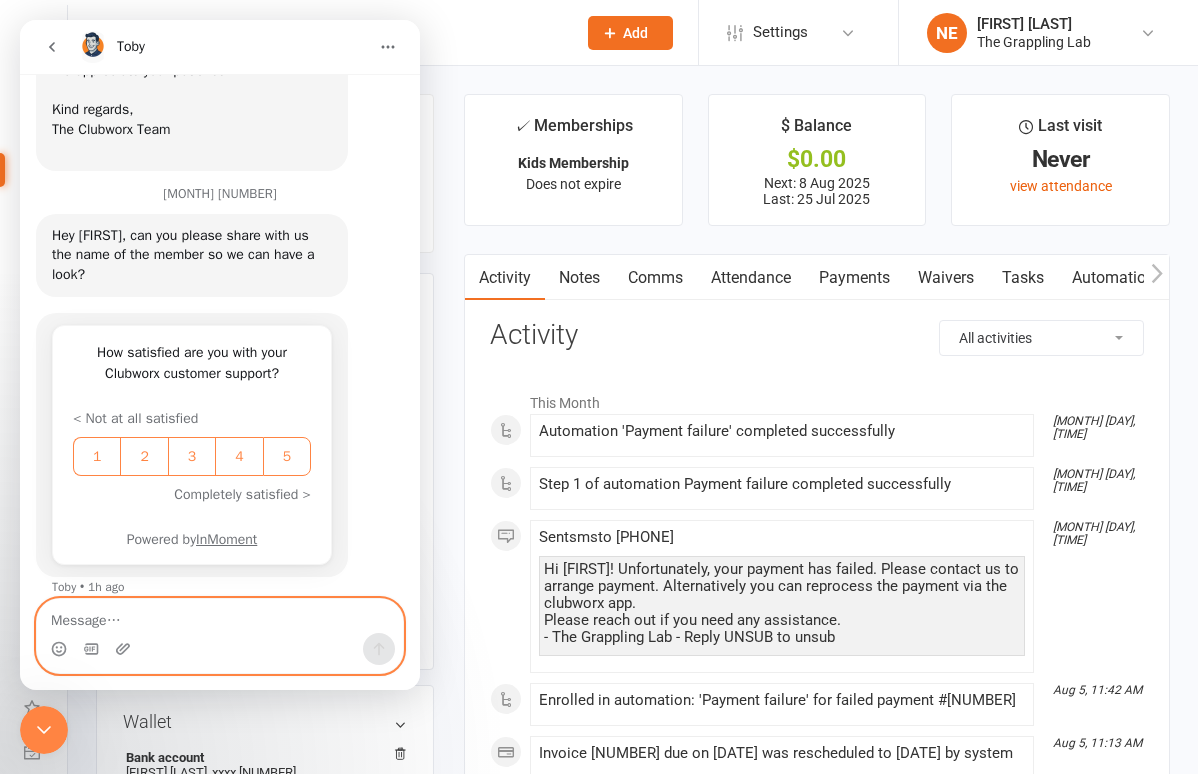 scroll, scrollTop: 785, scrollLeft: 0, axis: vertical 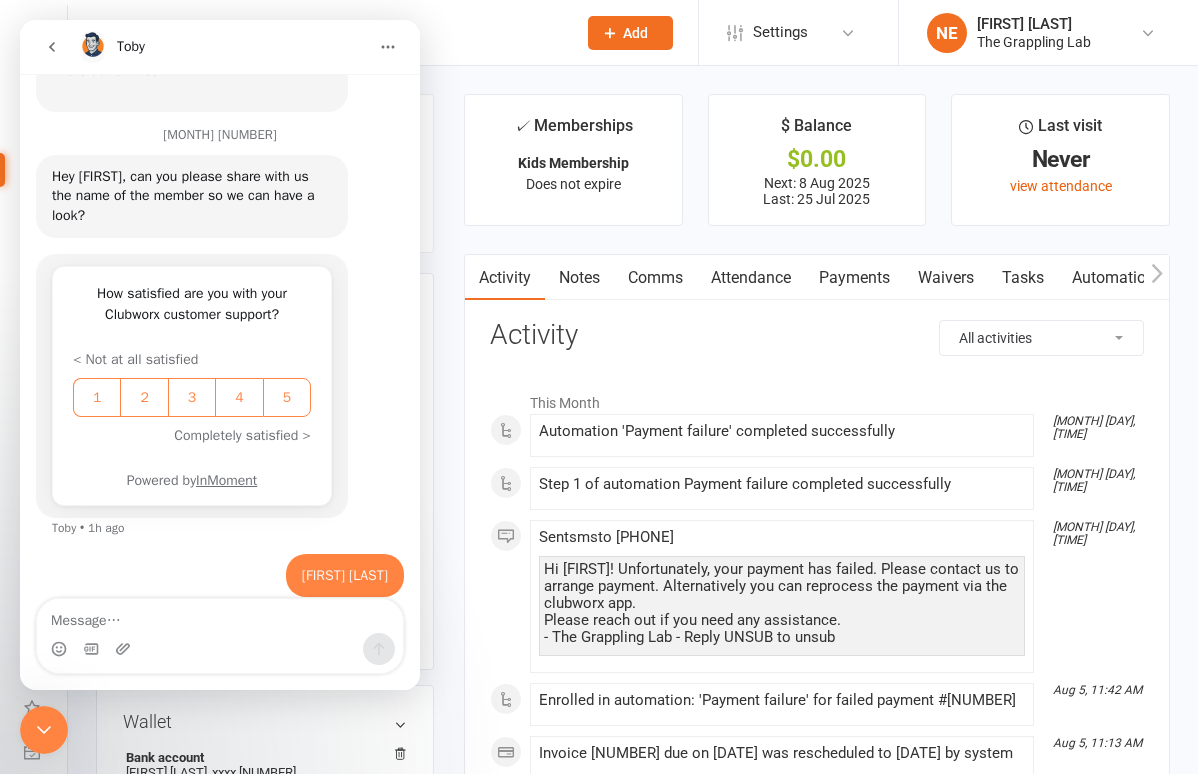 click at bounding box center (44, 730) 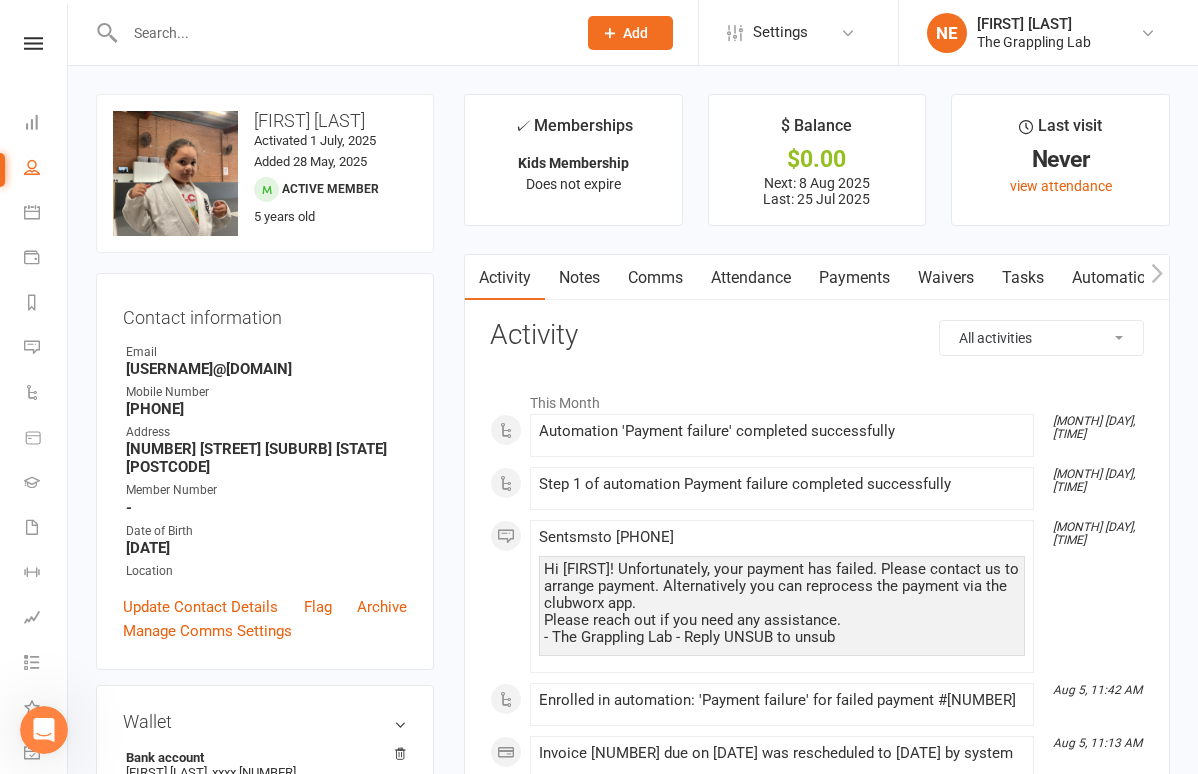 click on "Payments" at bounding box center [854, 278] 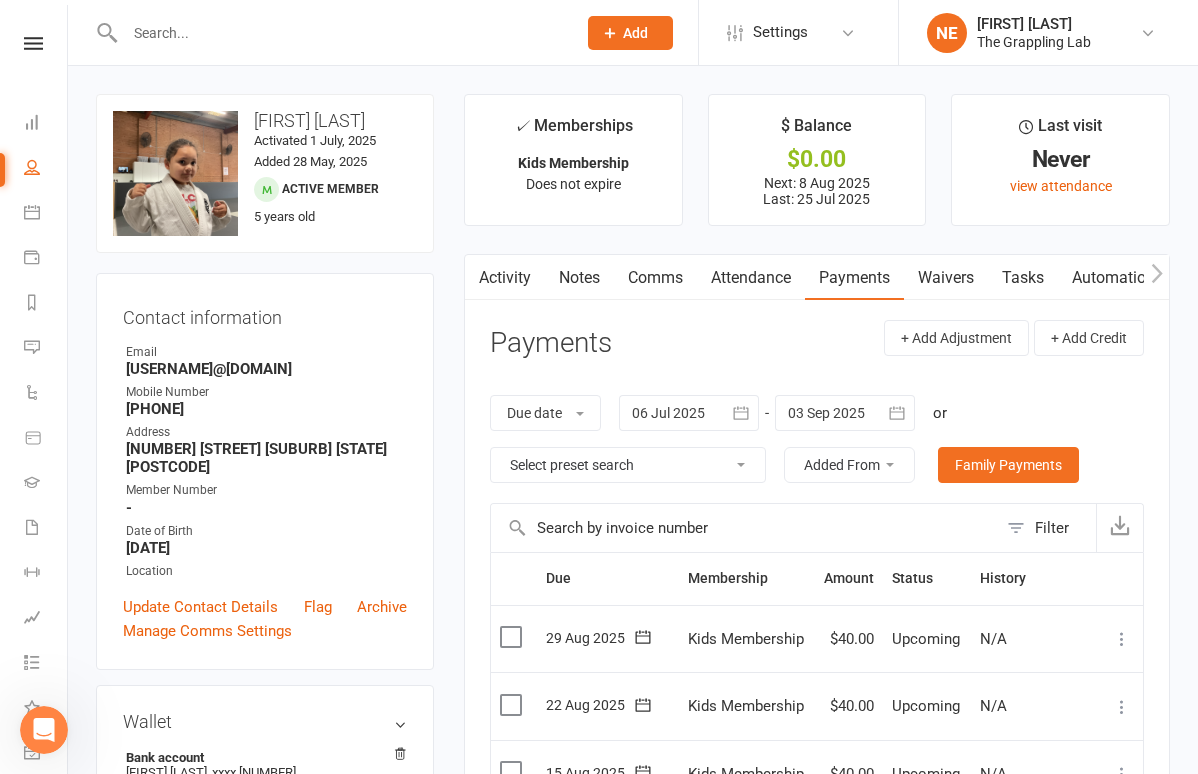scroll, scrollTop: 0, scrollLeft: 0, axis: both 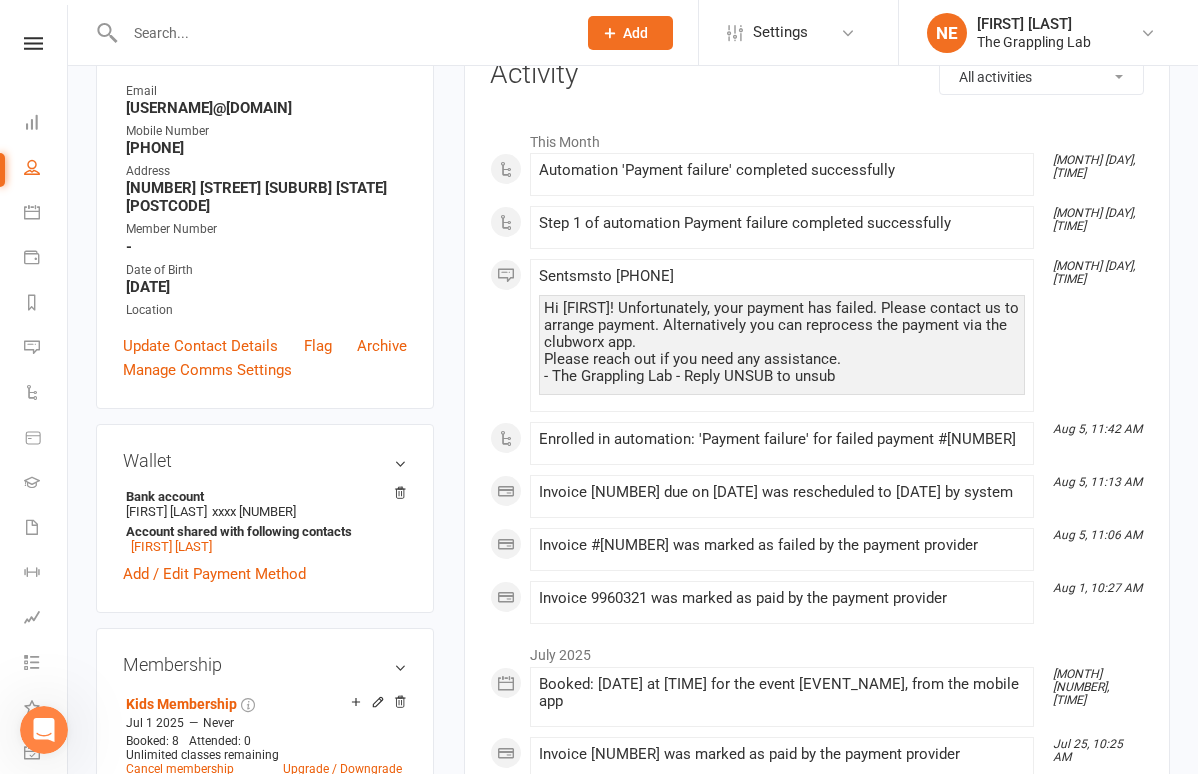 click at bounding box center [44, 730] 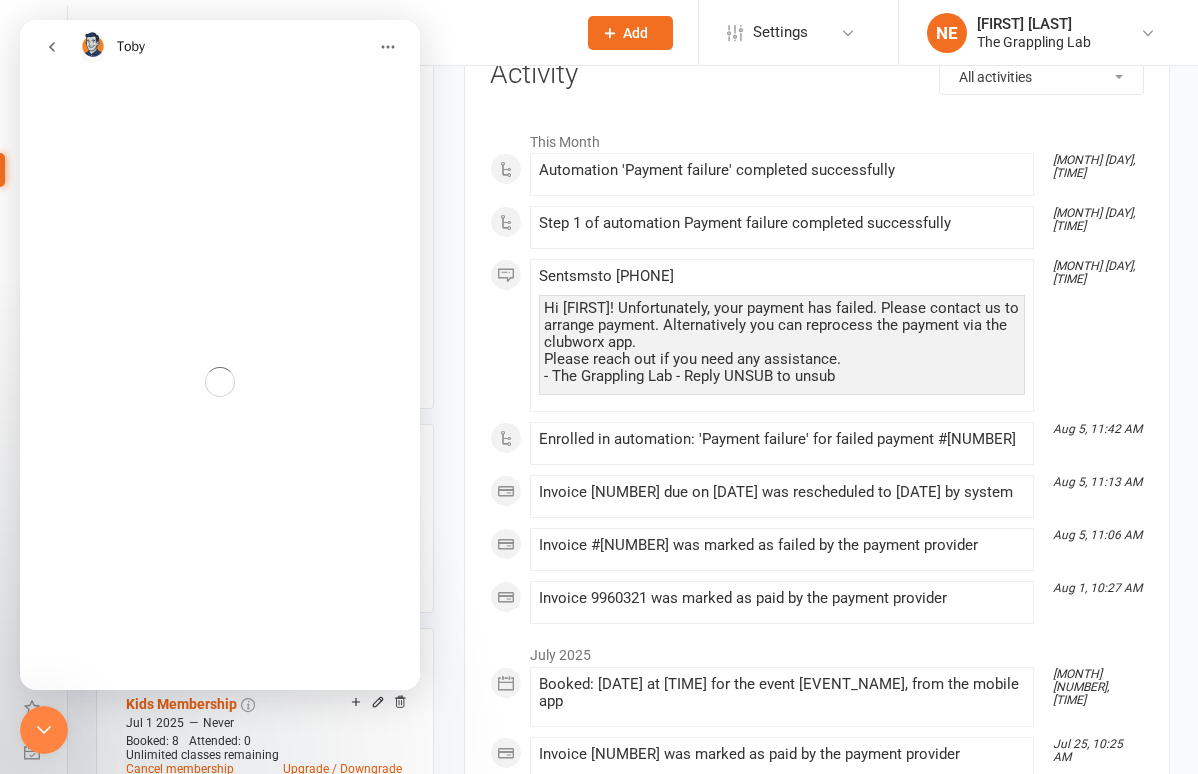 scroll, scrollTop: 0, scrollLeft: 0, axis: both 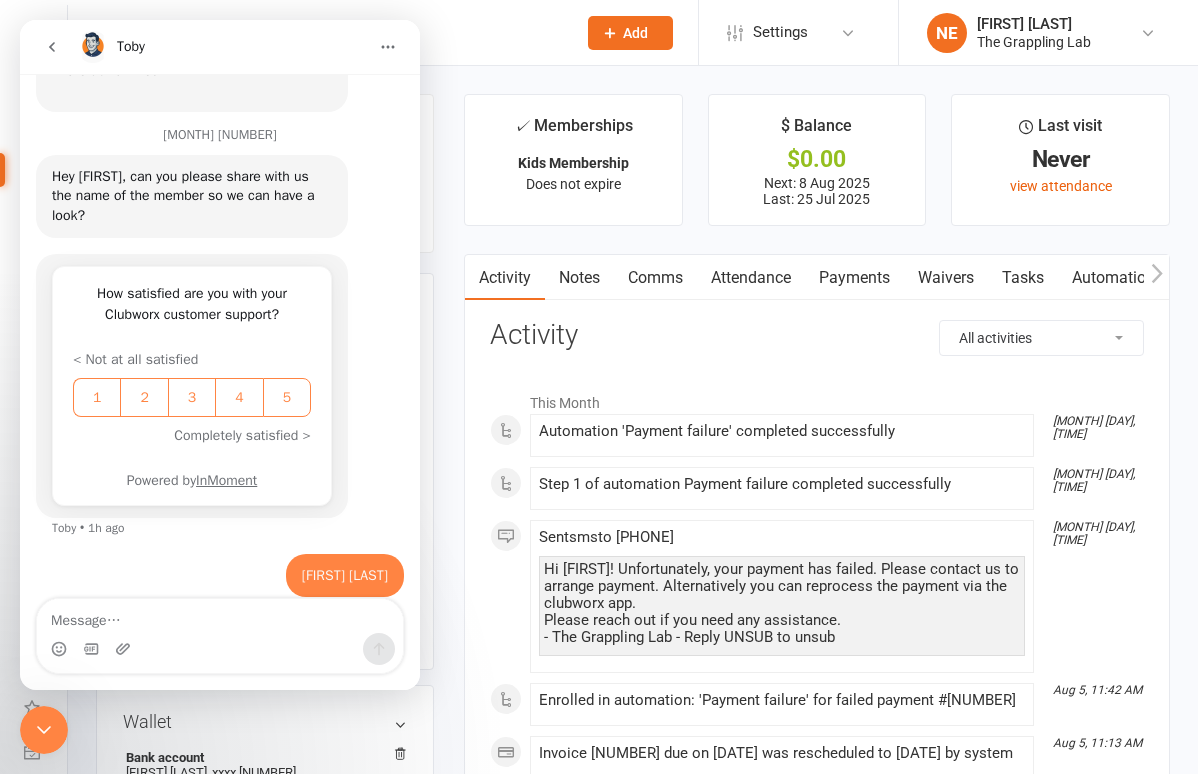click at bounding box center [44, 730] 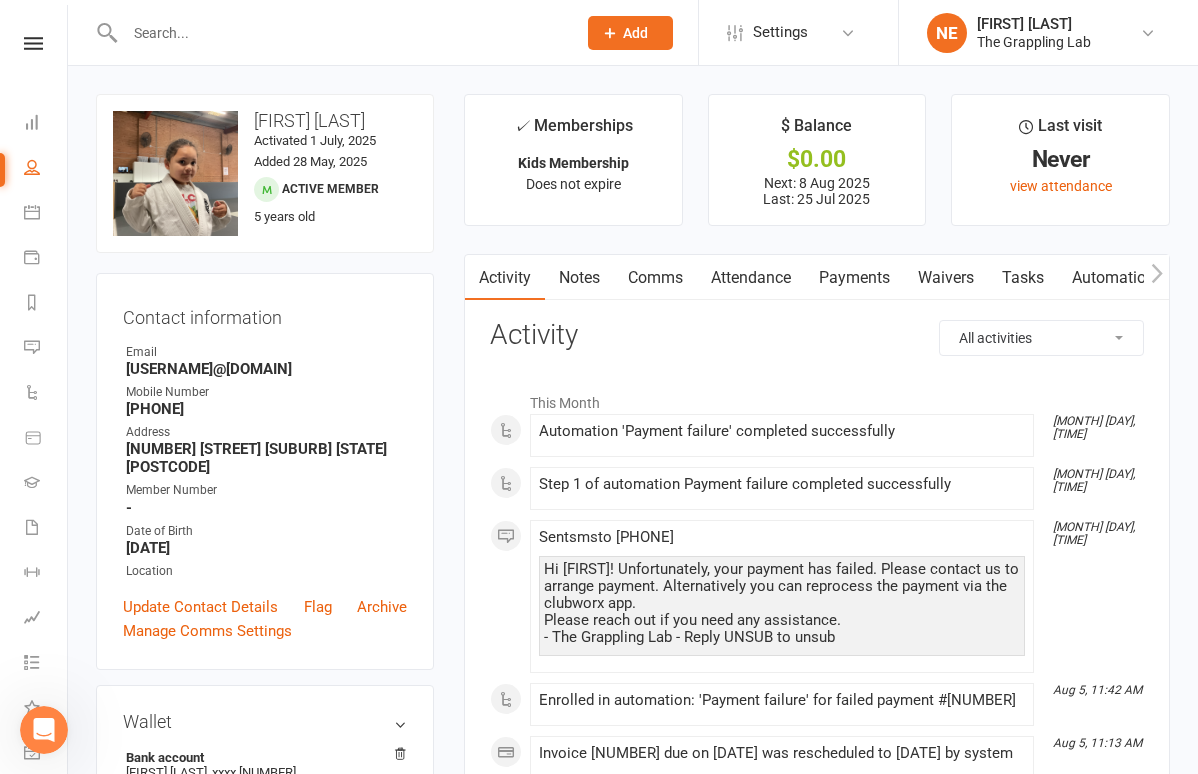 click at bounding box center (44, 730) 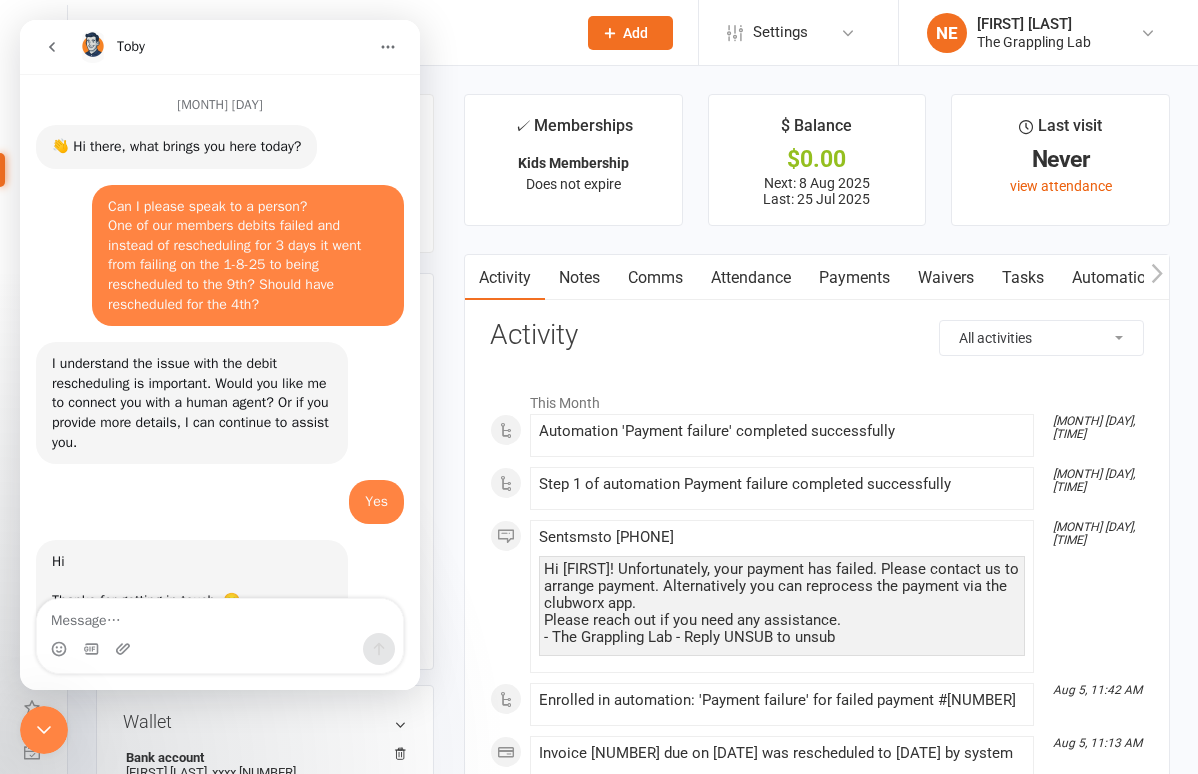 scroll, scrollTop: 785, scrollLeft: 0, axis: vertical 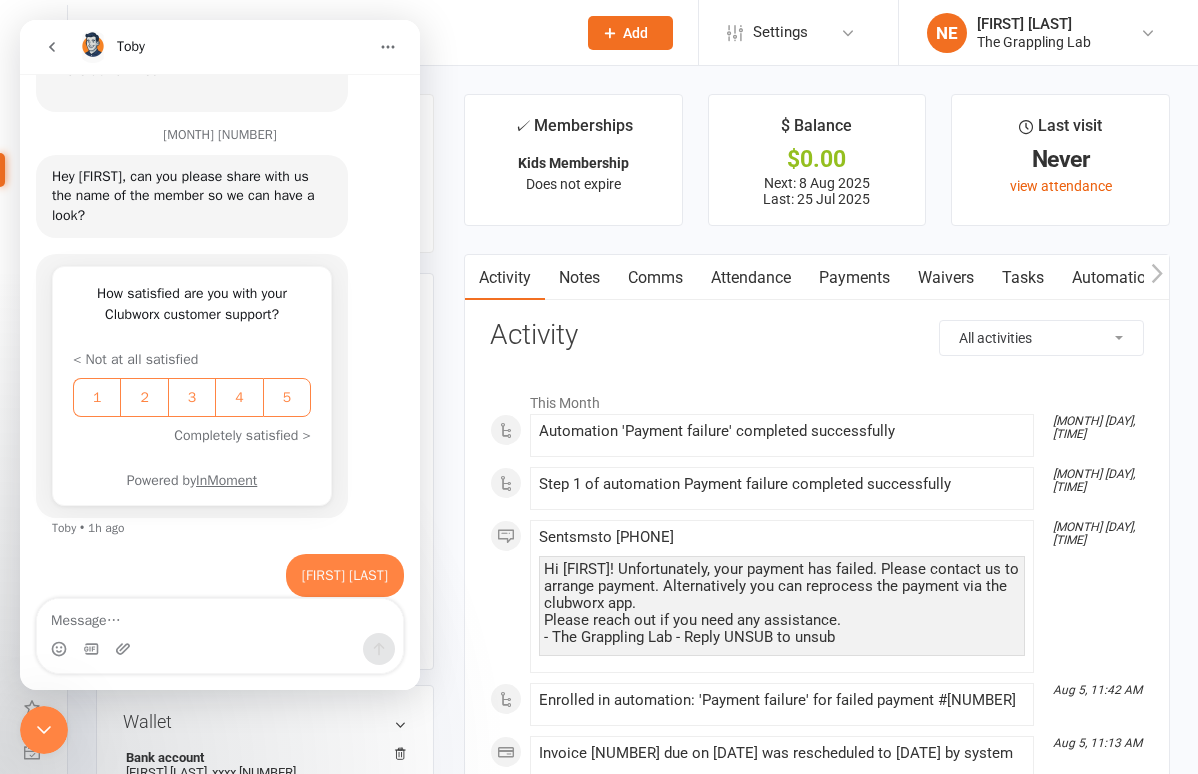 click at bounding box center [44, 730] 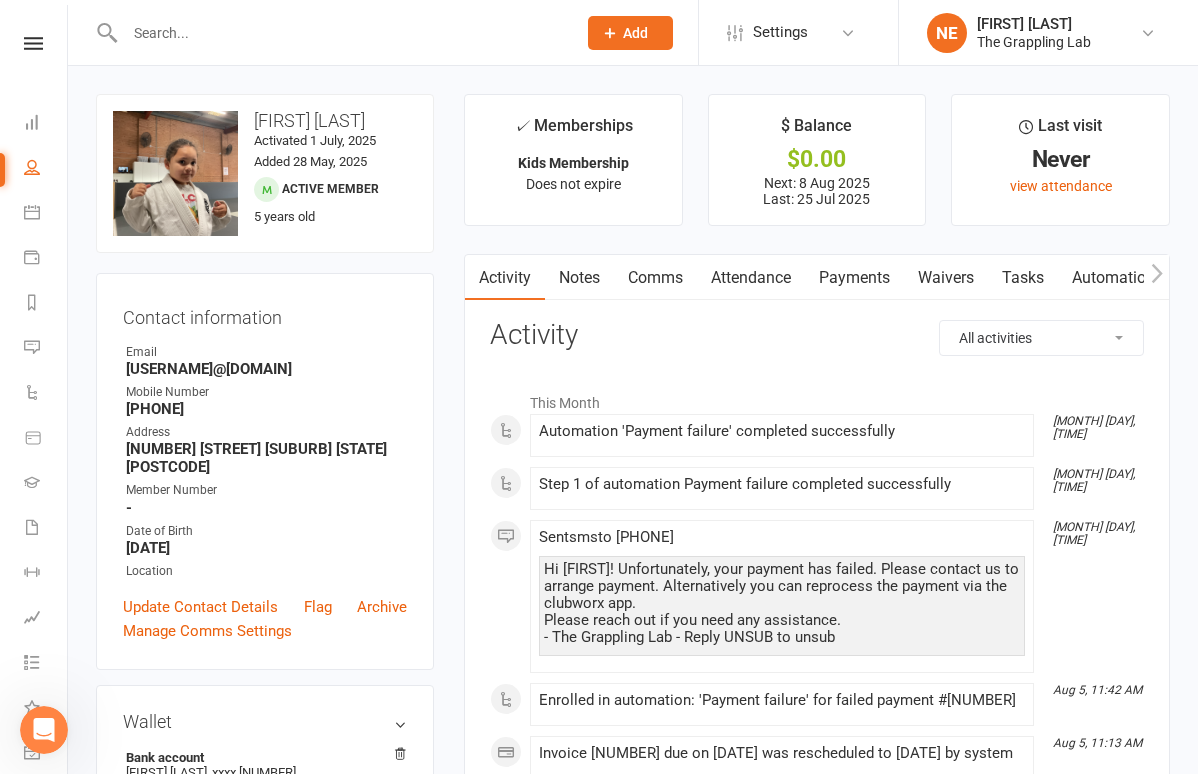 scroll, scrollTop: 0, scrollLeft: 0, axis: both 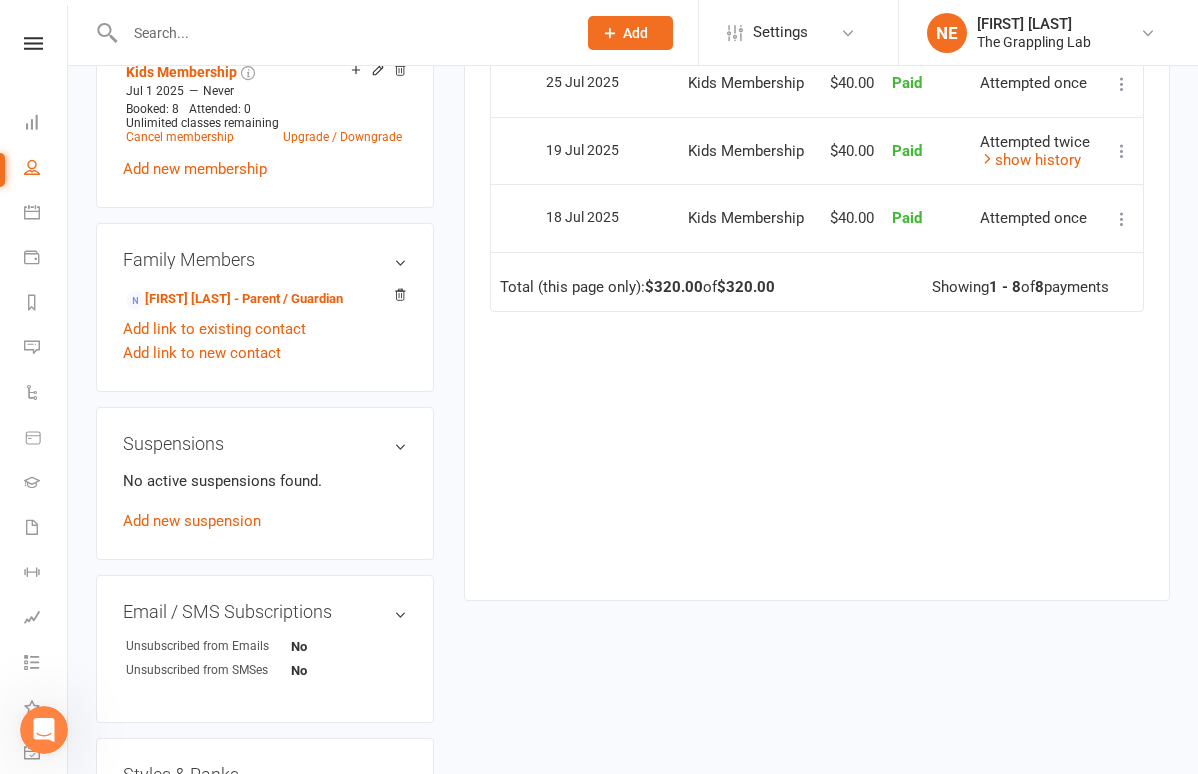 click on "Suspensions" at bounding box center (265, 444) 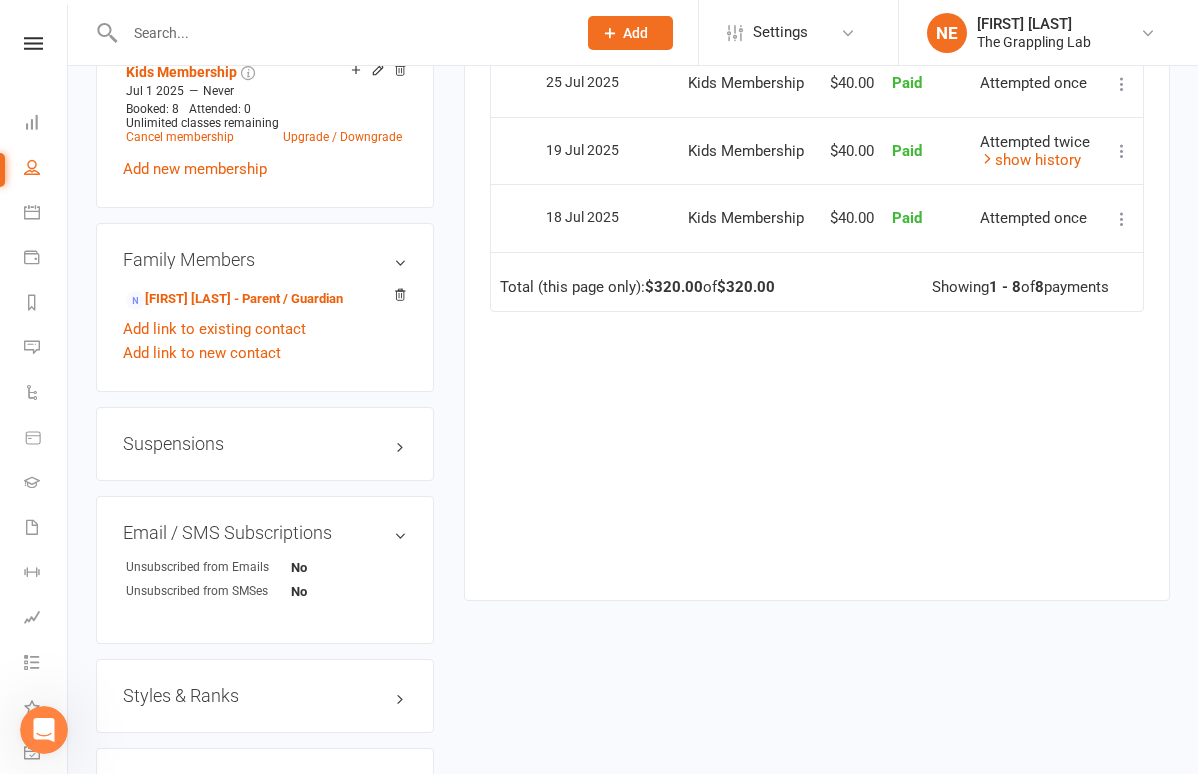 click on "upload photo change photo [FIRST] [LAST] Activated 1 July, 2025 Added 28 May, 2025   Active member 5 years old  Contact information Owner   Email  [EMAIL]
Mobile Number  [PHONE]
Address  [NUMBER] [STREET] [CITY] [STATE] [POSTAL_CODE]
Member Number  -
Date of Birth  April 19, 2020
Location
Update Contact Details Flag Archive Manage Comms Settings
Wallet Bank account [FIRST] [LAST]  xxxx 8945  Account shared with following contacts [FIRST] [LAST]
Add / Edit Payment Method
Membership      Kids Membership Jul 1 2025 — Never Booked: 8 Attended: 0 Unlimited classes remaining   Cancel membership Upgrade / Downgrade Add new membership
Family Members   [FIRST] [LAST] - Parent / Guardian Add link to existing contact  Add link to new contact
Suspensions  Email / SMS Subscriptions  edit Unsubscribed from Emails No
Unsubscribed from SMSes No
Styles & Ranks  Marketing Information  edit Emergency Contact Details  edit Mobile App  Add sections & fields Convert to NAC" at bounding box center [265, 131] 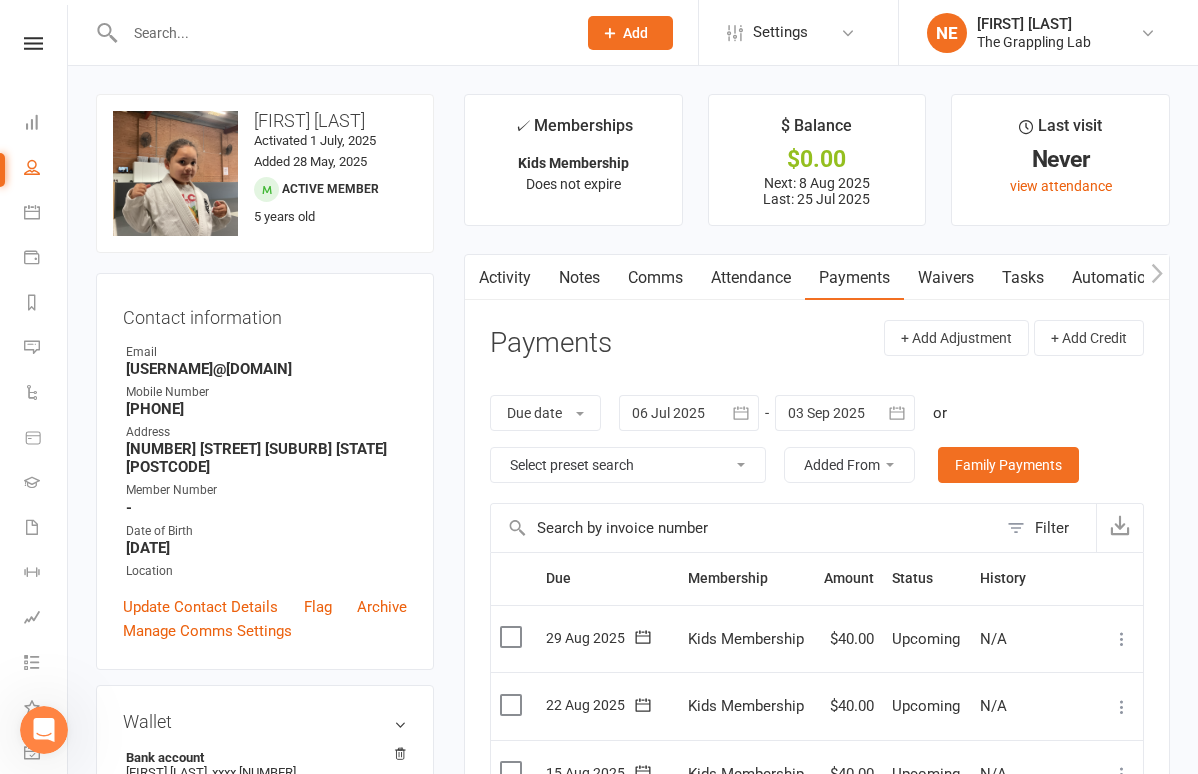 scroll, scrollTop: 0, scrollLeft: 0, axis: both 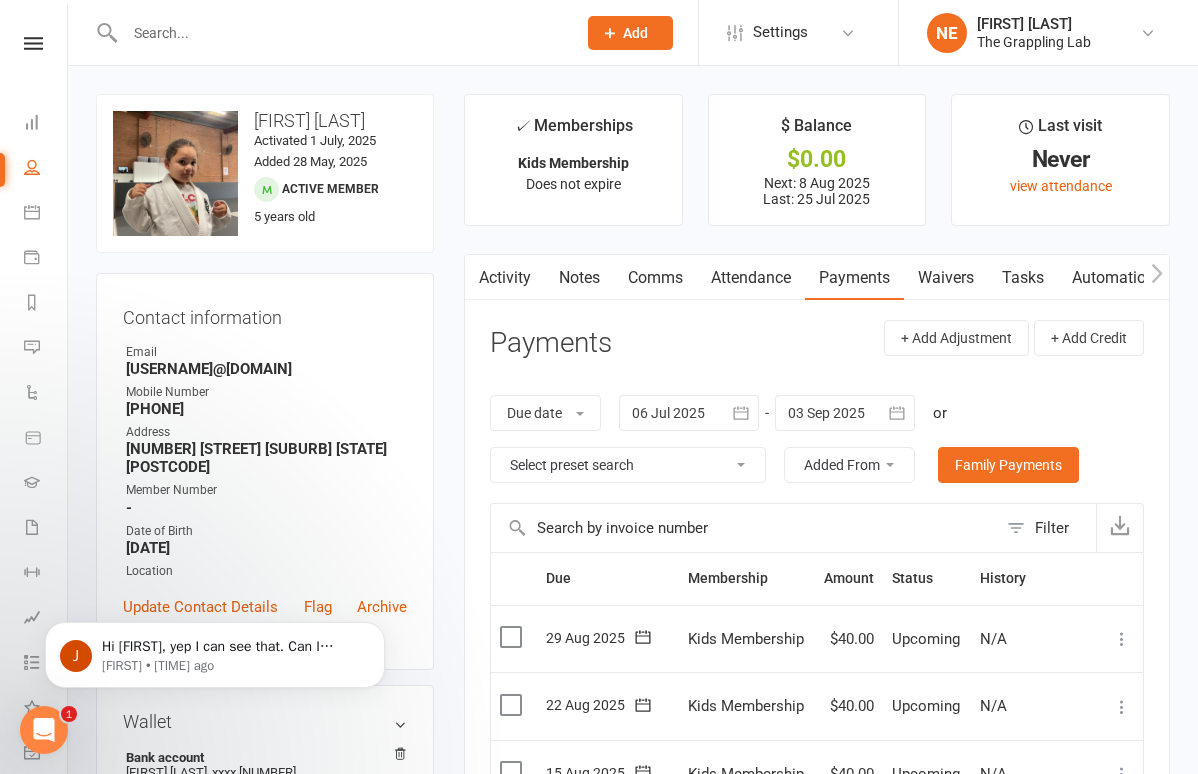 click 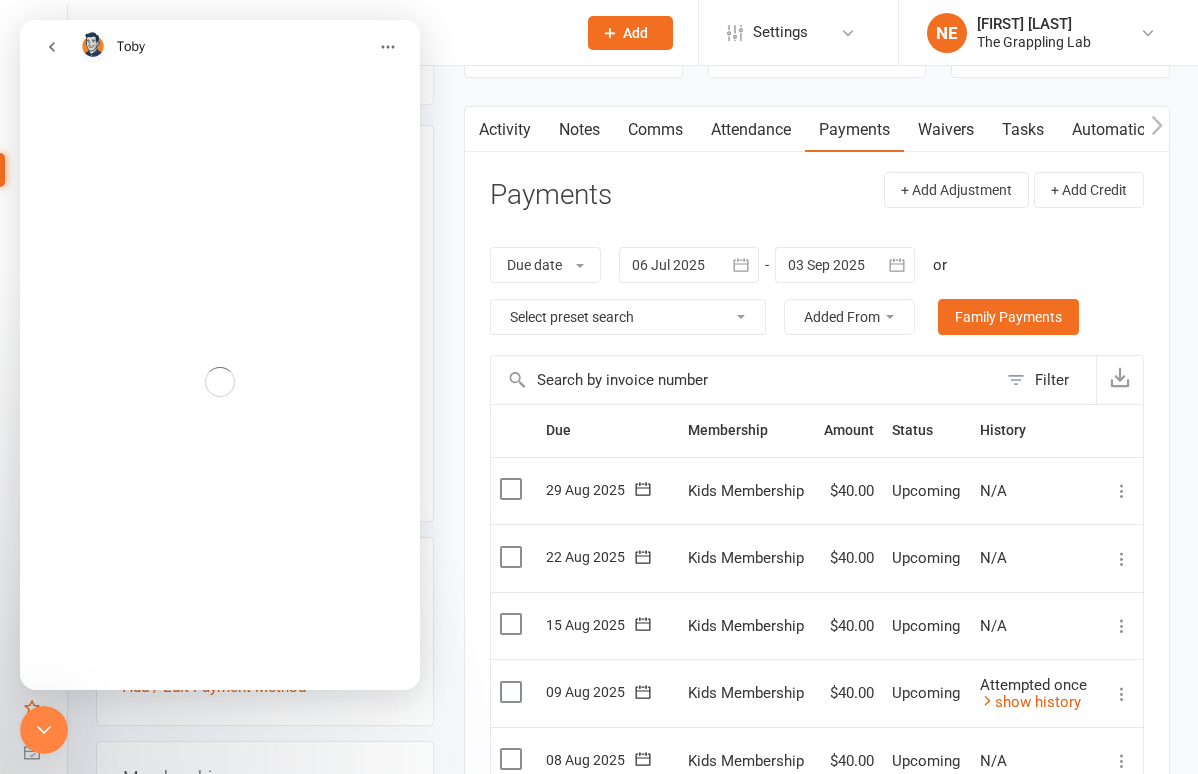 scroll, scrollTop: 381, scrollLeft: 0, axis: vertical 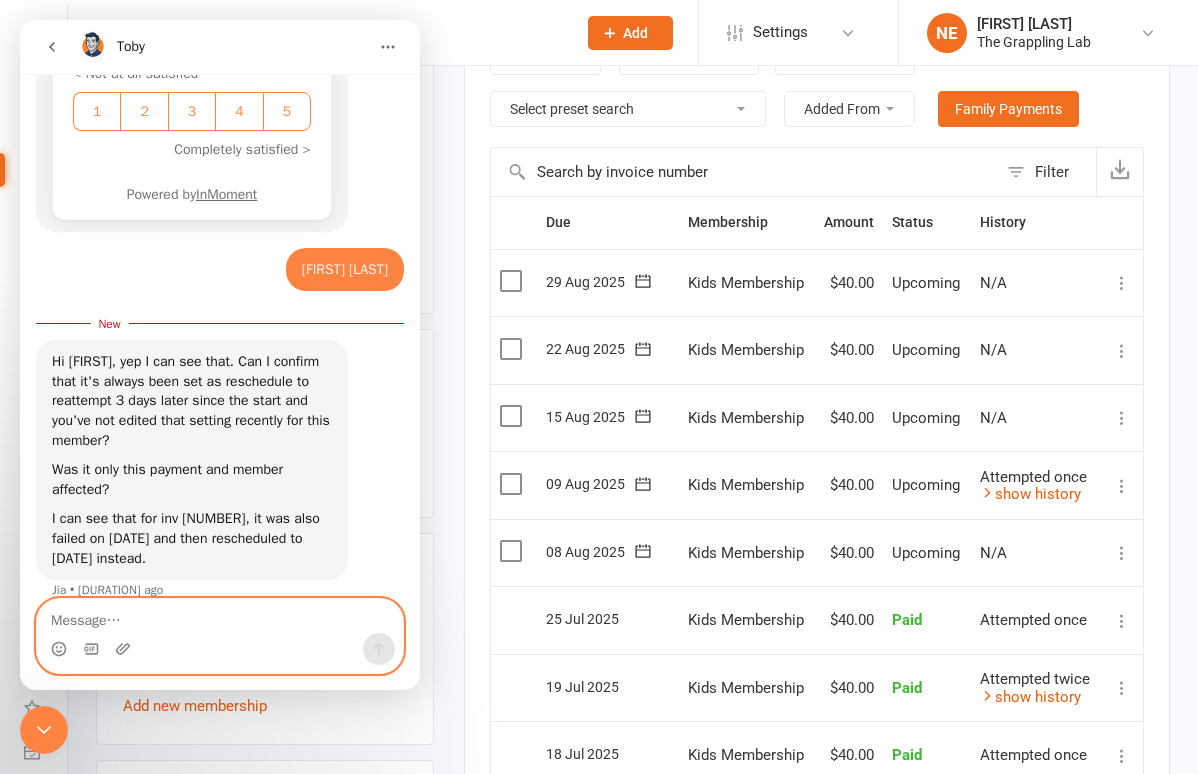 type on "I" 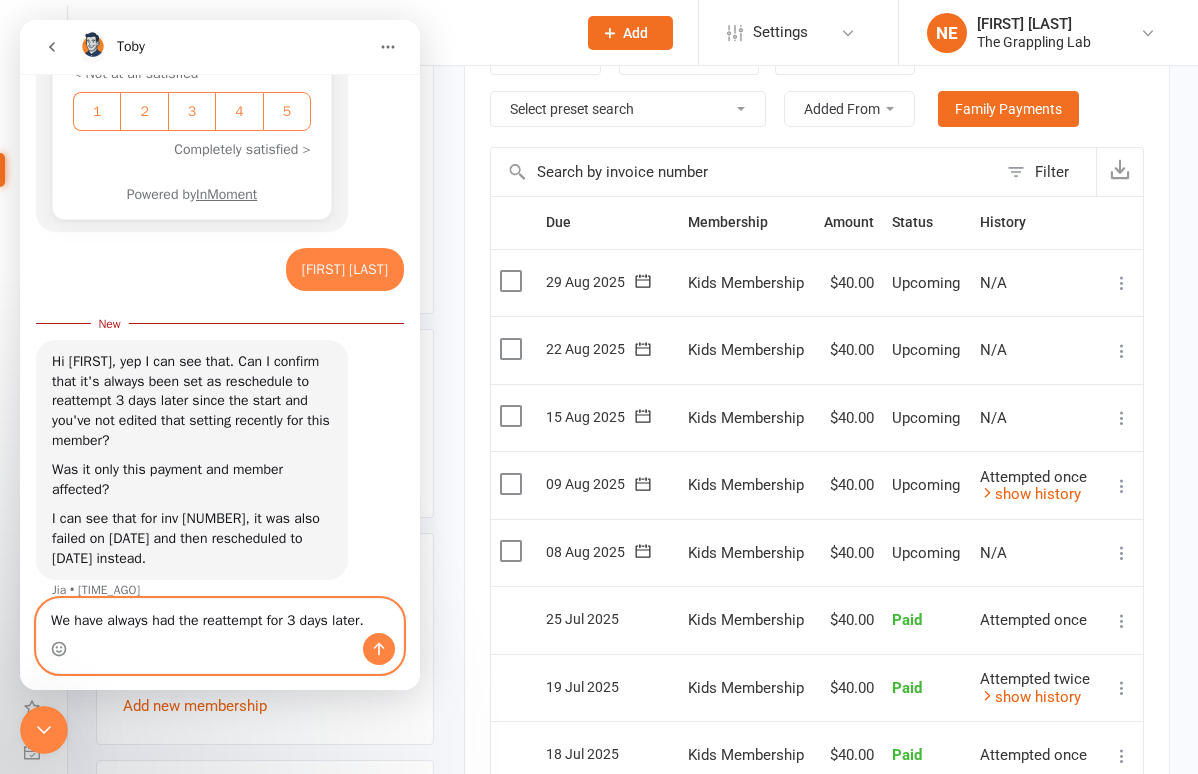 type on "We have always had the reattempt for 3 days later." 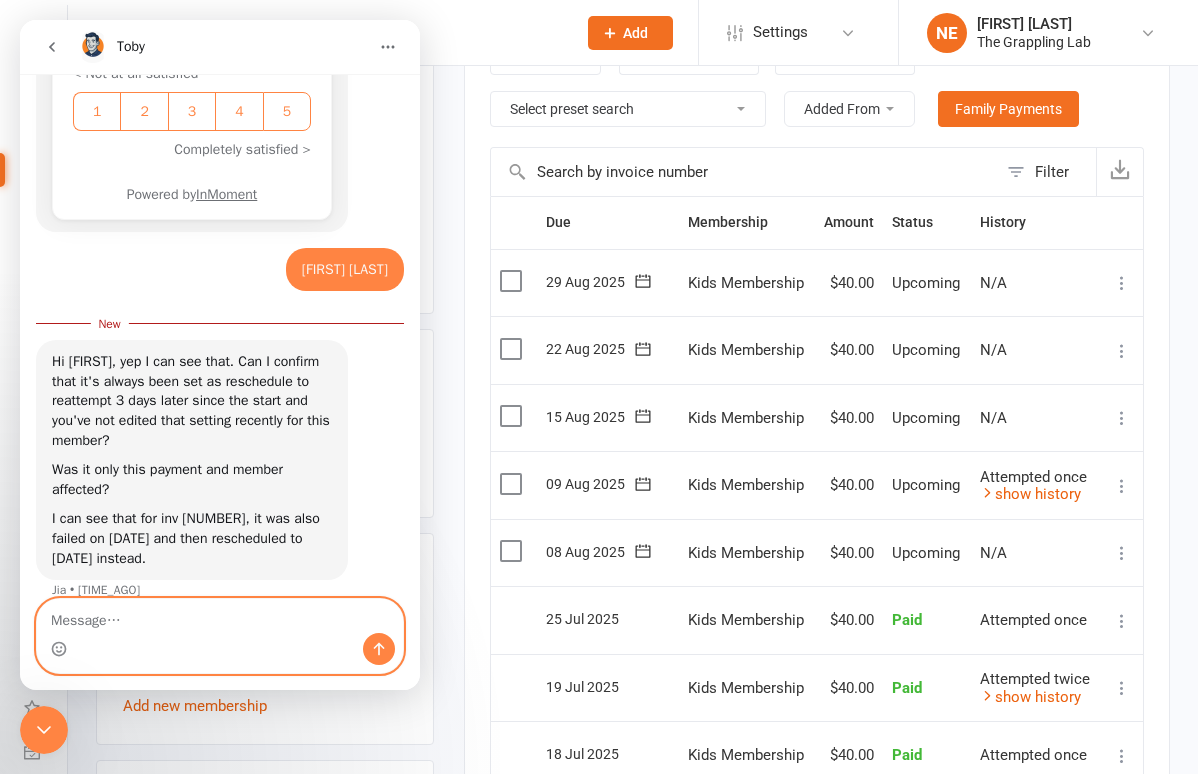 scroll, scrollTop: 1113, scrollLeft: 0, axis: vertical 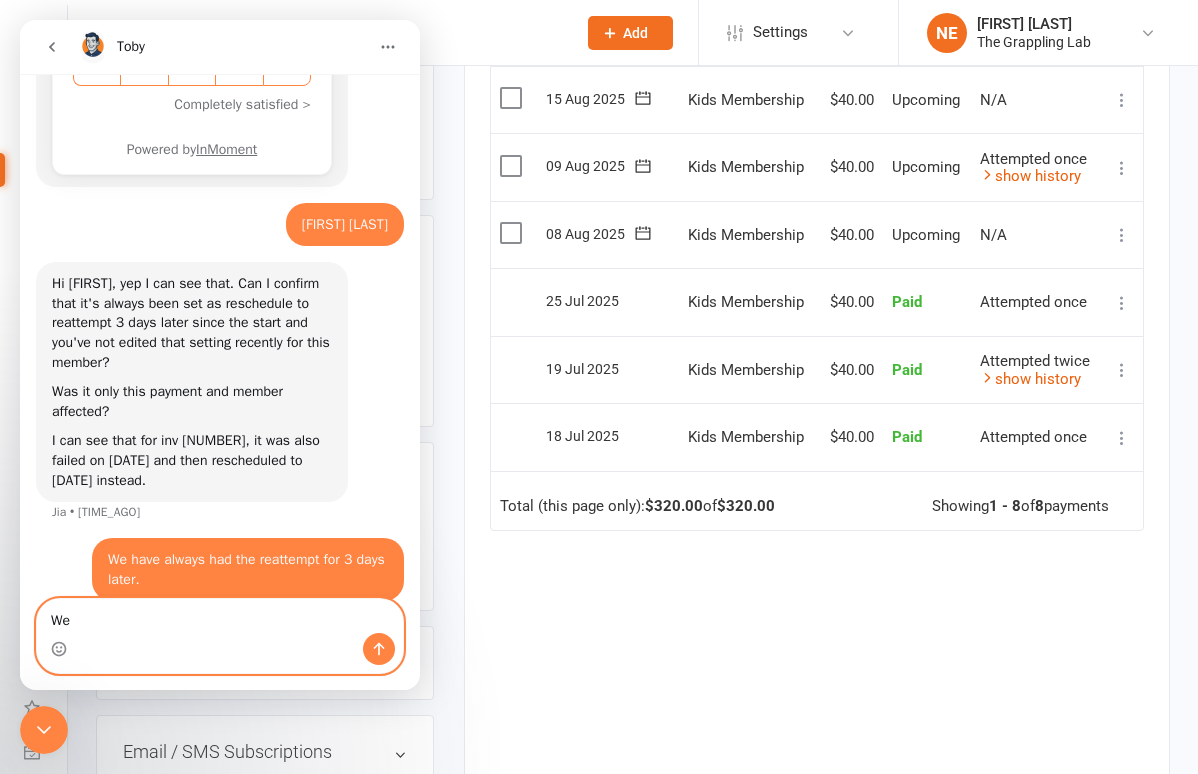 type on "W" 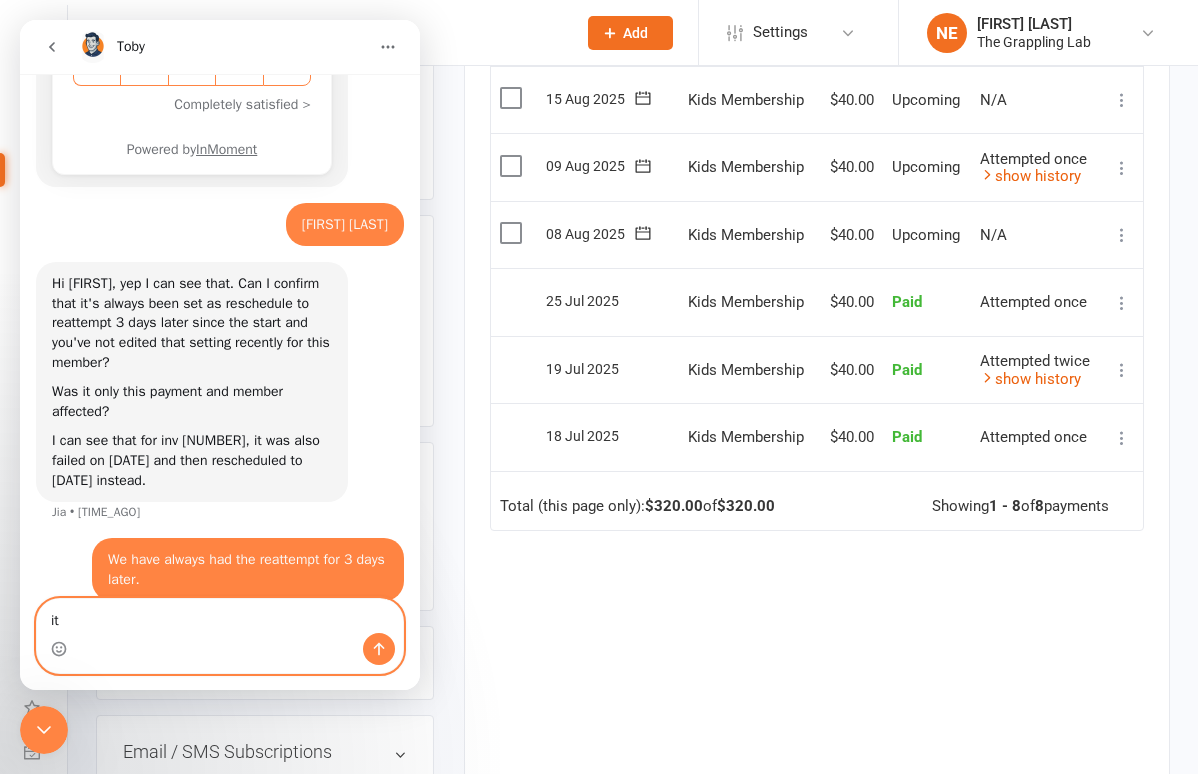 type on "i" 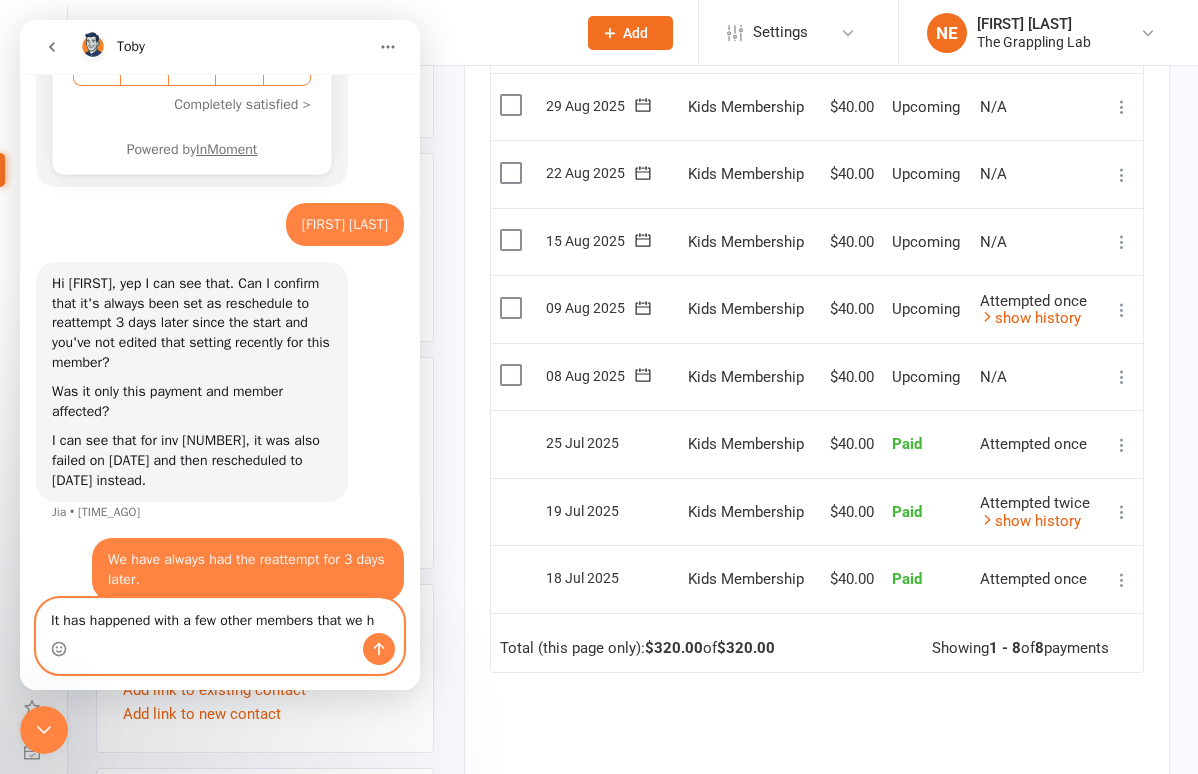 scroll, scrollTop: 518, scrollLeft: 0, axis: vertical 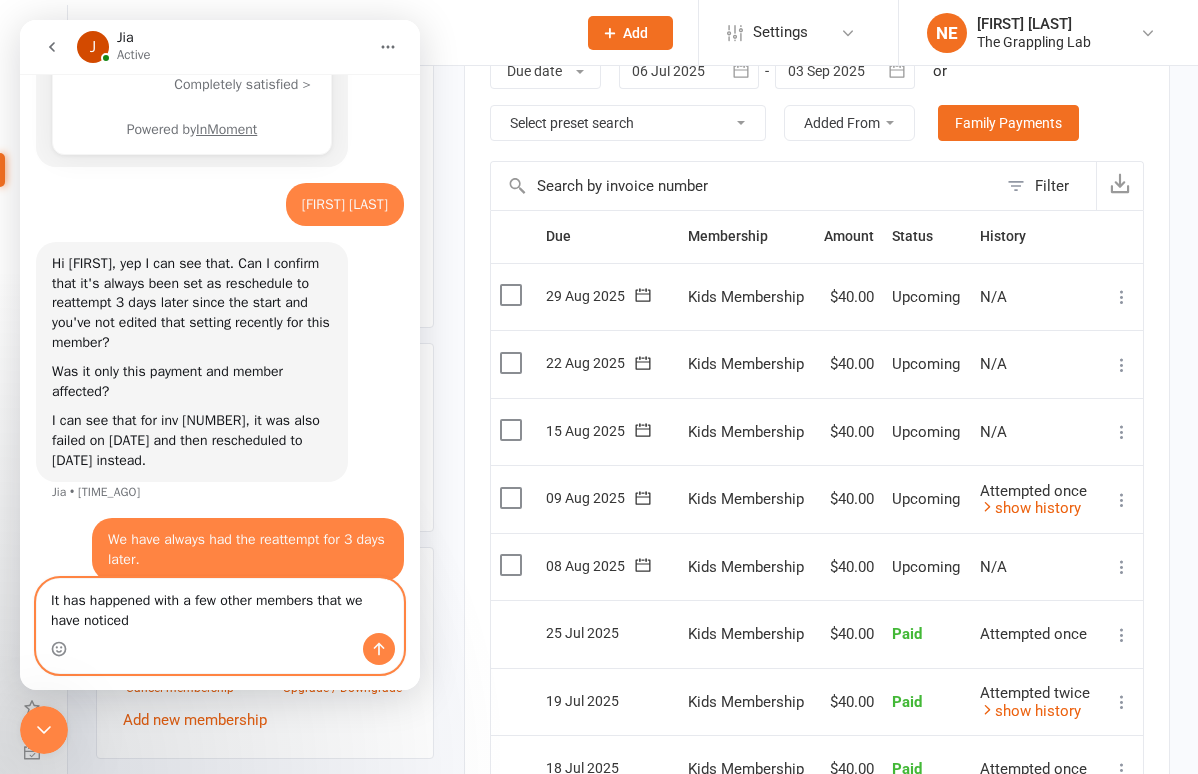 type on "It has happened with a few other members that we have noticed." 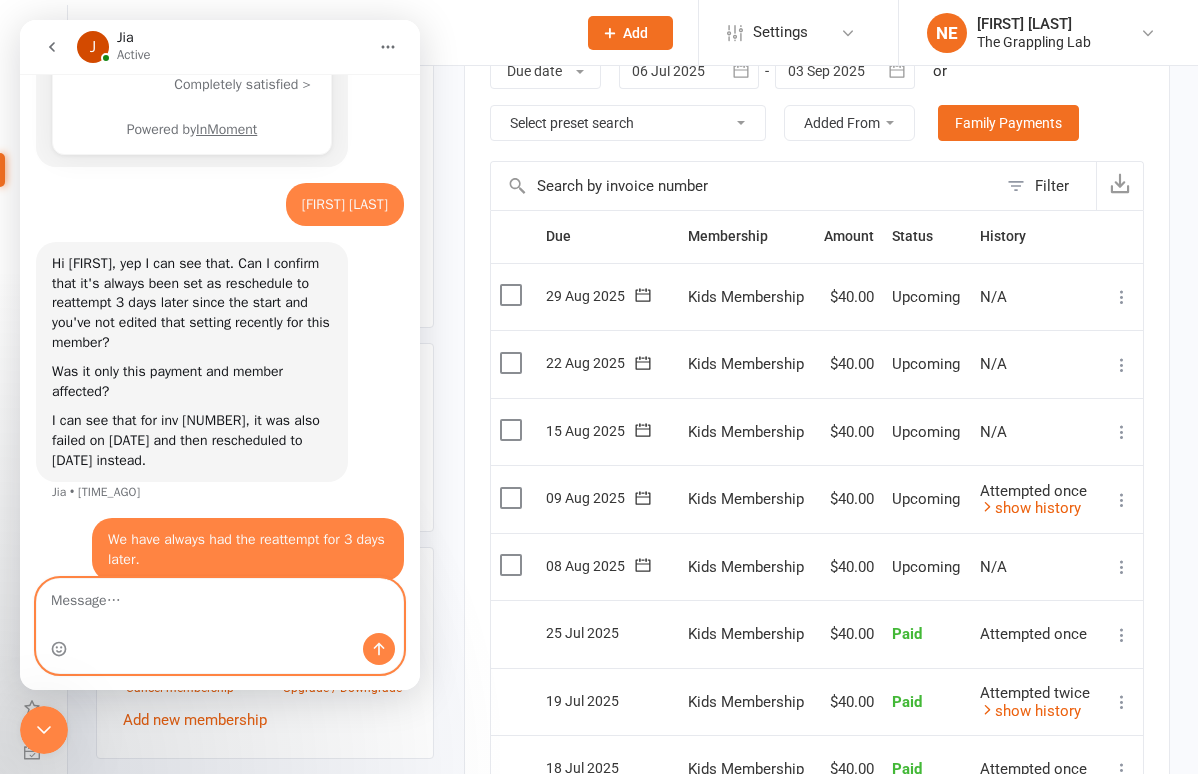 scroll, scrollTop: 1177, scrollLeft: 0, axis: vertical 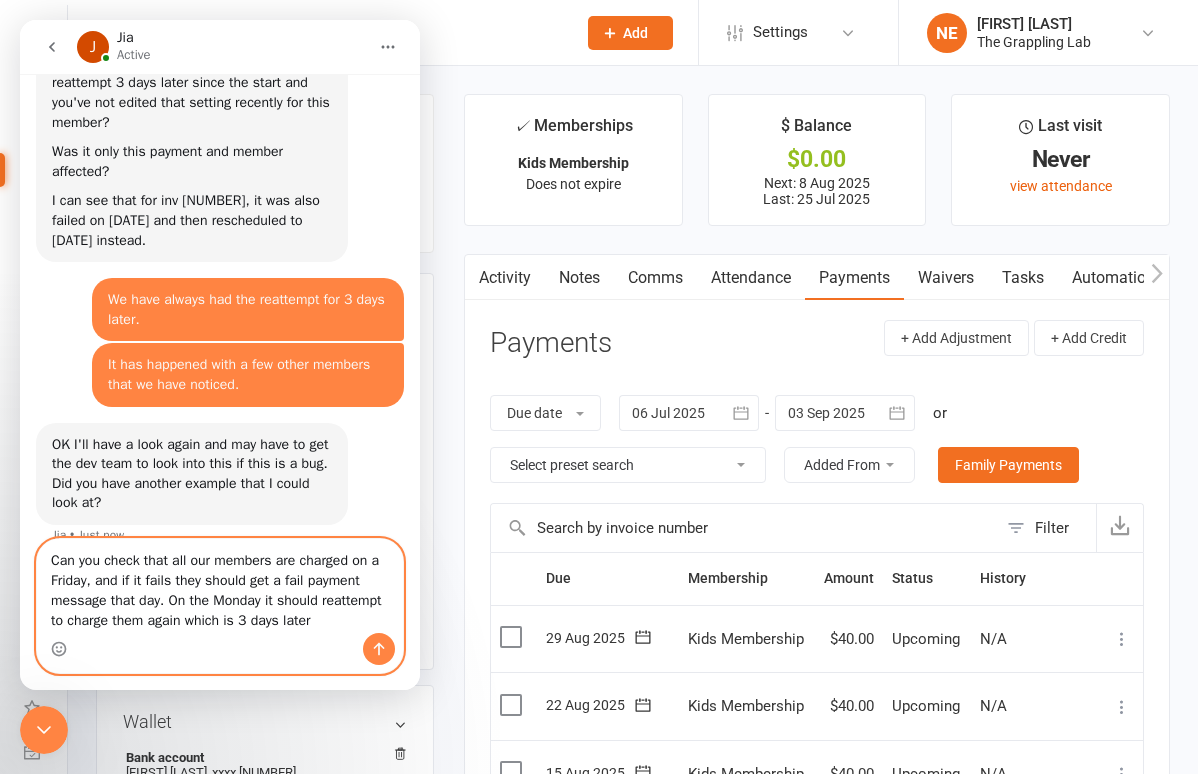 type on "Can you check that all our members are charged on a Friday, and if it fails they should get a fail payment message that day. On the Monday it should reattempt to charge them again which is 3 days later." 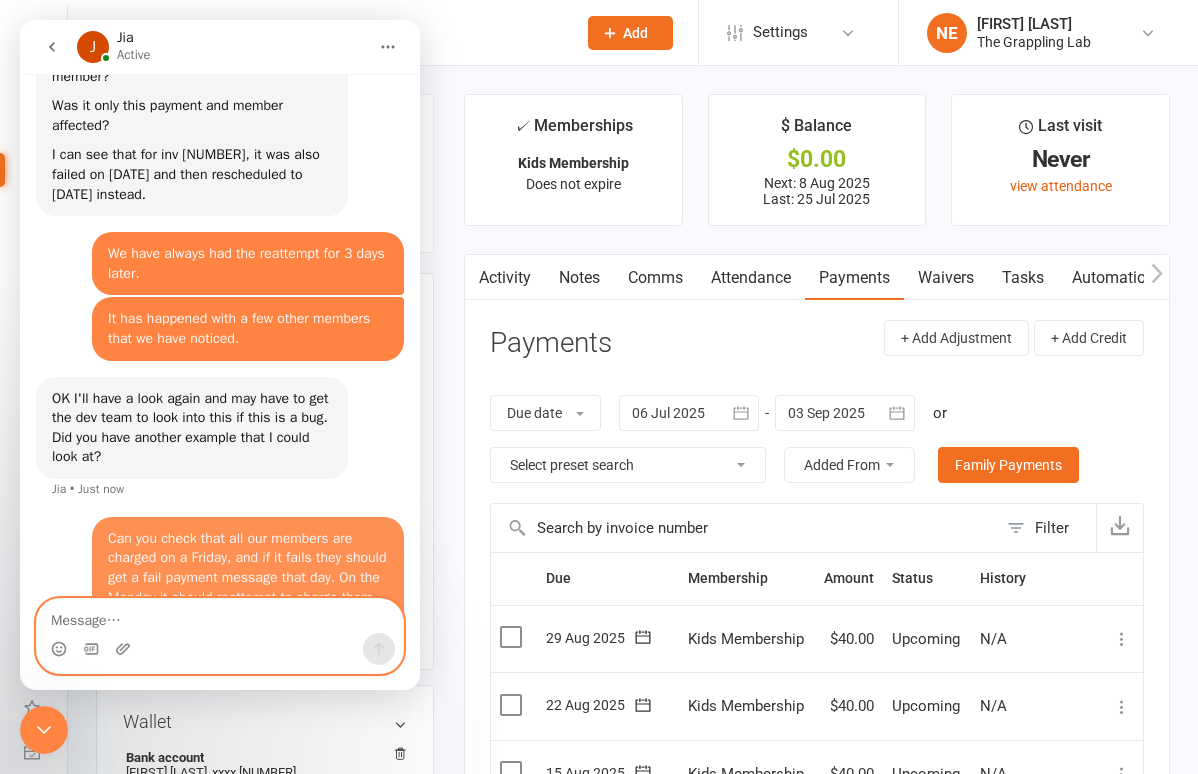 scroll, scrollTop: 1428, scrollLeft: 0, axis: vertical 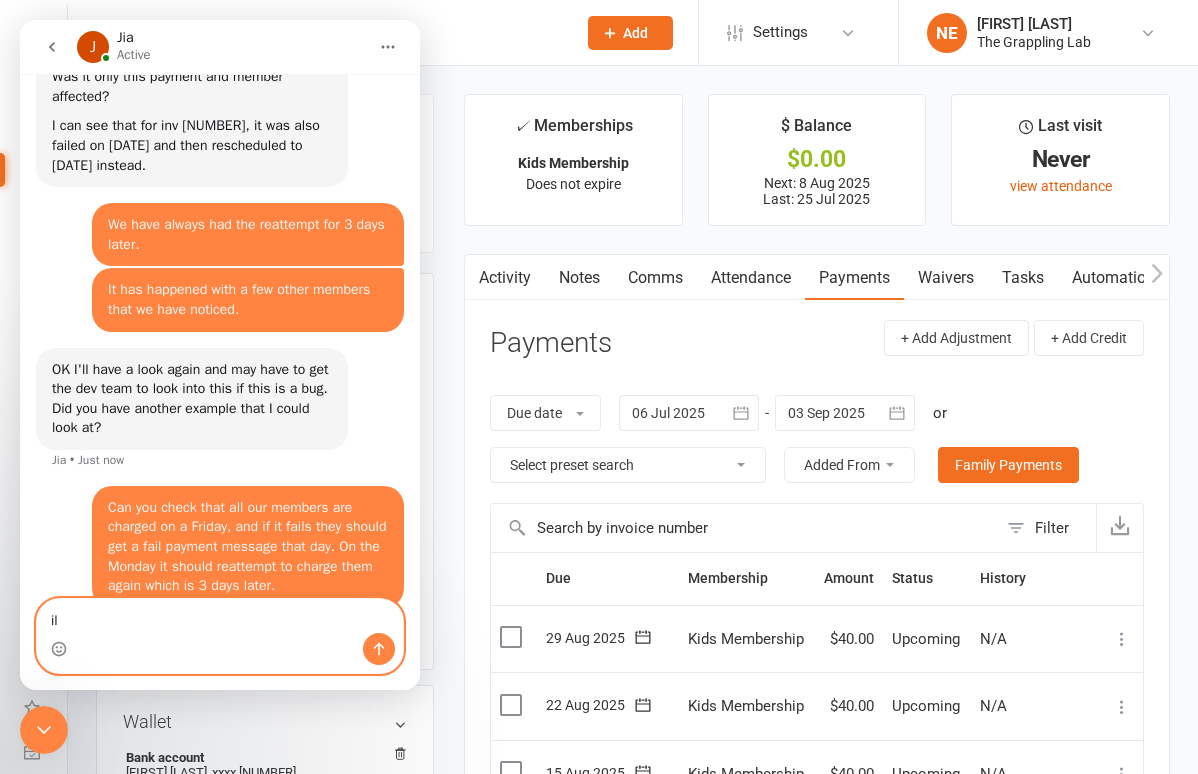 type on "i" 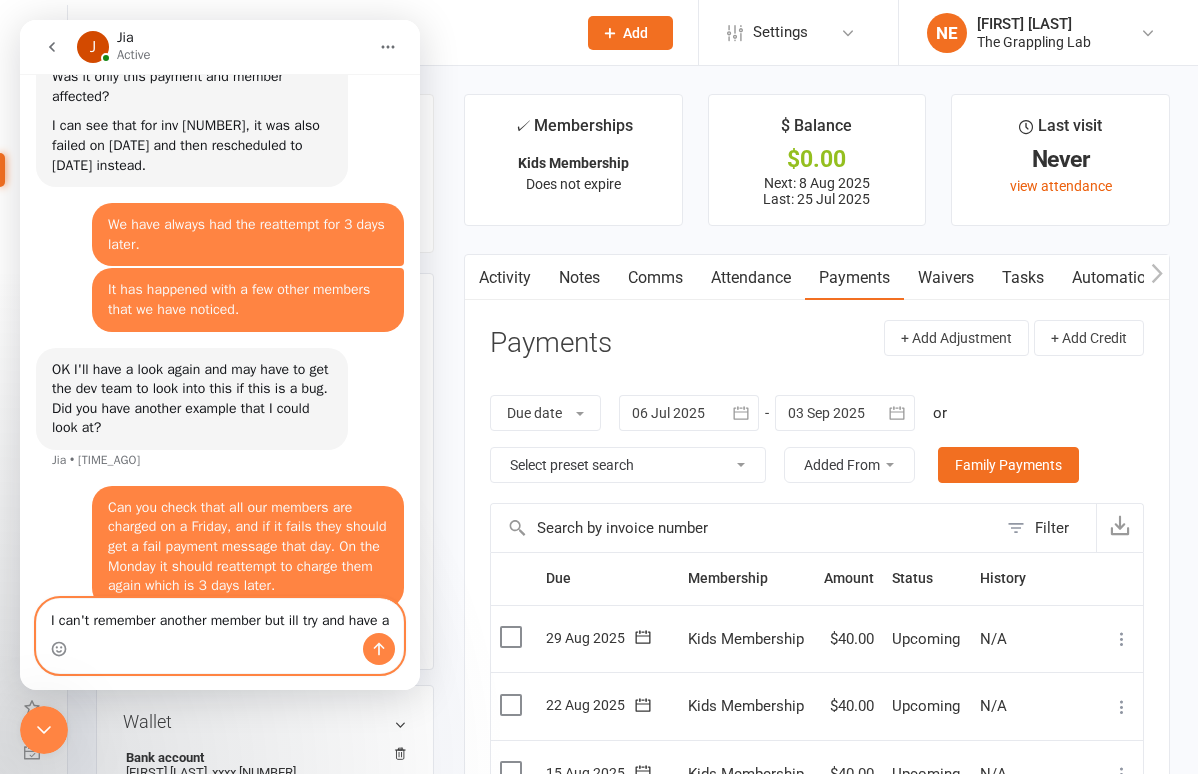 scroll, scrollTop: 1448, scrollLeft: 0, axis: vertical 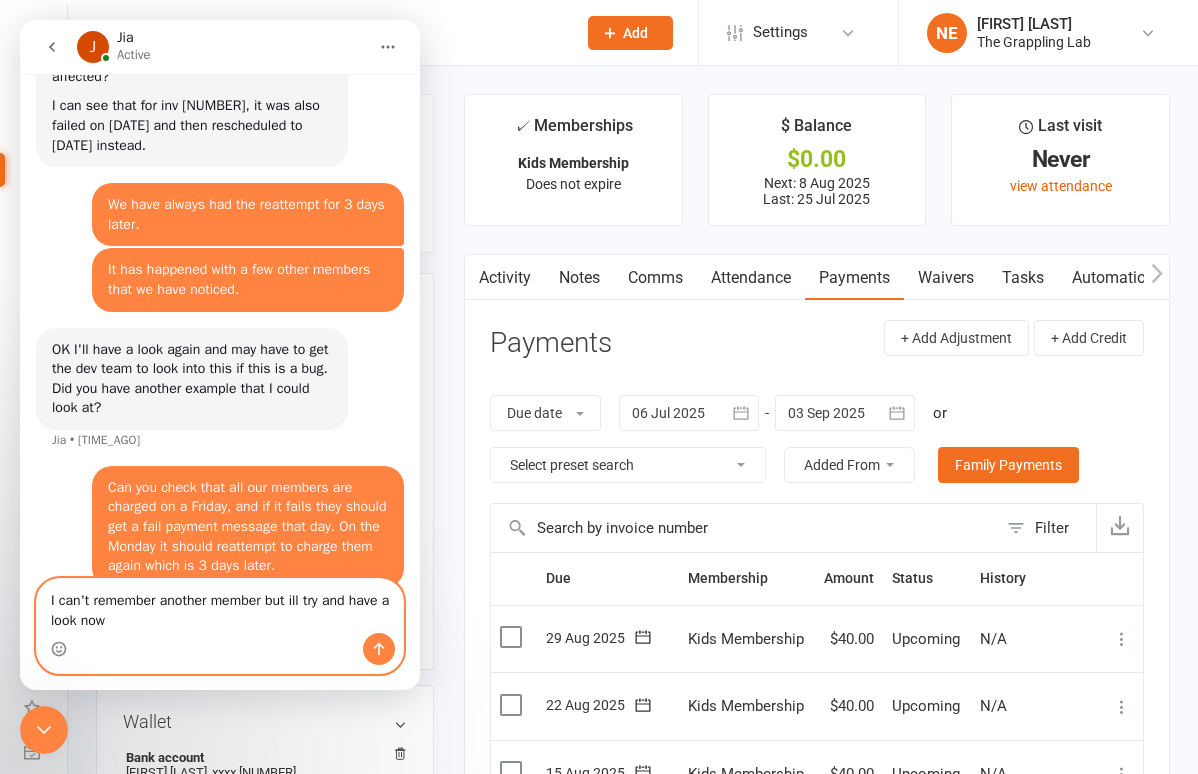 type on "I can't remember another member but ill try and have a look now" 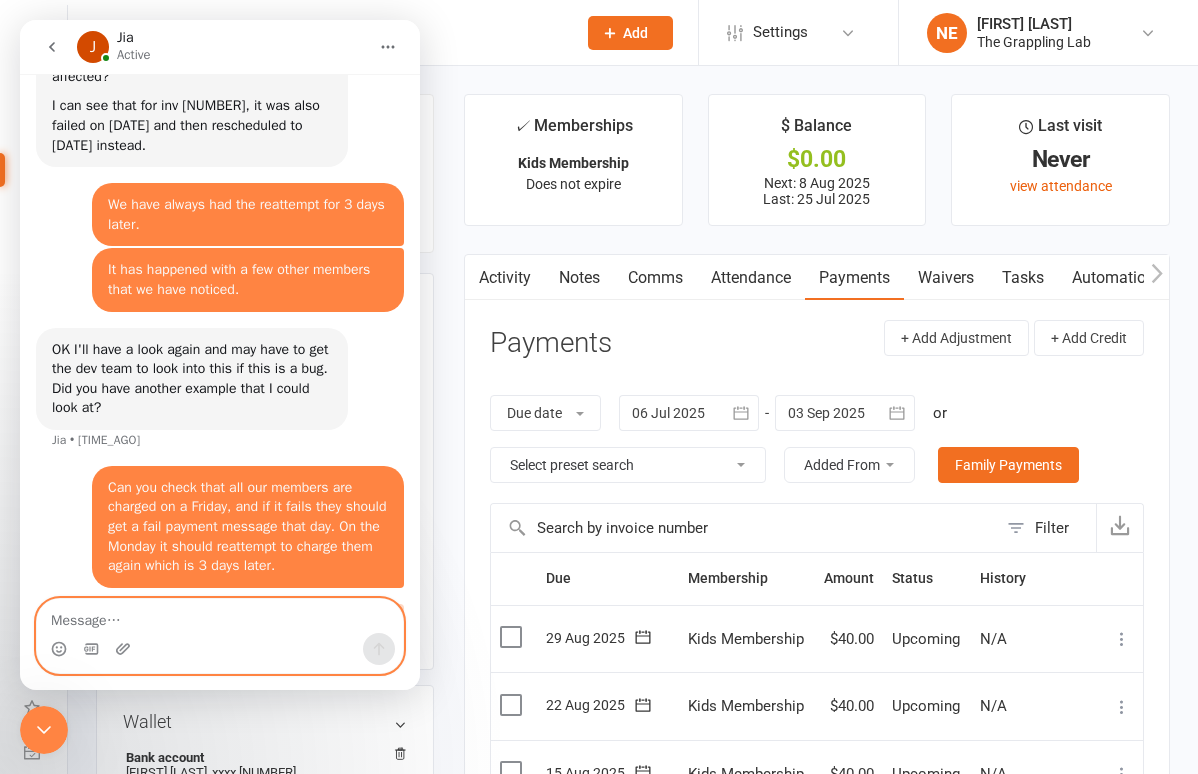 scroll, scrollTop: 1492, scrollLeft: 0, axis: vertical 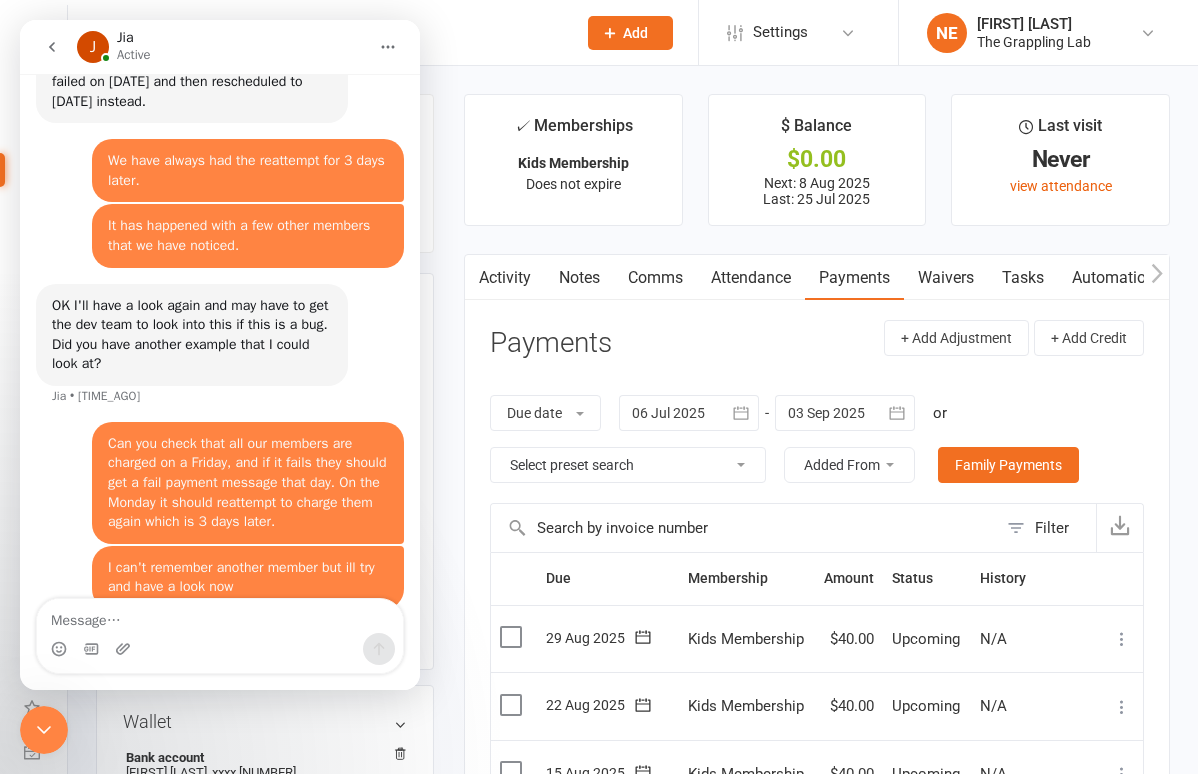 click at bounding box center (44, 730) 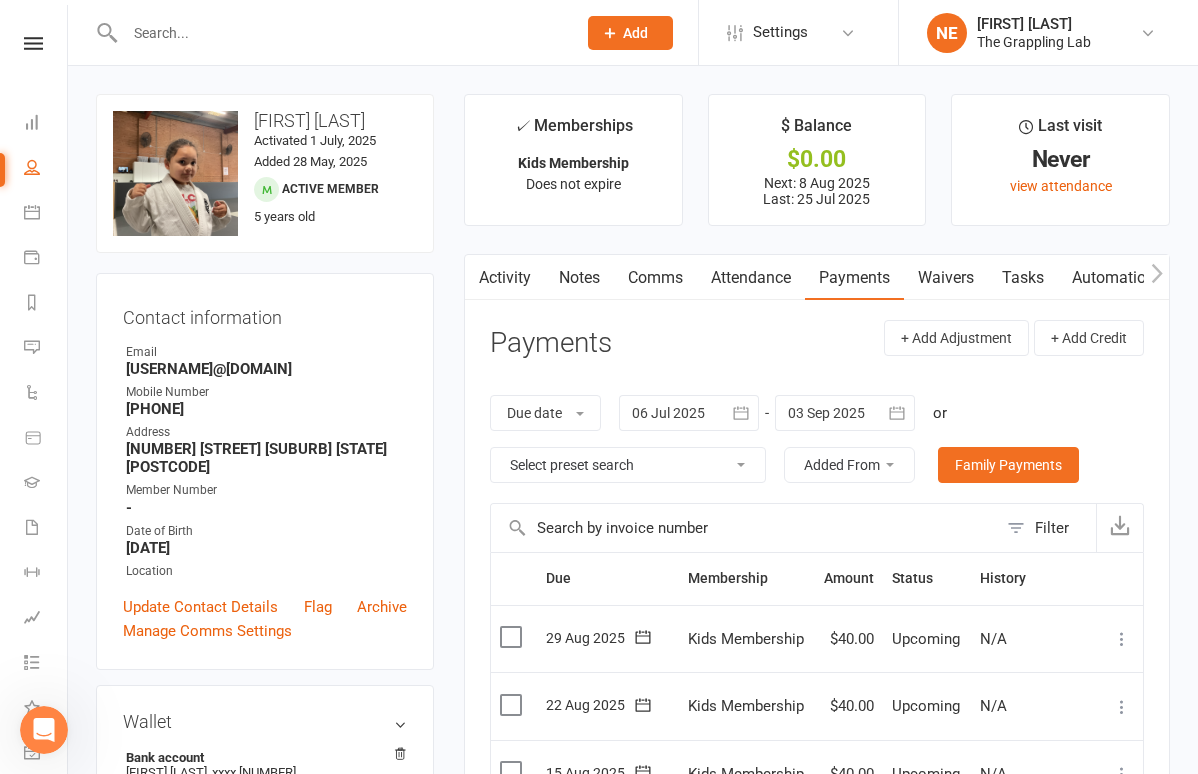 click at bounding box center [44, 730] 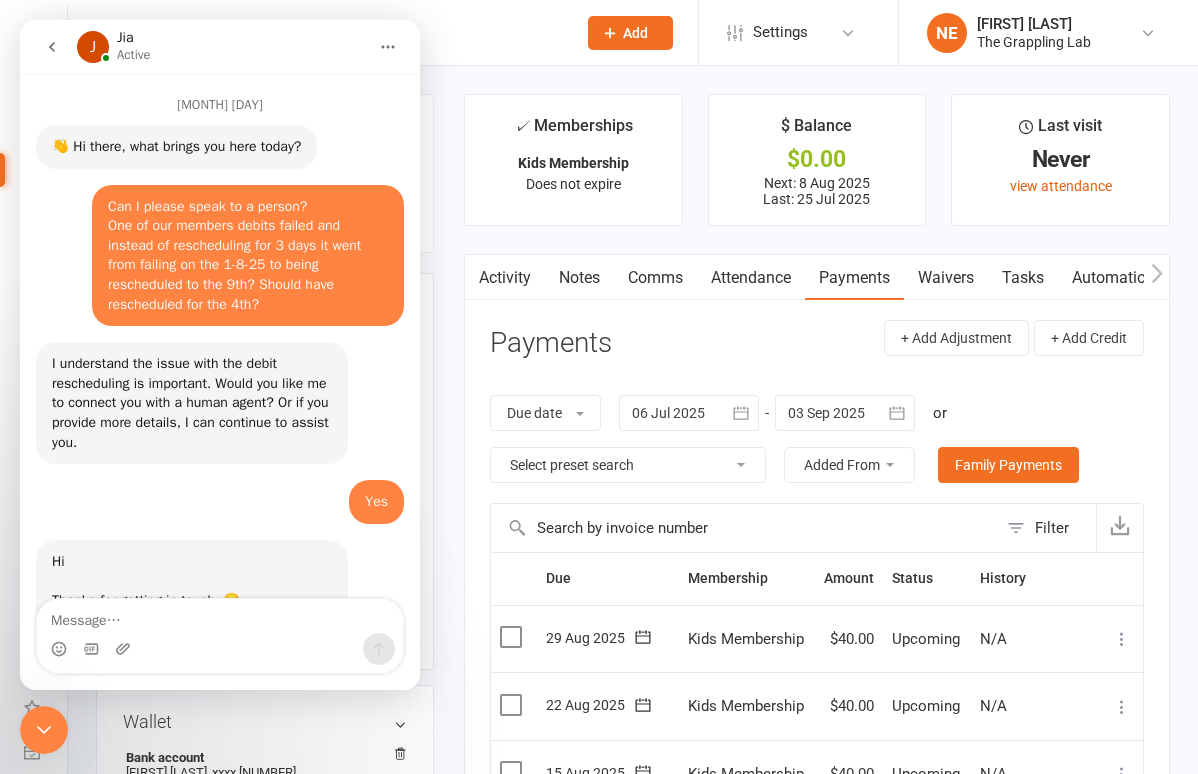 scroll, scrollTop: 1492, scrollLeft: 0, axis: vertical 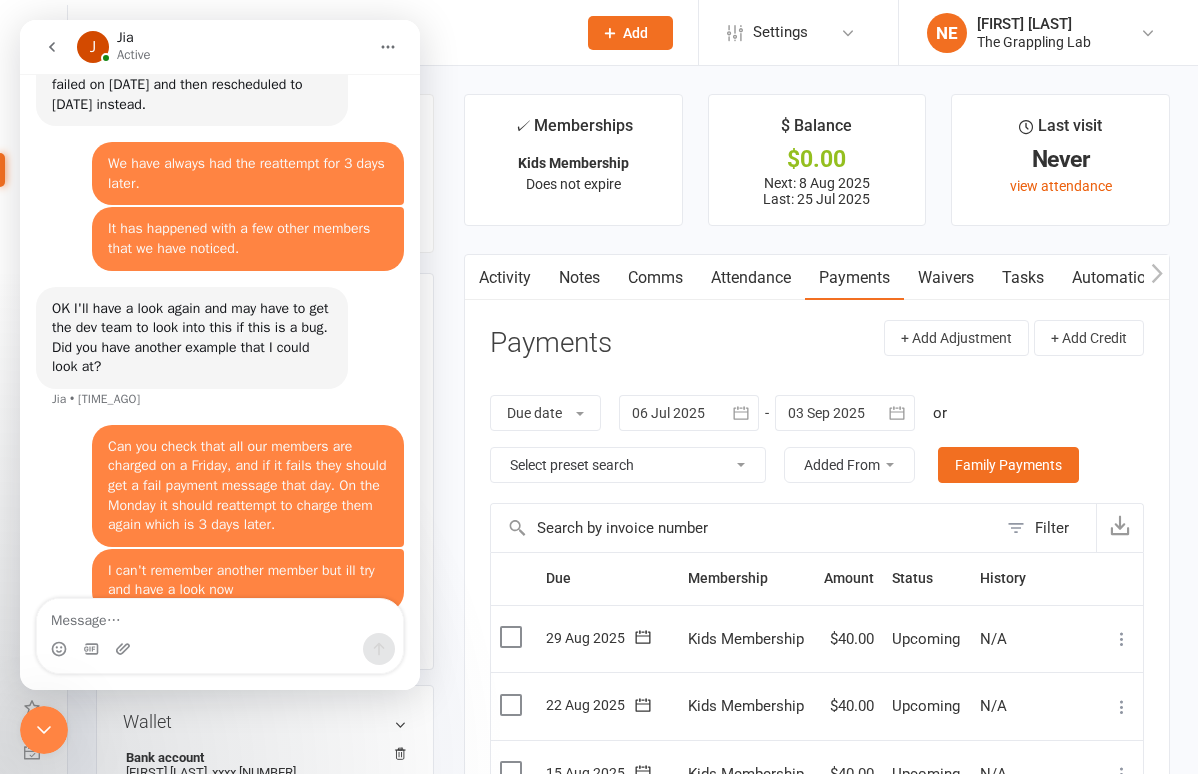 click at bounding box center [44, 730] 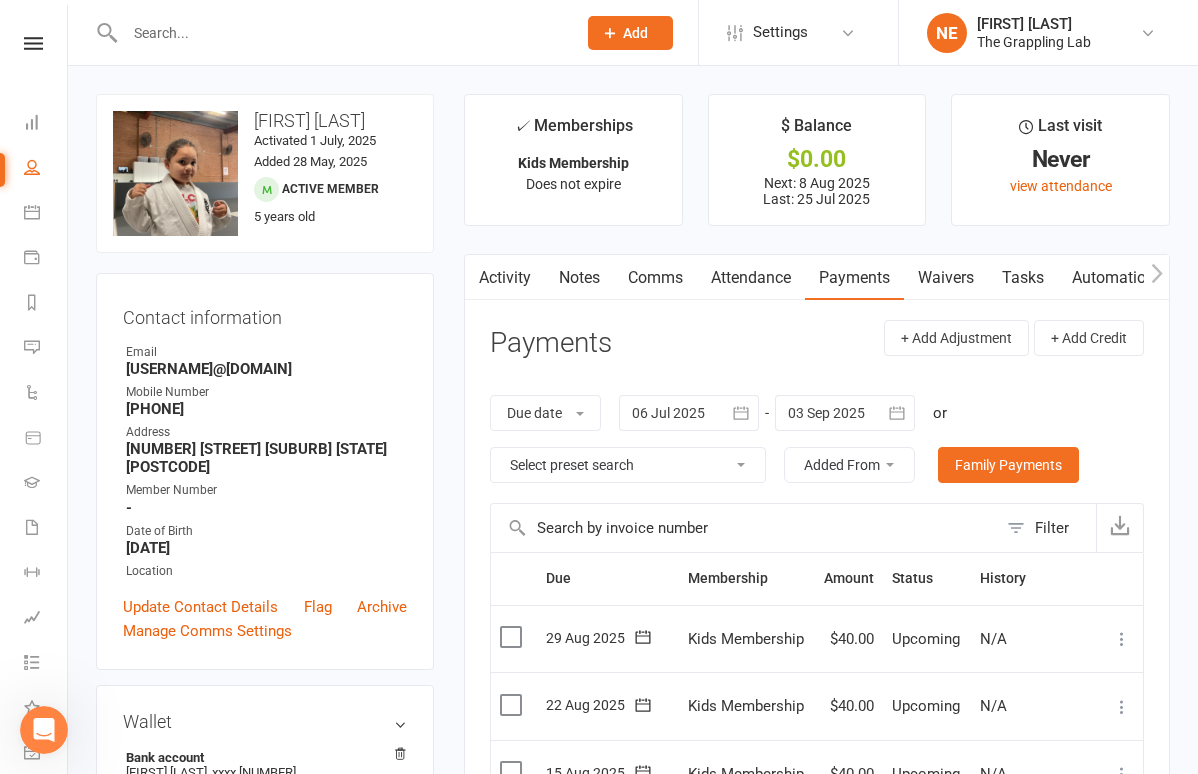 scroll, scrollTop: 0, scrollLeft: 0, axis: both 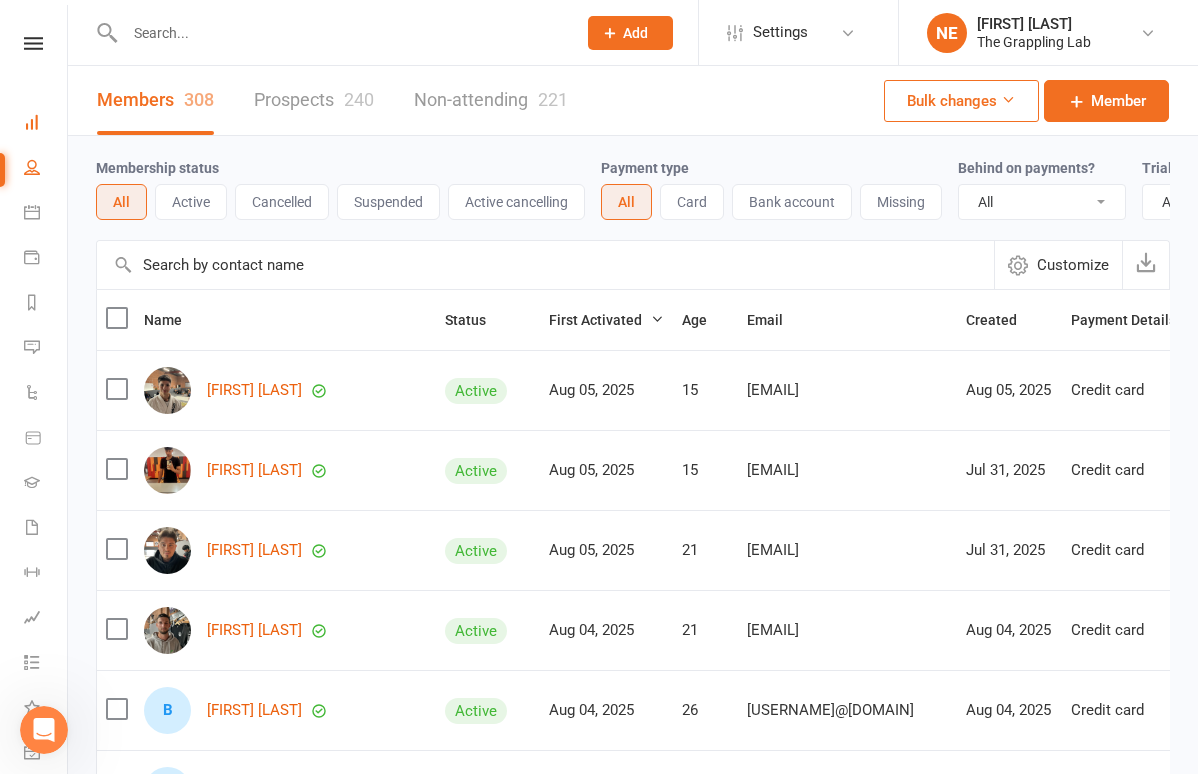 click on "Dashboard" at bounding box center [46, 124] 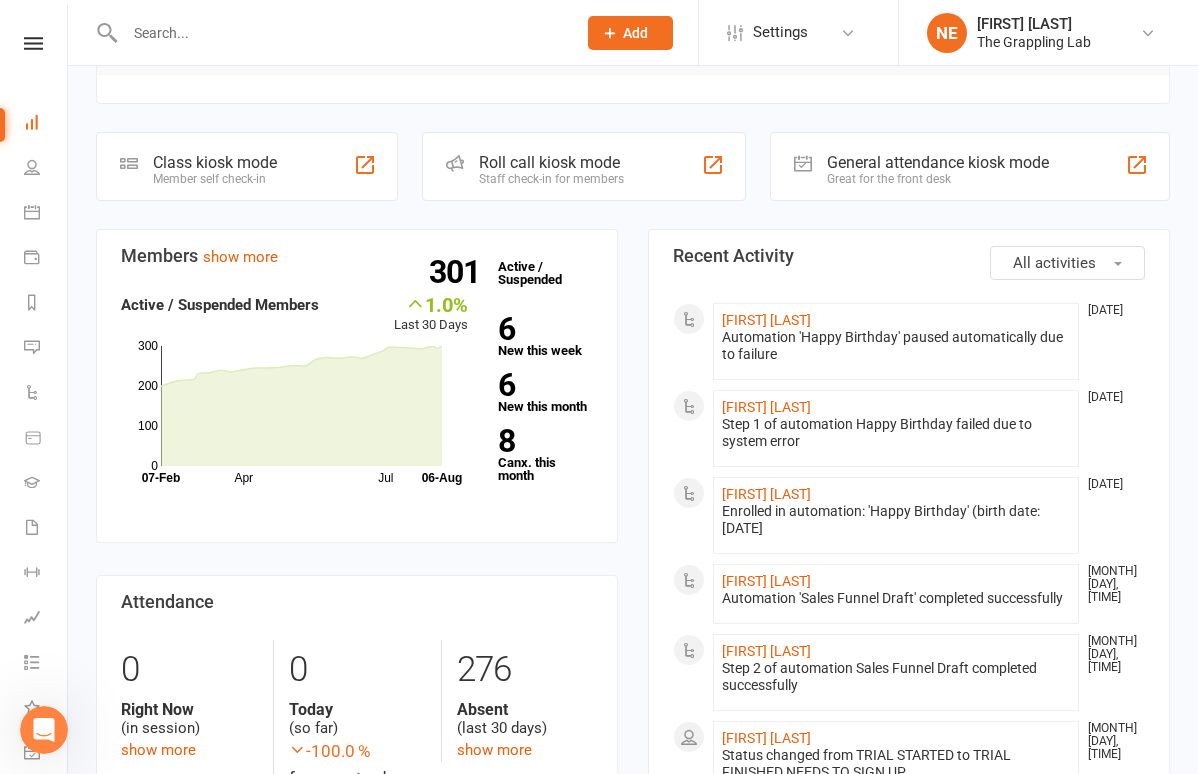 scroll, scrollTop: 500, scrollLeft: 0, axis: vertical 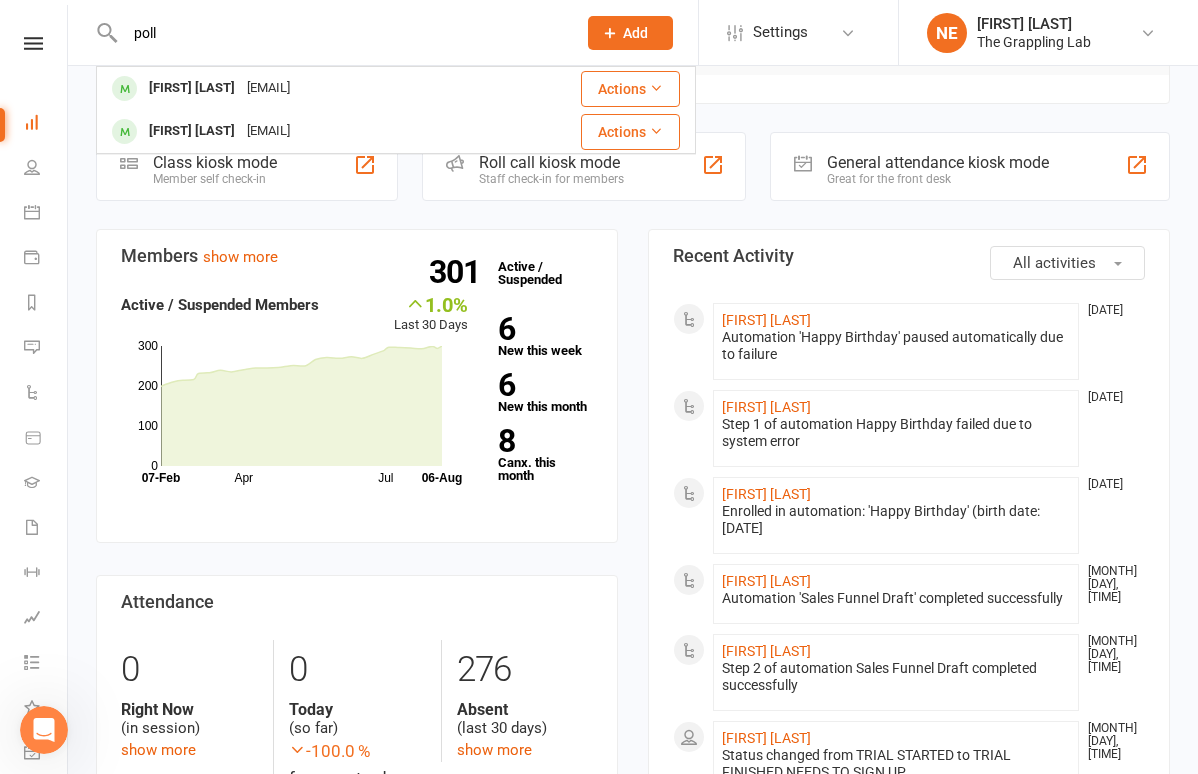 type on "poll" 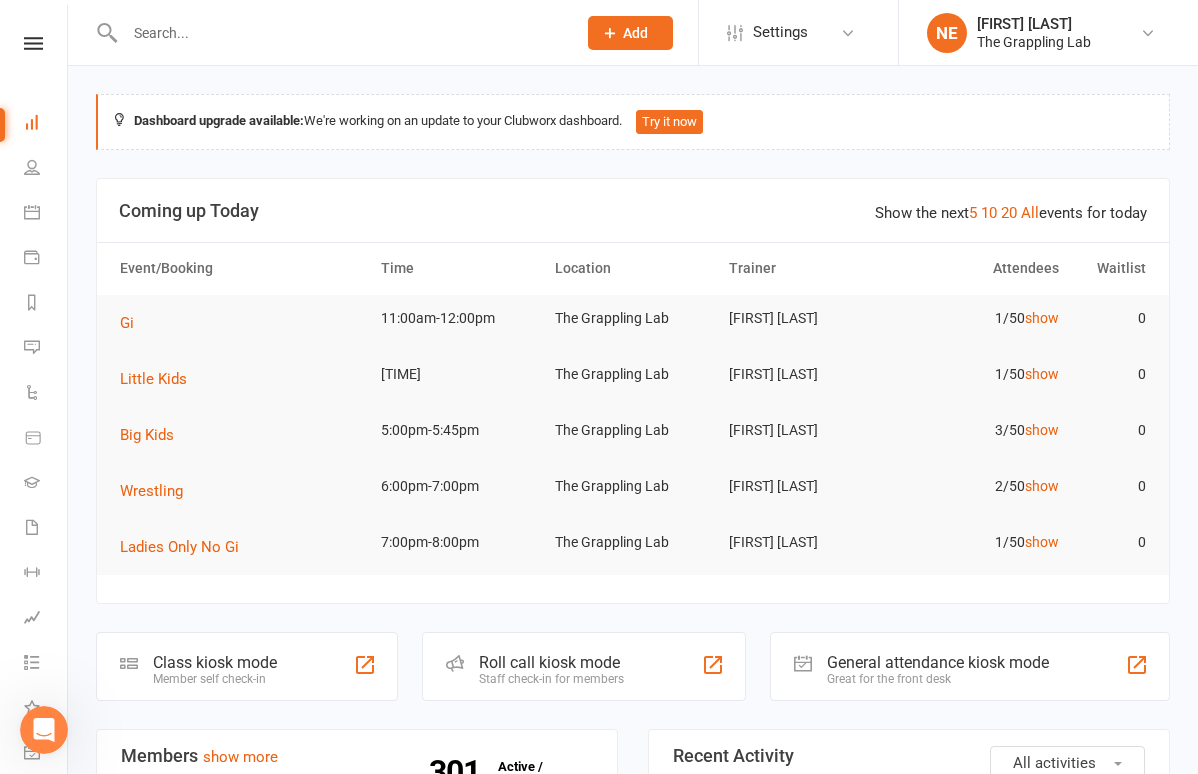 scroll, scrollTop: 0, scrollLeft: 0, axis: both 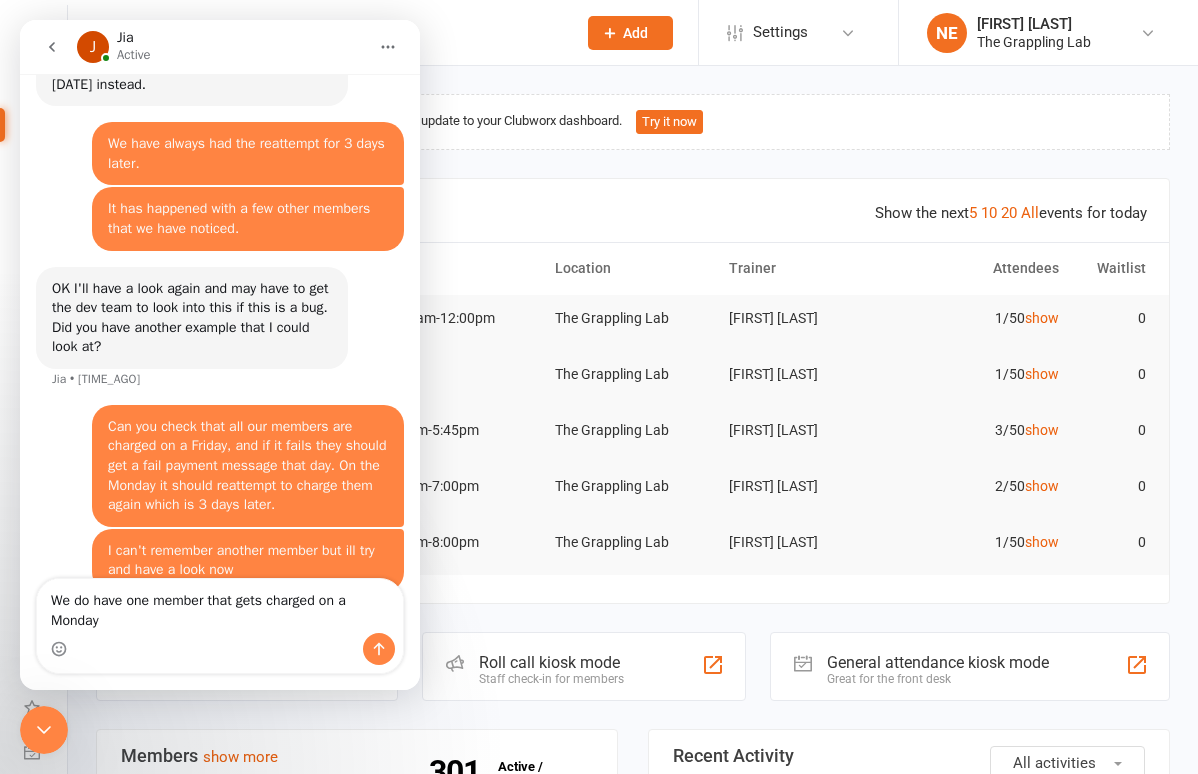 click on "We do have one member that gets charged on a Monday" at bounding box center [220, 606] 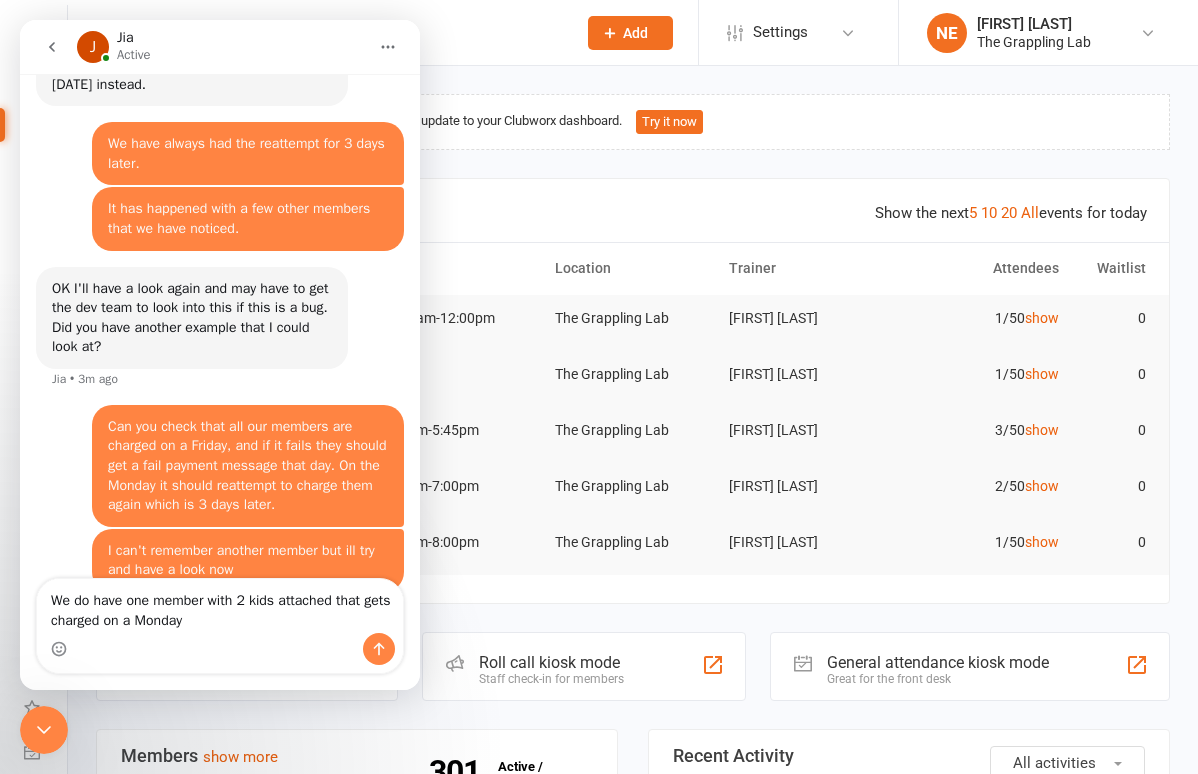 drag, startPoint x: 226, startPoint y: 592, endPoint x: 228, endPoint y: 627, distance: 35.057095 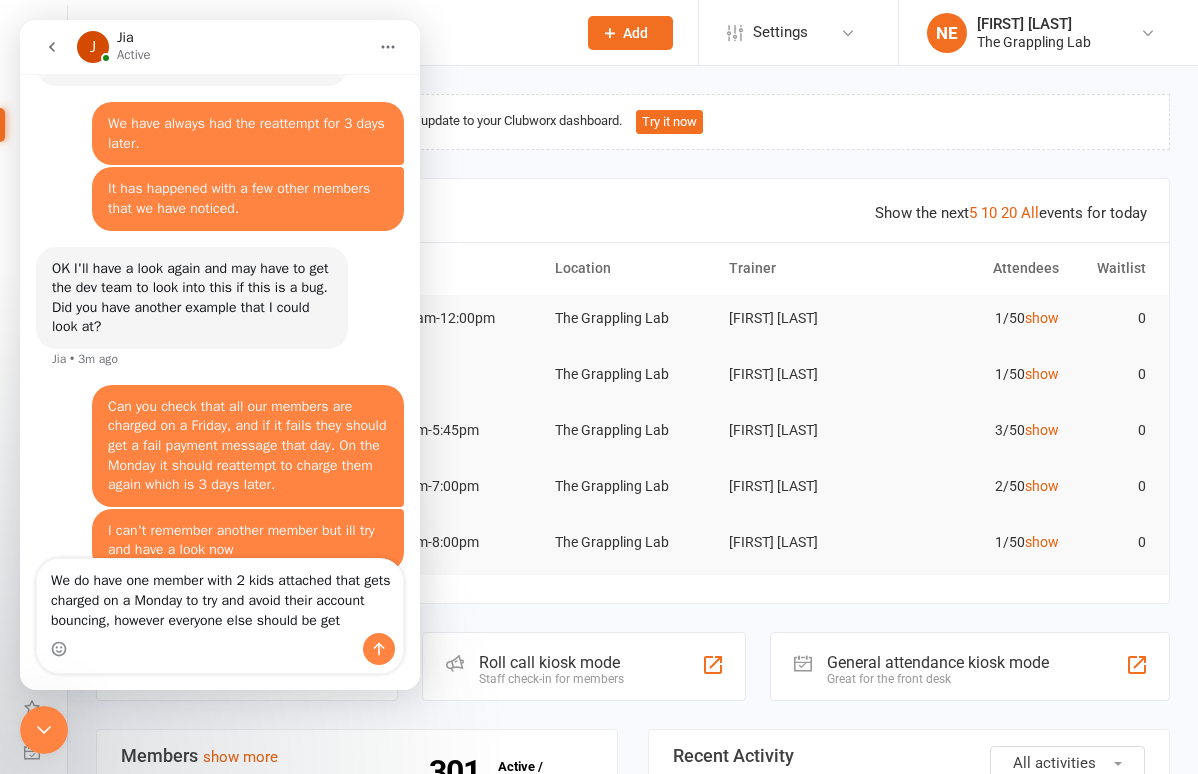 scroll, scrollTop: 1552, scrollLeft: 0, axis: vertical 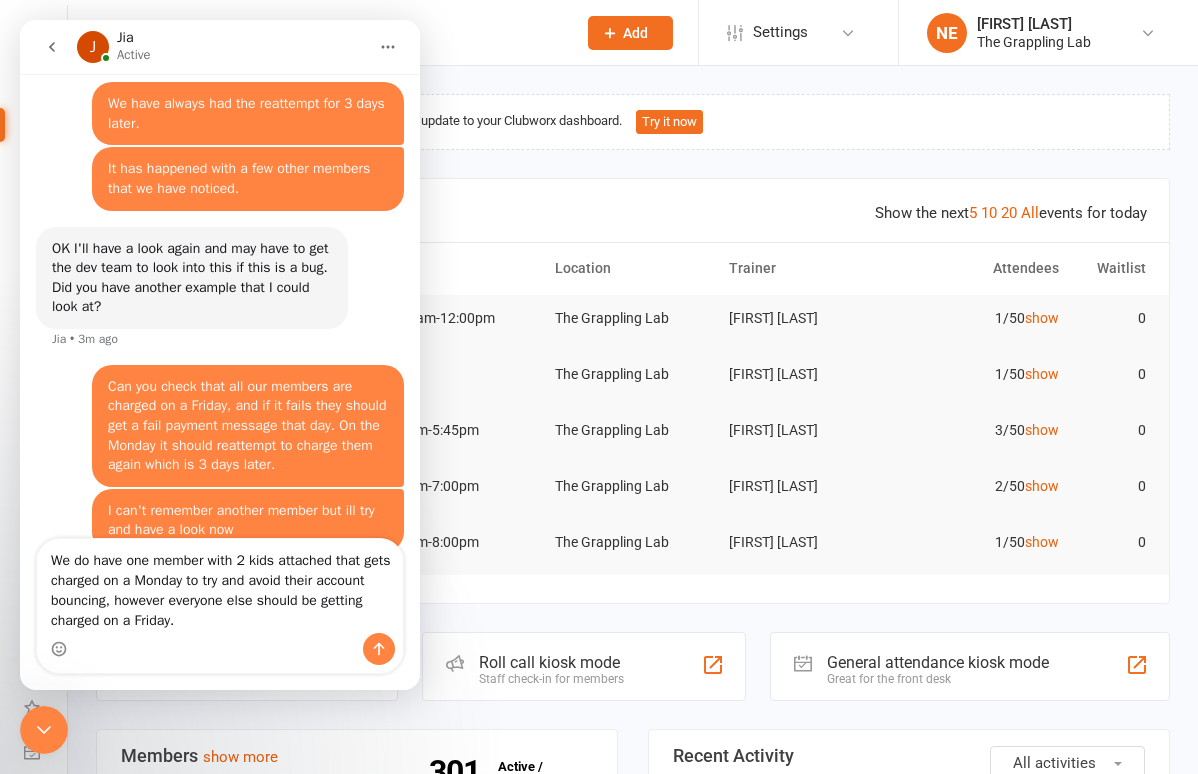 type on "We do have one member with 2 kids attached that gets charged on a Monday to try and avoid their account bouncing, however everyone else should be getting charged on a Friday." 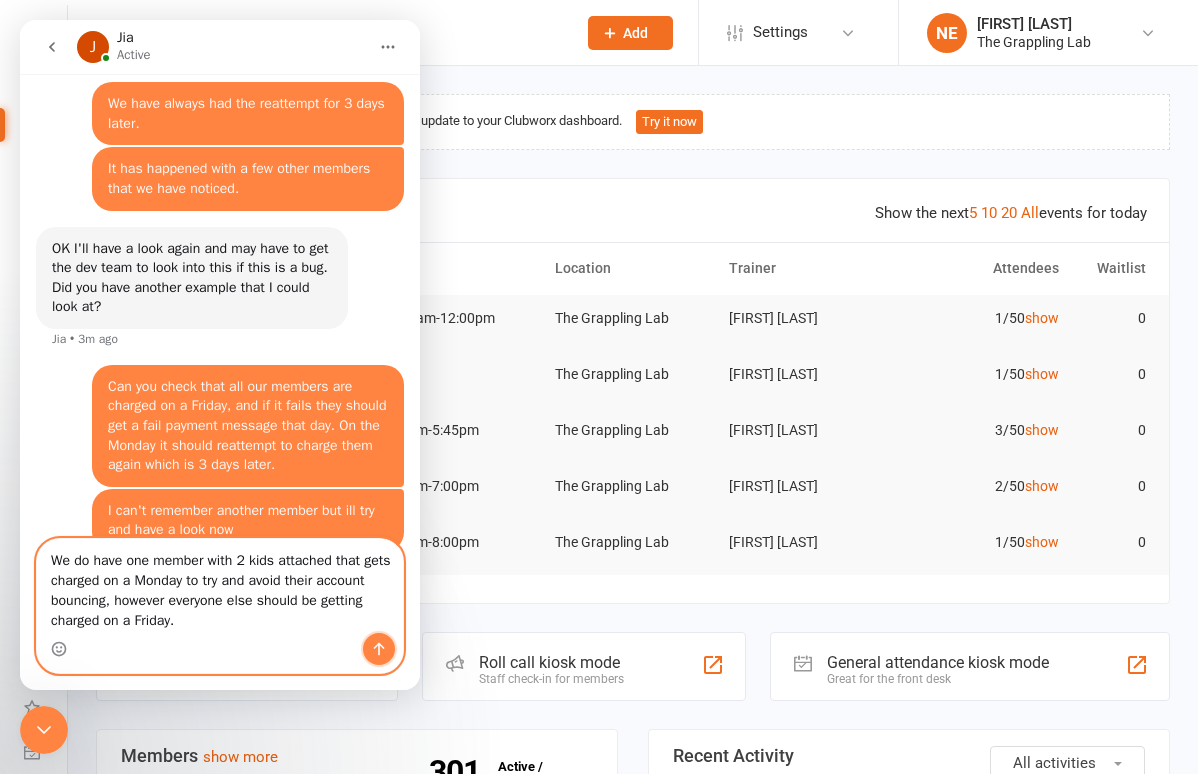 click at bounding box center [379, 649] 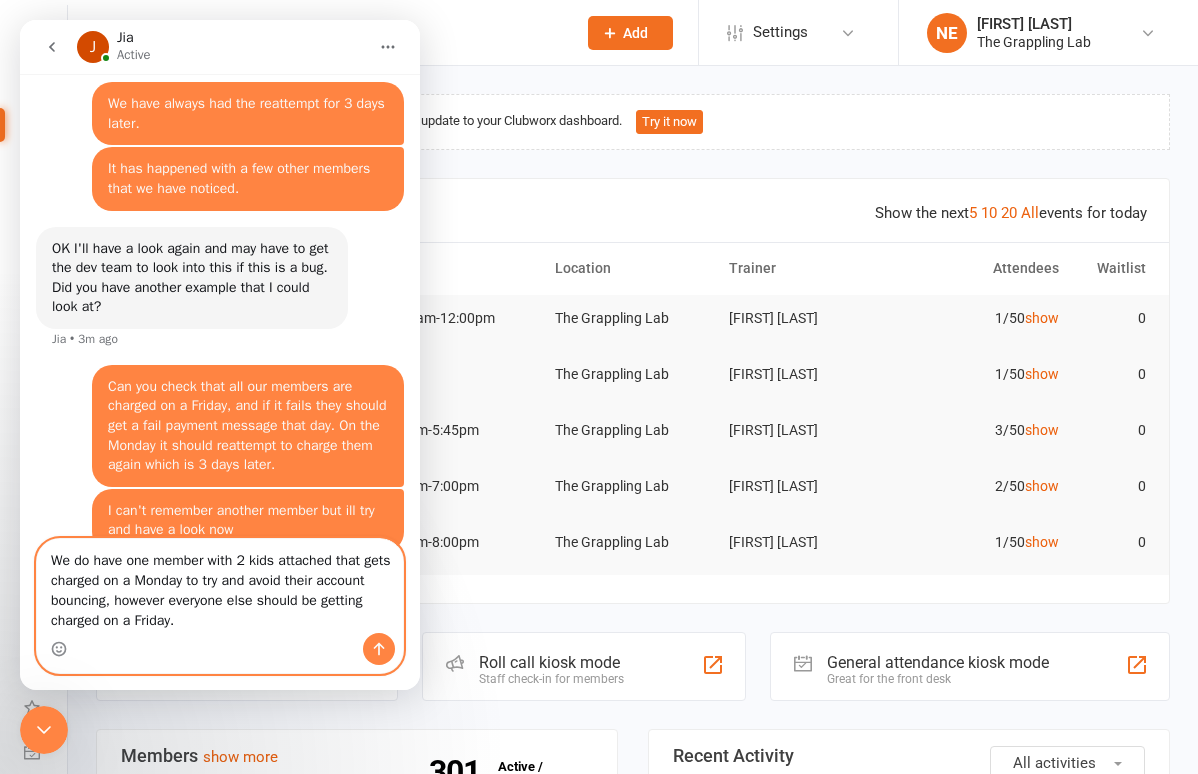 type 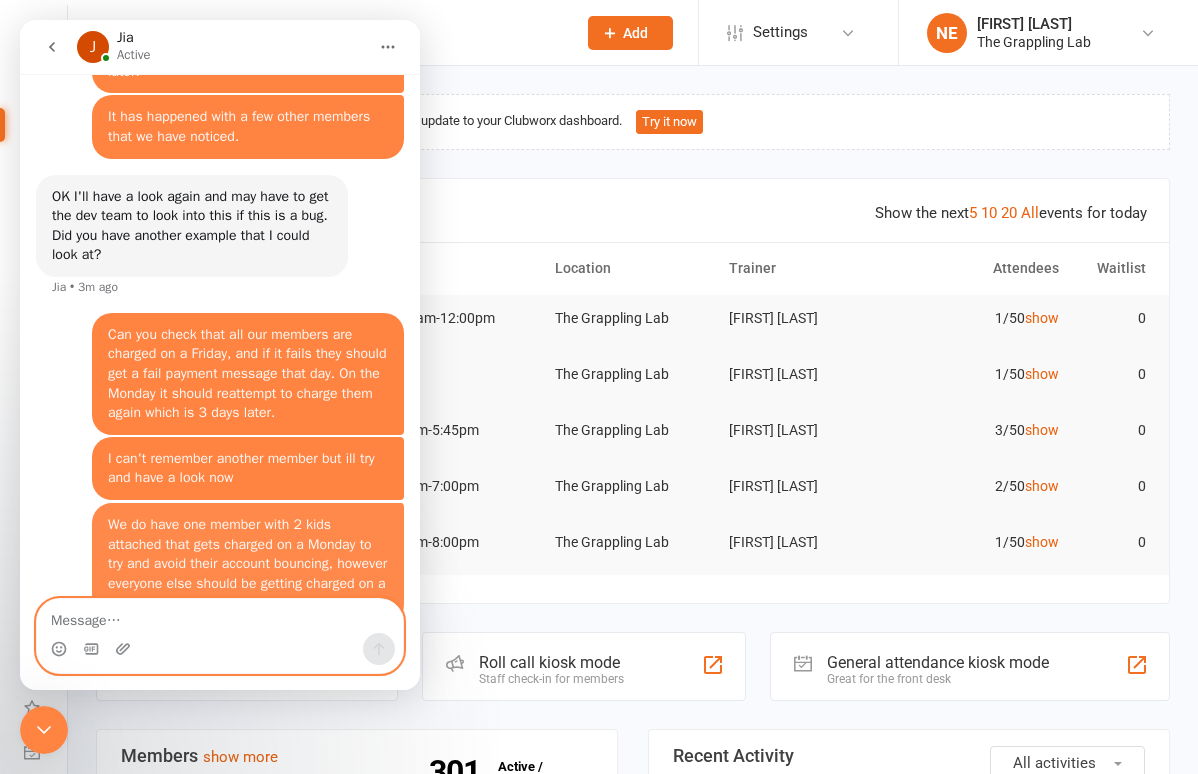 scroll, scrollTop: 1613, scrollLeft: 0, axis: vertical 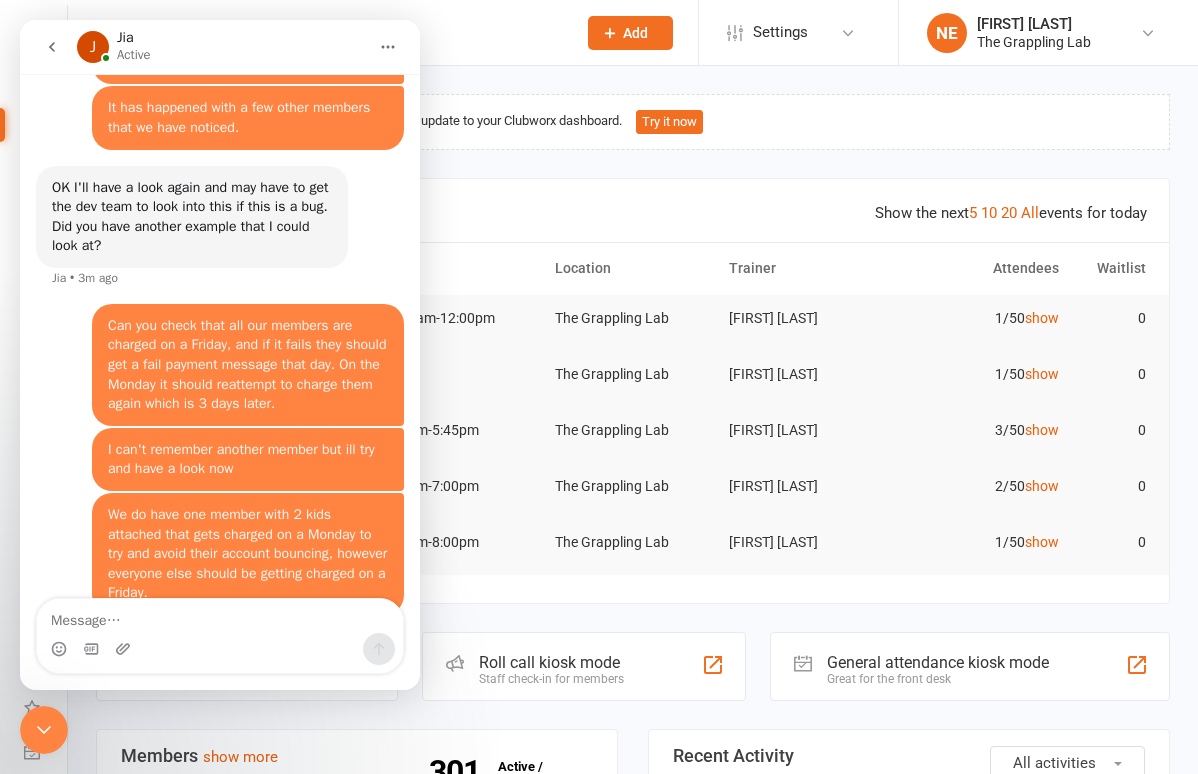 click at bounding box center (340, 33) 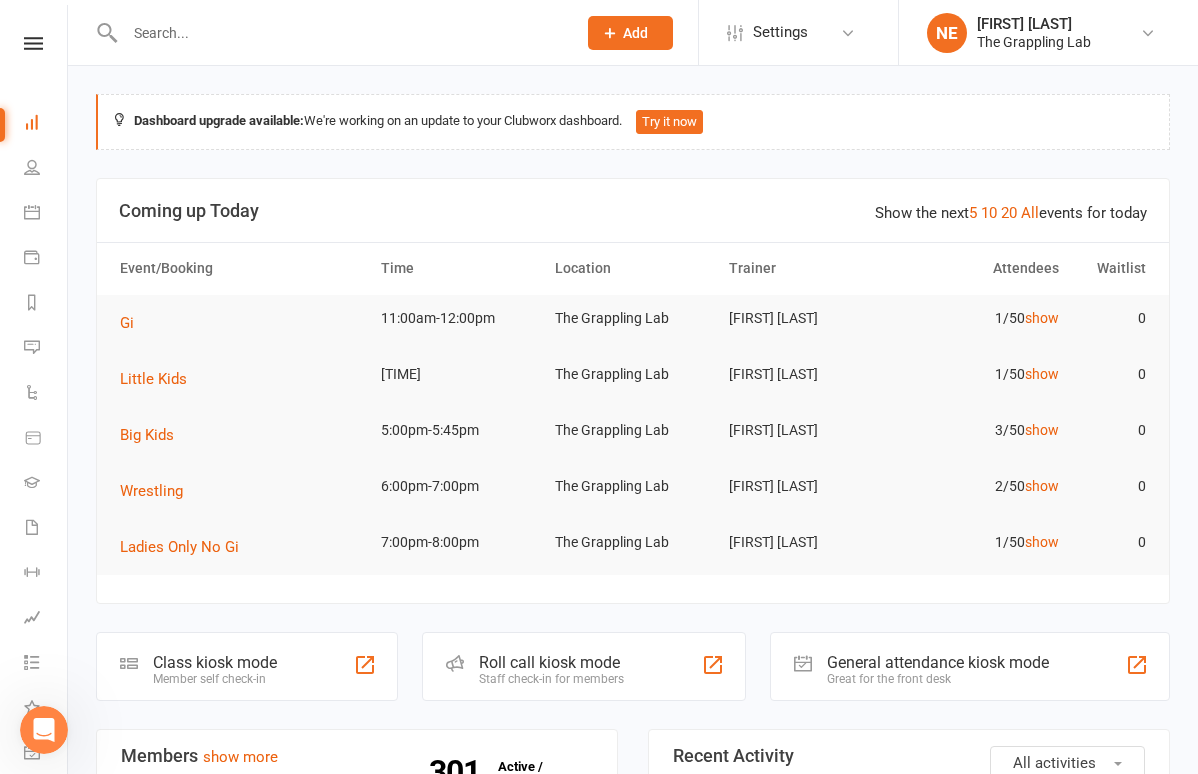 click at bounding box center (340, 33) 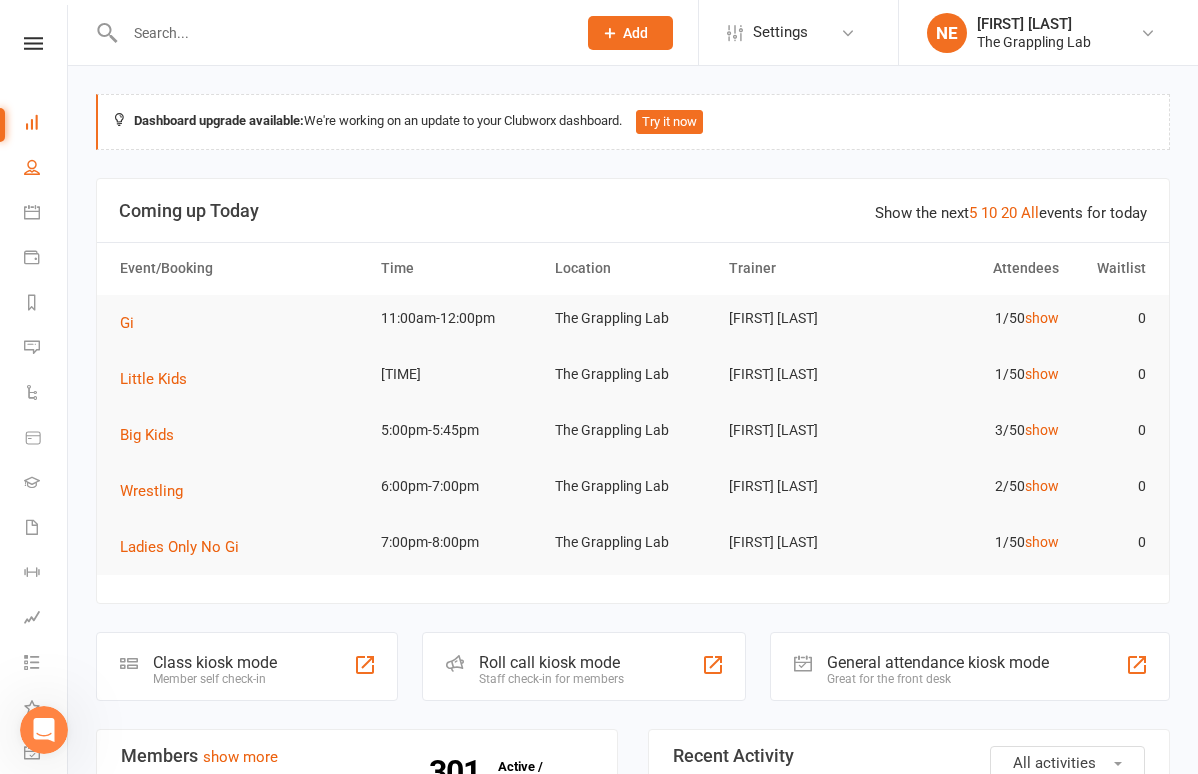 click on "People" at bounding box center [46, 169] 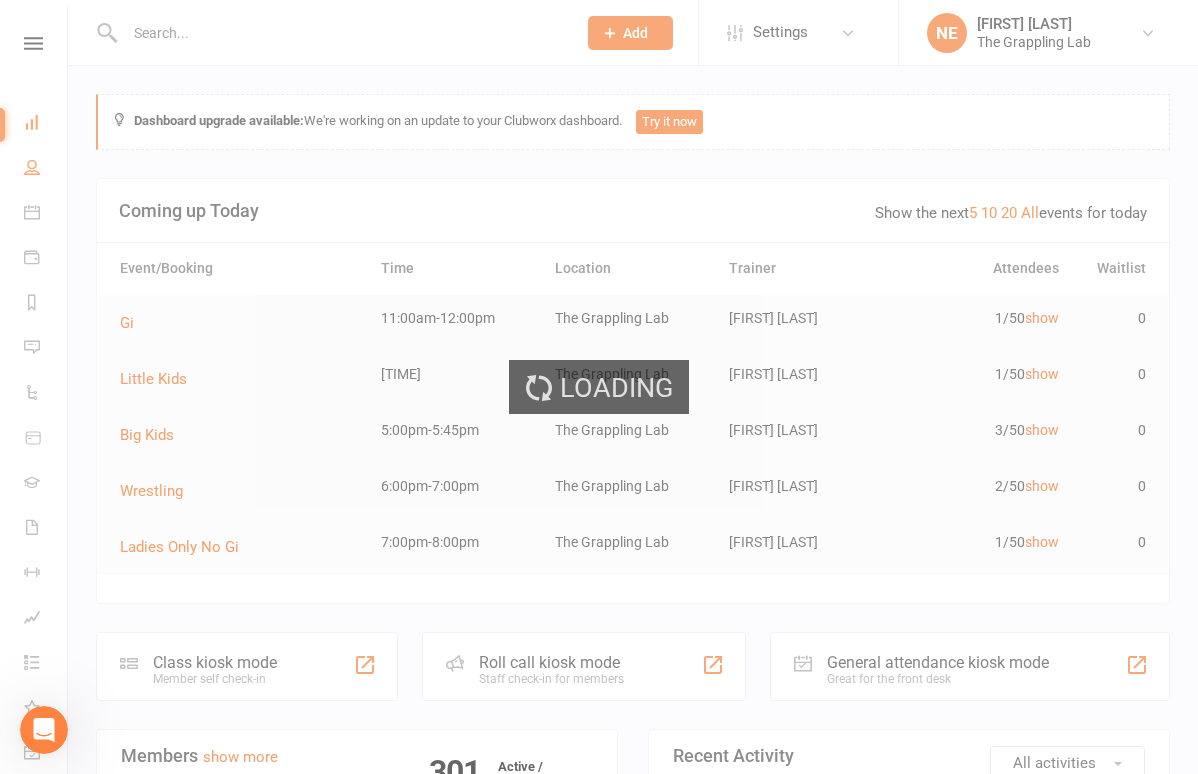 select on "100" 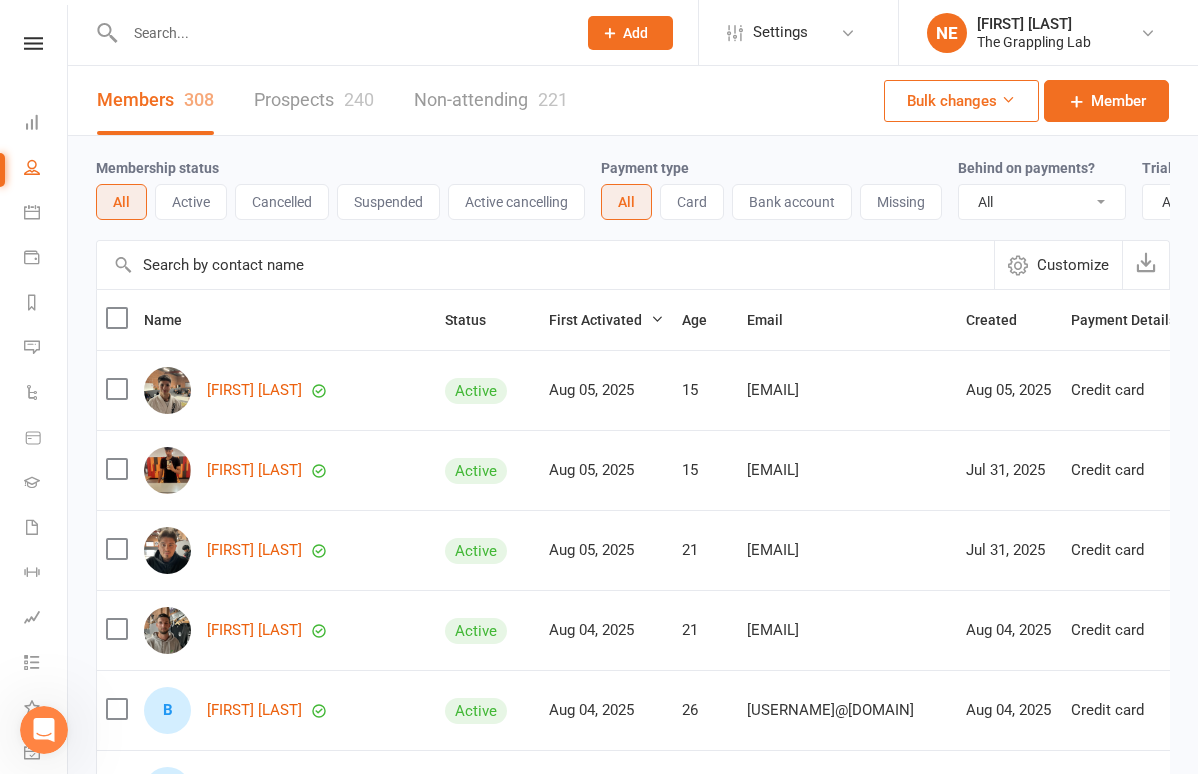 scroll, scrollTop: 0, scrollLeft: 0, axis: both 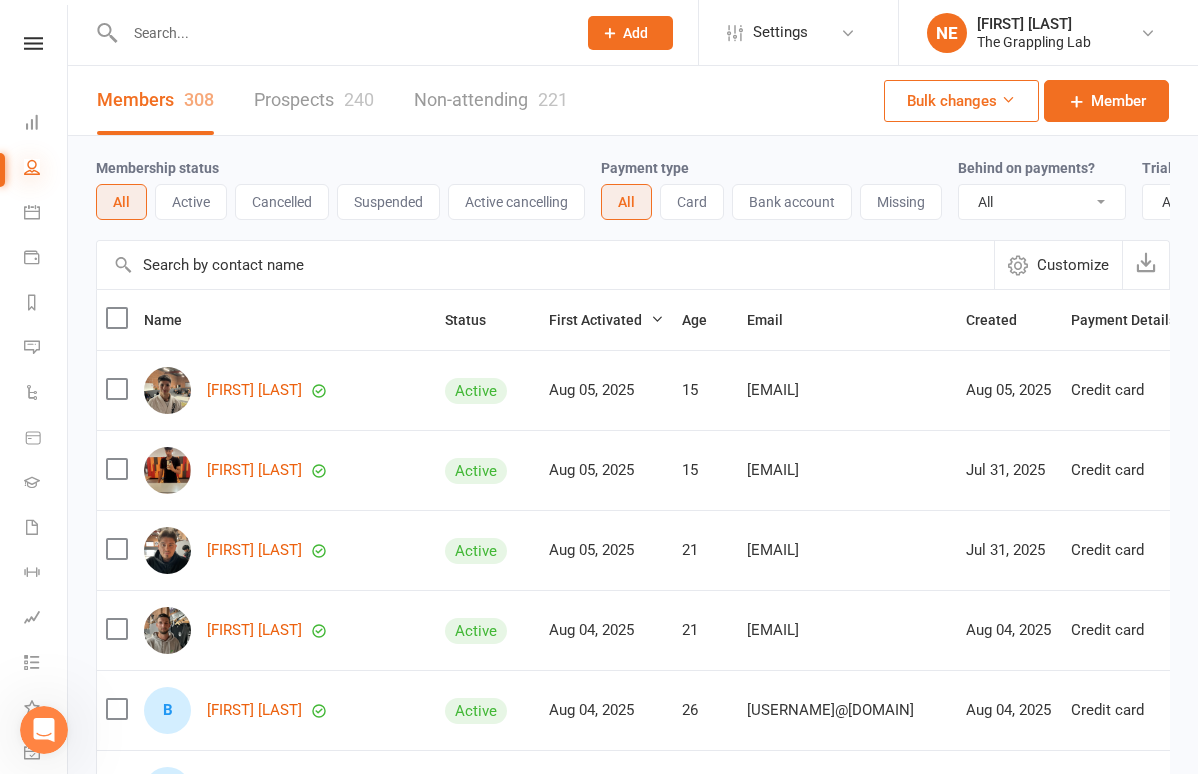 click at bounding box center (32, 167) 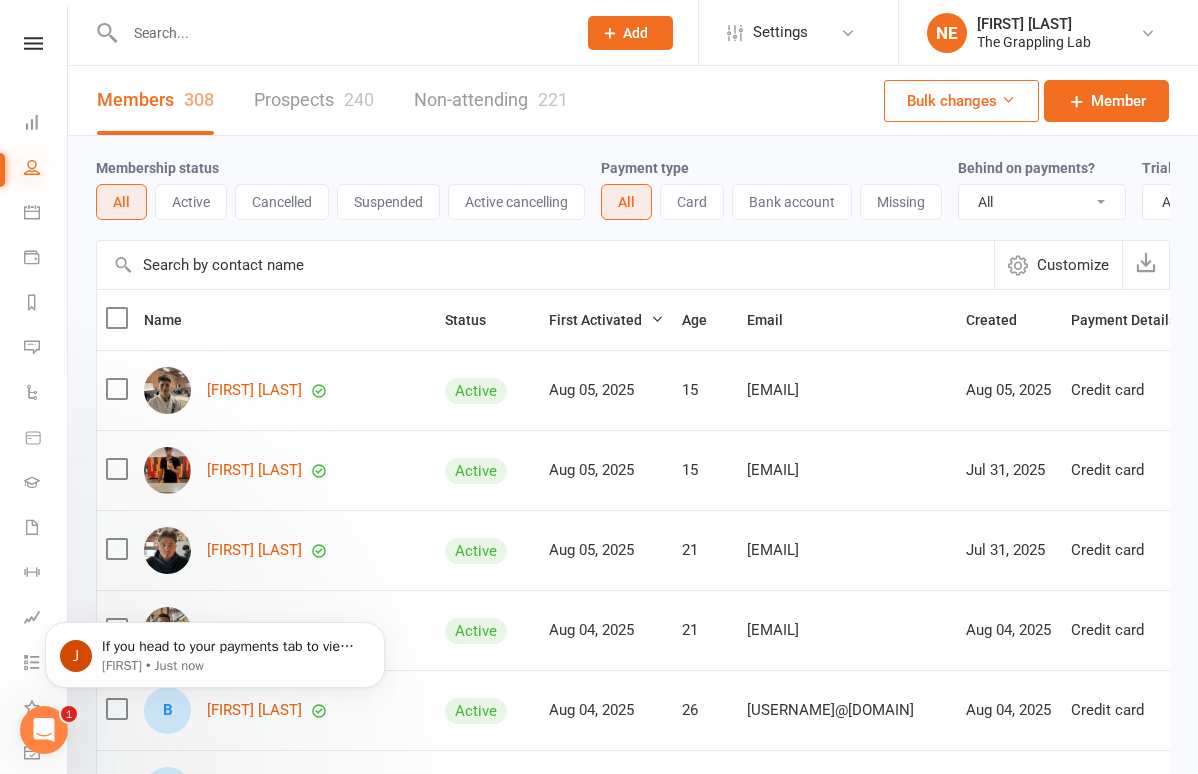 scroll, scrollTop: 0, scrollLeft: 0, axis: both 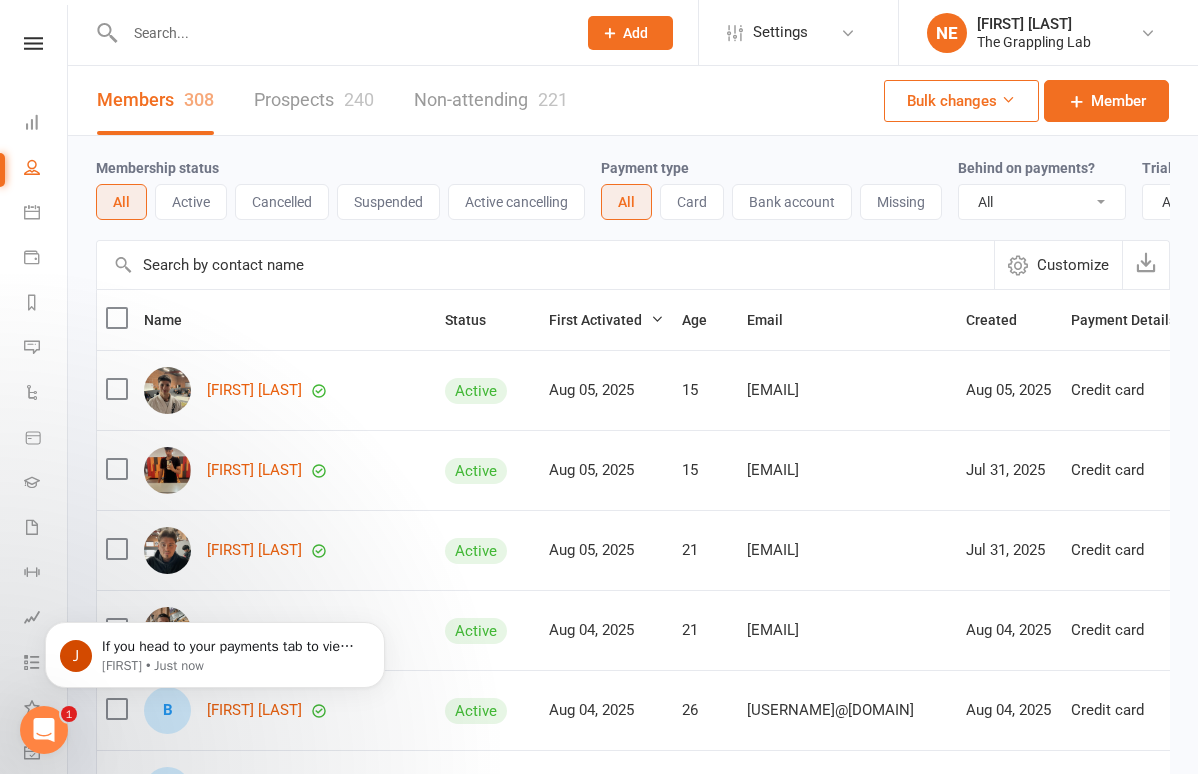 click at bounding box center (44, 730) 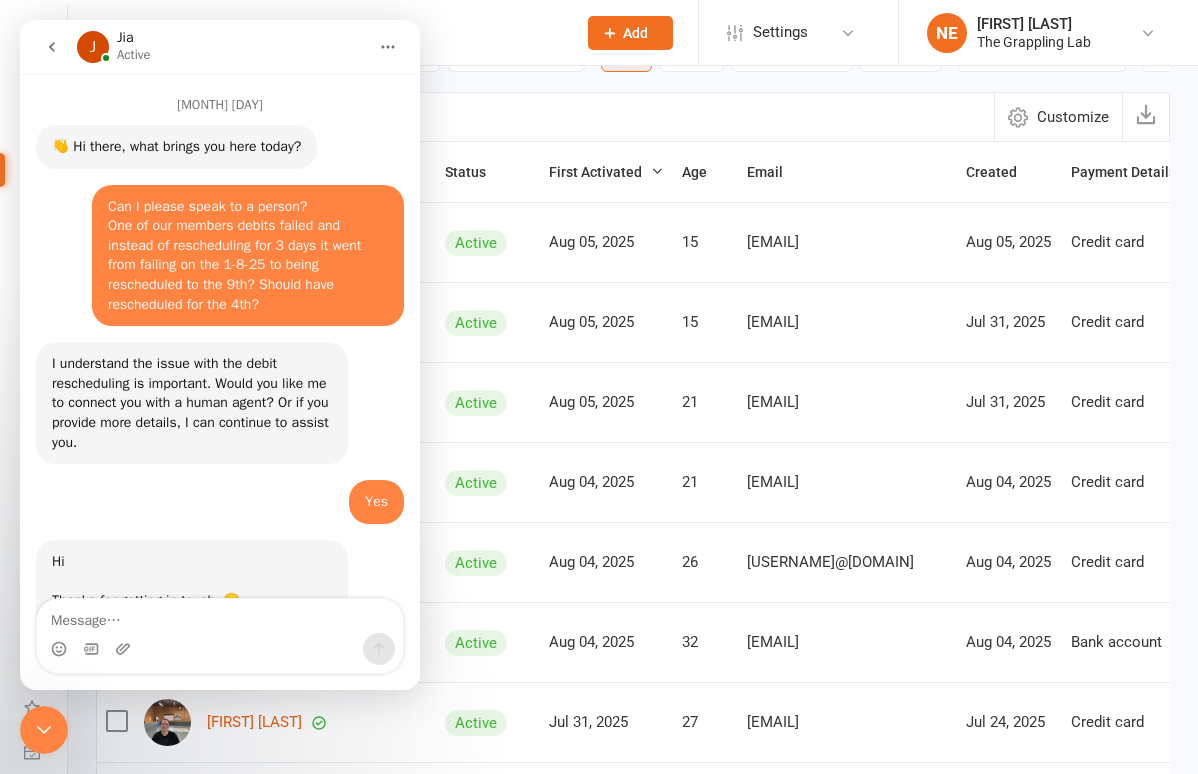 scroll, scrollTop: 523, scrollLeft: 0, axis: vertical 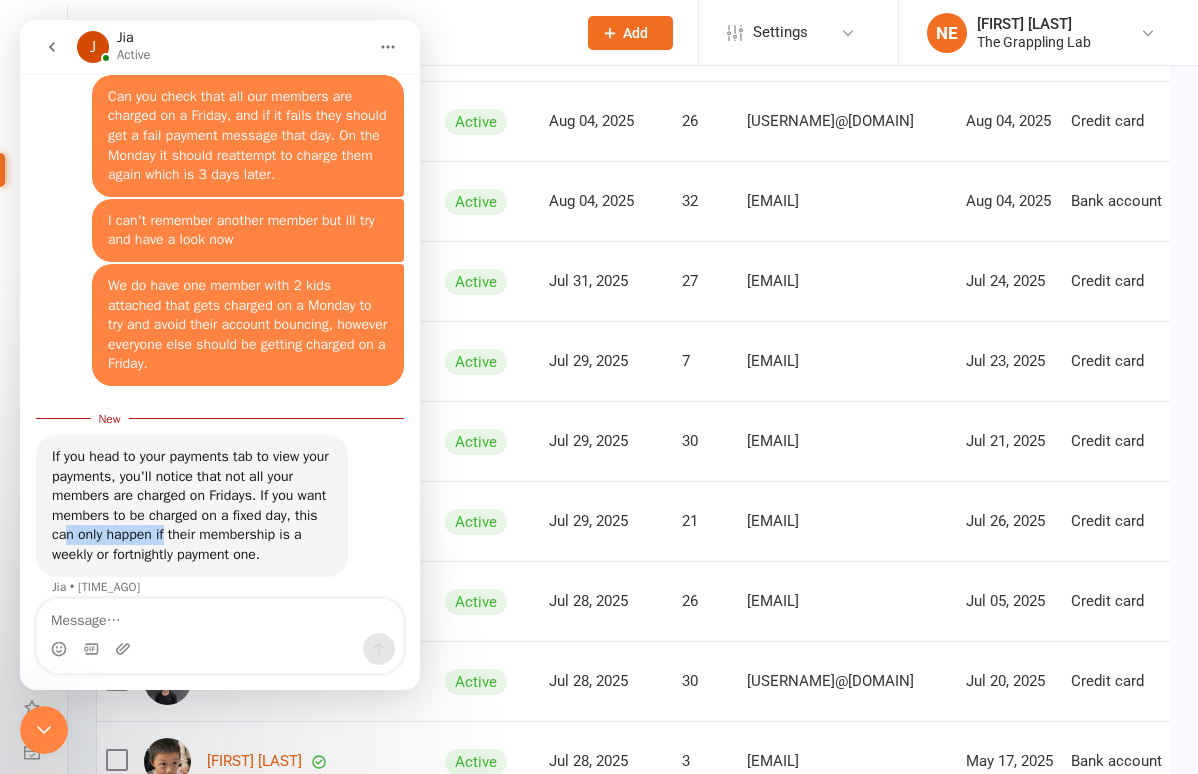 drag, startPoint x: 262, startPoint y: 498, endPoint x: 156, endPoint y: 498, distance: 106 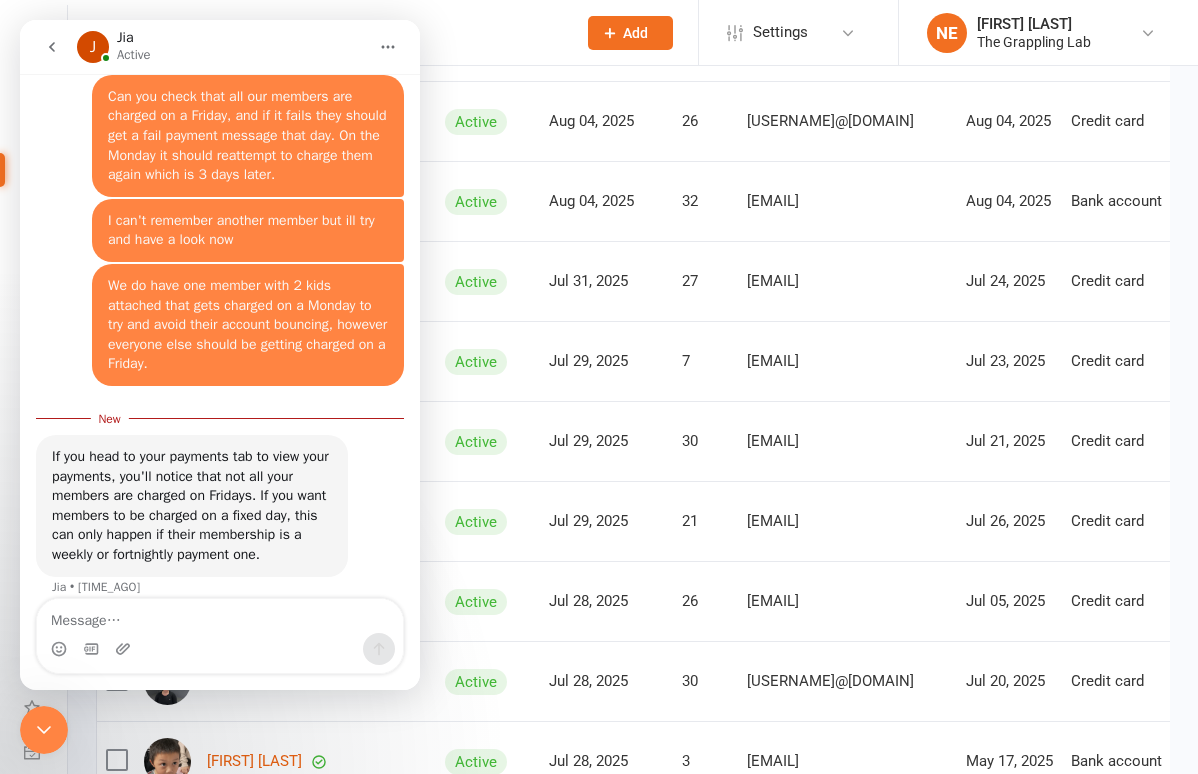 click on "If you head to your payments tab to view your payments, you'll notice that not all your members are charged on Fridays. If you want members to be charged on a fixed day, this can only happen if their membership is a weekly or fortnightly payment one." at bounding box center (192, 506) 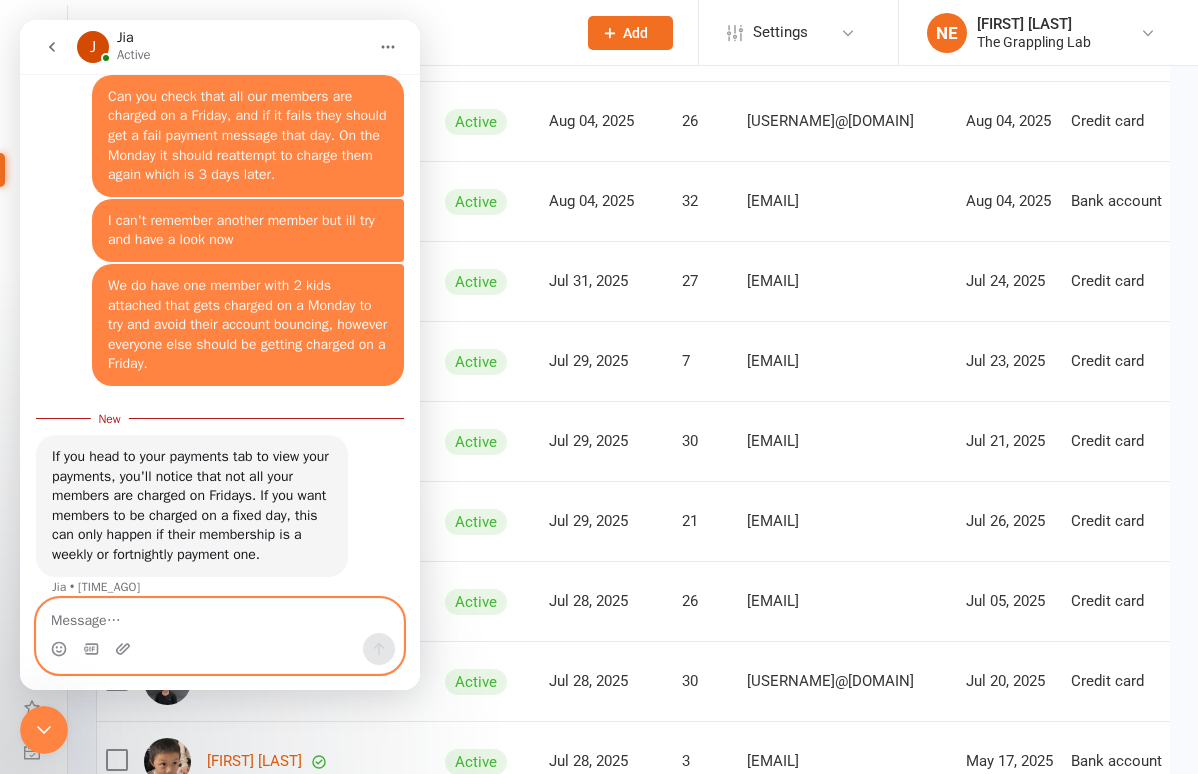click at bounding box center (220, 616) 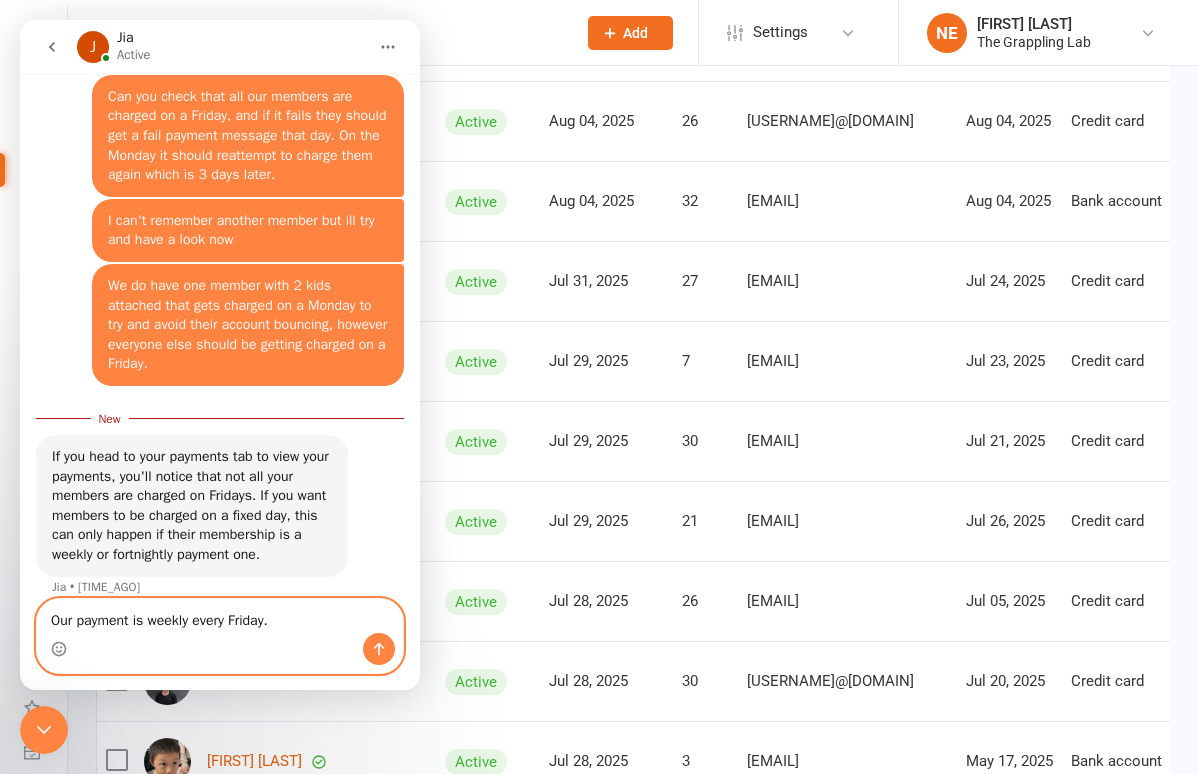 click on "Our payment is weekly every Friday." at bounding box center (220, 616) 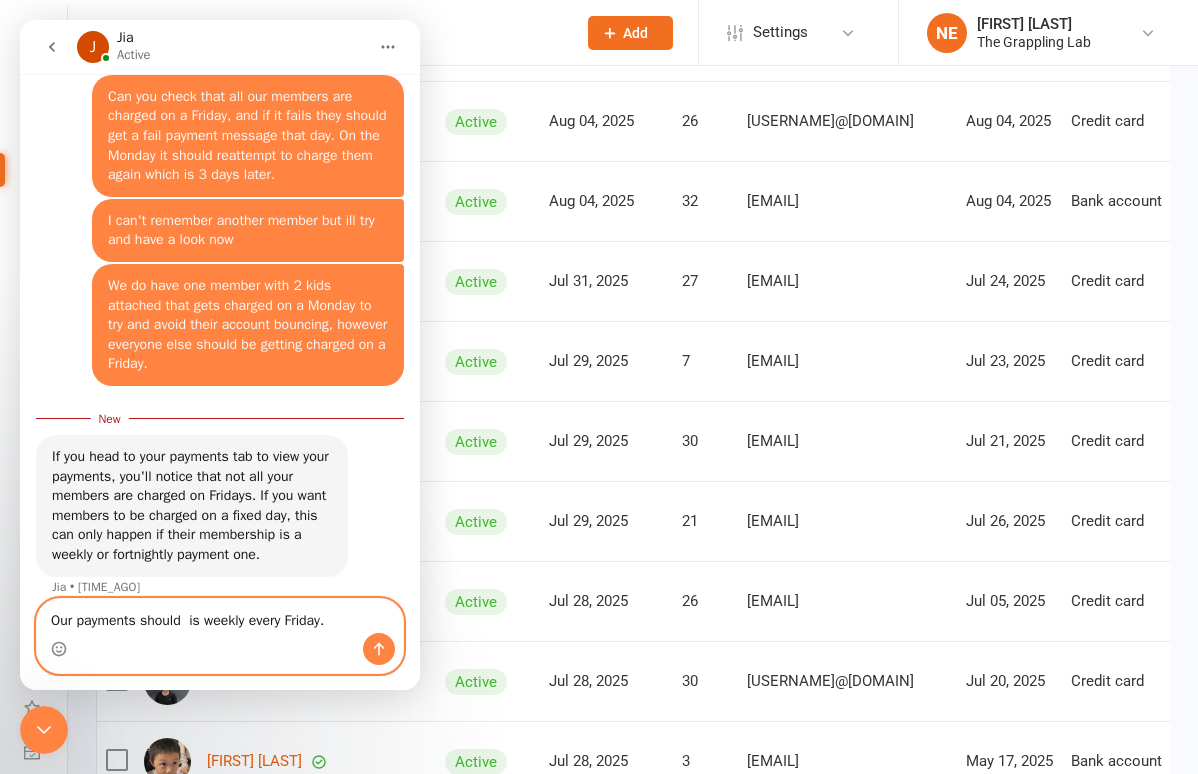 click on "Our payments should  is weekly every Friday." at bounding box center [220, 616] 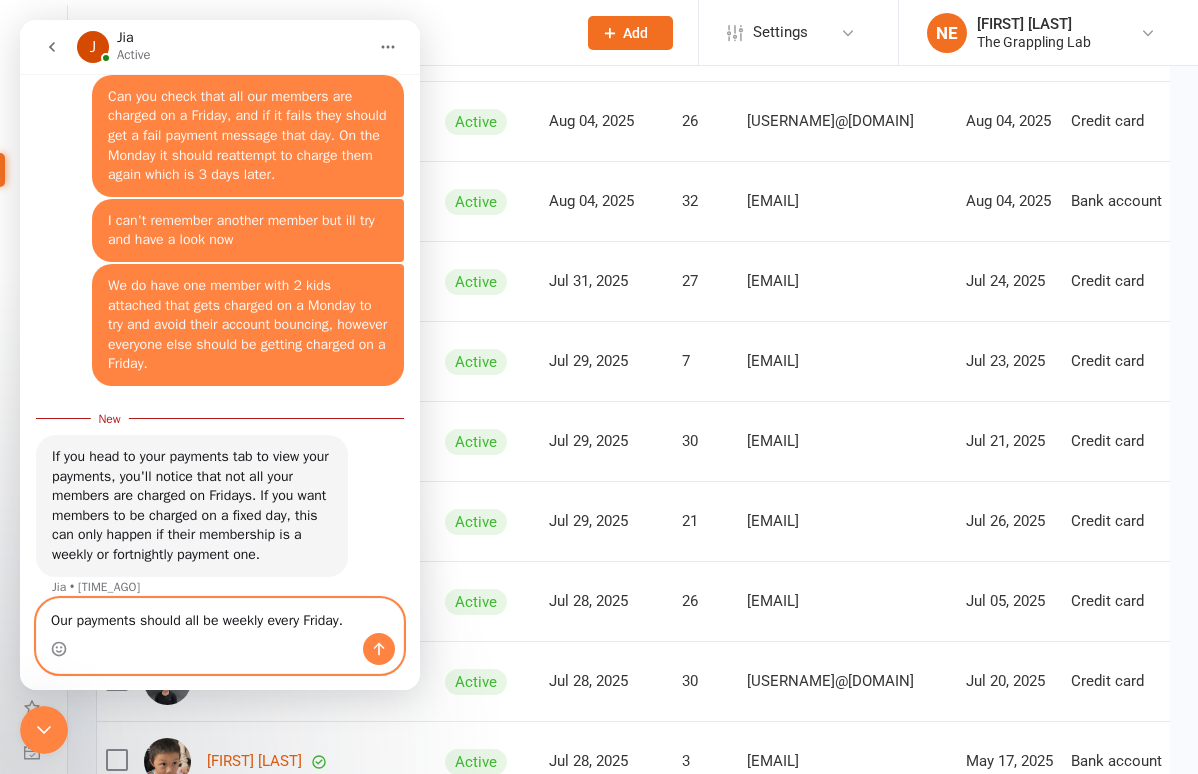 click on "Our payments should all be weekly every Friday." at bounding box center (220, 616) 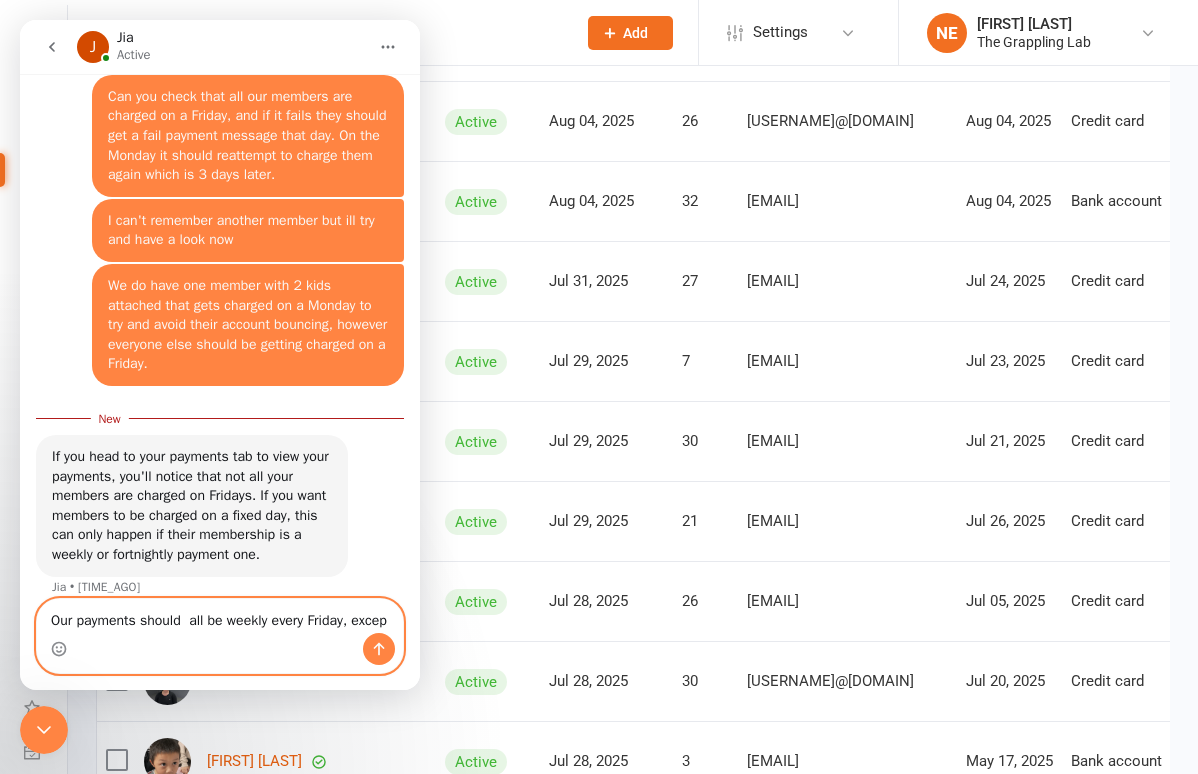 scroll, scrollTop: 1839, scrollLeft: 0, axis: vertical 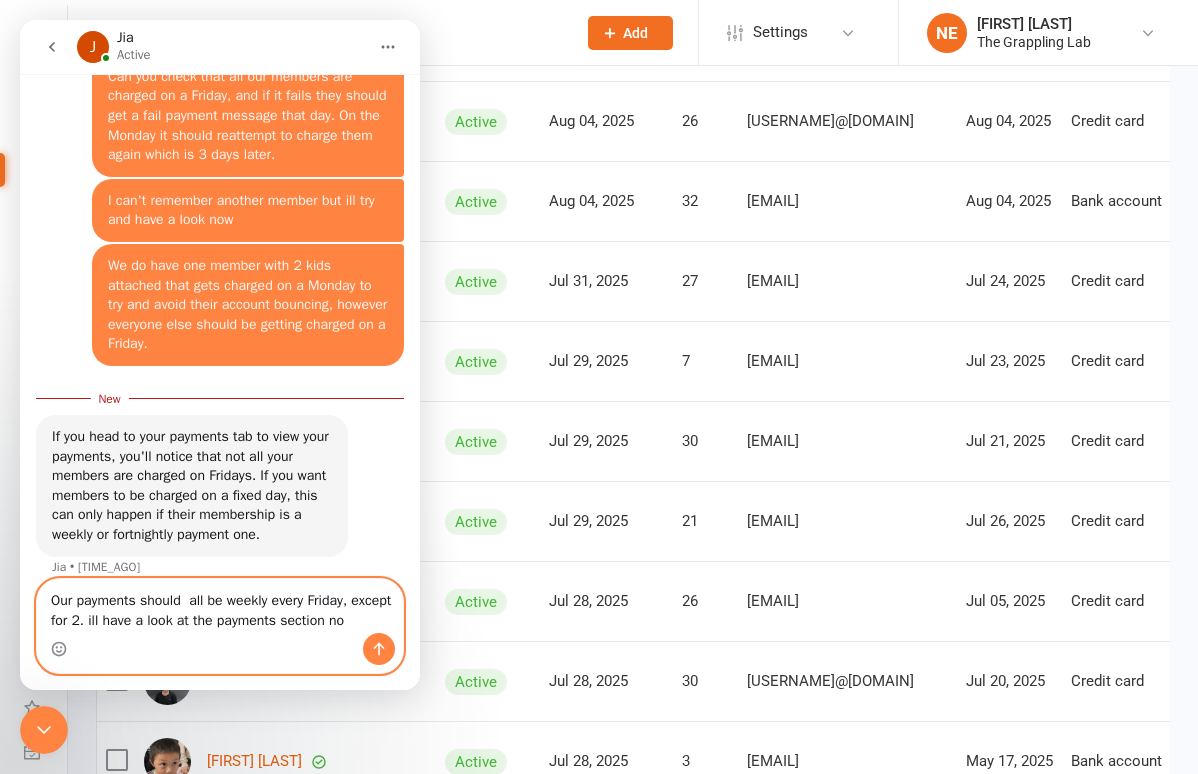 type on "Our payments should  all be weekly every Friday, except for 2. ill have a look at the payments section now" 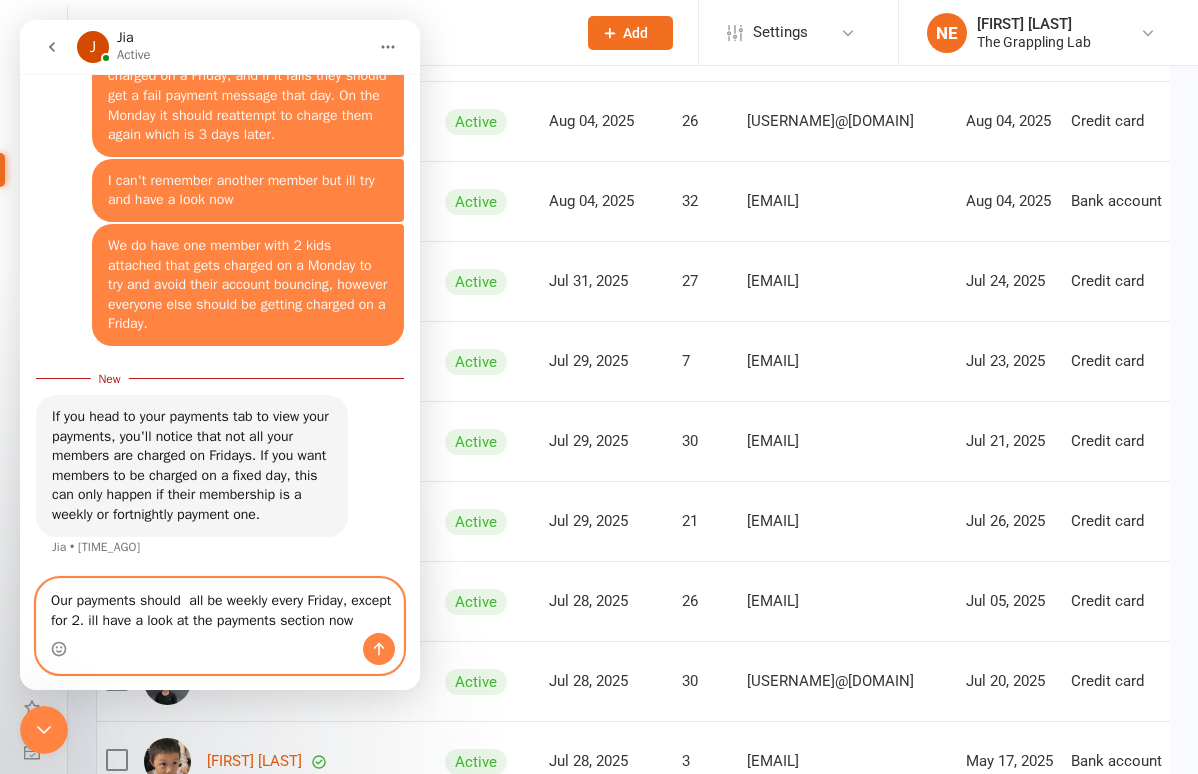 type 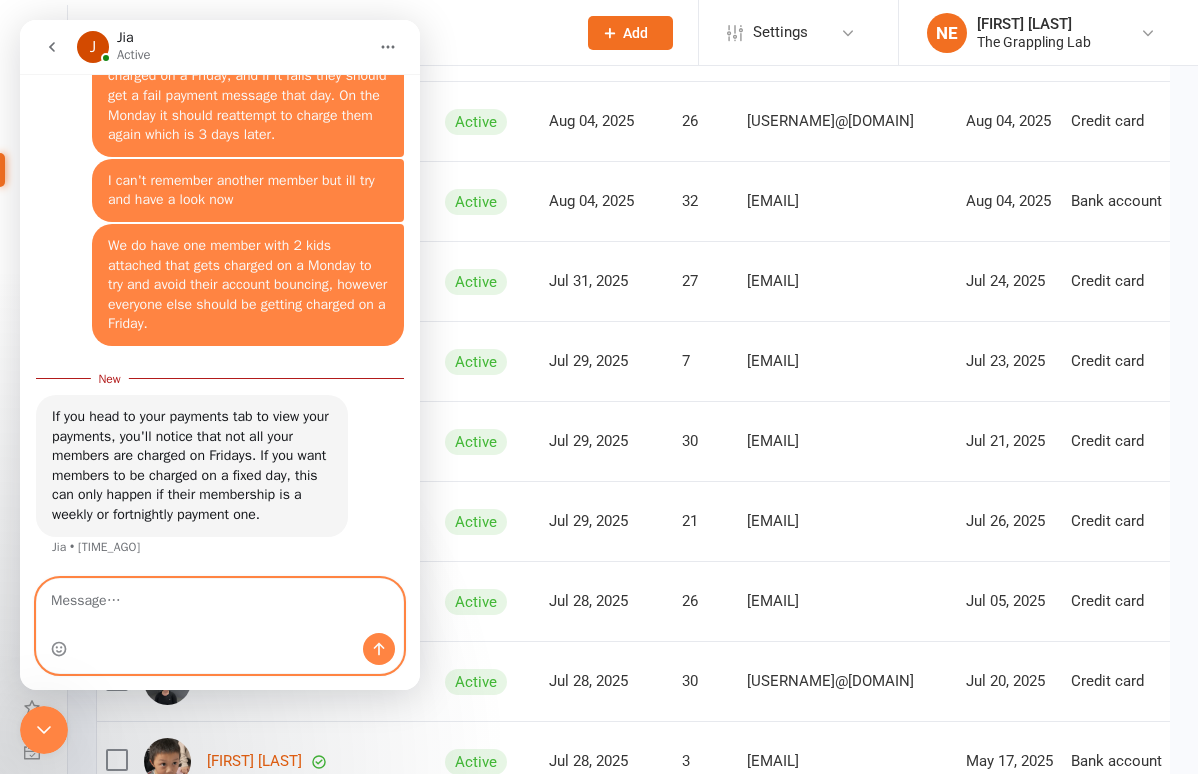 scroll, scrollTop: 1883, scrollLeft: 0, axis: vertical 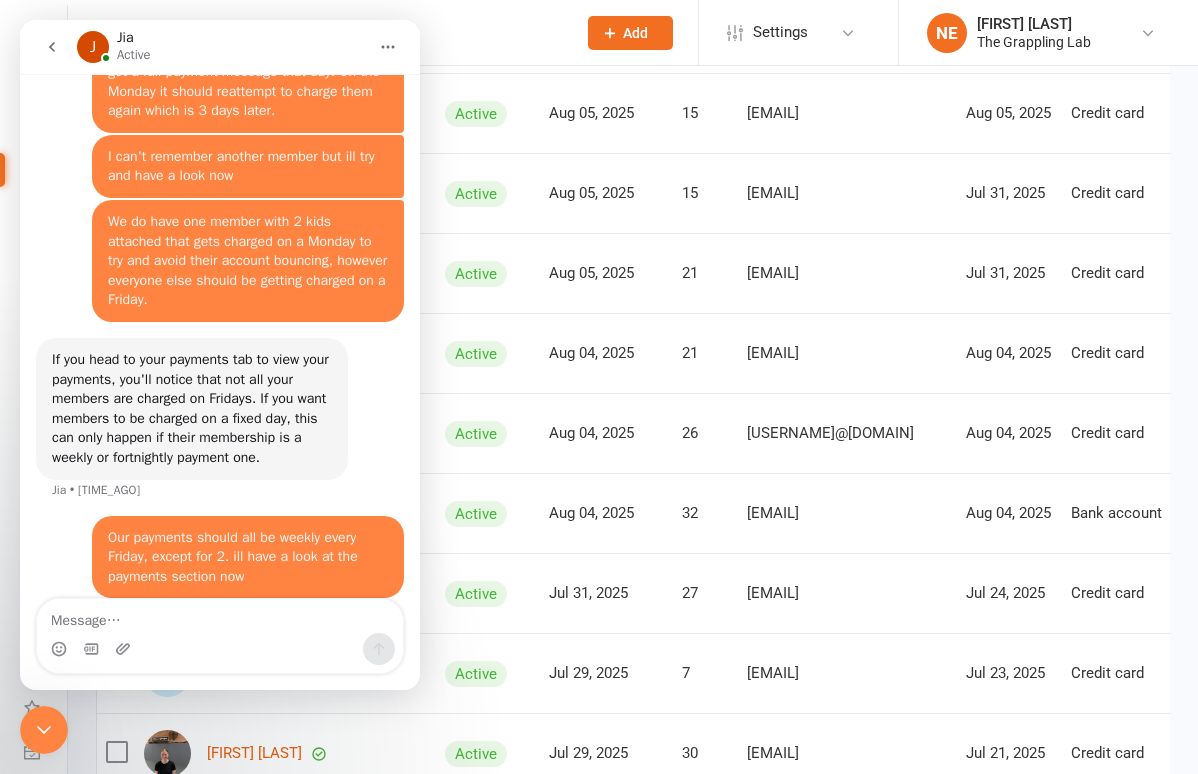 click 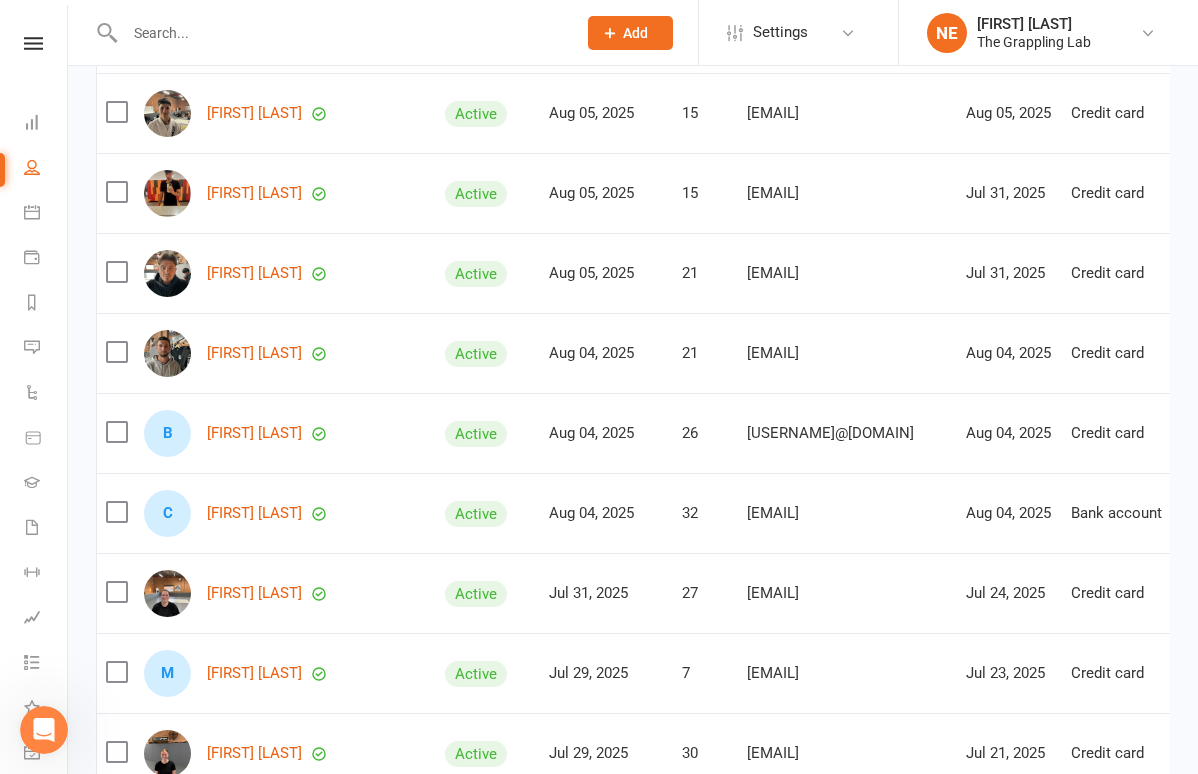 click at bounding box center (340, 33) 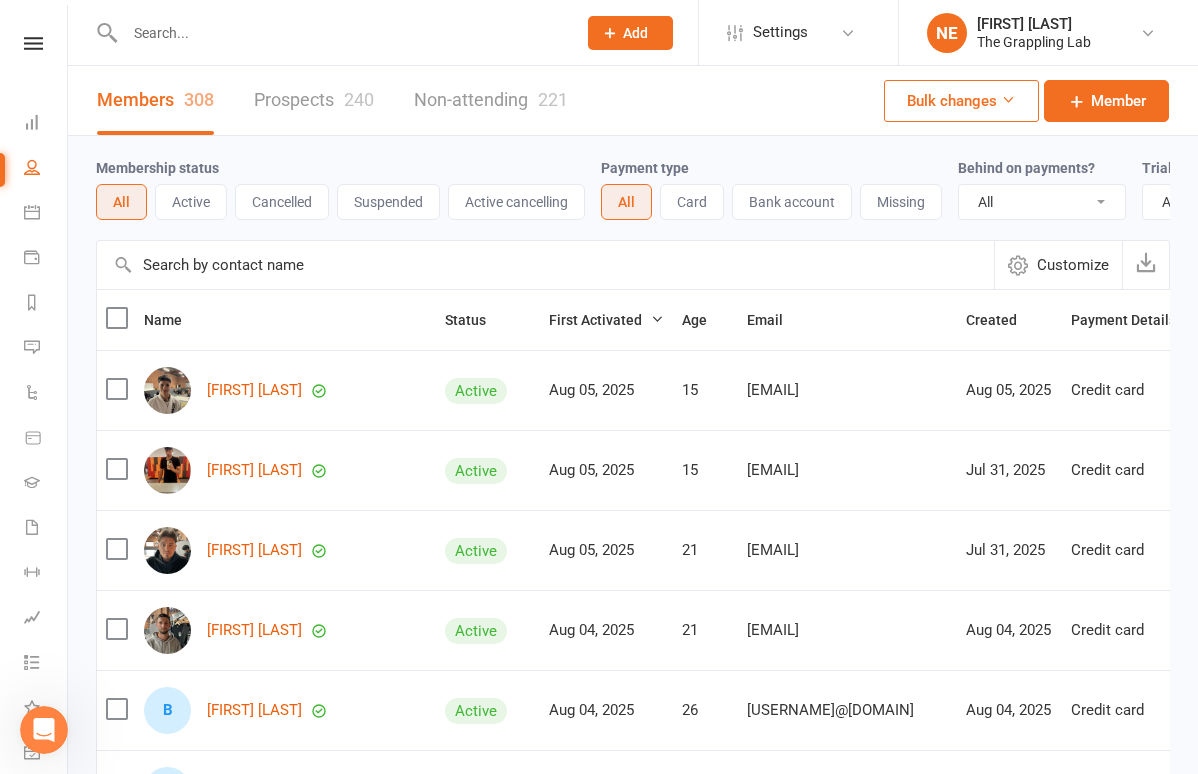 scroll, scrollTop: 0, scrollLeft: 0, axis: both 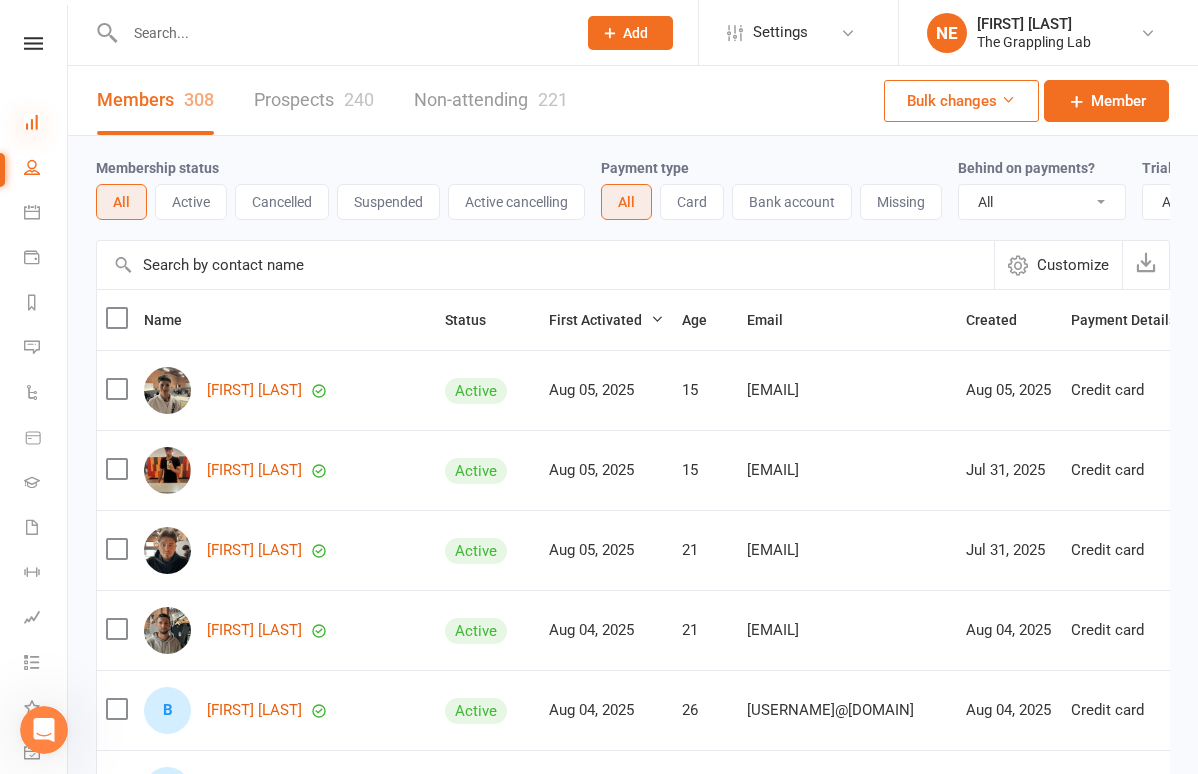 click at bounding box center [32, 122] 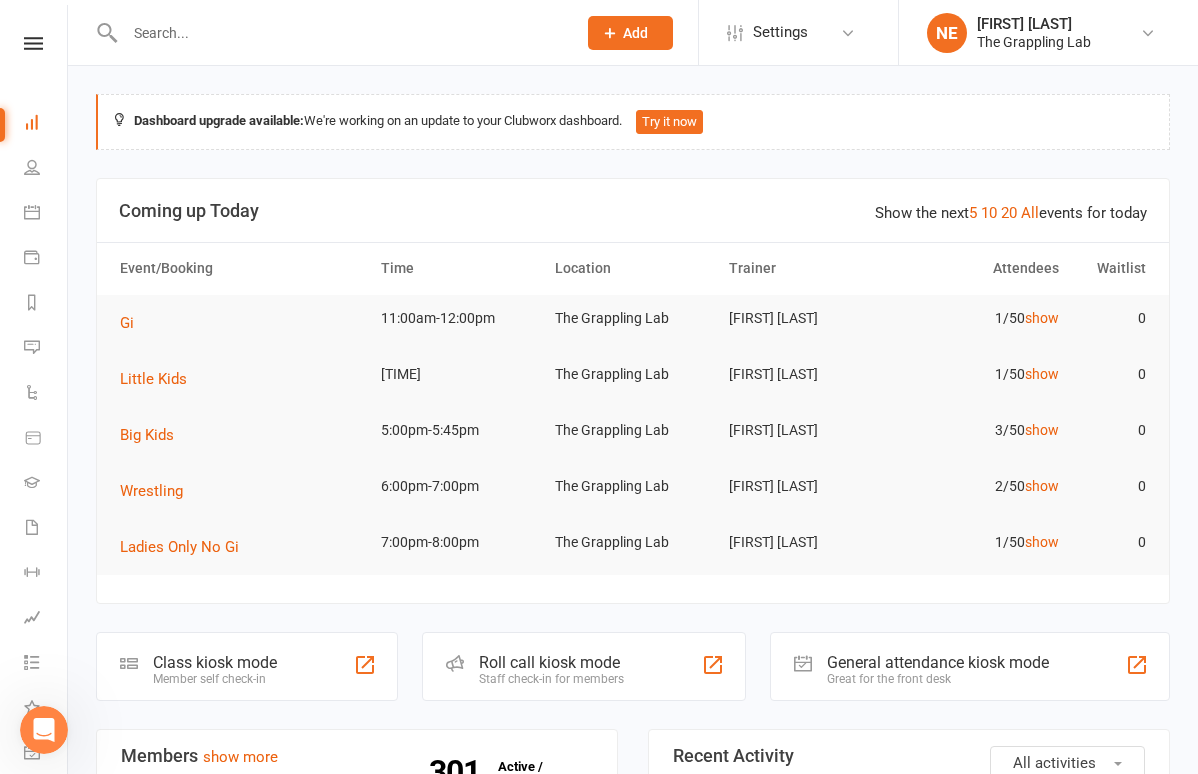 click on "Clubworx" at bounding box center [33, 69] 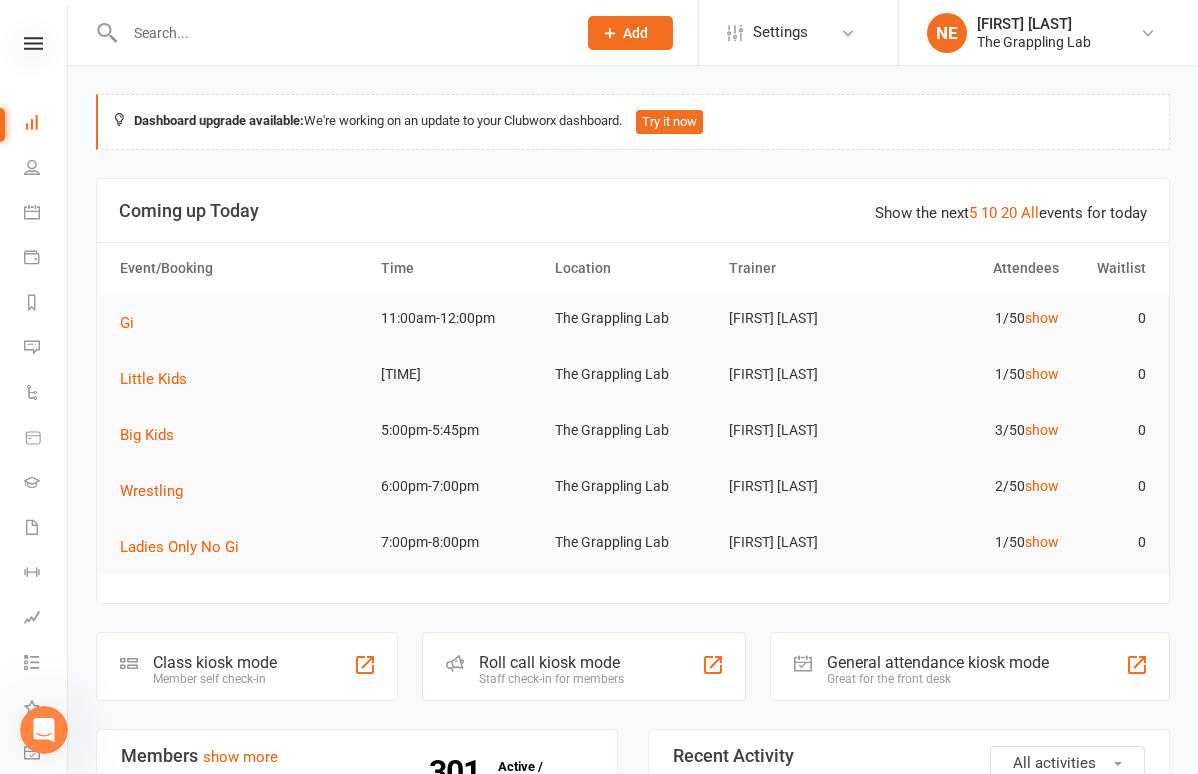click at bounding box center (33, 43) 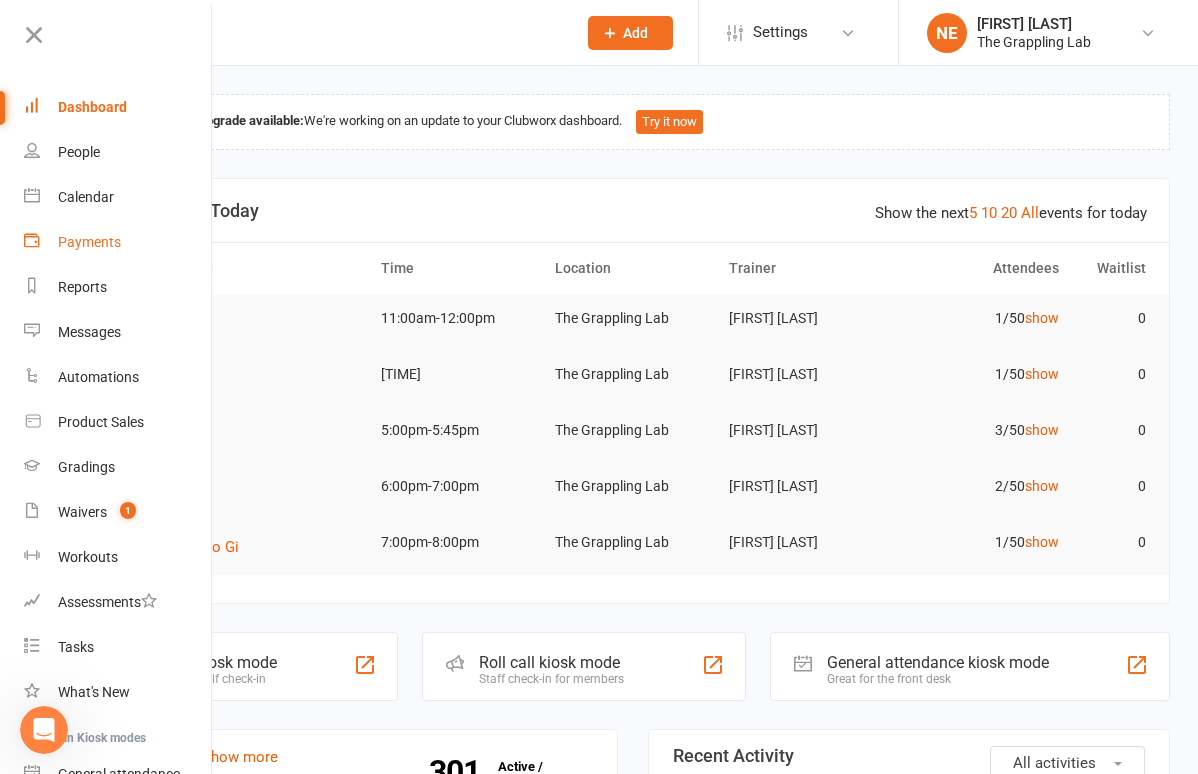 click on "Payments" at bounding box center [89, 242] 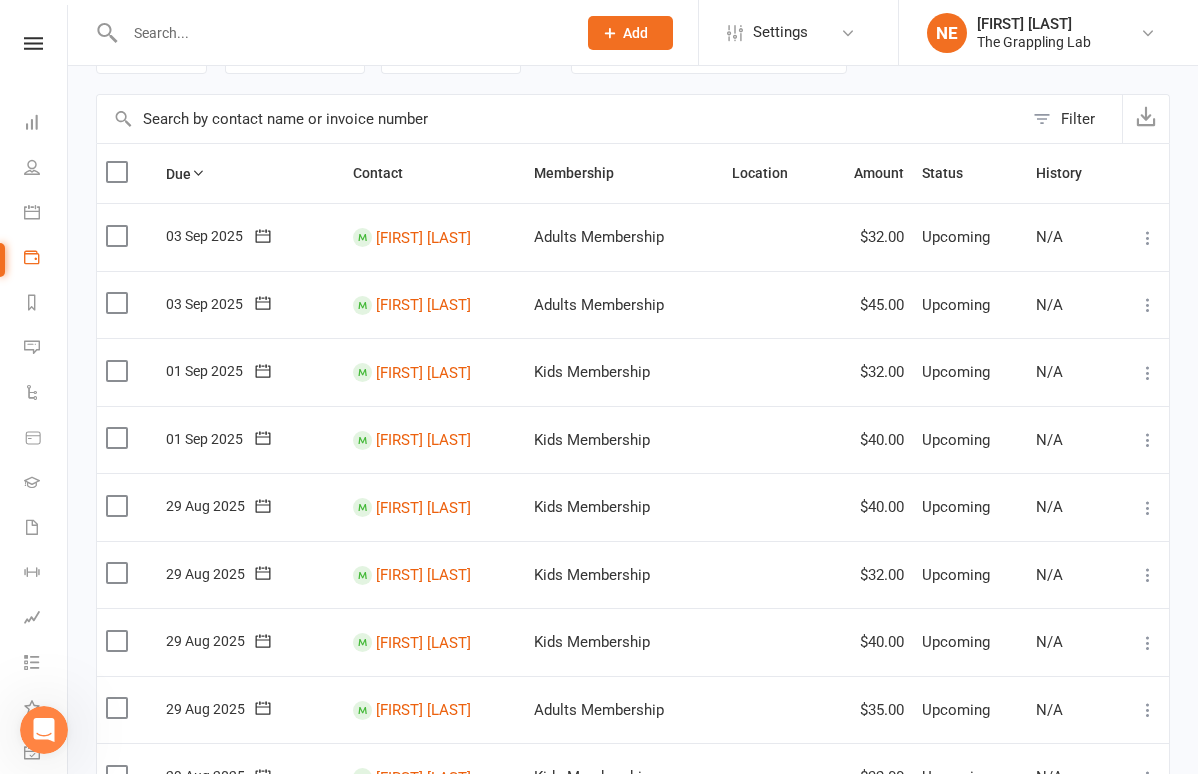 scroll, scrollTop: 133, scrollLeft: 0, axis: vertical 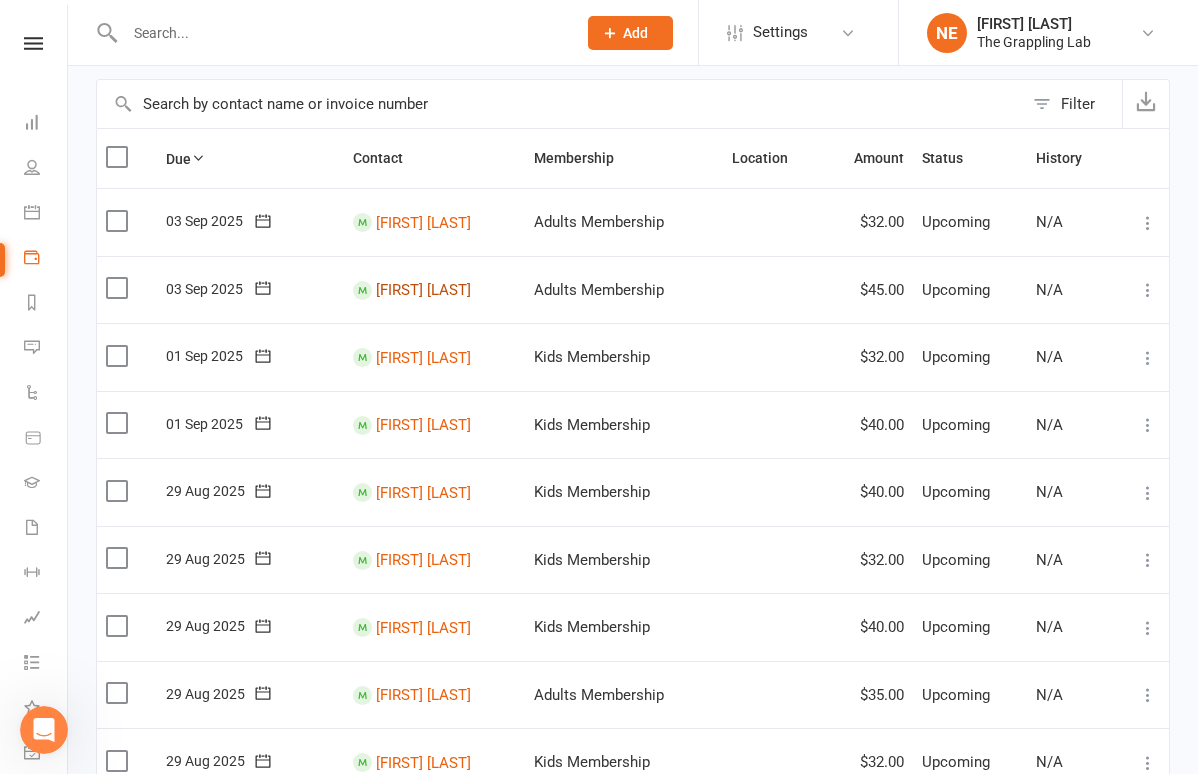 click on "[FIRST] [LAST]" at bounding box center (423, 290) 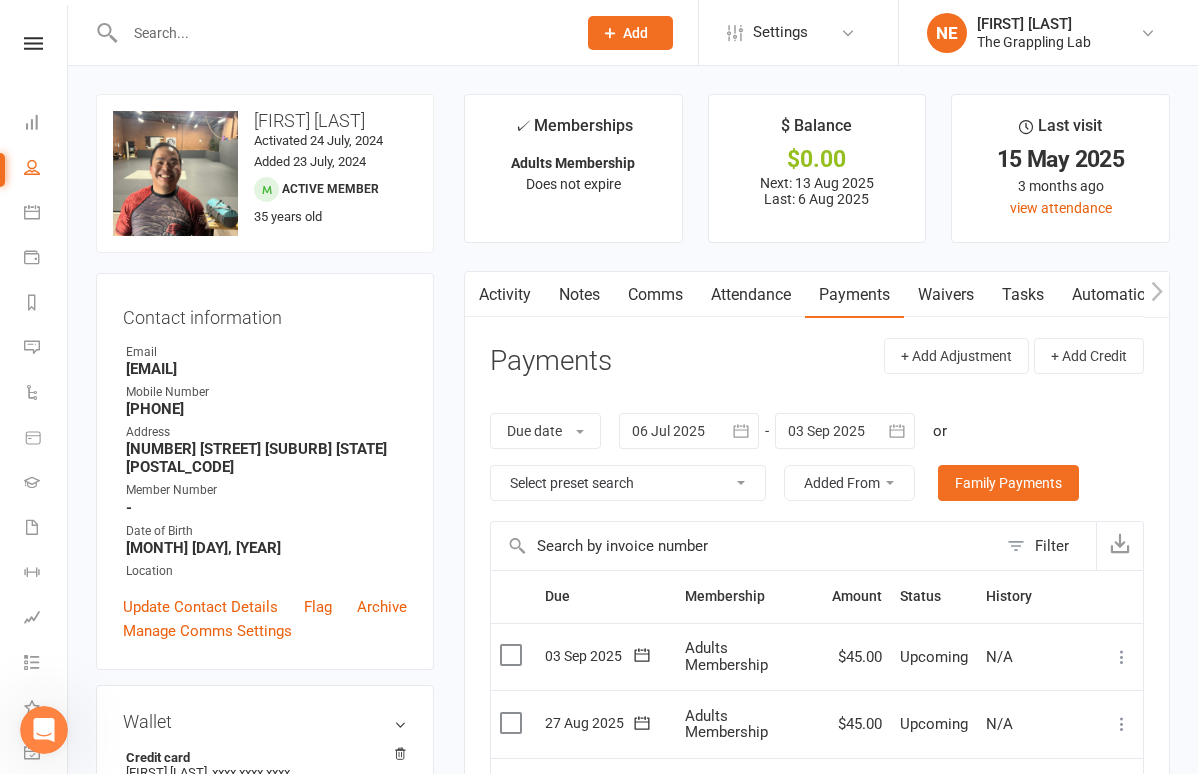 scroll, scrollTop: 0, scrollLeft: 0, axis: both 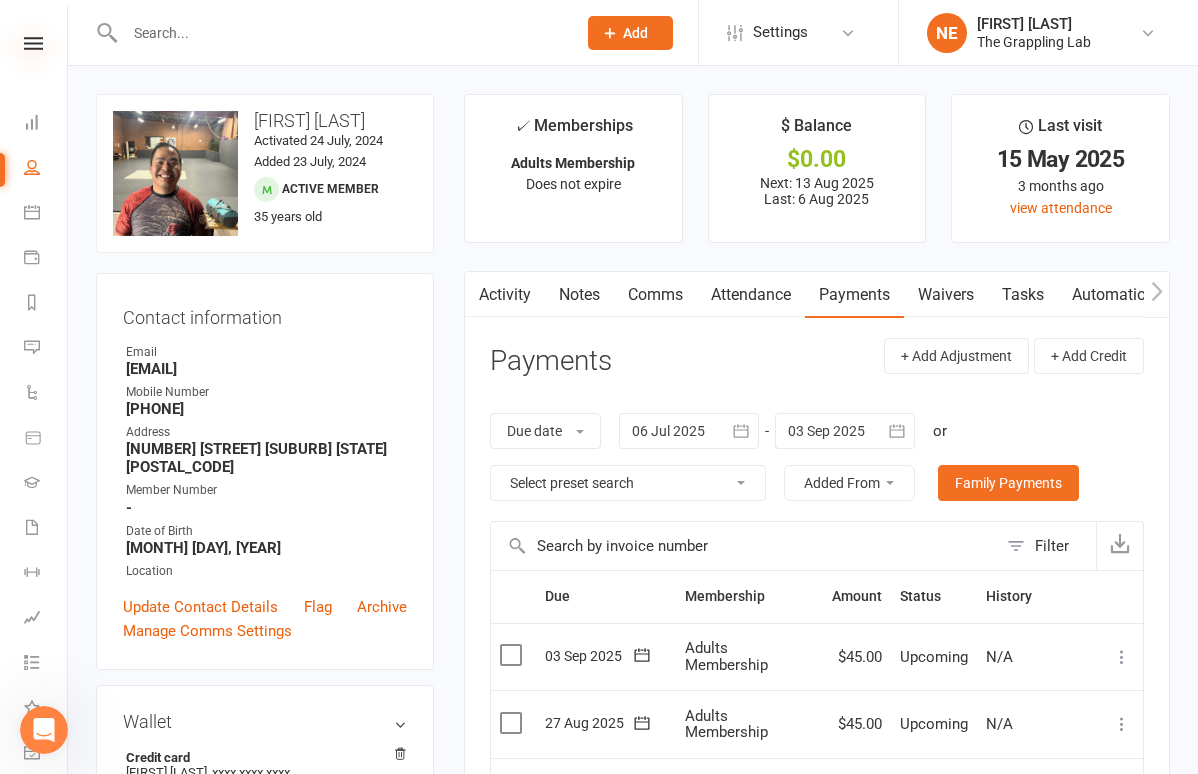 click at bounding box center [33, 43] 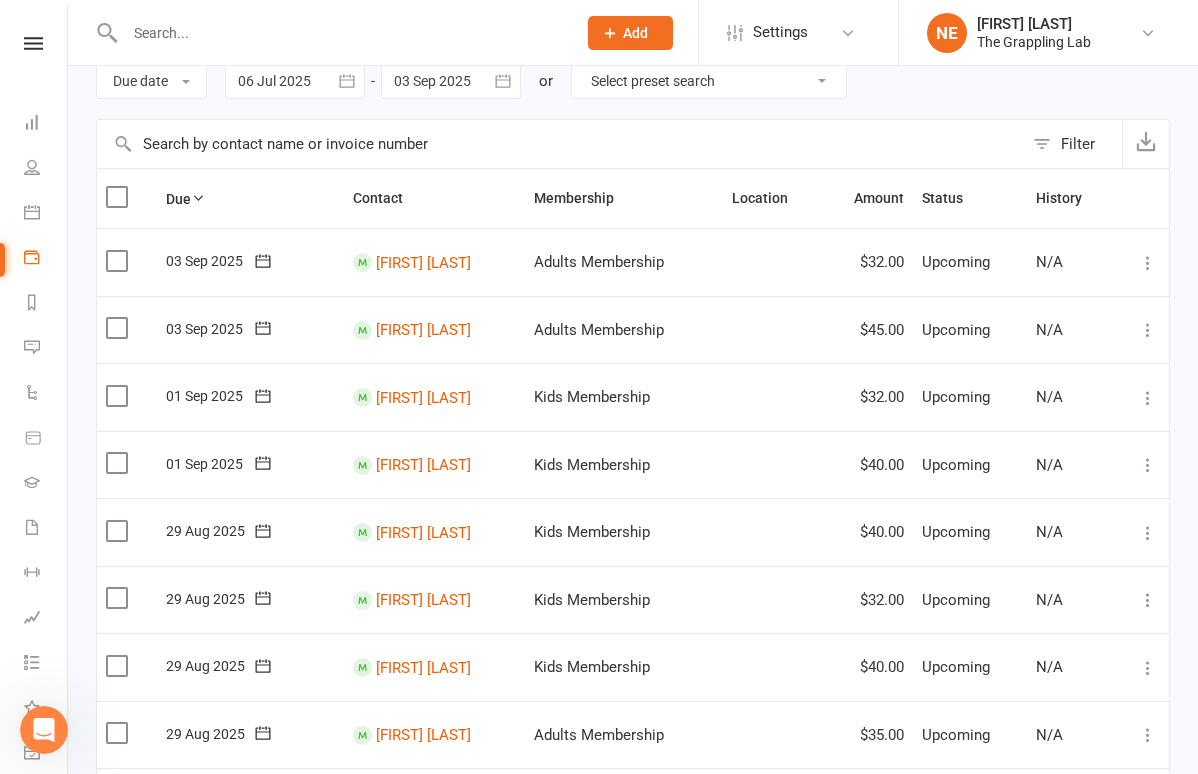 scroll, scrollTop: 100, scrollLeft: 0, axis: vertical 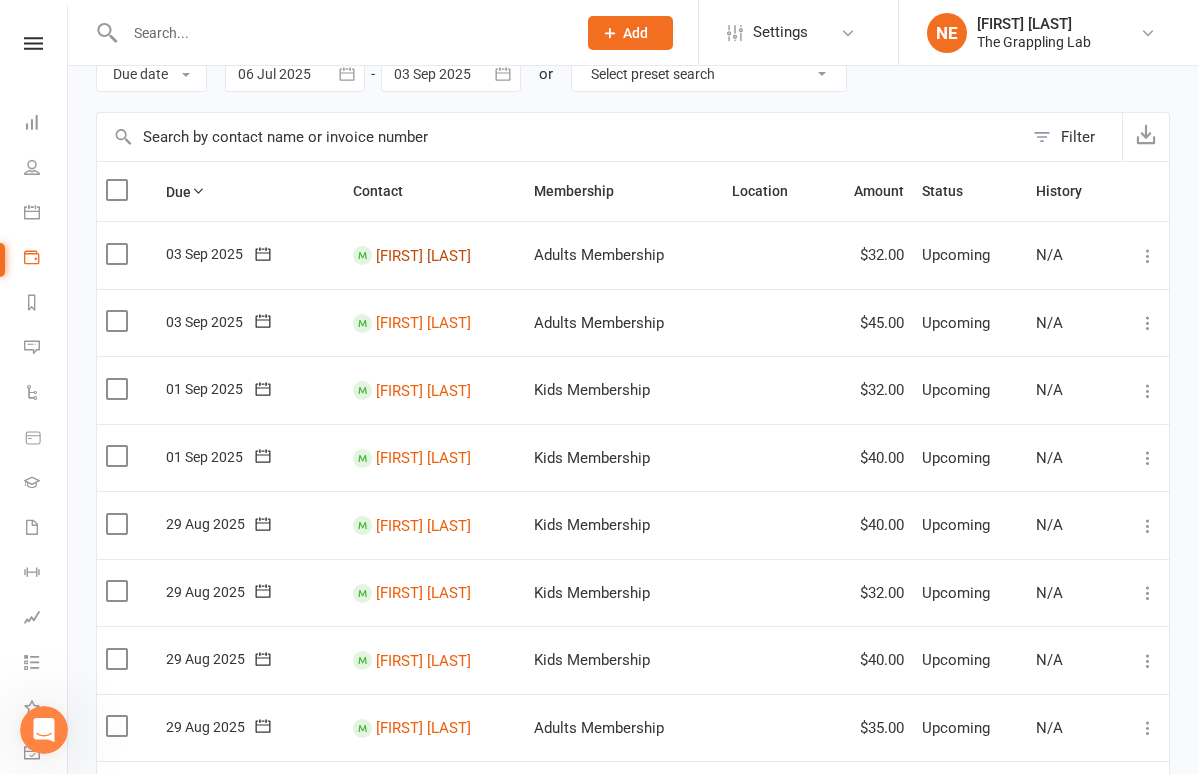 click on "[FIRST] [LAST]" at bounding box center [423, 255] 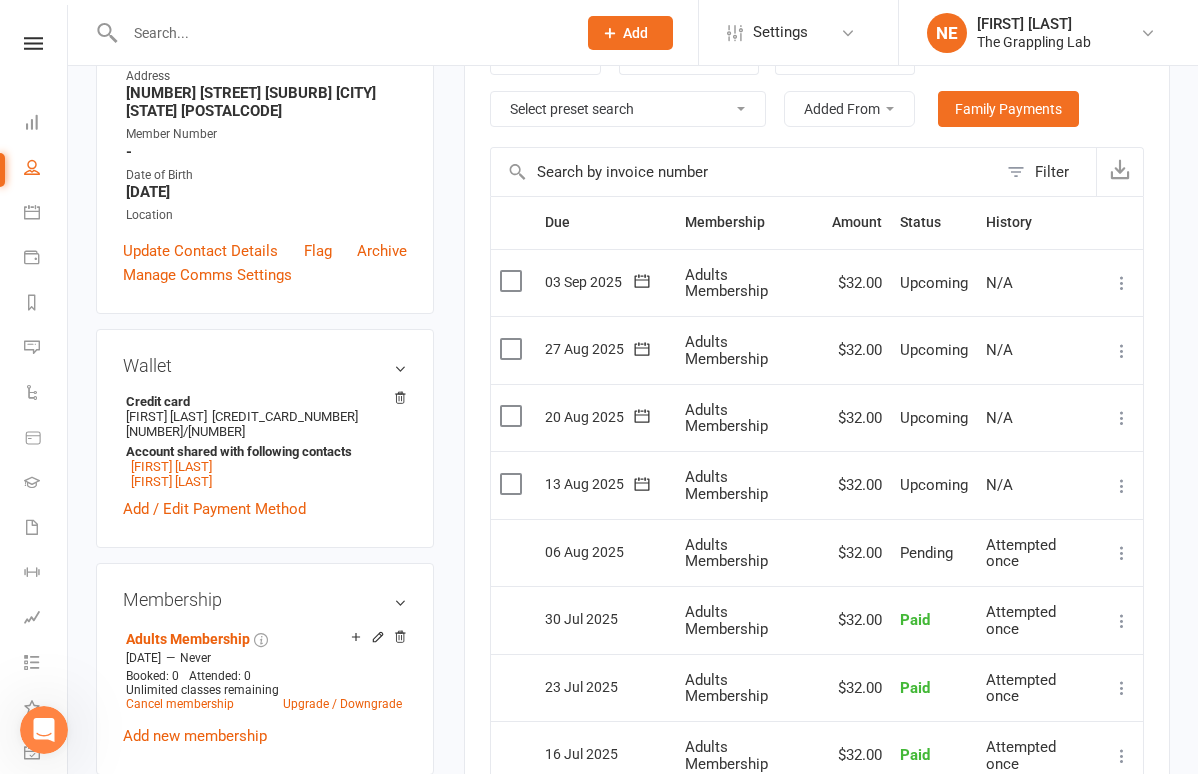 scroll, scrollTop: 382, scrollLeft: 0, axis: vertical 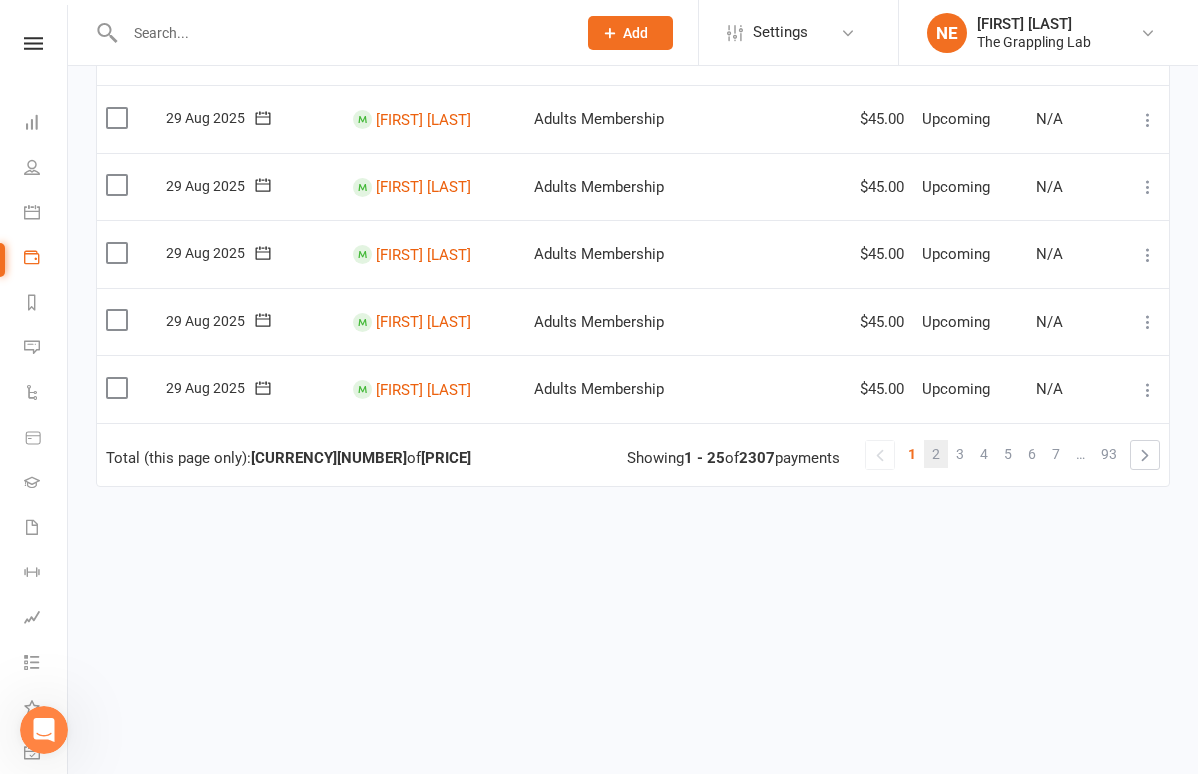 click on "2" at bounding box center (936, 454) 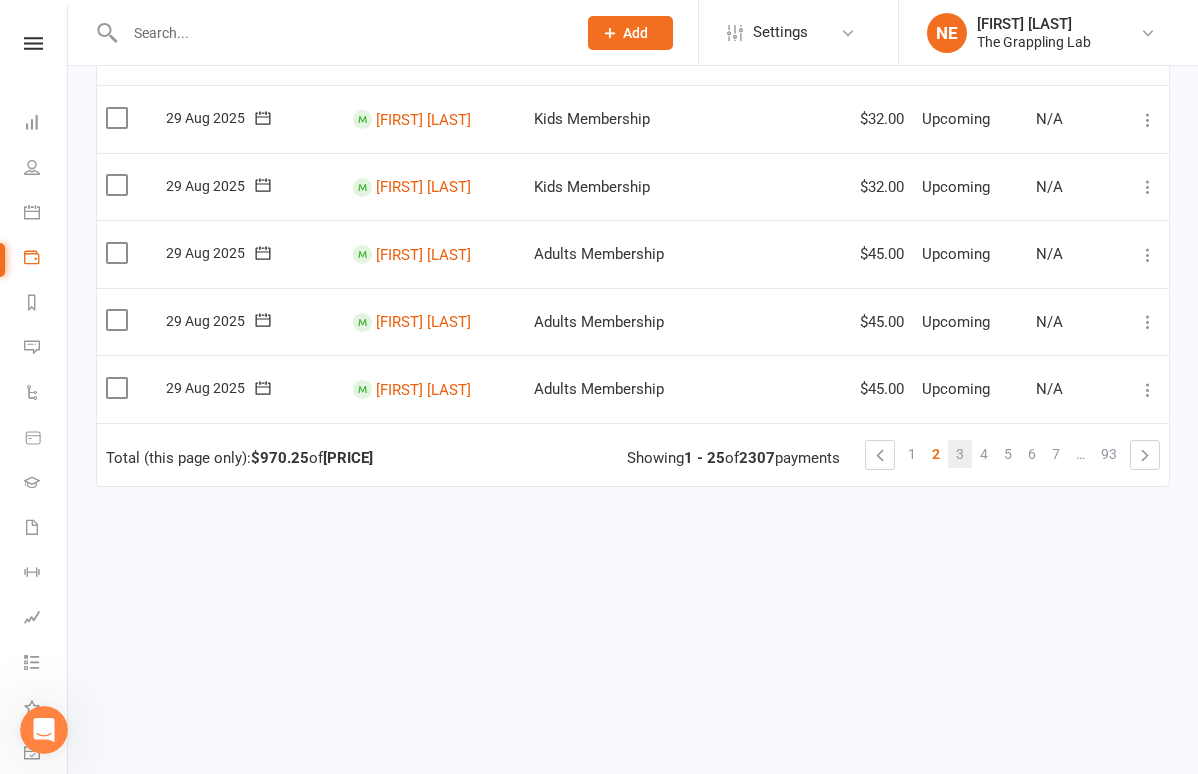 click on "3" at bounding box center (960, 454) 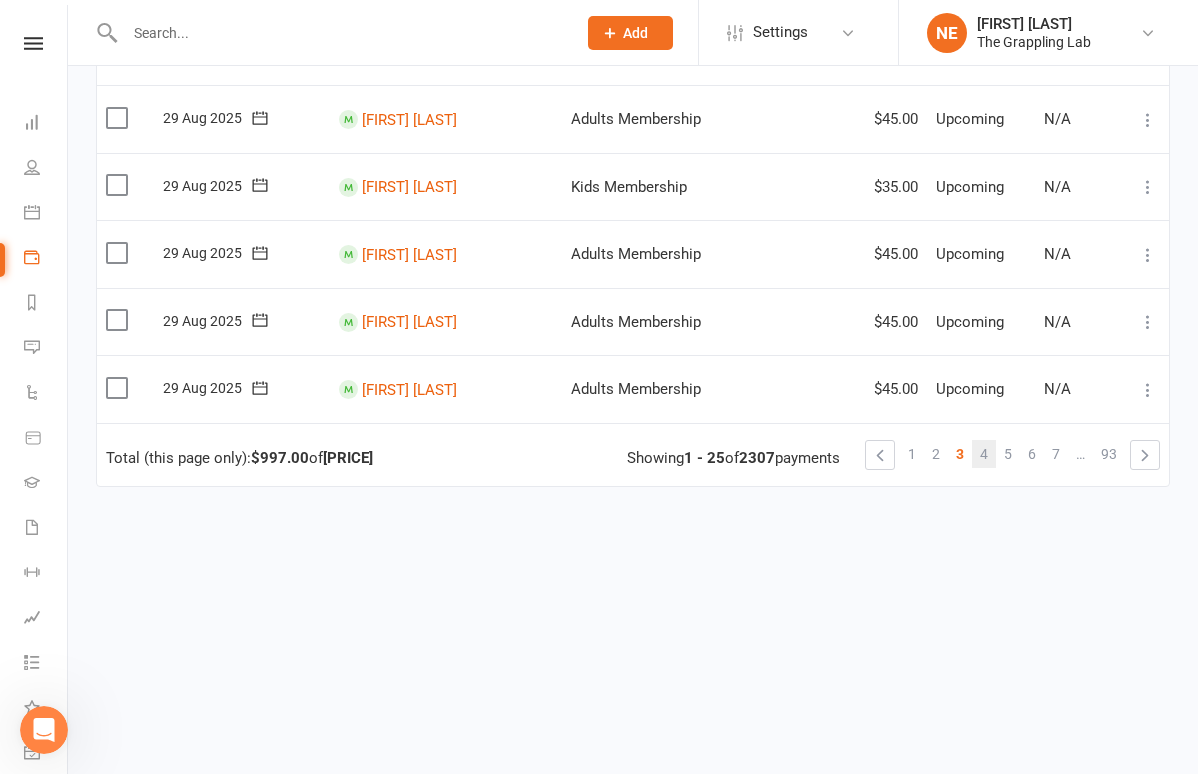 click on "4" at bounding box center (984, 454) 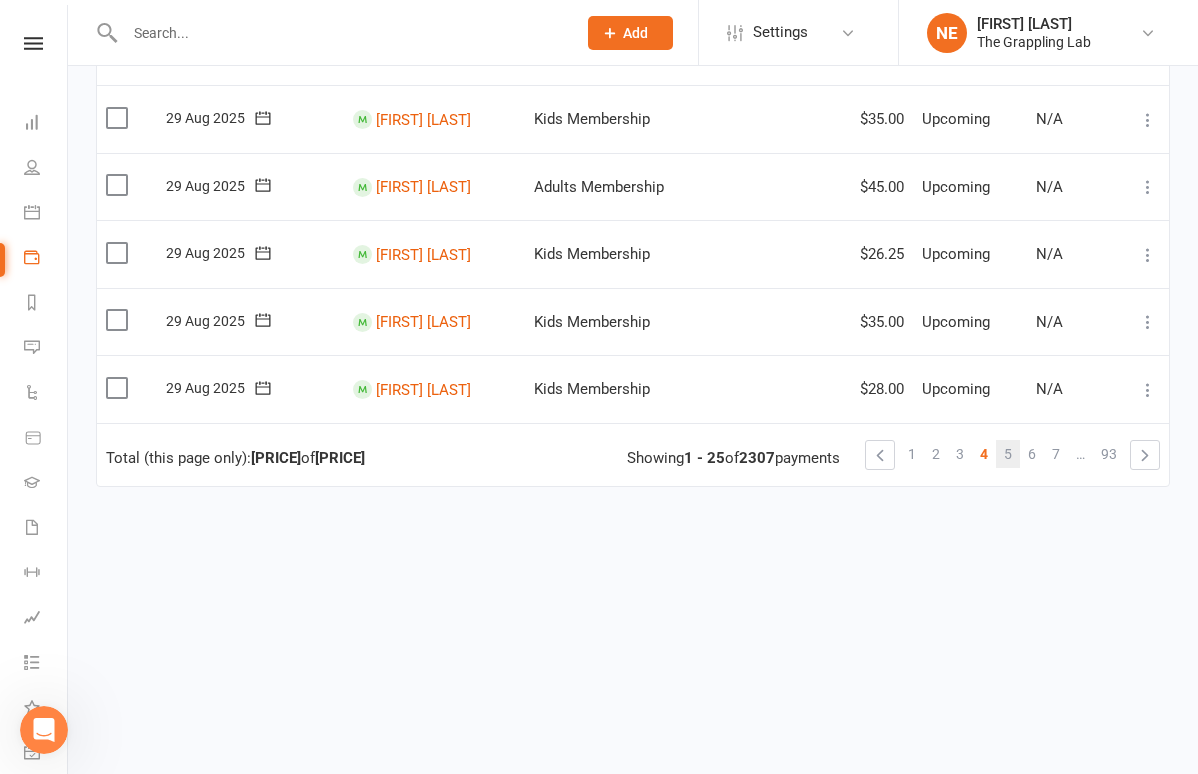 click on "5" at bounding box center [1008, 454] 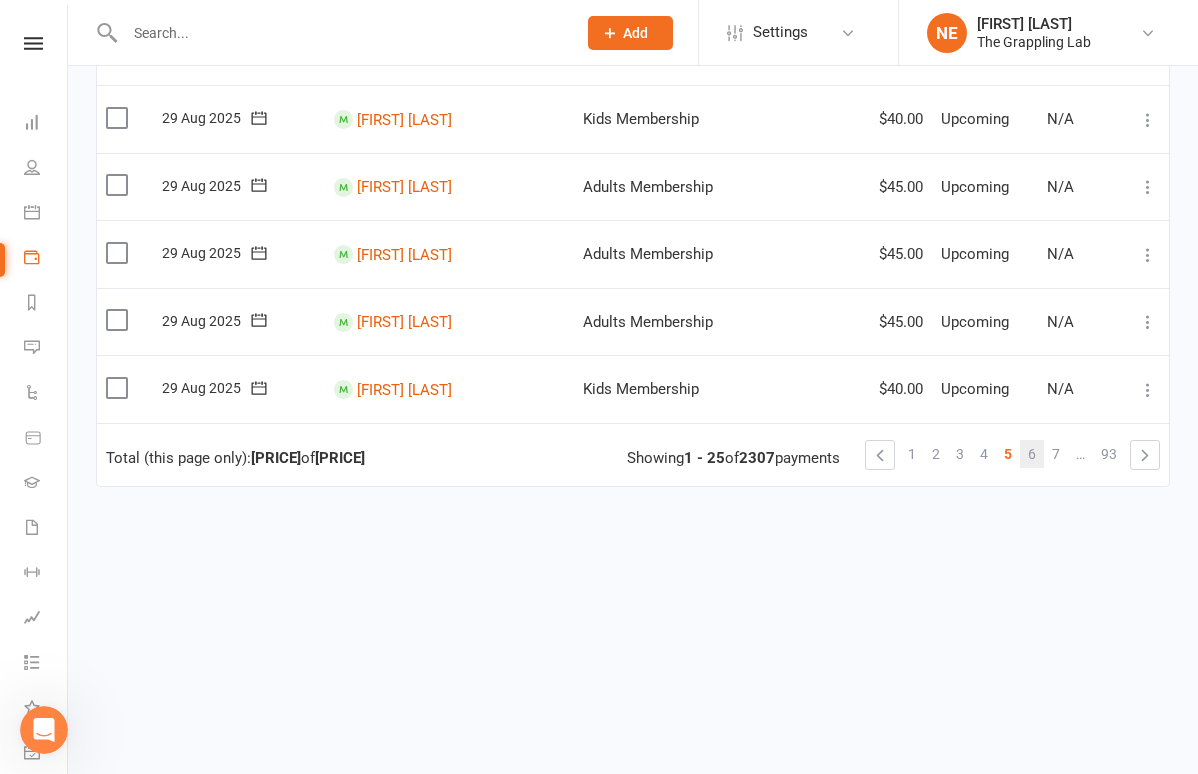 click on "6" at bounding box center [1032, 454] 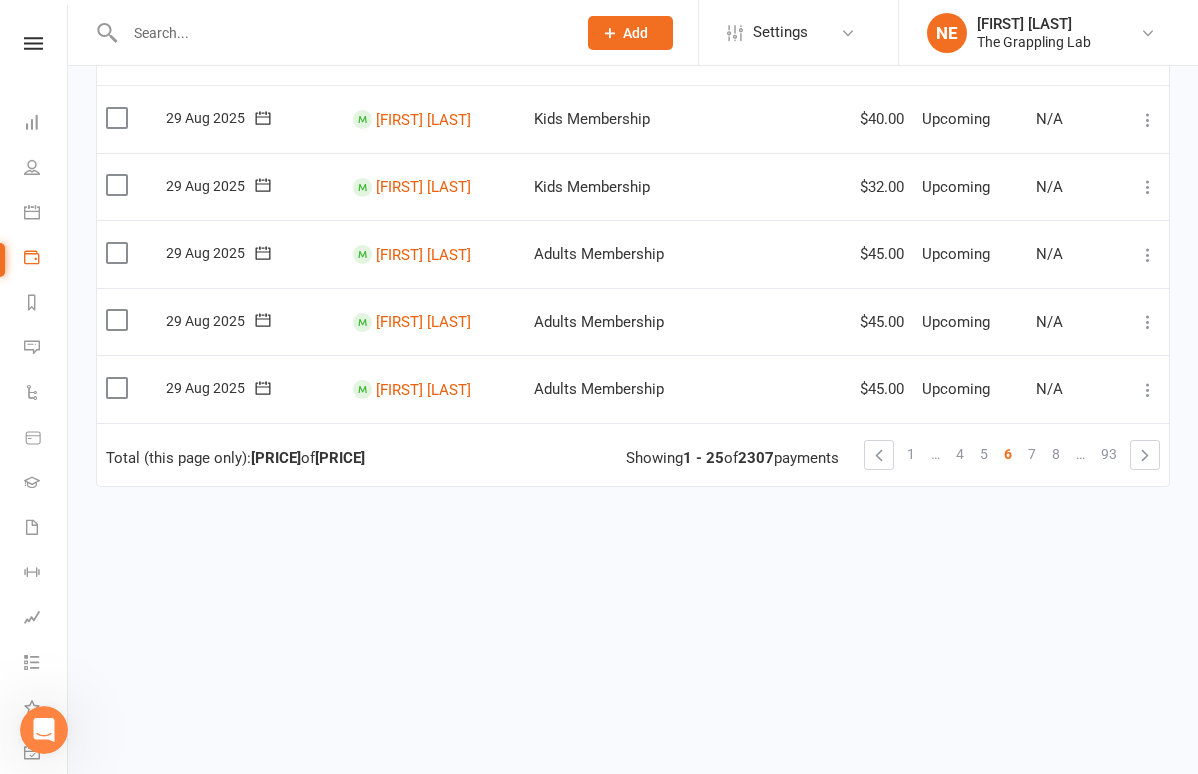 scroll, scrollTop: 1590, scrollLeft: 0, axis: vertical 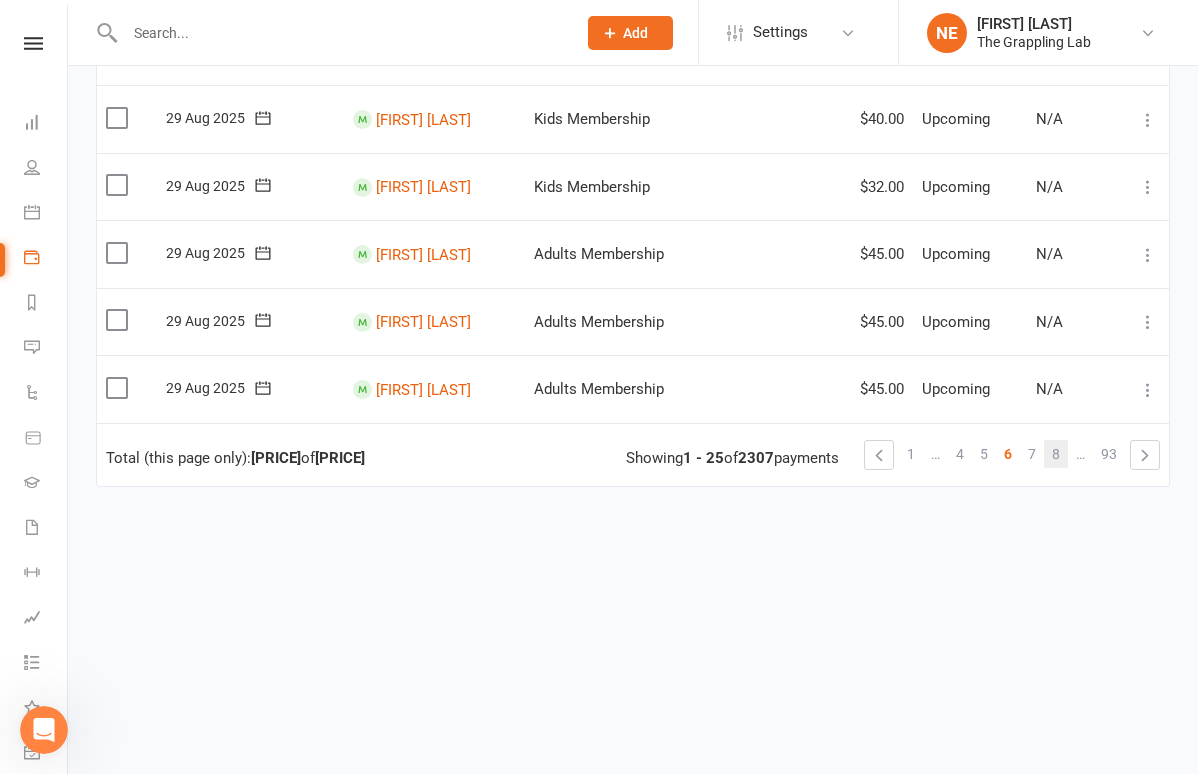 click on "8" at bounding box center (1056, 454) 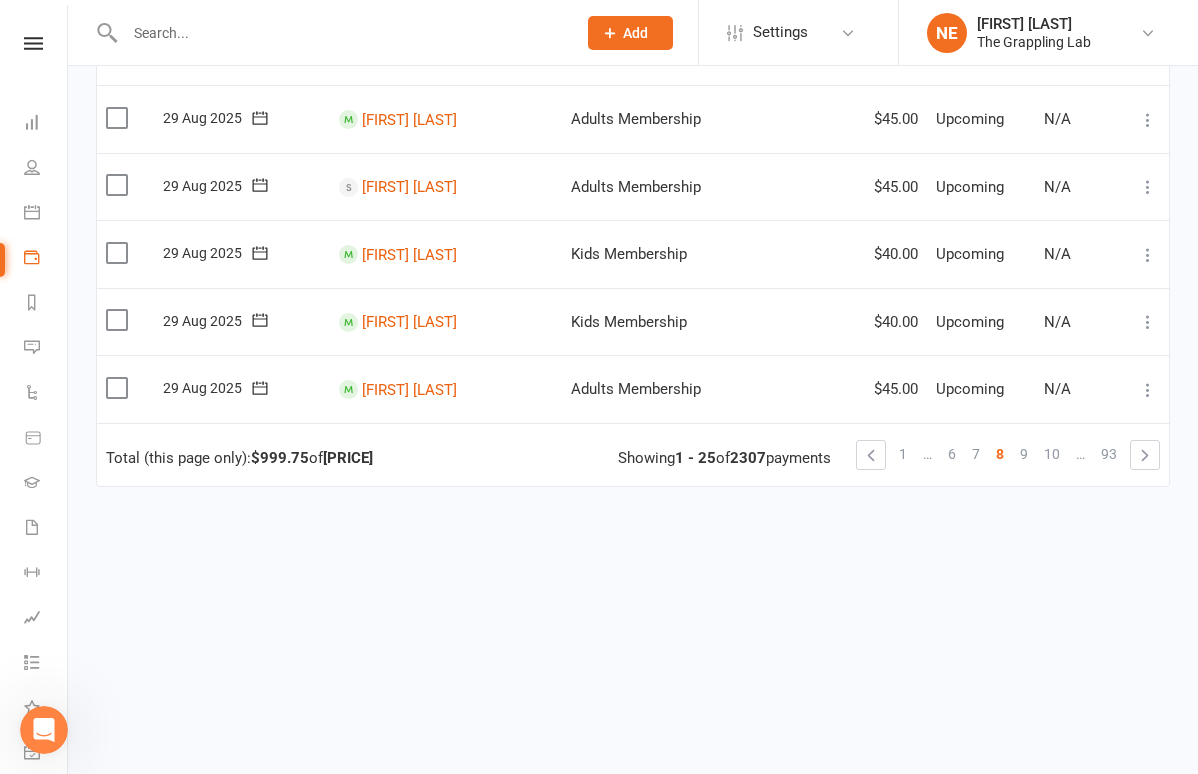 scroll, scrollTop: 1590, scrollLeft: 0, axis: vertical 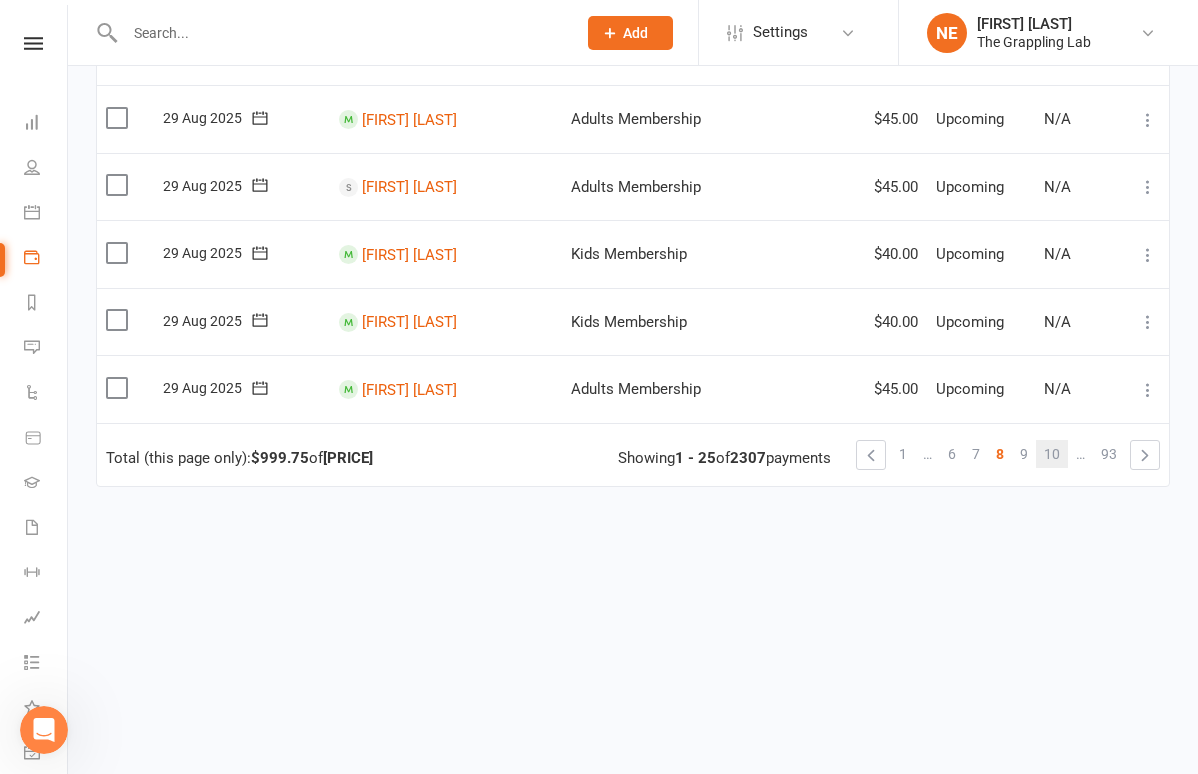 click on "10" at bounding box center [1052, 454] 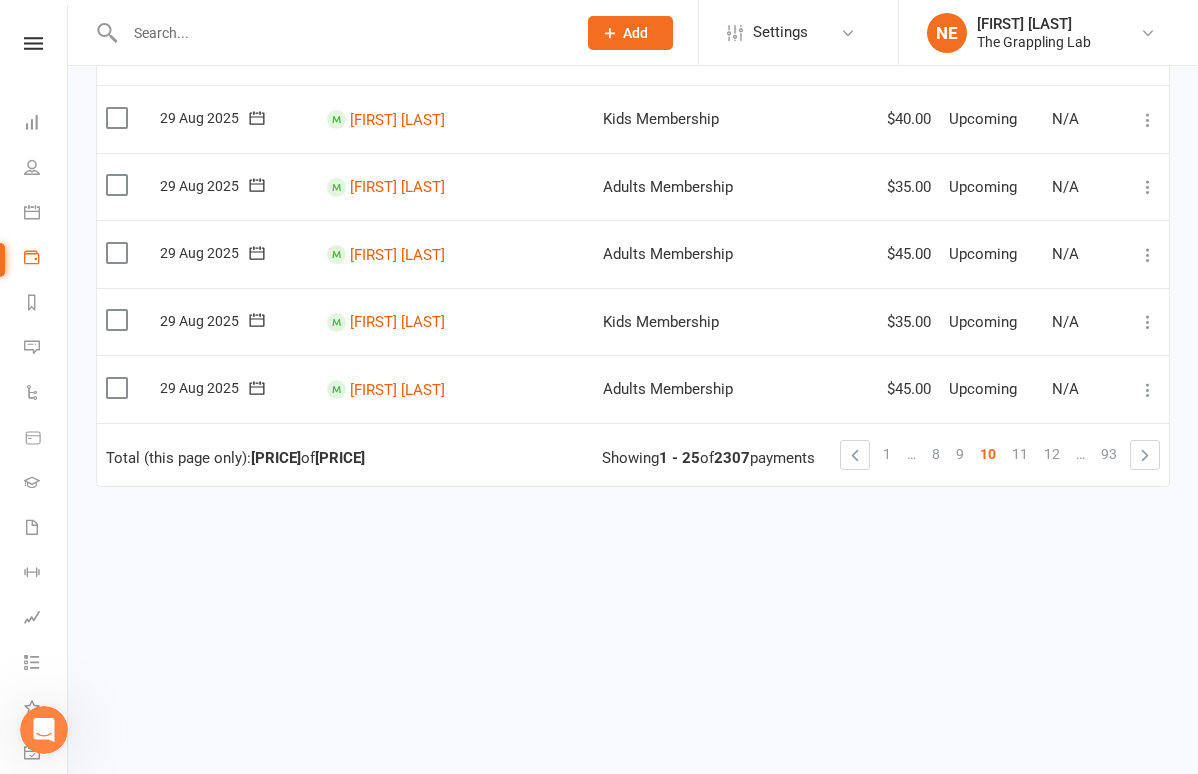scroll, scrollTop: 1590, scrollLeft: 0, axis: vertical 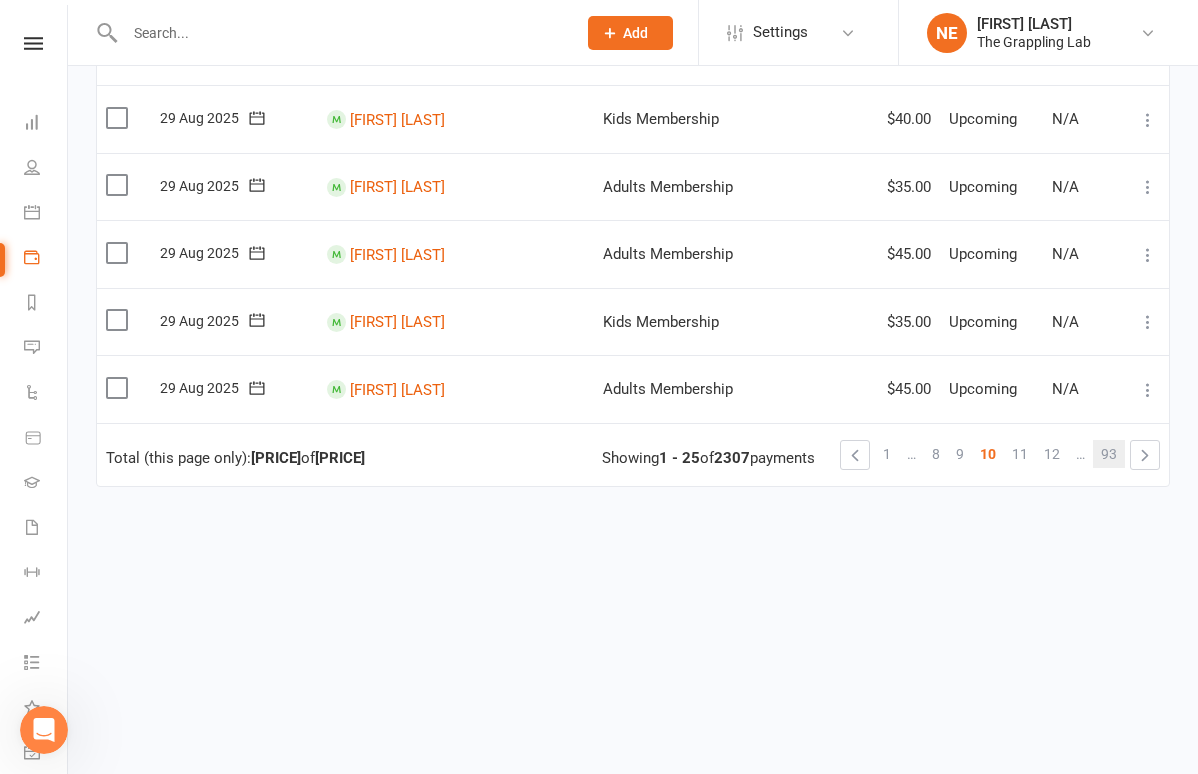 click on "93" at bounding box center (1109, 454) 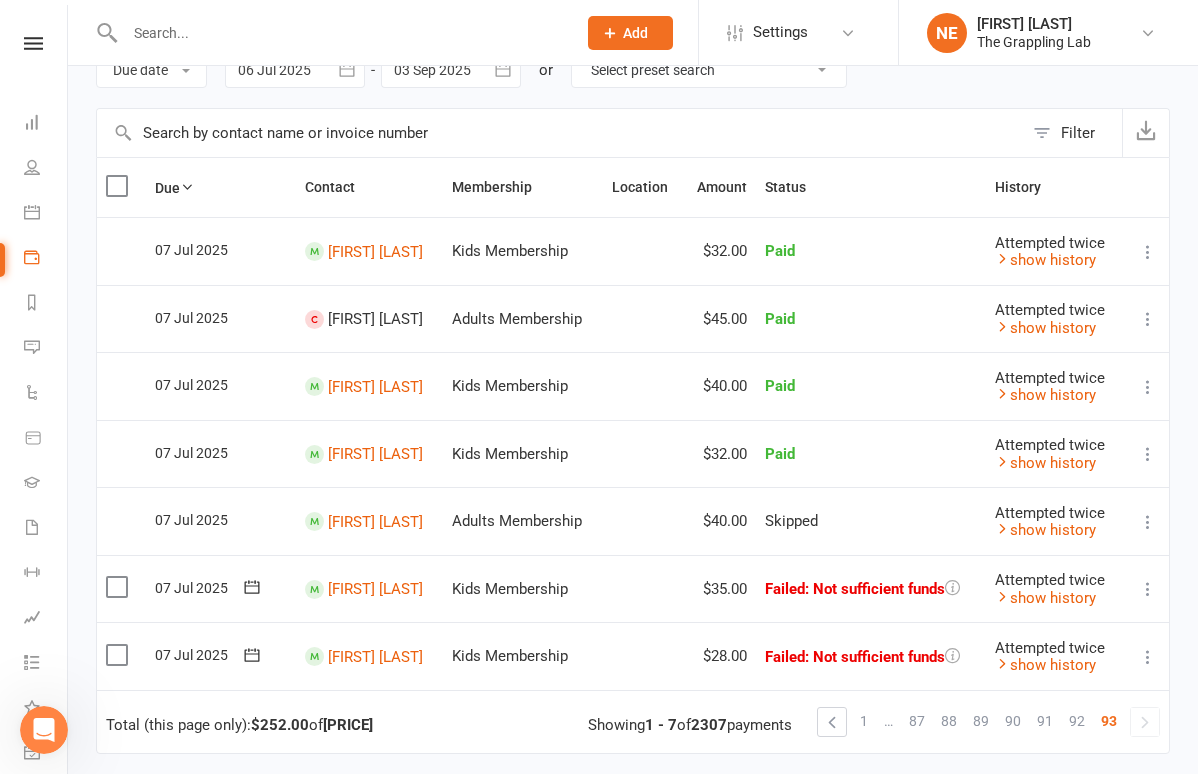 scroll, scrollTop: 112, scrollLeft: 0, axis: vertical 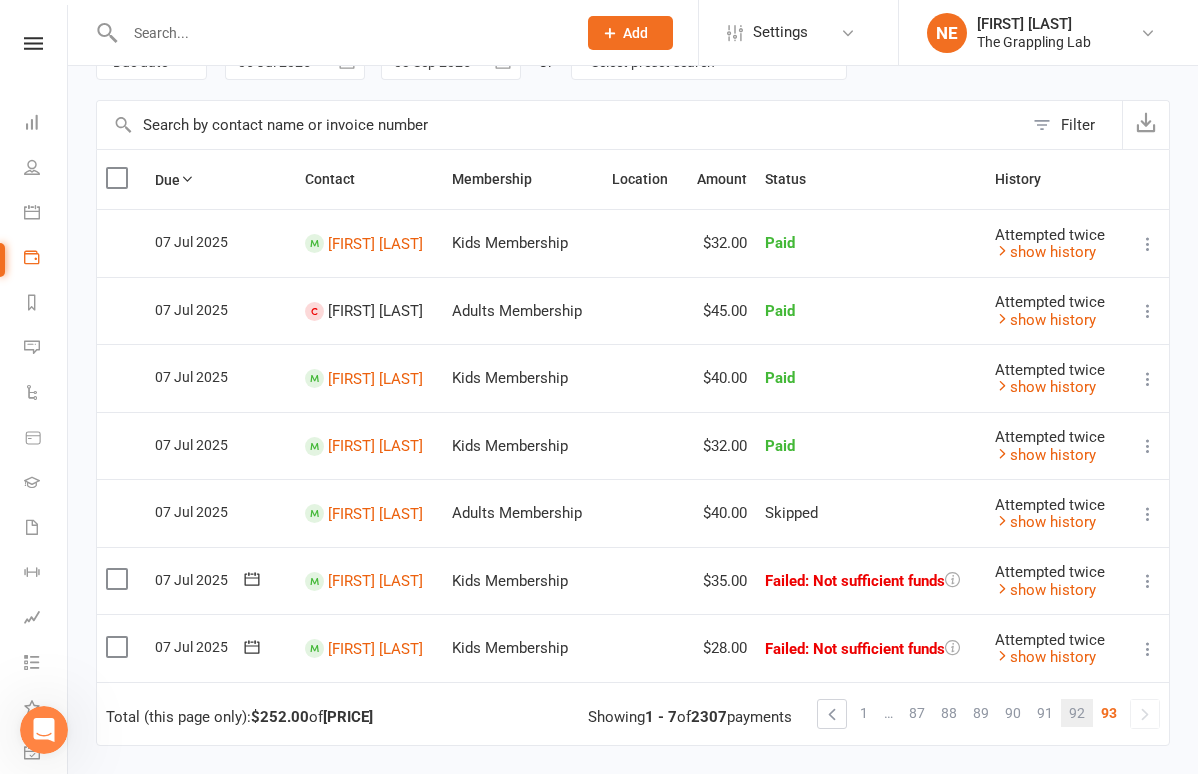 click on "92" at bounding box center [1077, 713] 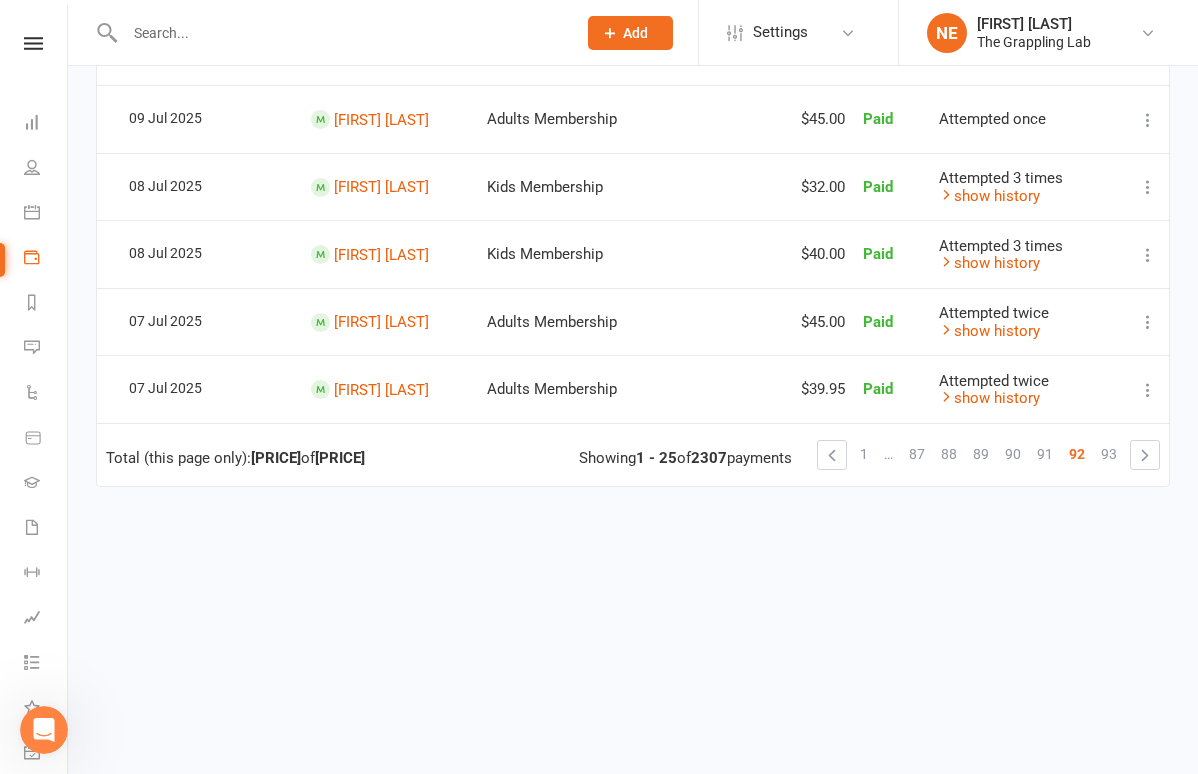 scroll, scrollTop: 1583, scrollLeft: 0, axis: vertical 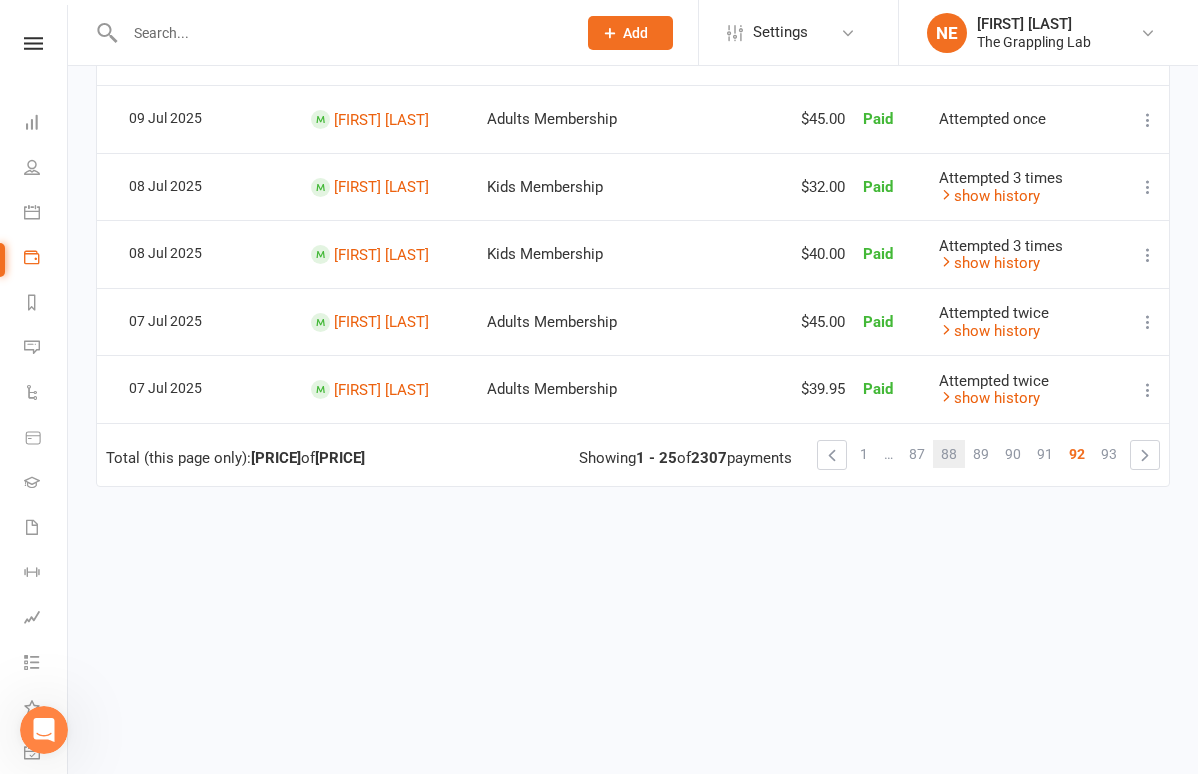 click on "88" at bounding box center [949, 454] 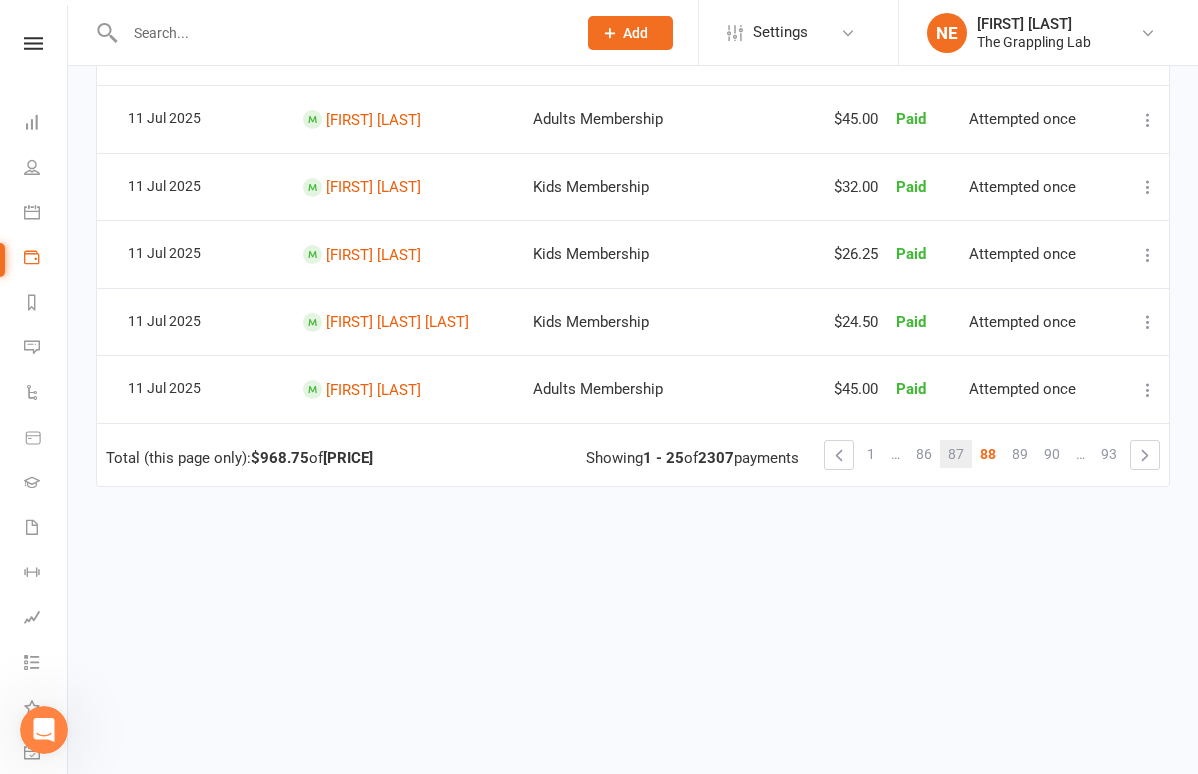 scroll, scrollTop: 1583, scrollLeft: 0, axis: vertical 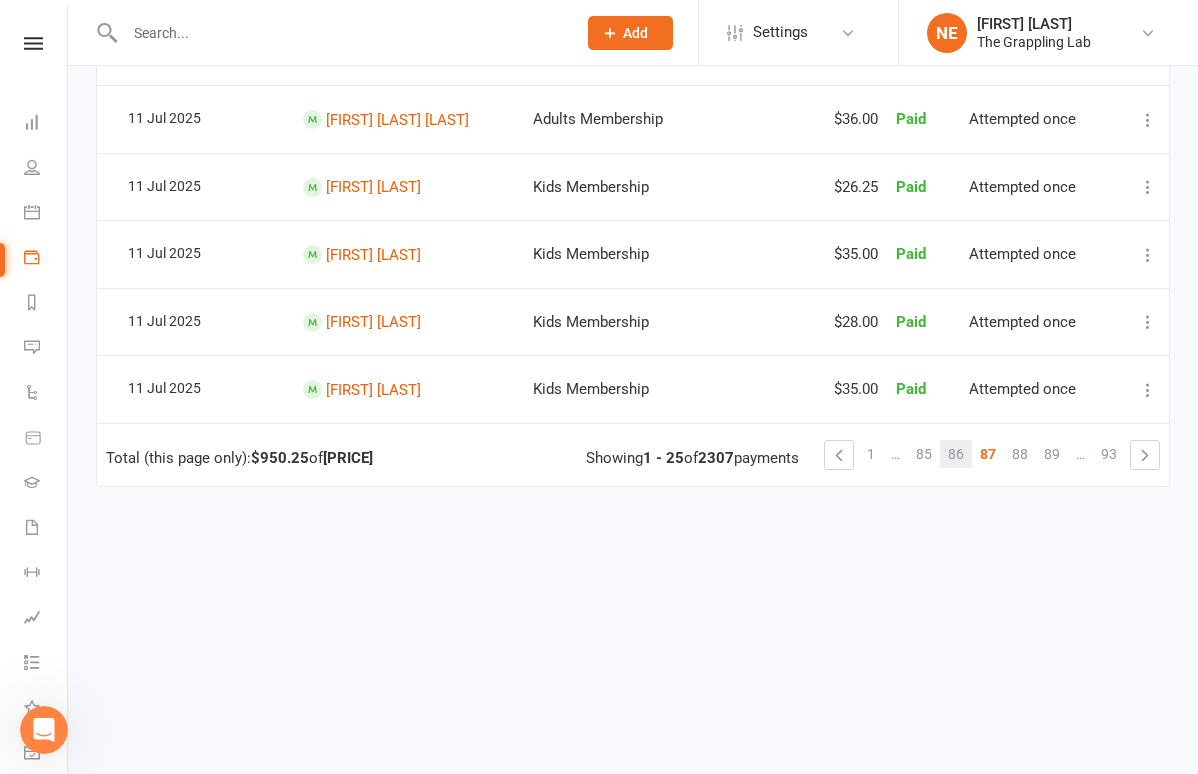 click on "86" at bounding box center (956, 454) 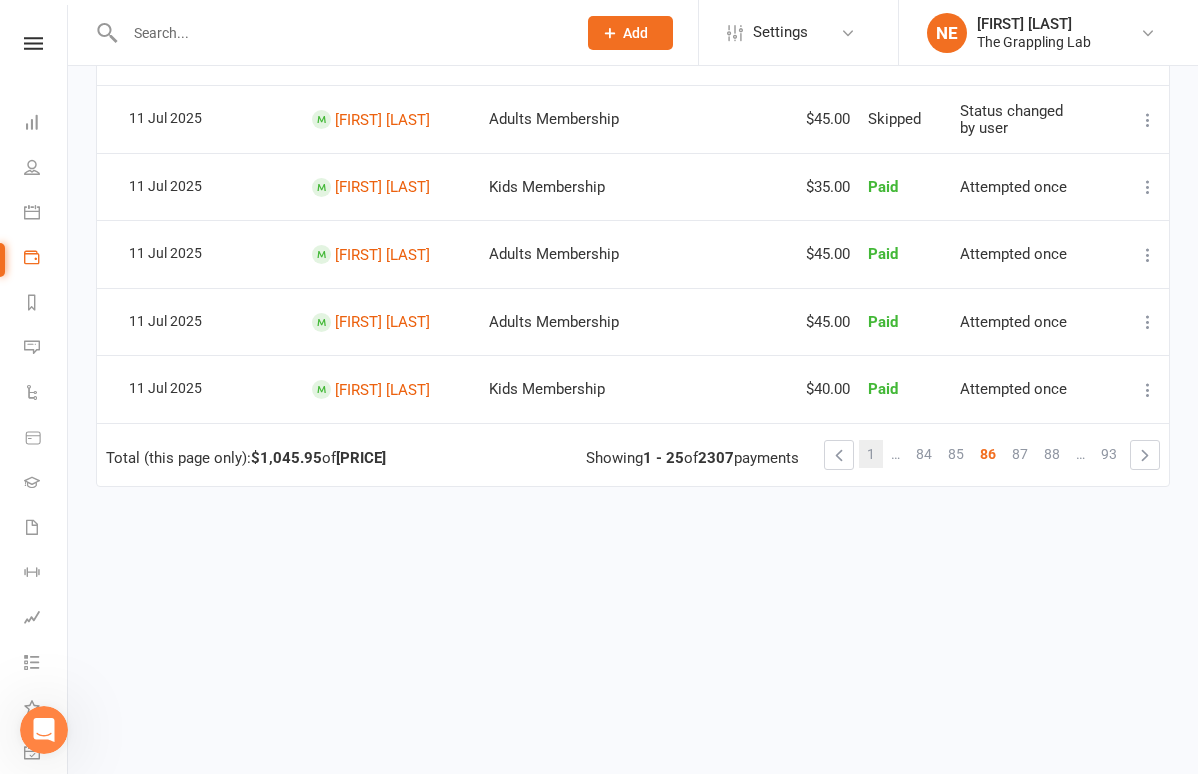 click on "1" at bounding box center [871, 454] 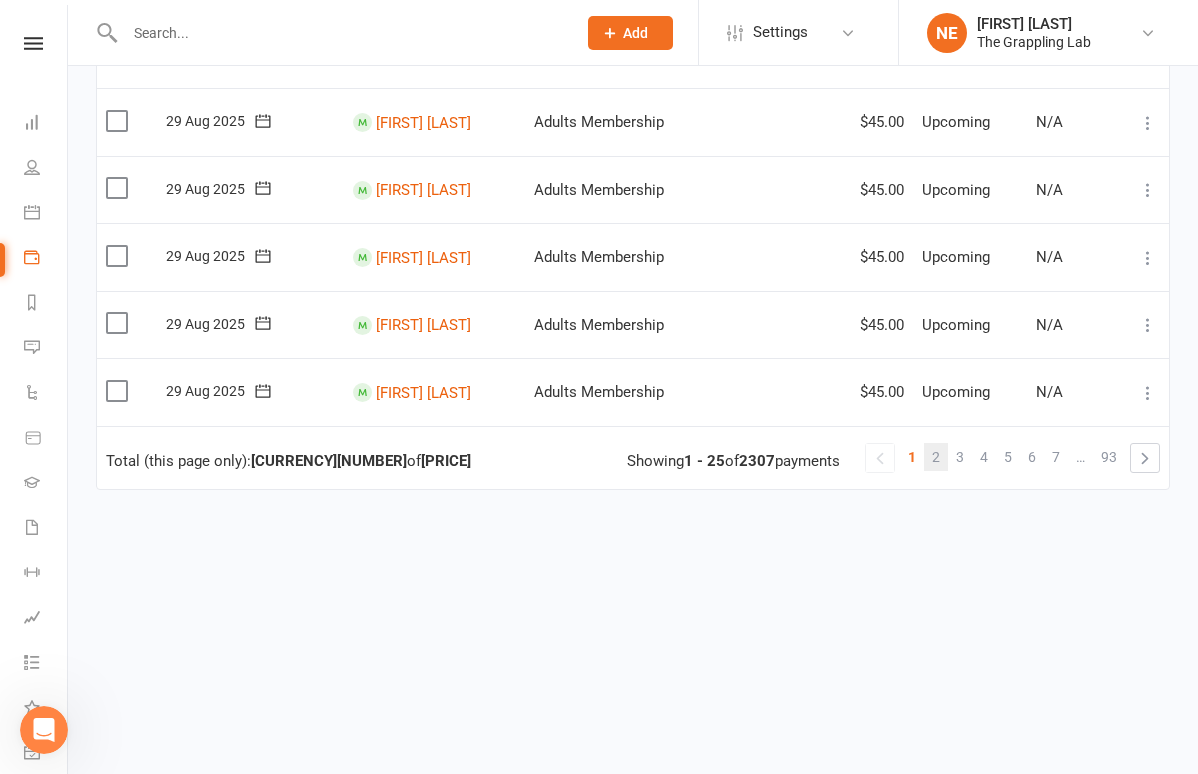 click on "2" at bounding box center (936, 457) 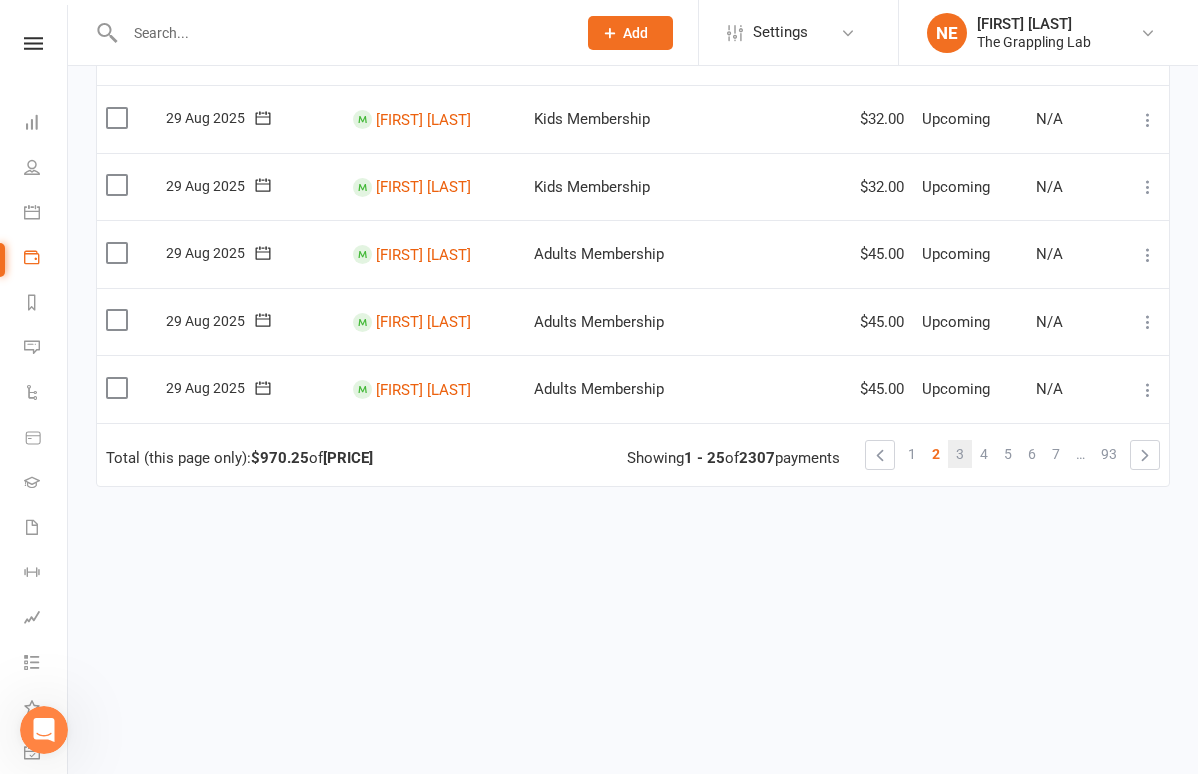 scroll, scrollTop: 1590, scrollLeft: 0, axis: vertical 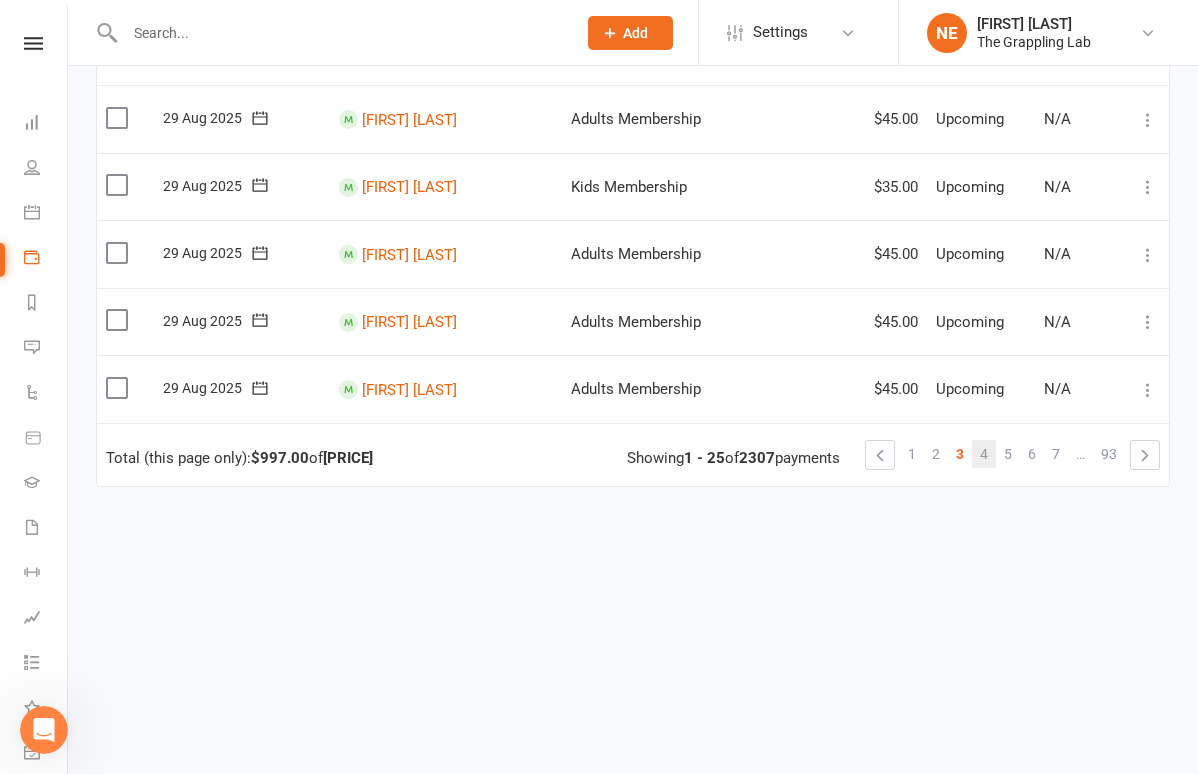 click on "4" at bounding box center (984, 454) 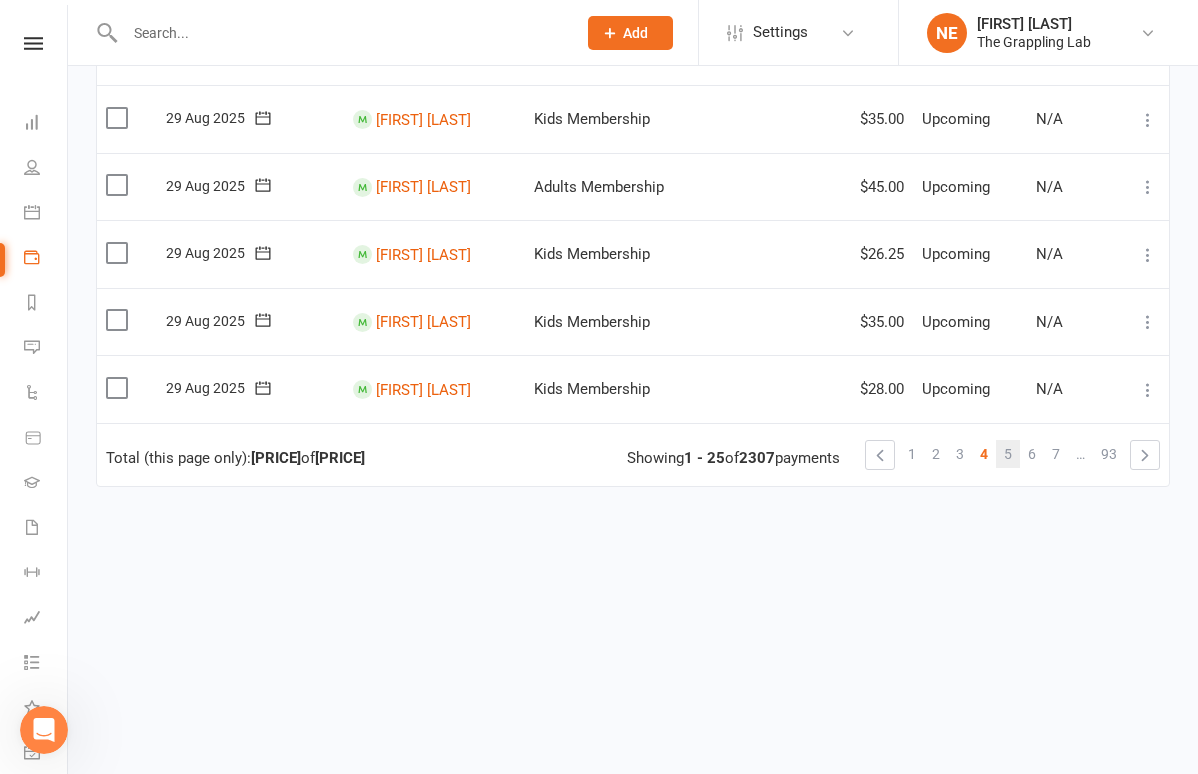 scroll, scrollTop: 1590, scrollLeft: 0, axis: vertical 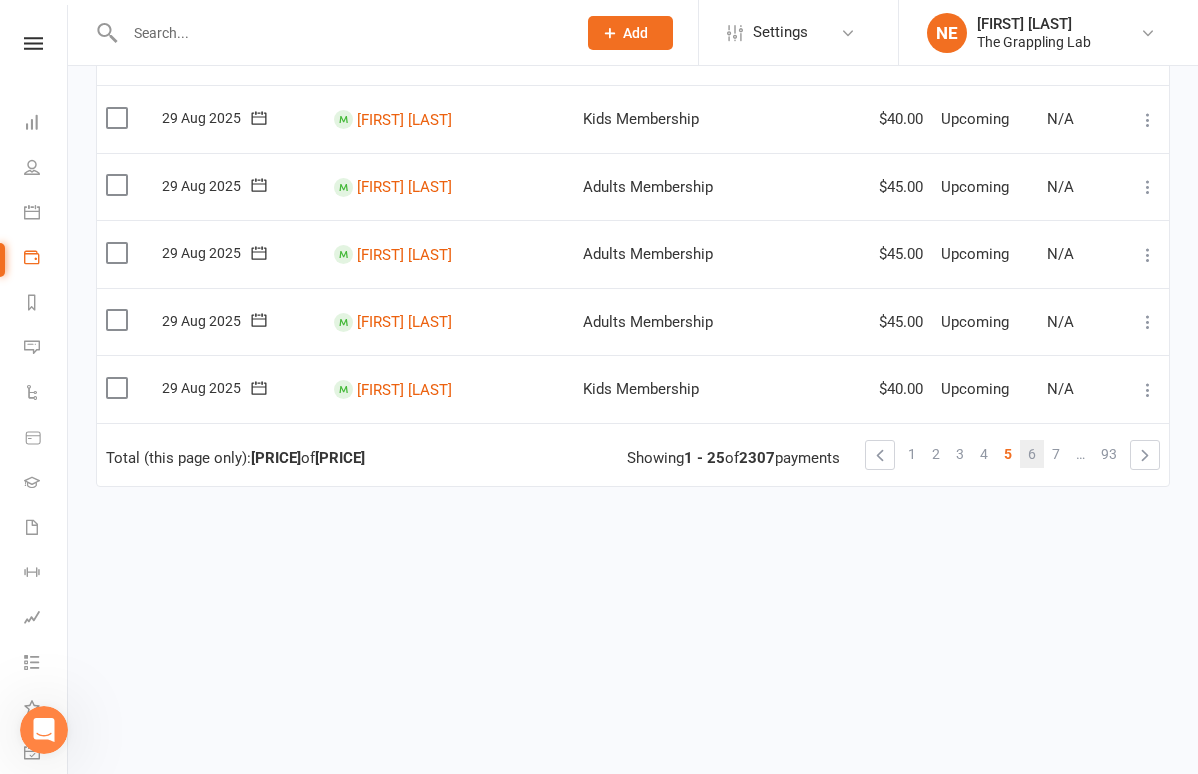 click on "6" at bounding box center [1032, 454] 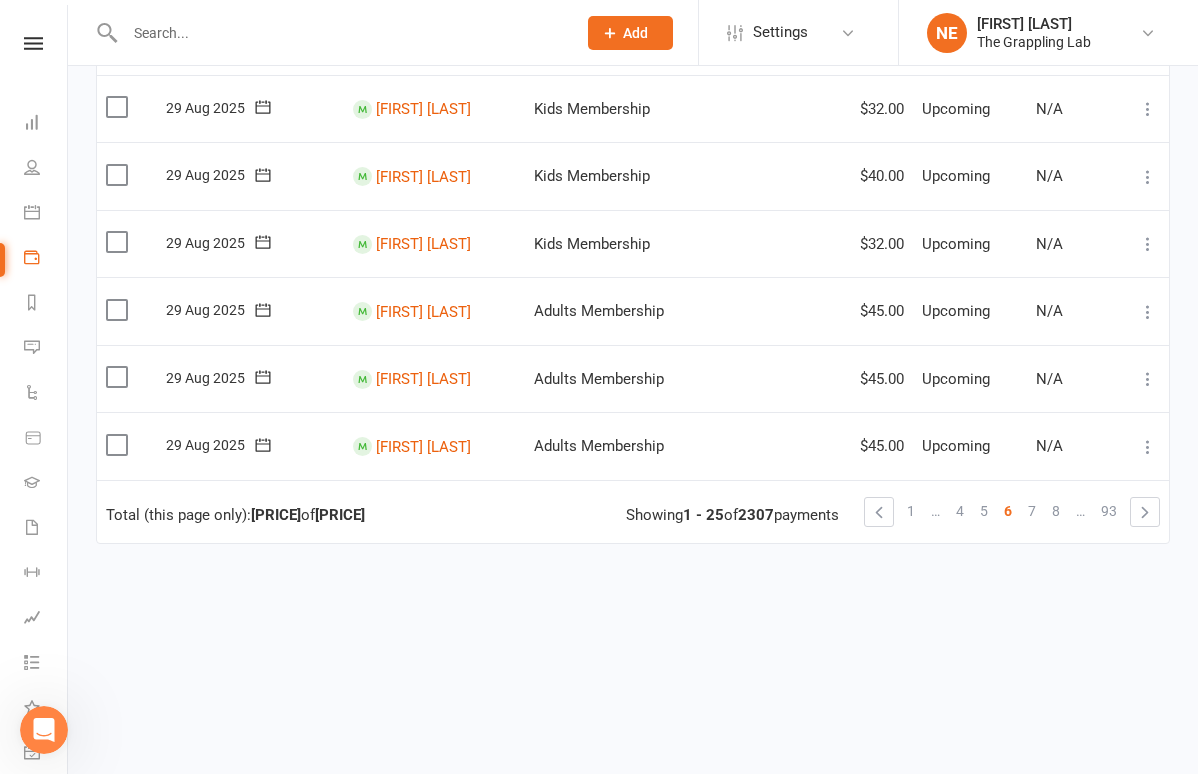 scroll, scrollTop: 1552, scrollLeft: 0, axis: vertical 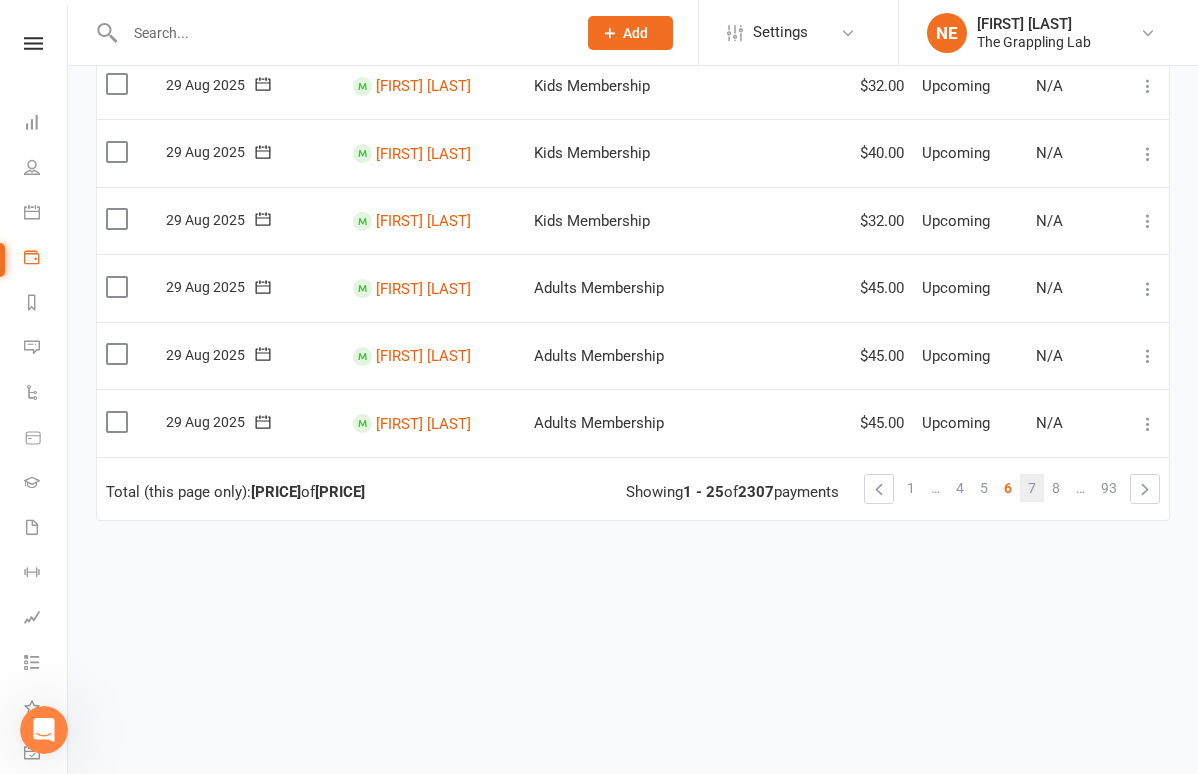 click on "7" at bounding box center (1032, 488) 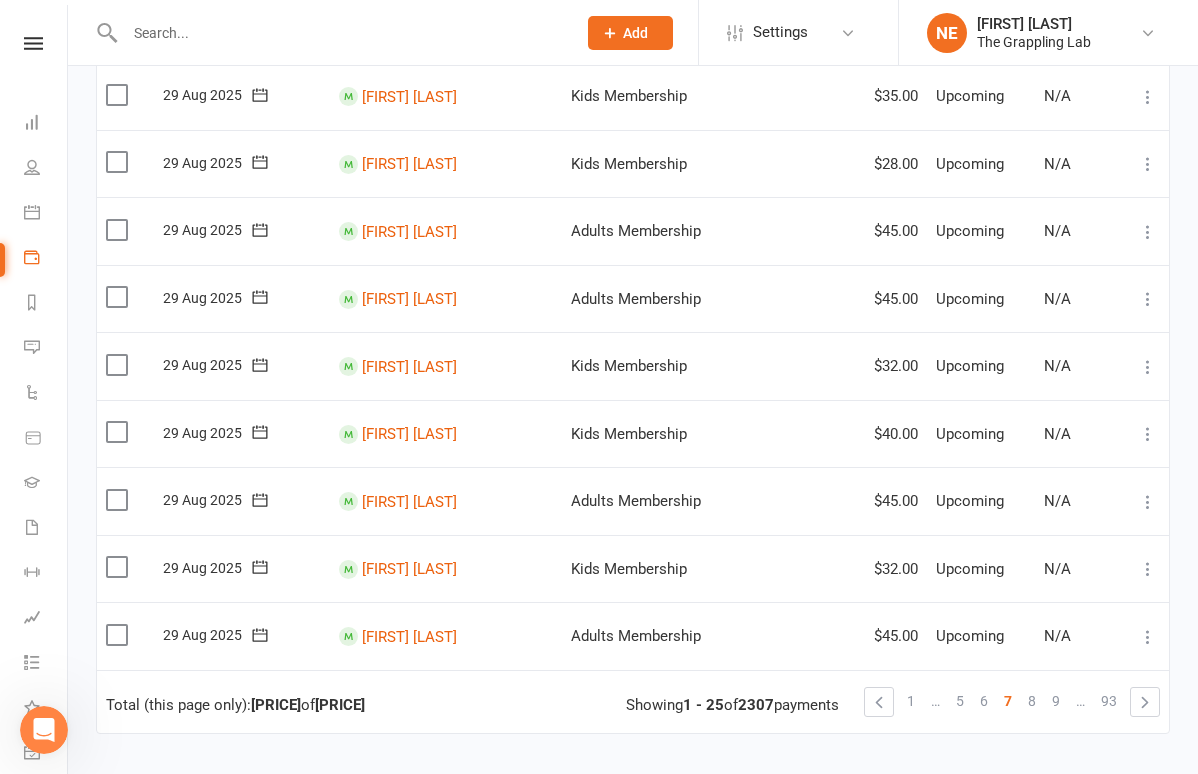 scroll, scrollTop: 1341, scrollLeft: 0, axis: vertical 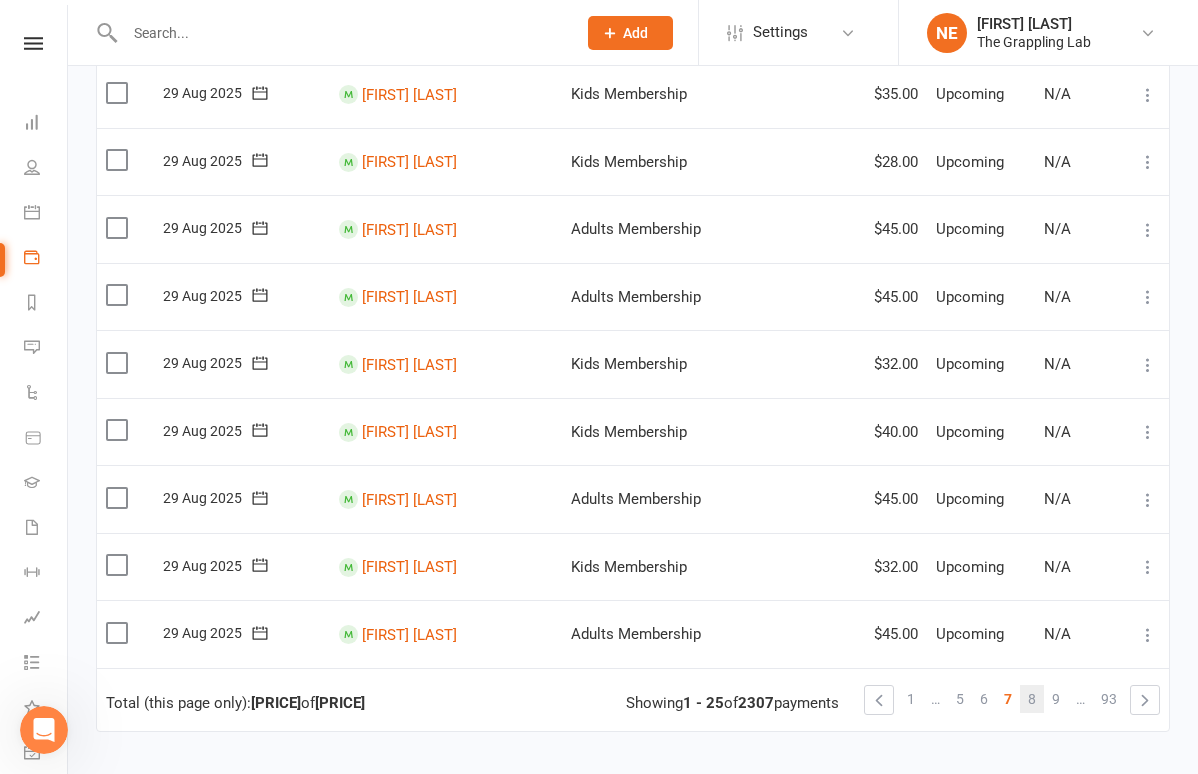 click on "8" at bounding box center [1032, 699] 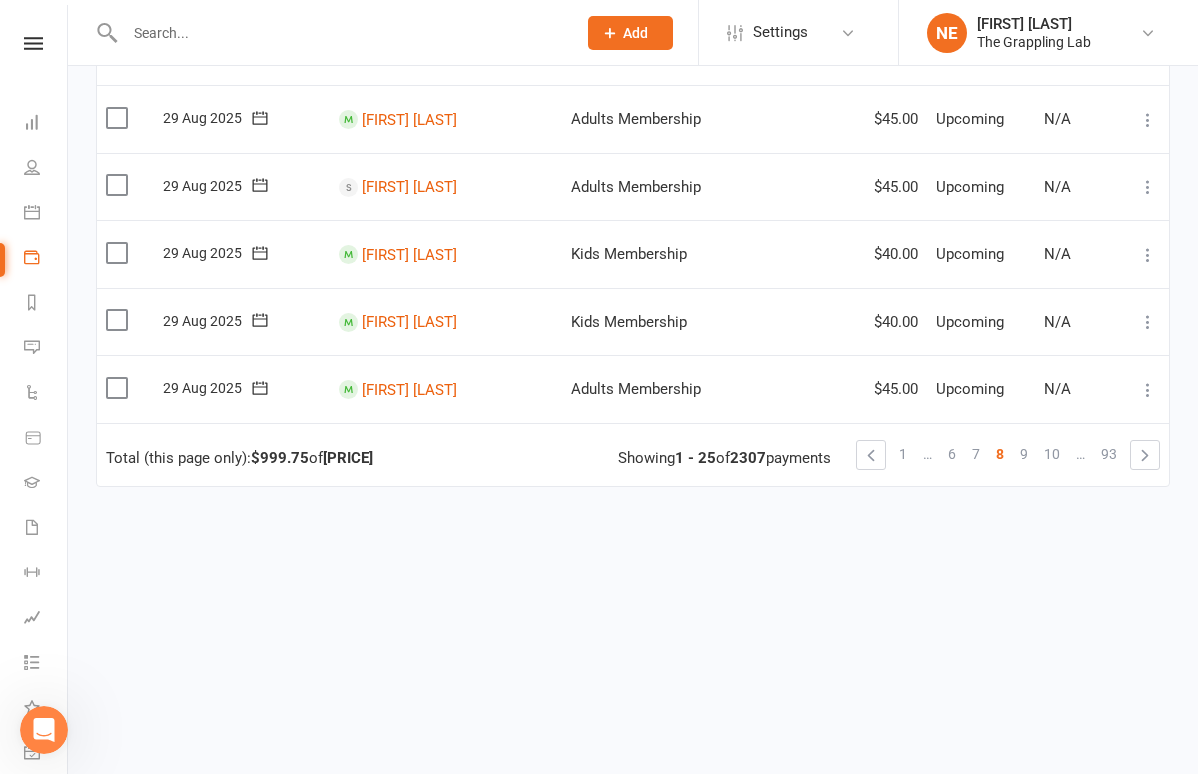 scroll, scrollTop: 1590, scrollLeft: 0, axis: vertical 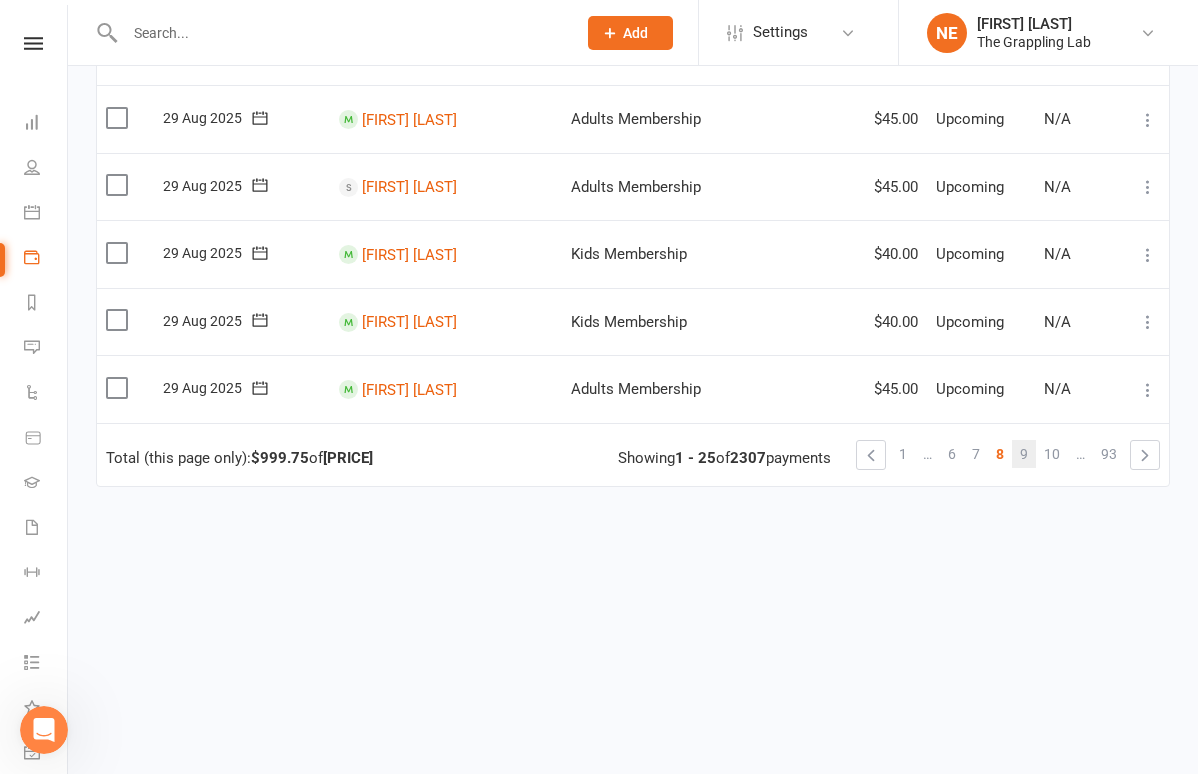 click on "9" at bounding box center (1024, 454) 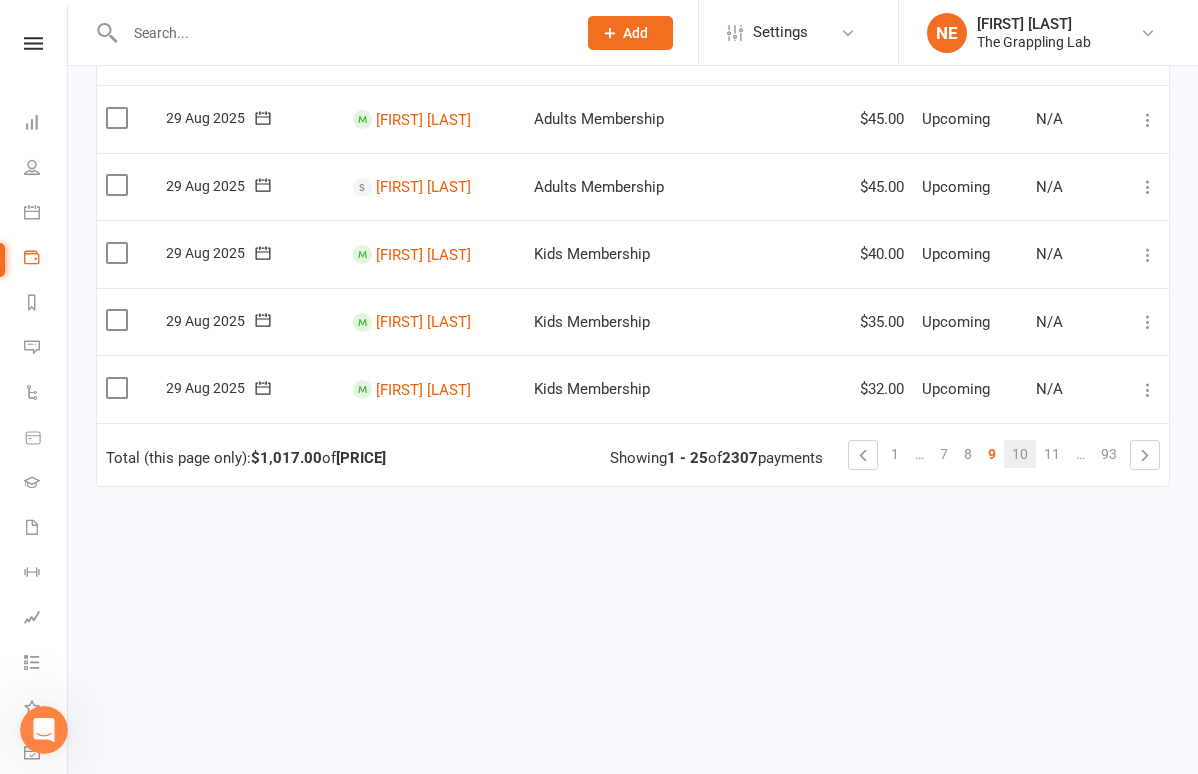 scroll, scrollTop: 1590, scrollLeft: 0, axis: vertical 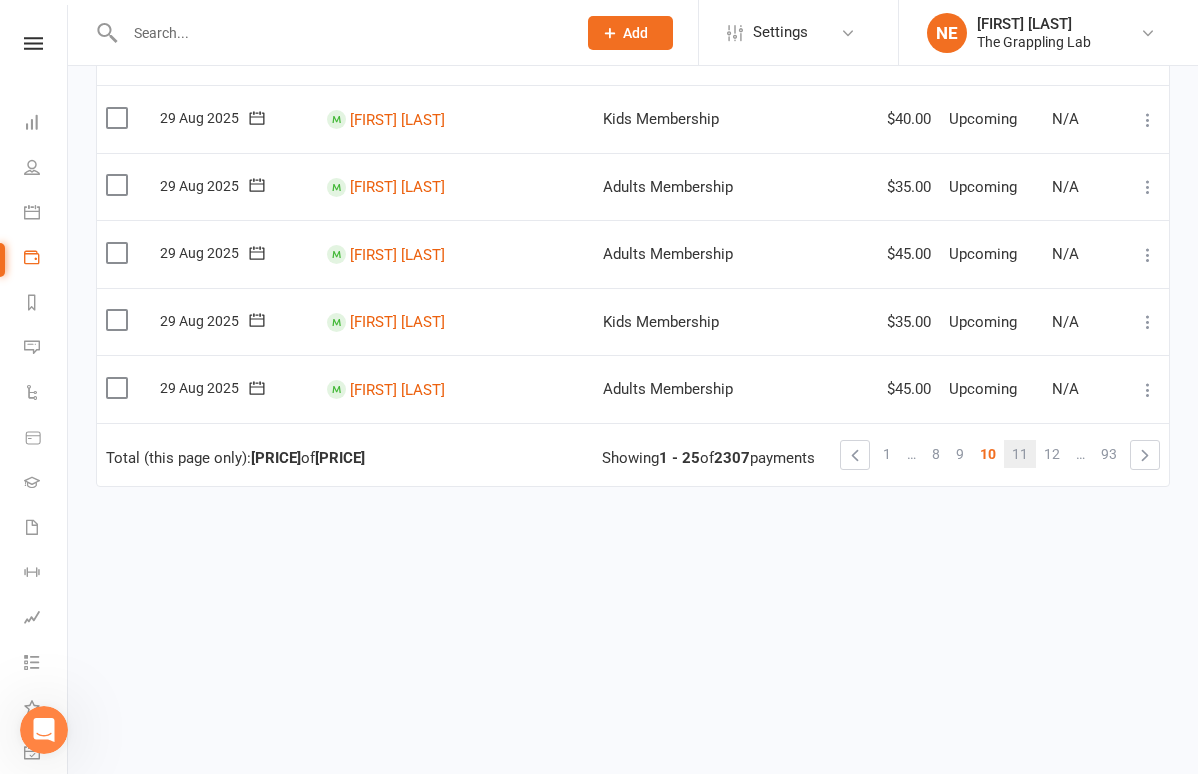click on "11" at bounding box center (1020, 454) 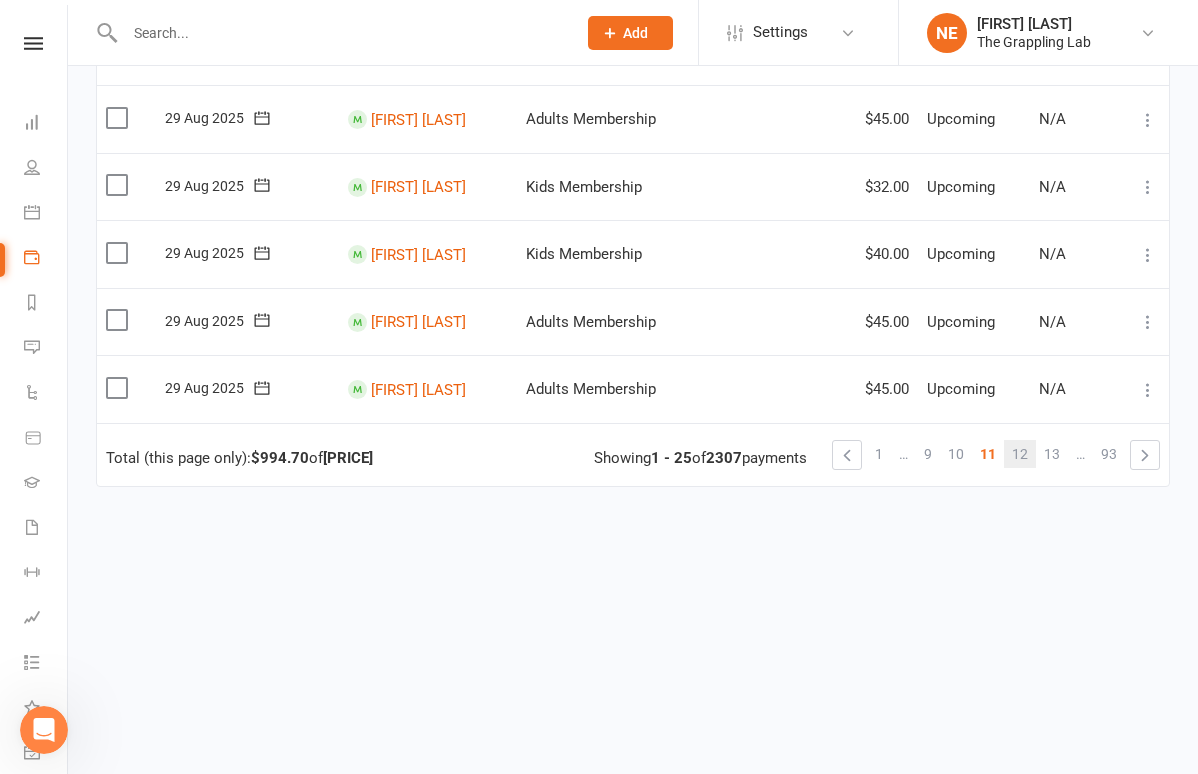 scroll, scrollTop: 1590, scrollLeft: 0, axis: vertical 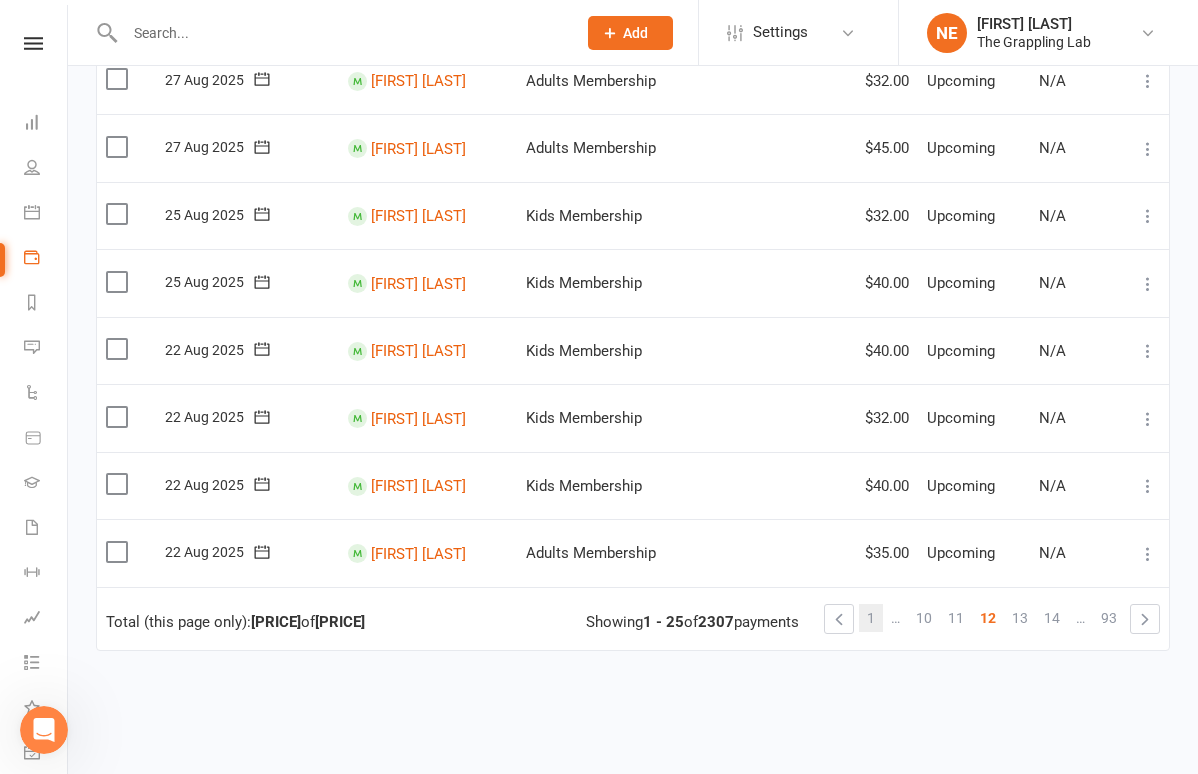 click on "1" at bounding box center (871, 618) 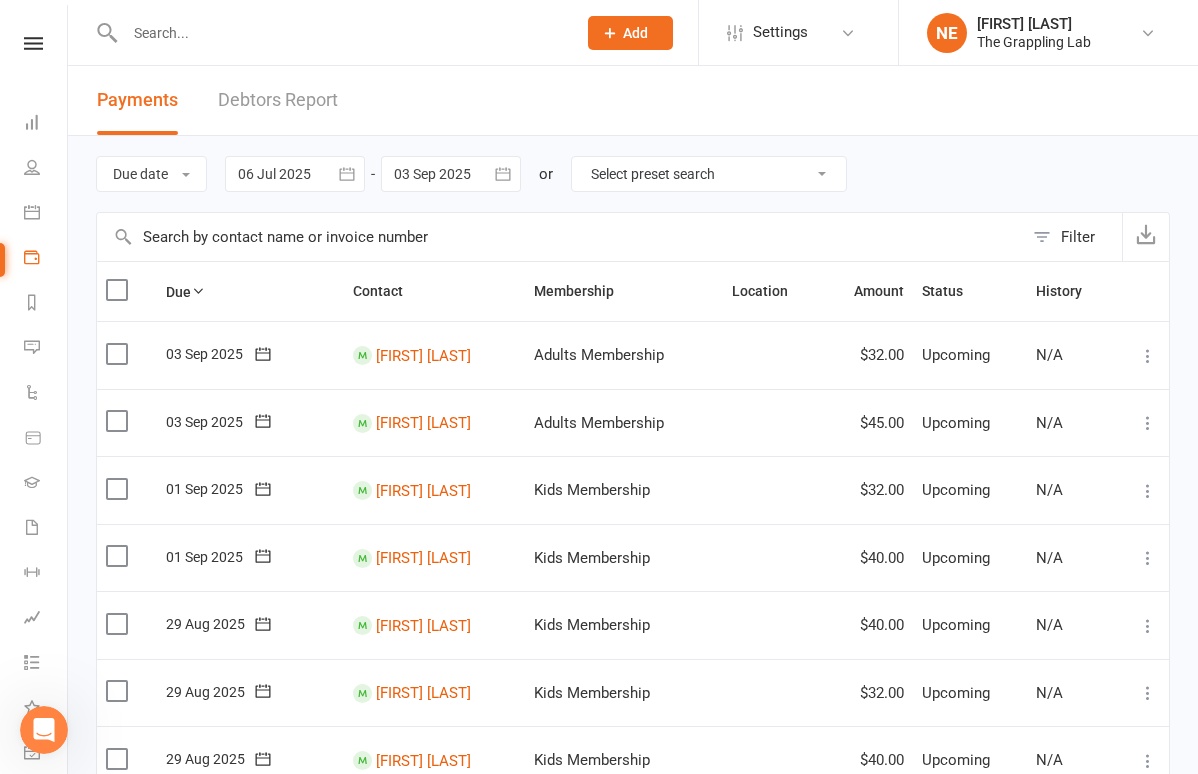 scroll, scrollTop: 0, scrollLeft: 0, axis: both 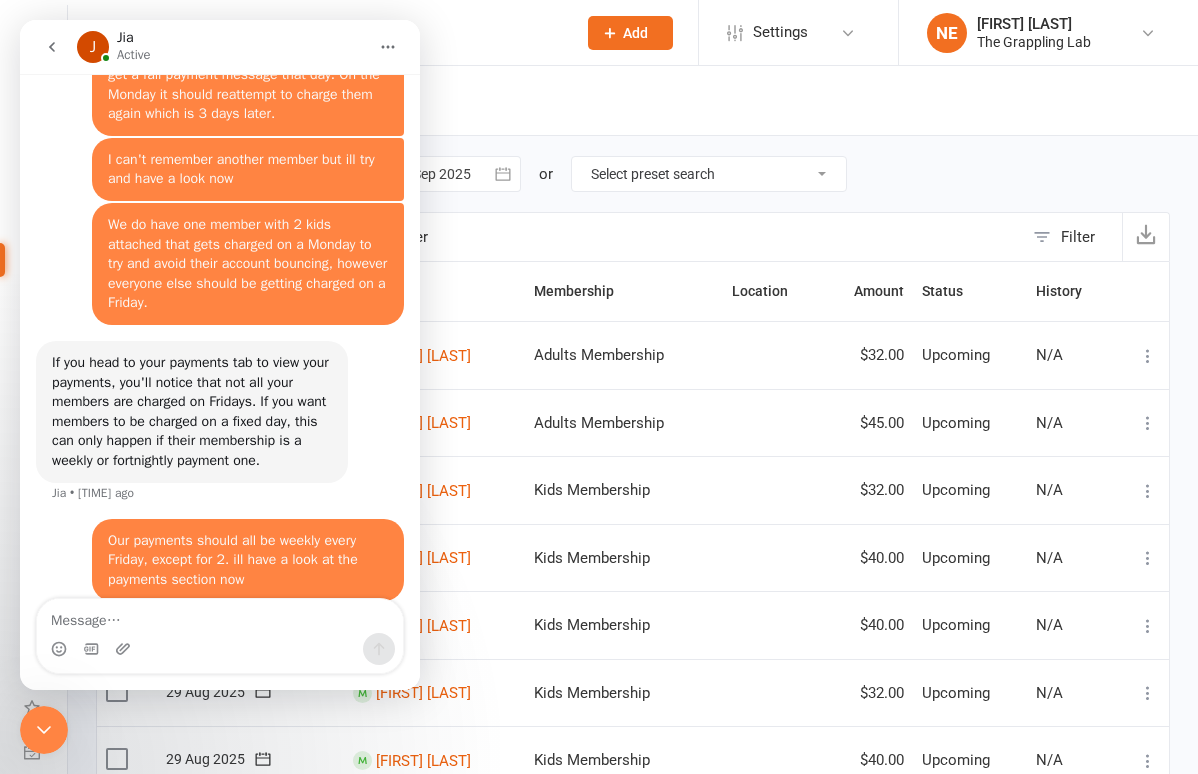 click 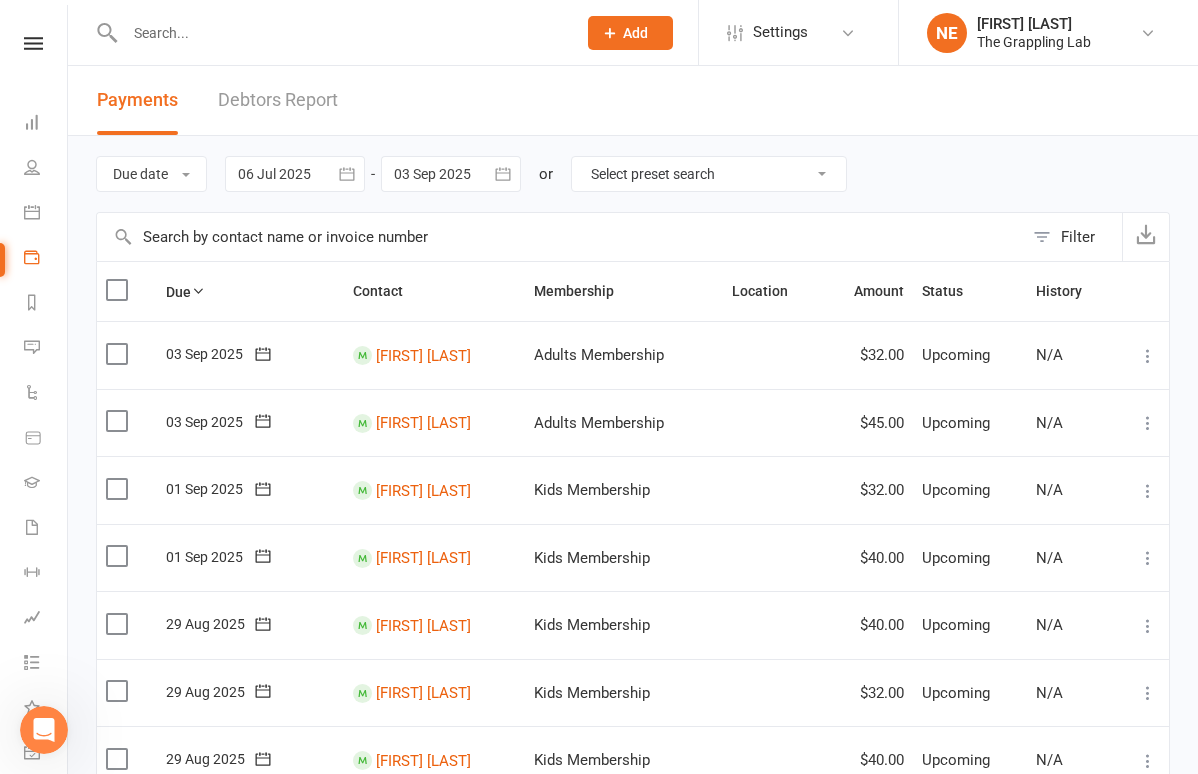 drag, startPoint x: 505, startPoint y: 500, endPoint x: 553, endPoint y: 494, distance: 48.373547 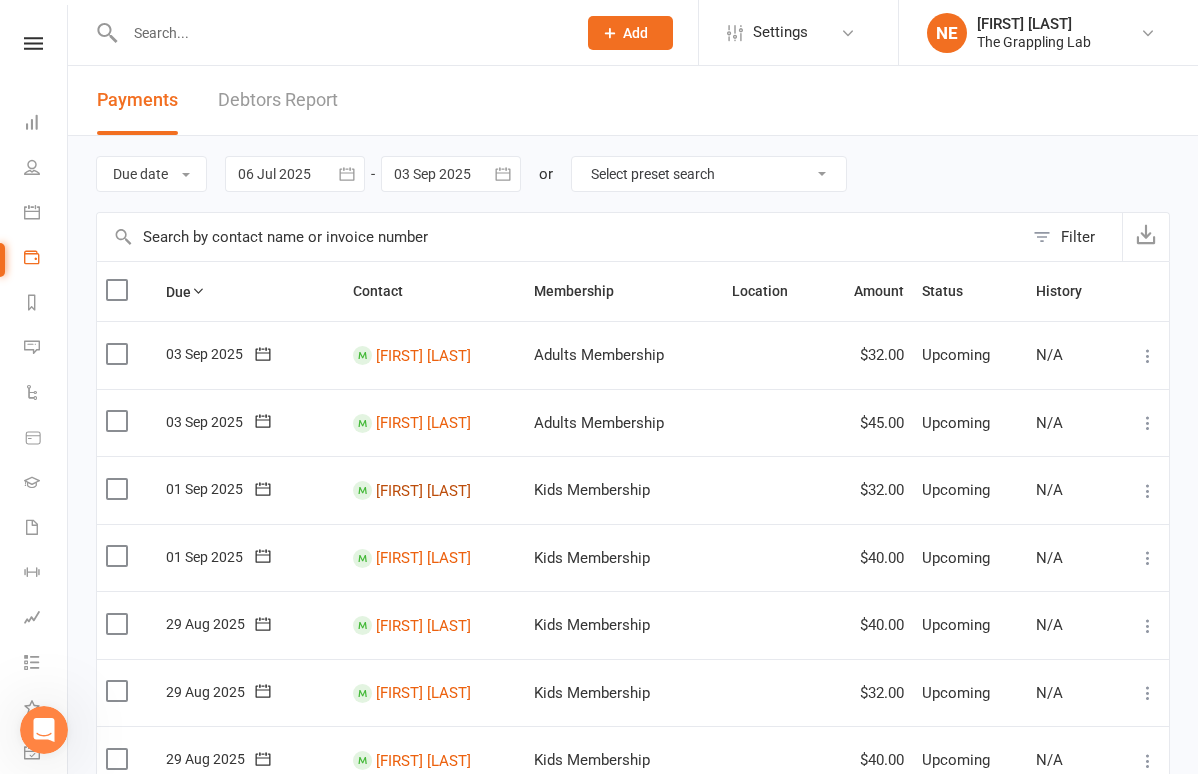 drag, startPoint x: 510, startPoint y: 490, endPoint x: 361, endPoint y: 487, distance: 149.0302 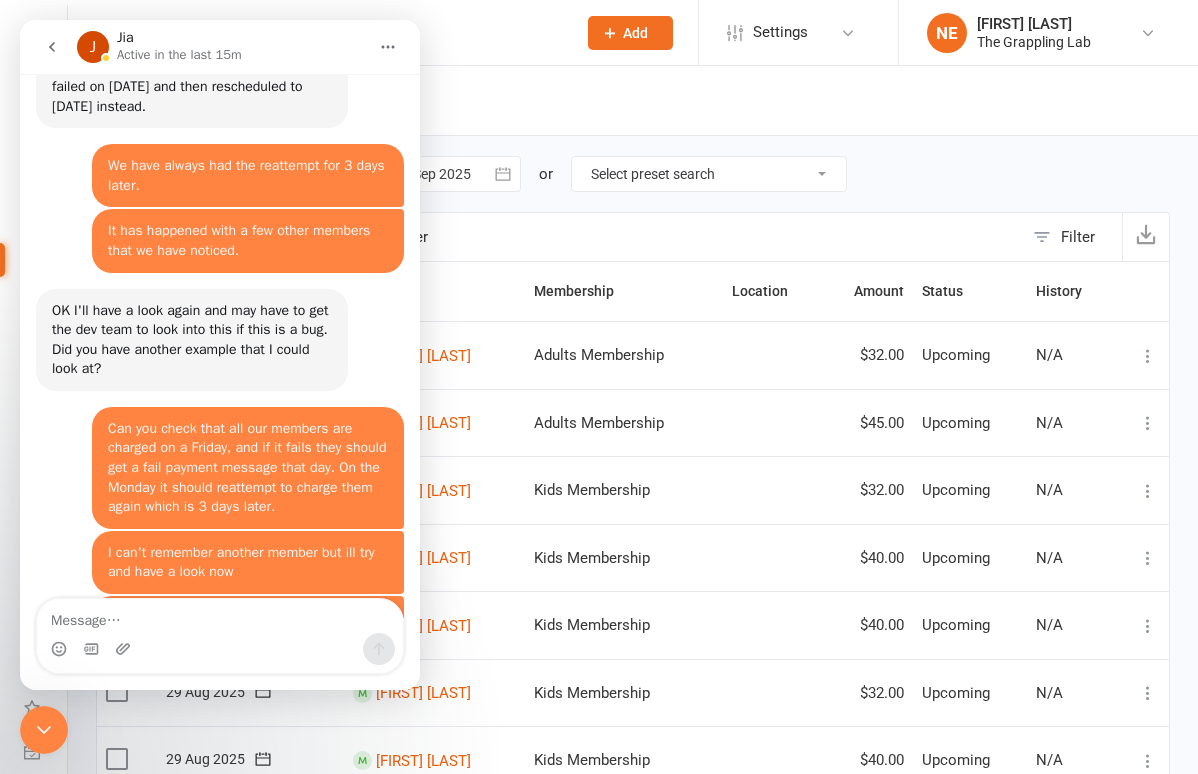 scroll, scrollTop: 1883, scrollLeft: 0, axis: vertical 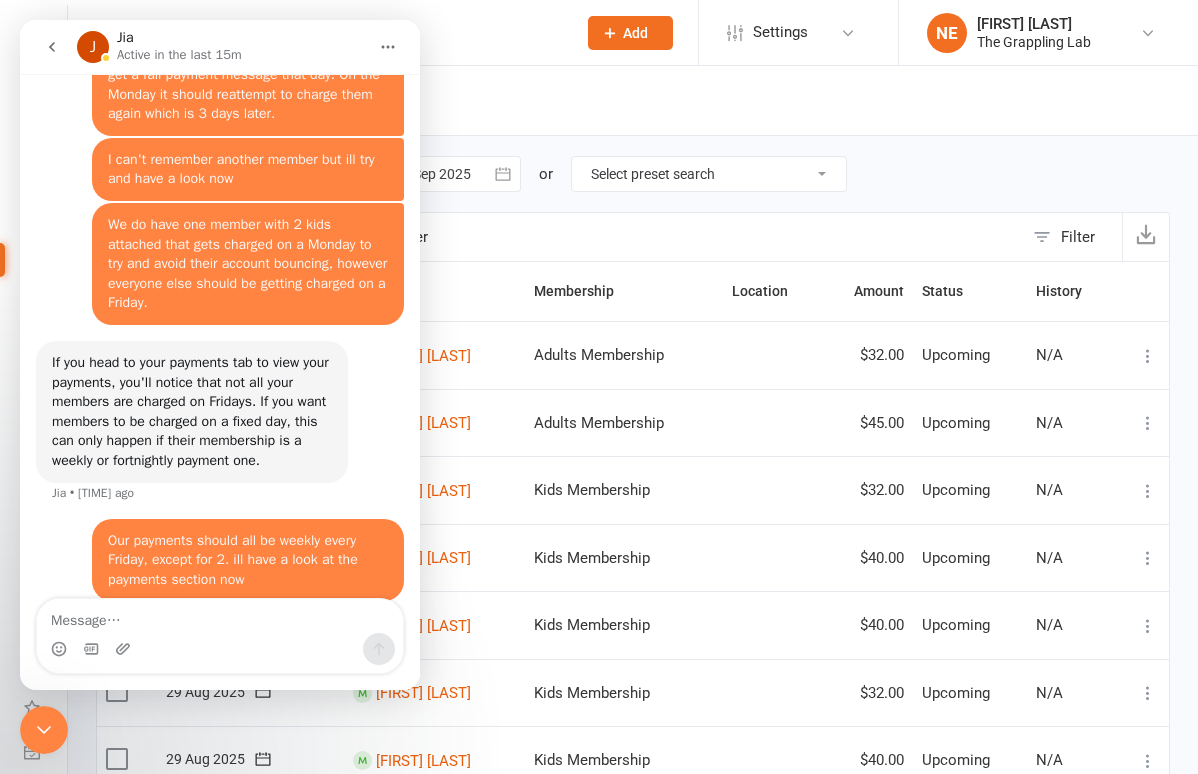 type on "v" 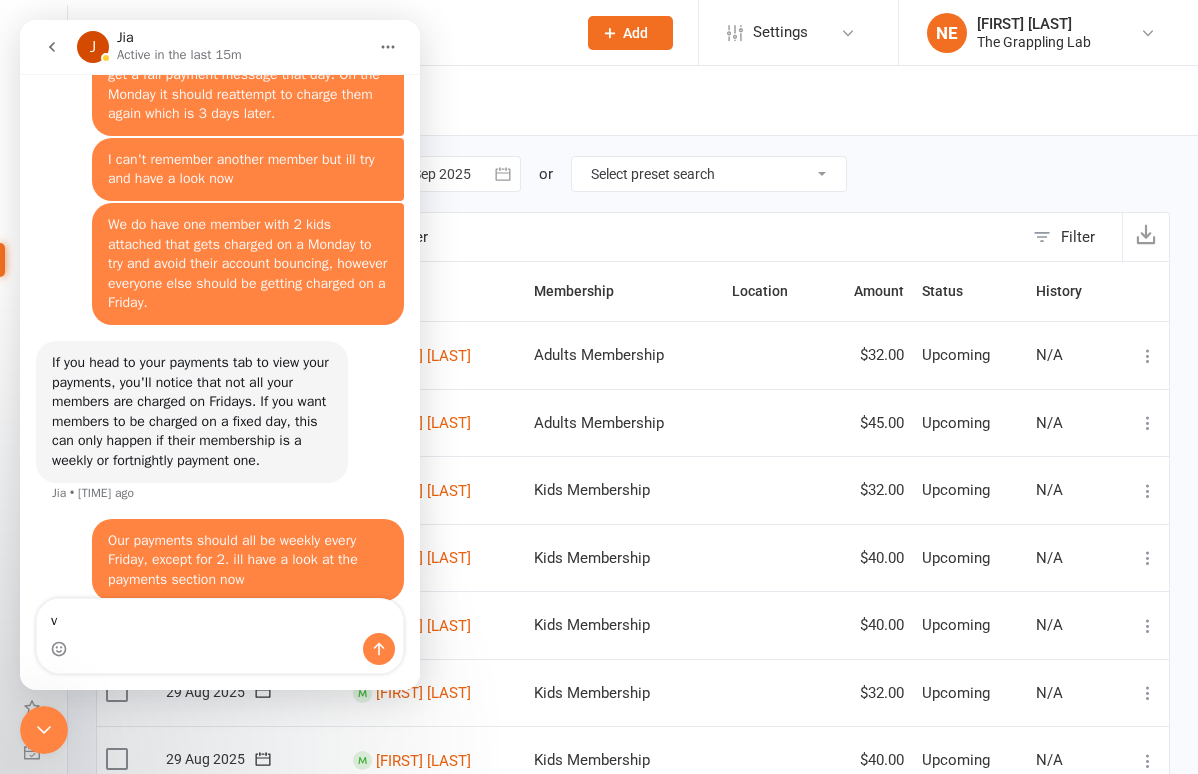 type 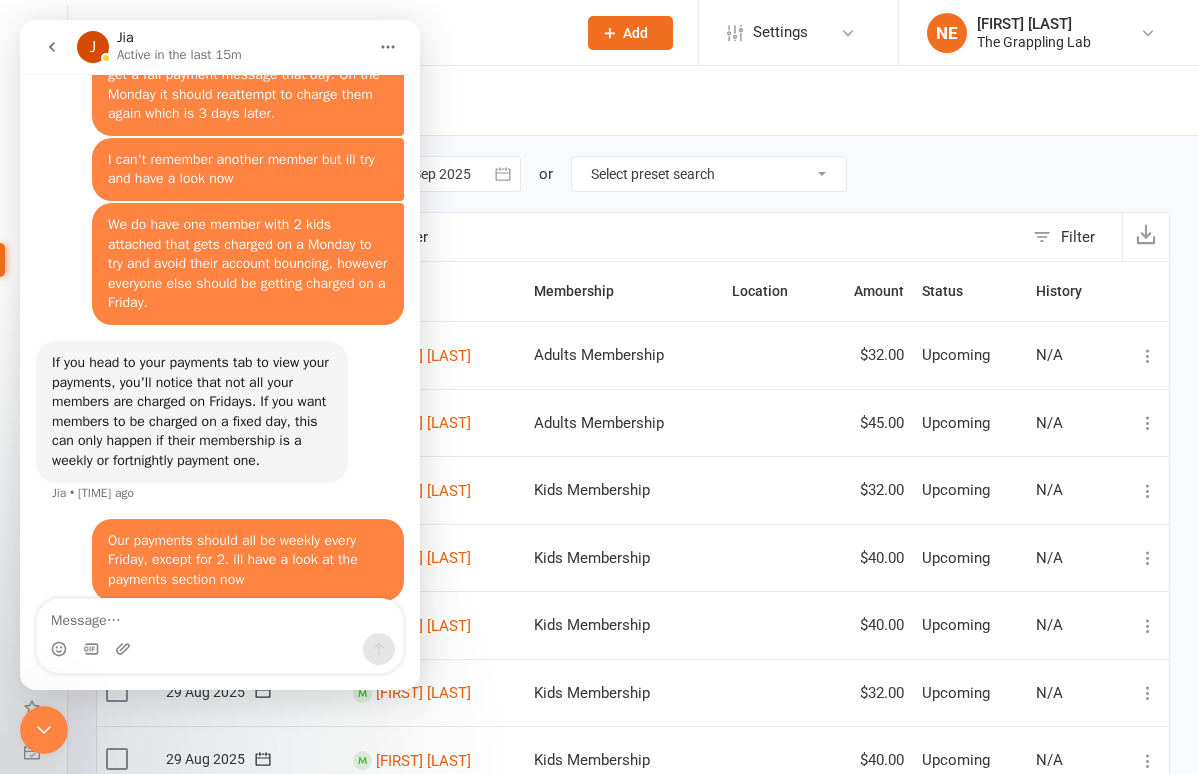 click on "[FIRST] [LAST]" at bounding box center (435, 490) 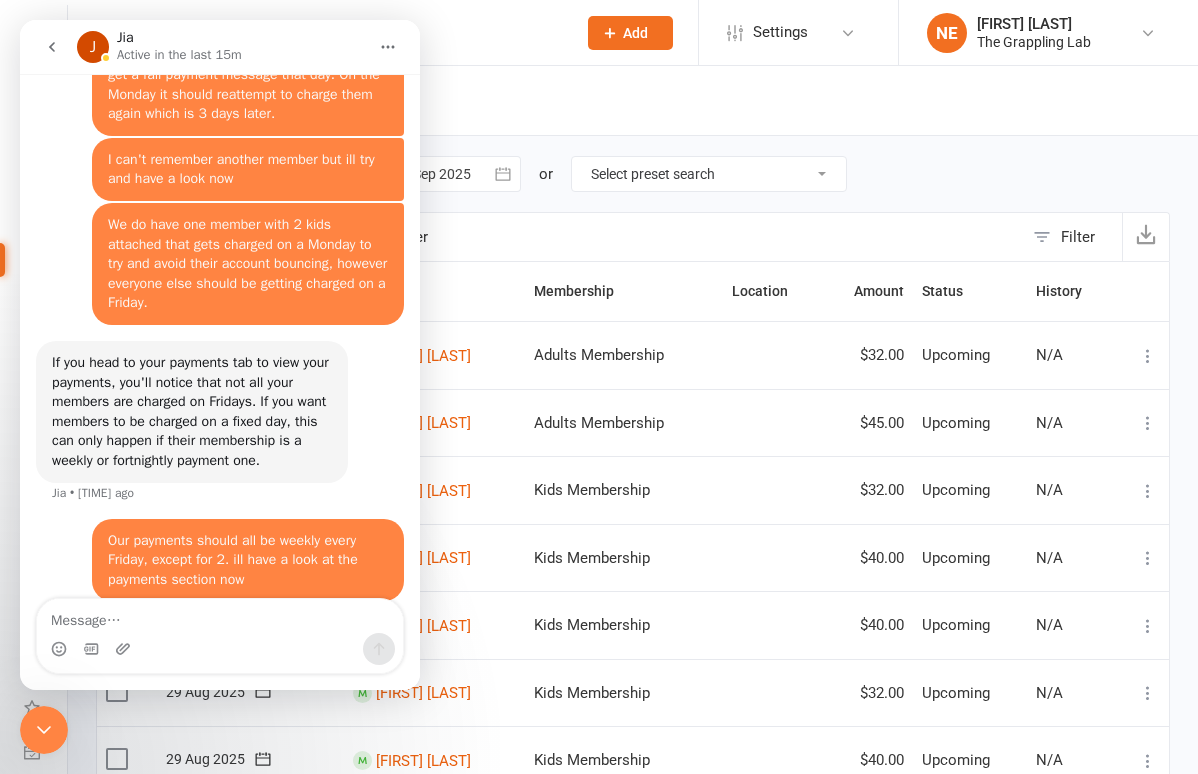 drag, startPoint x: 529, startPoint y: 506, endPoint x: 367, endPoint y: 466, distance: 166.86522 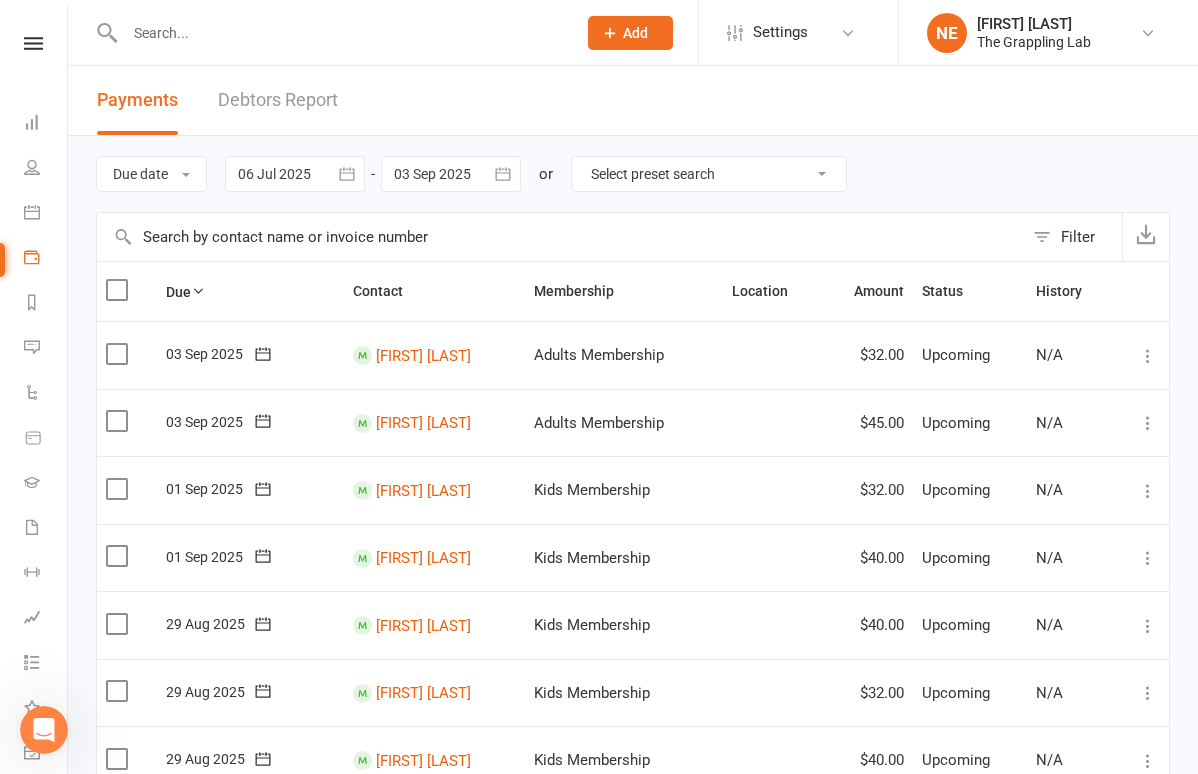click on "[FIRST] [LAST]" at bounding box center (435, 490) 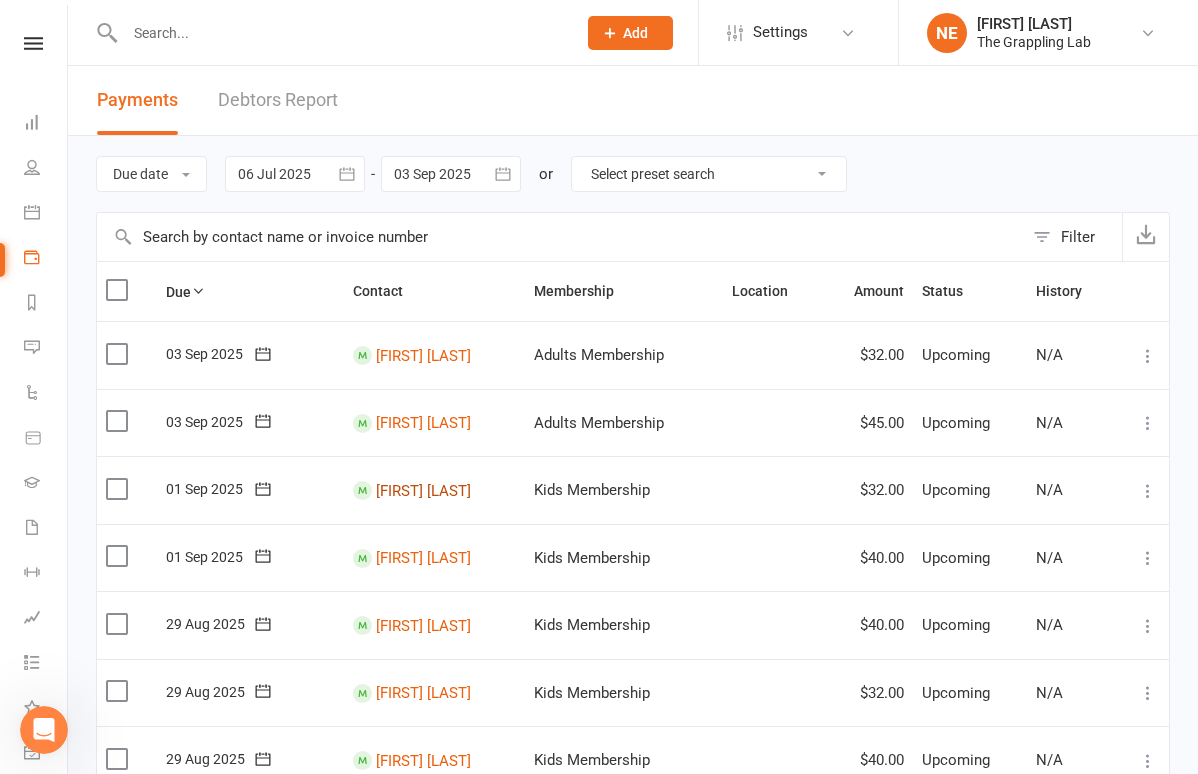 drag, startPoint x: 518, startPoint y: 484, endPoint x: 362, endPoint y: 495, distance: 156.38734 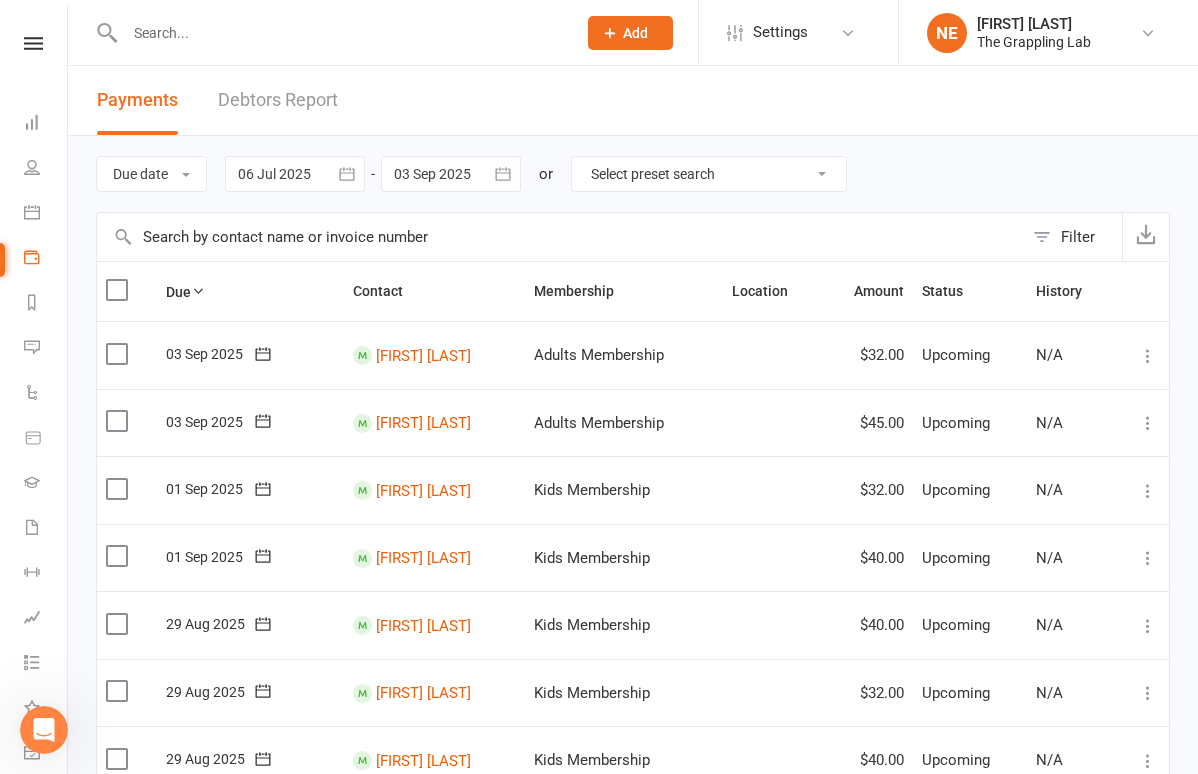 click at bounding box center (44, 730) 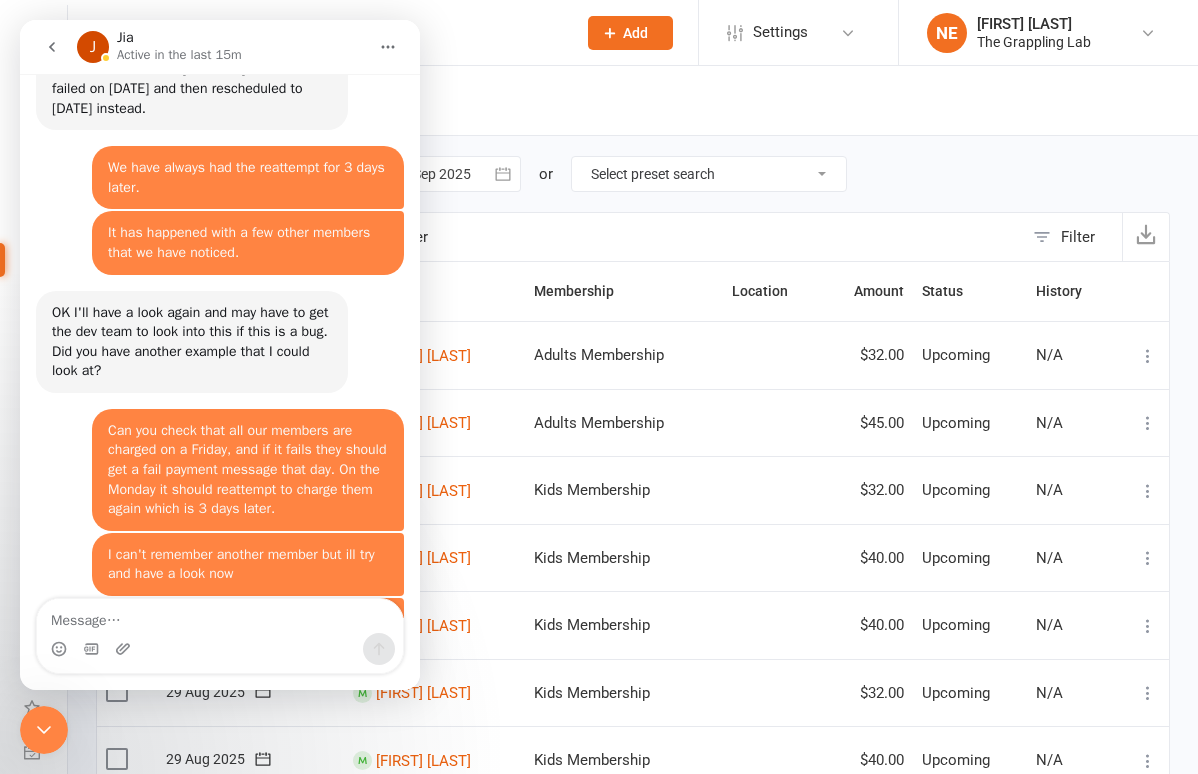 scroll, scrollTop: 1883, scrollLeft: 0, axis: vertical 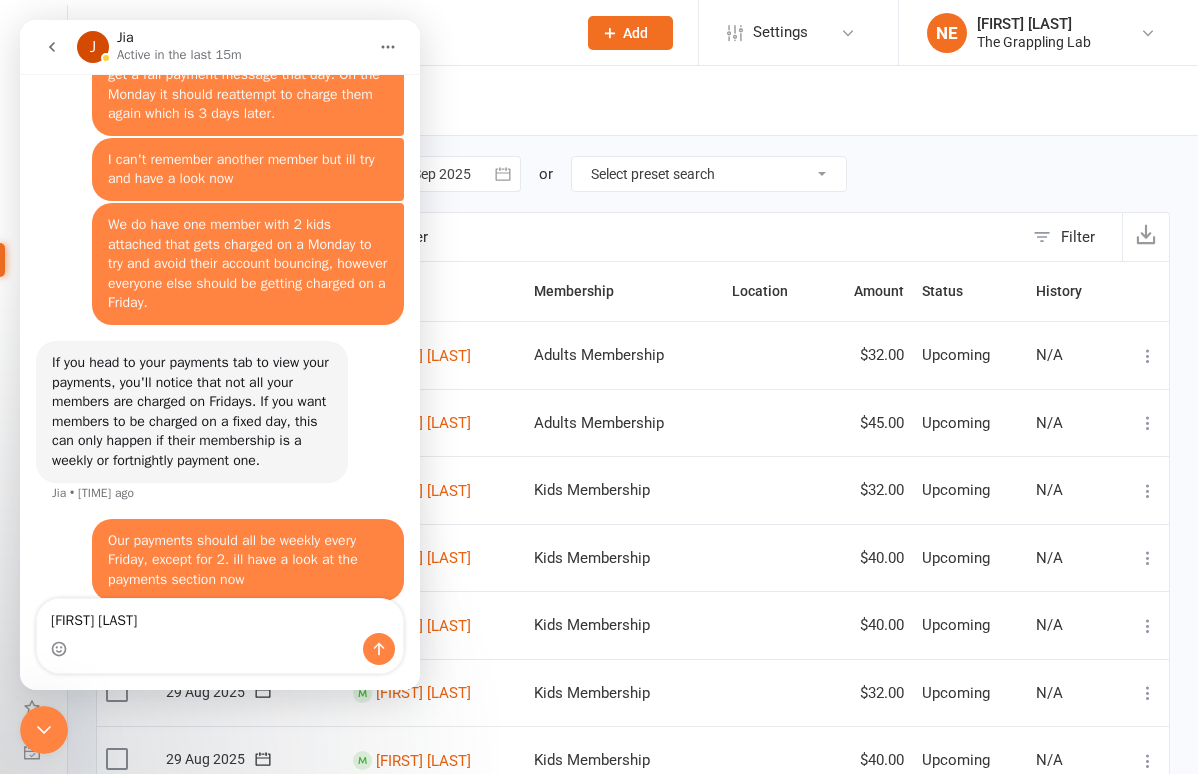type on "[FIRST] [LAST]" 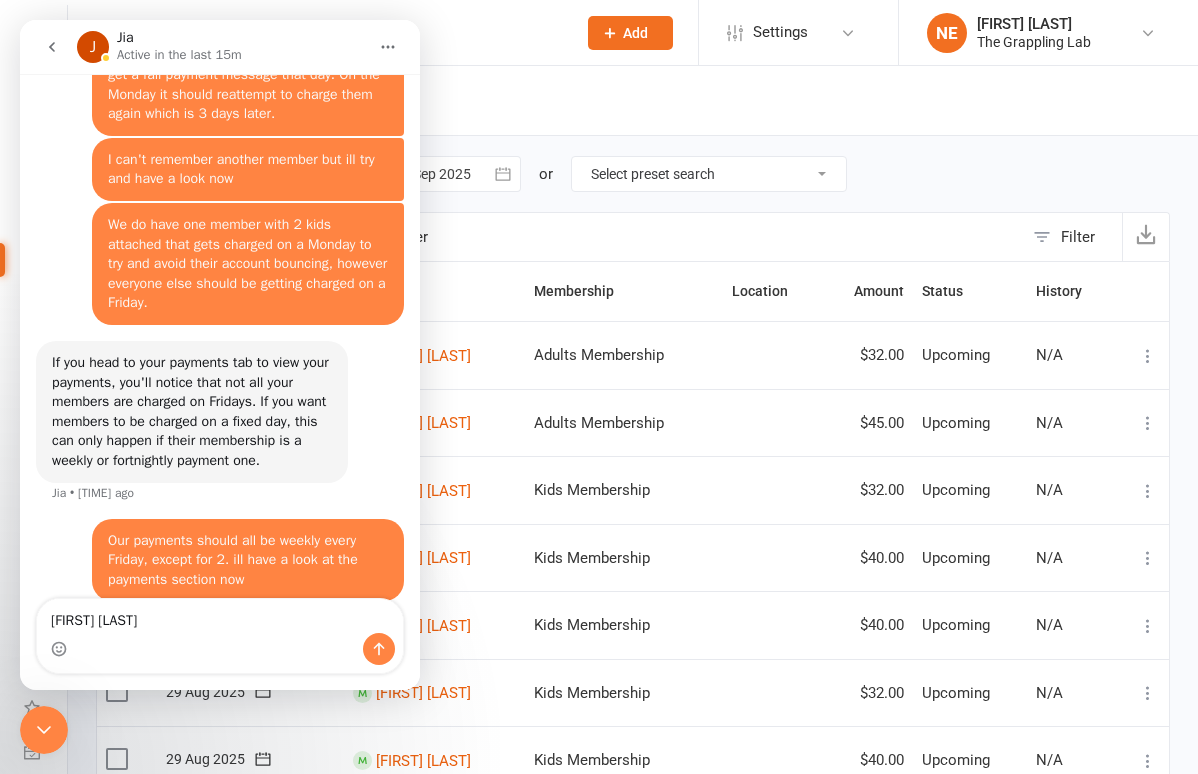 click 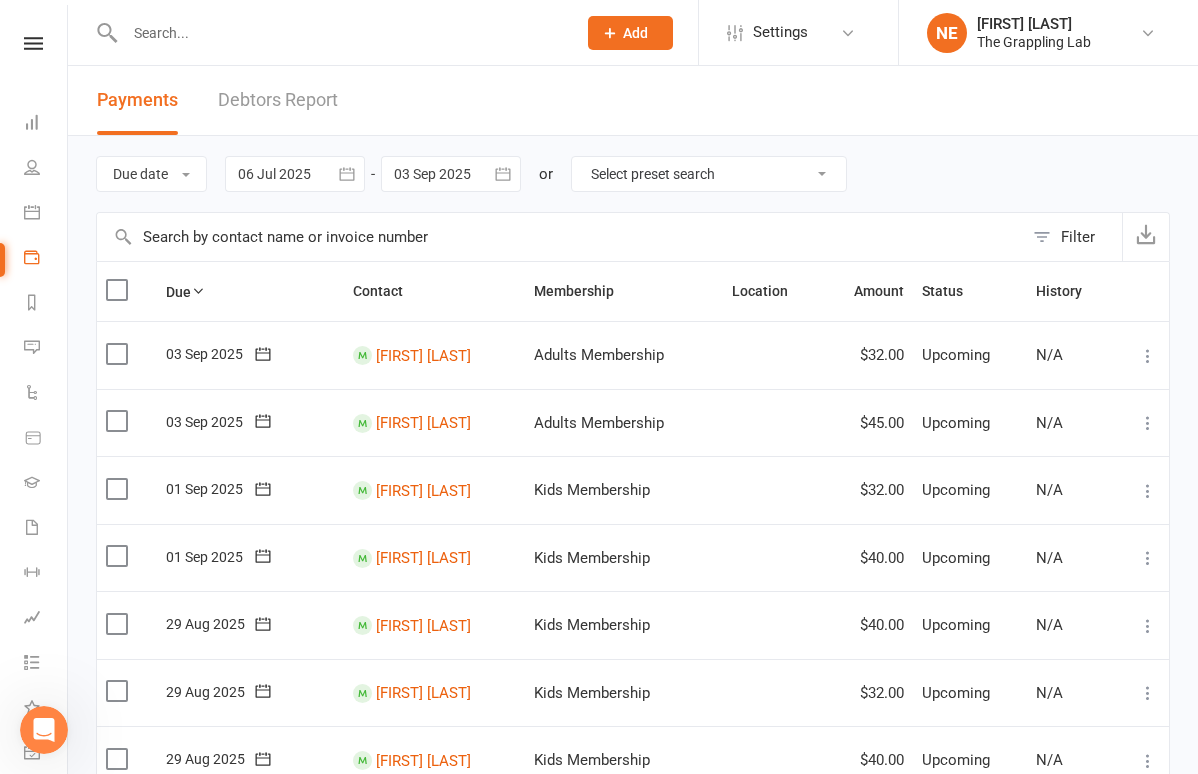 drag, startPoint x: 485, startPoint y: 544, endPoint x: 513, endPoint y: 560, distance: 32.24903 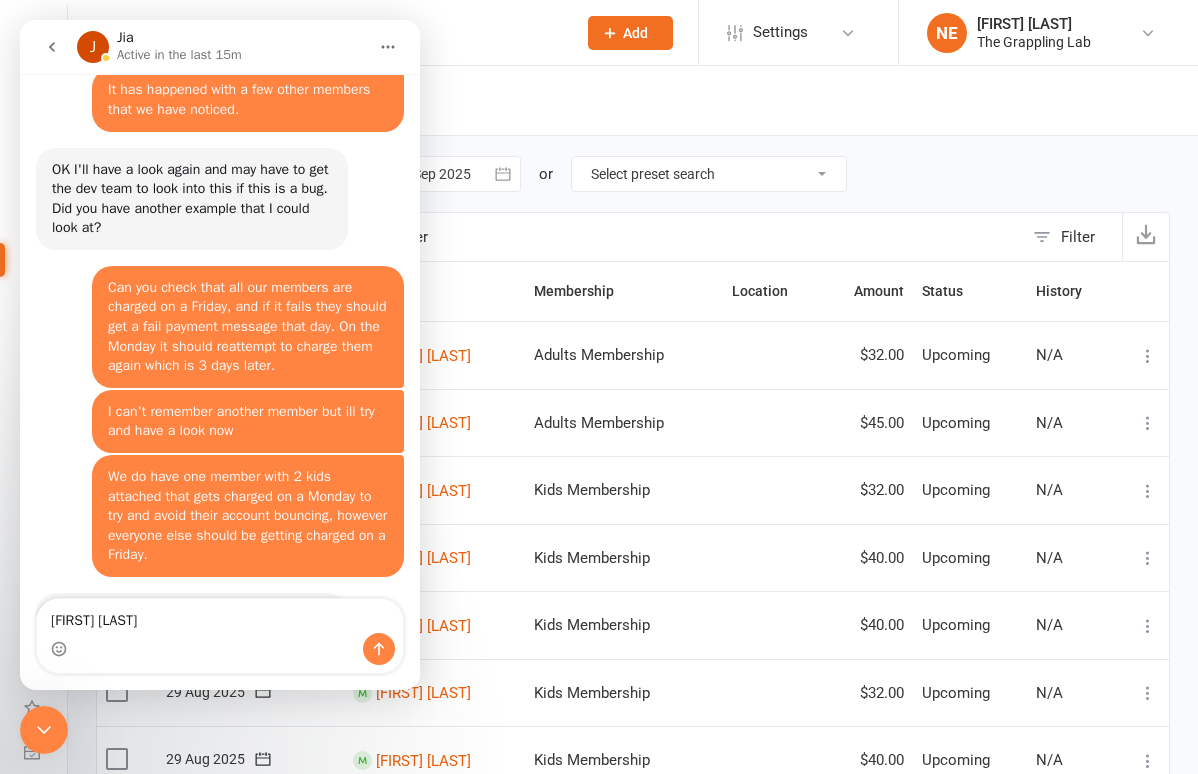 scroll, scrollTop: 1883, scrollLeft: 0, axis: vertical 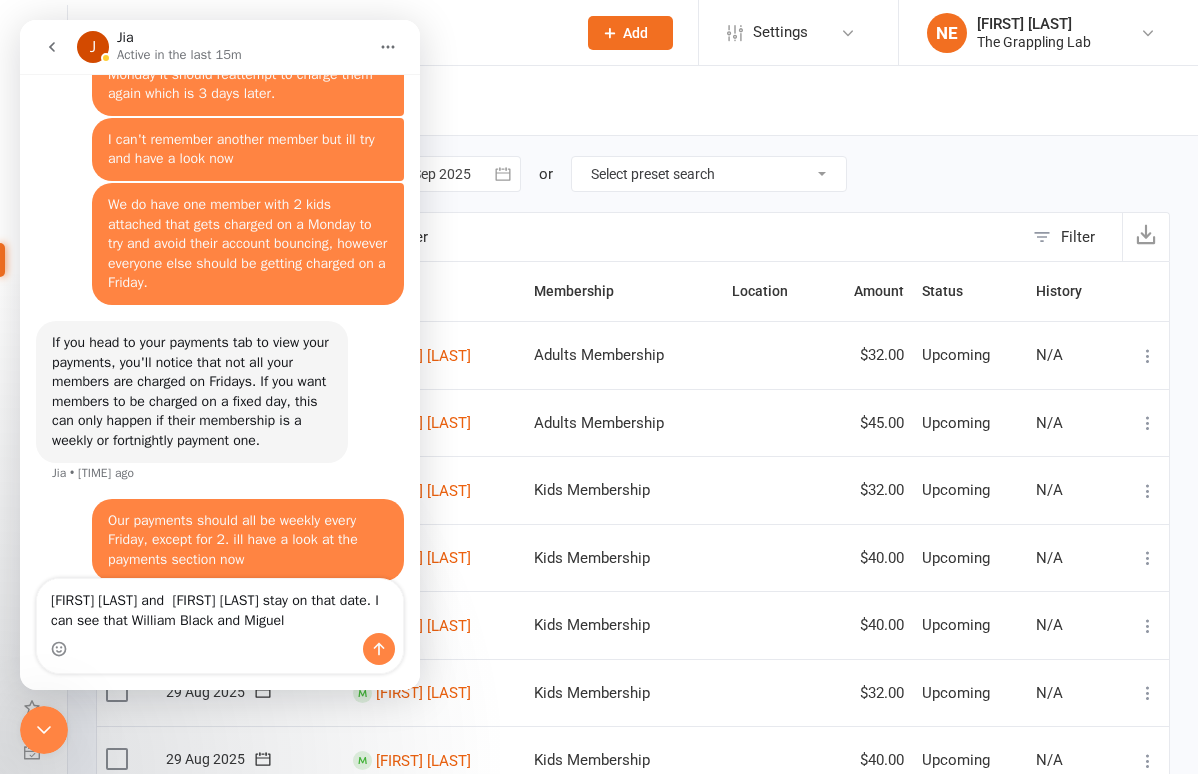 type on "[FIRST] [LAST] and  [FIRST] [LAST] stay on that date. I can see that William Black and Miguel" 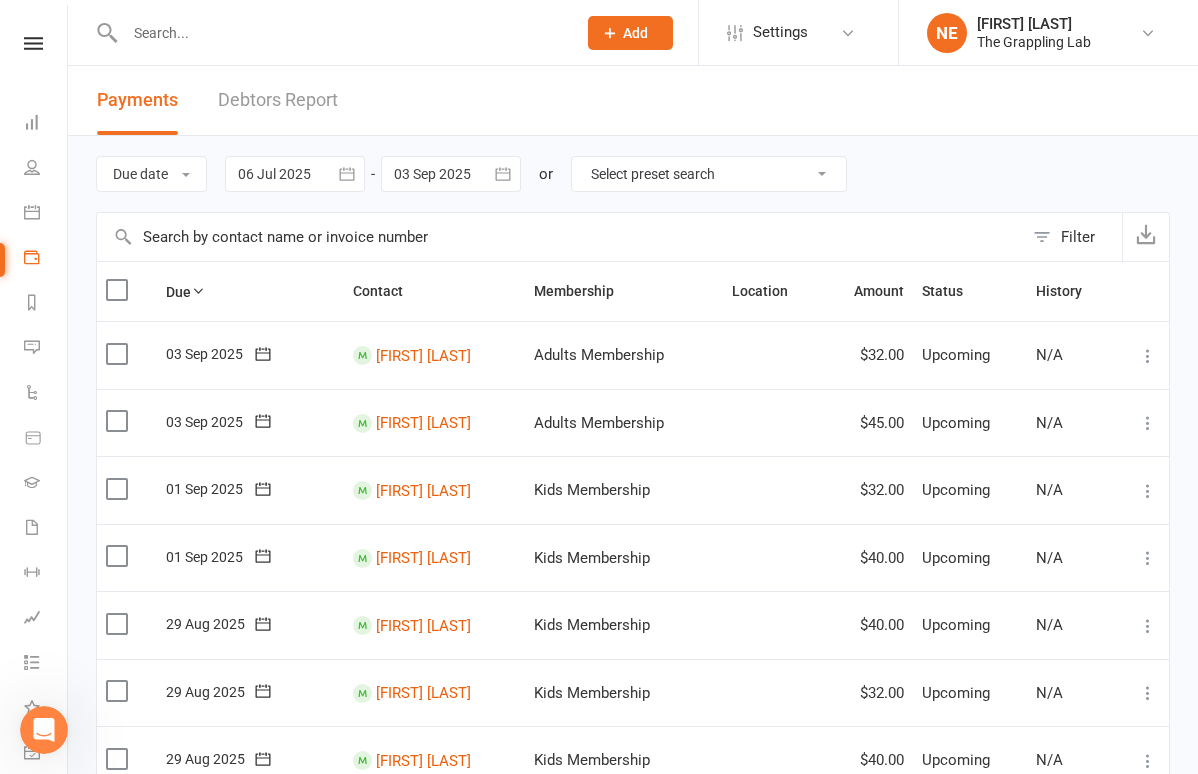 click 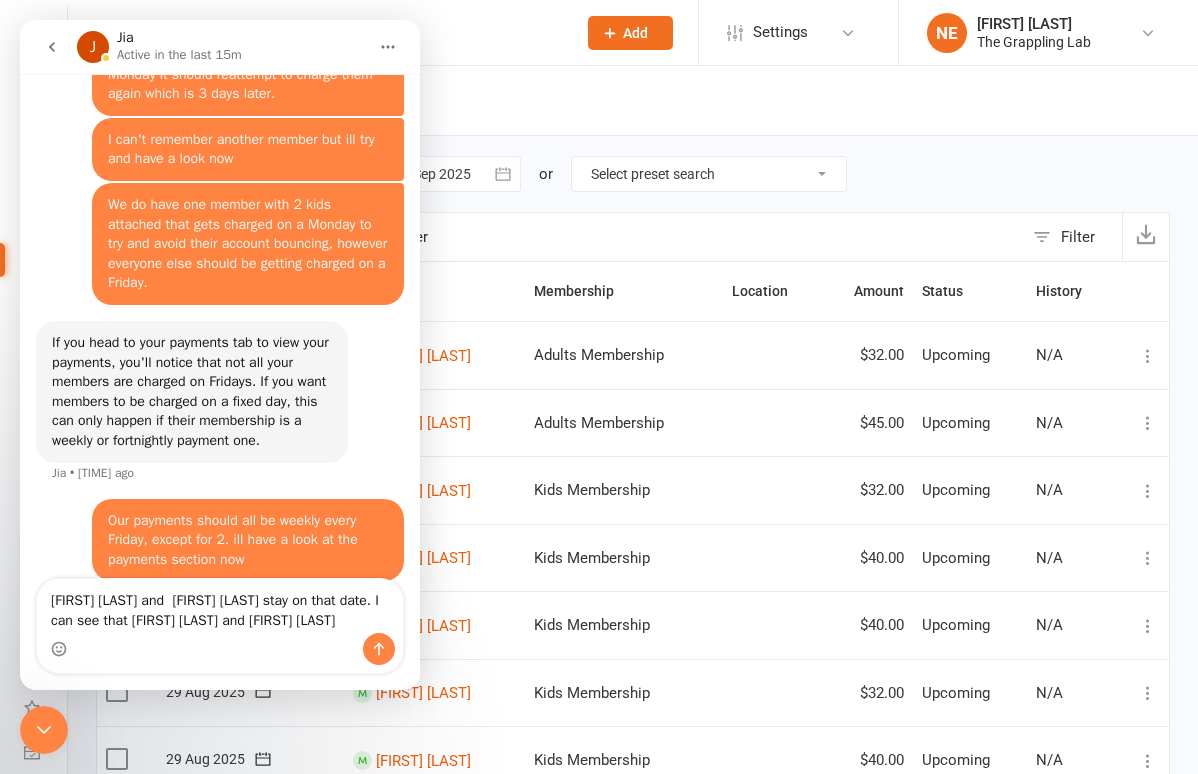 scroll, scrollTop: 1923, scrollLeft: 0, axis: vertical 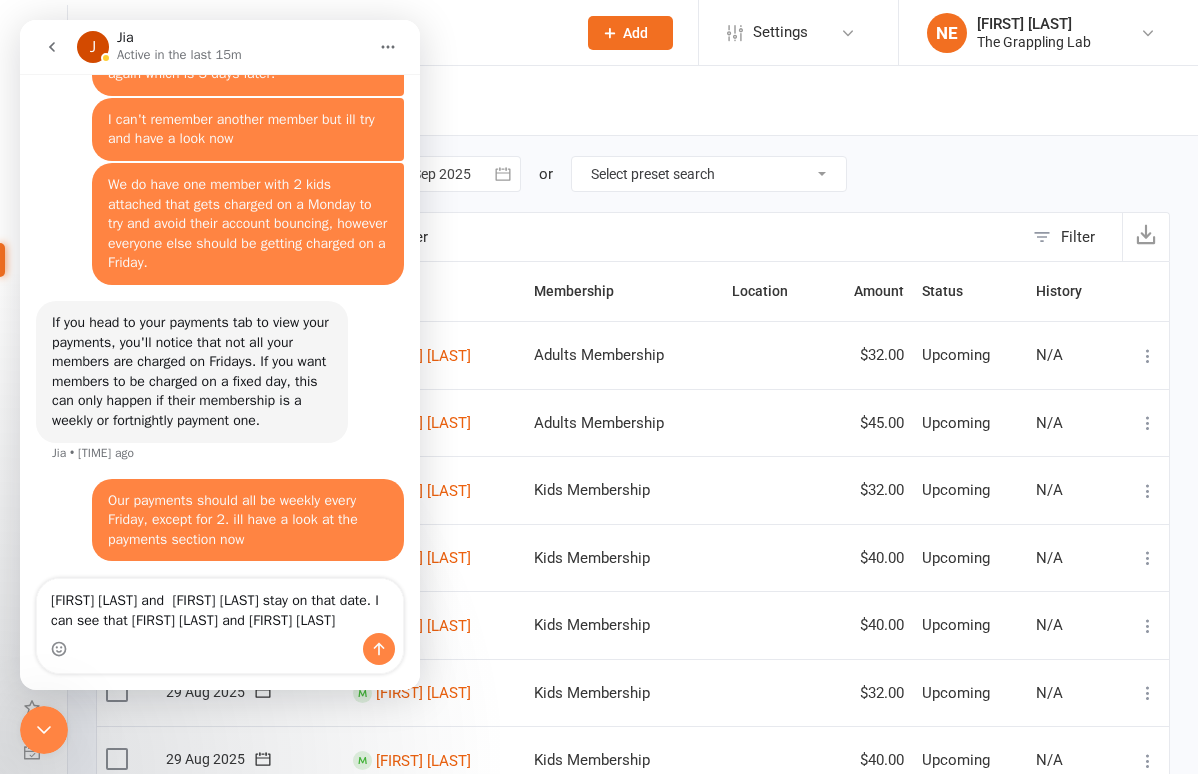 type on "[FIRST] [LAST] and  [FIRST] [LAST] stay on that date. I can see that [FIRST] [LAST] and [FIRST] [LAST]" 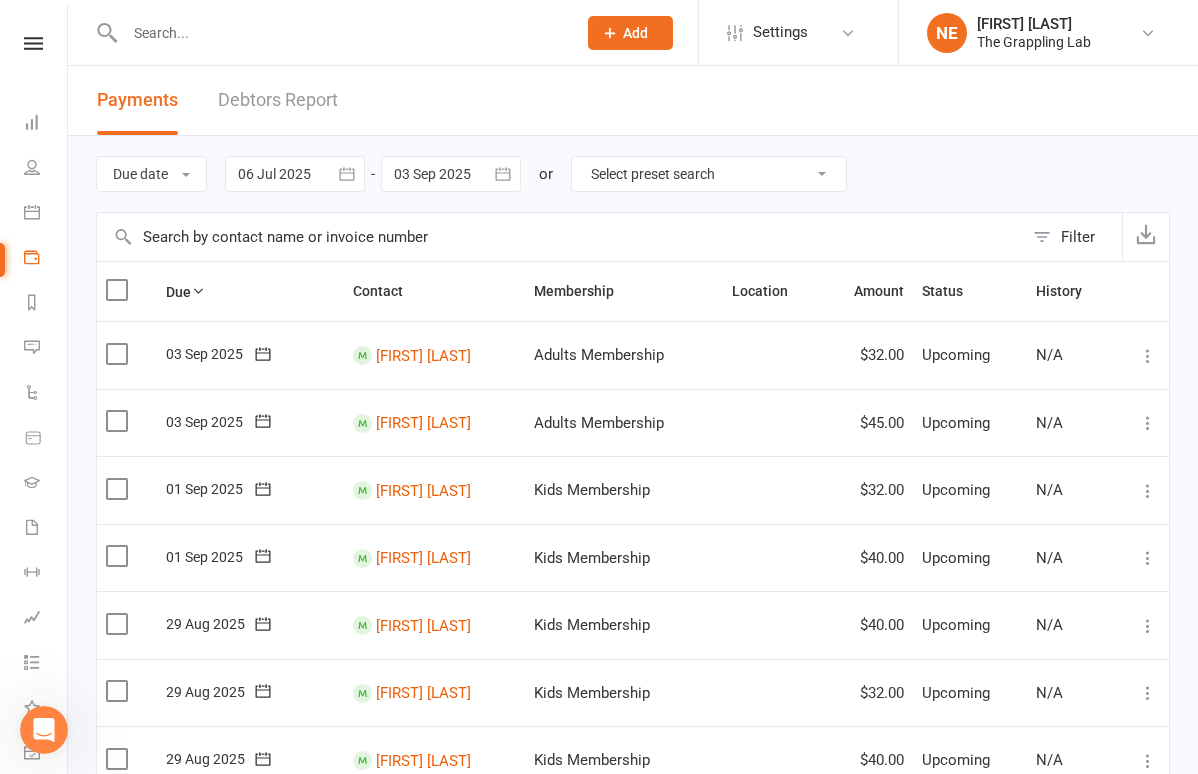 click 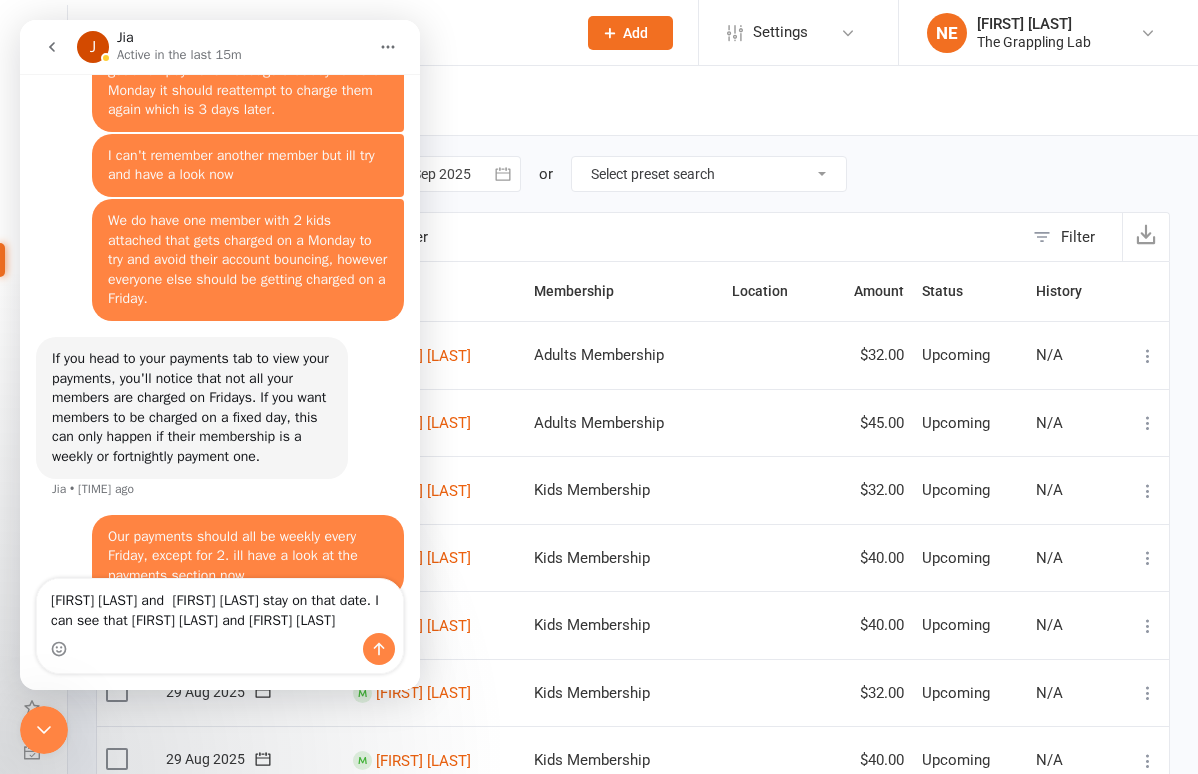 scroll, scrollTop: 1923, scrollLeft: 0, axis: vertical 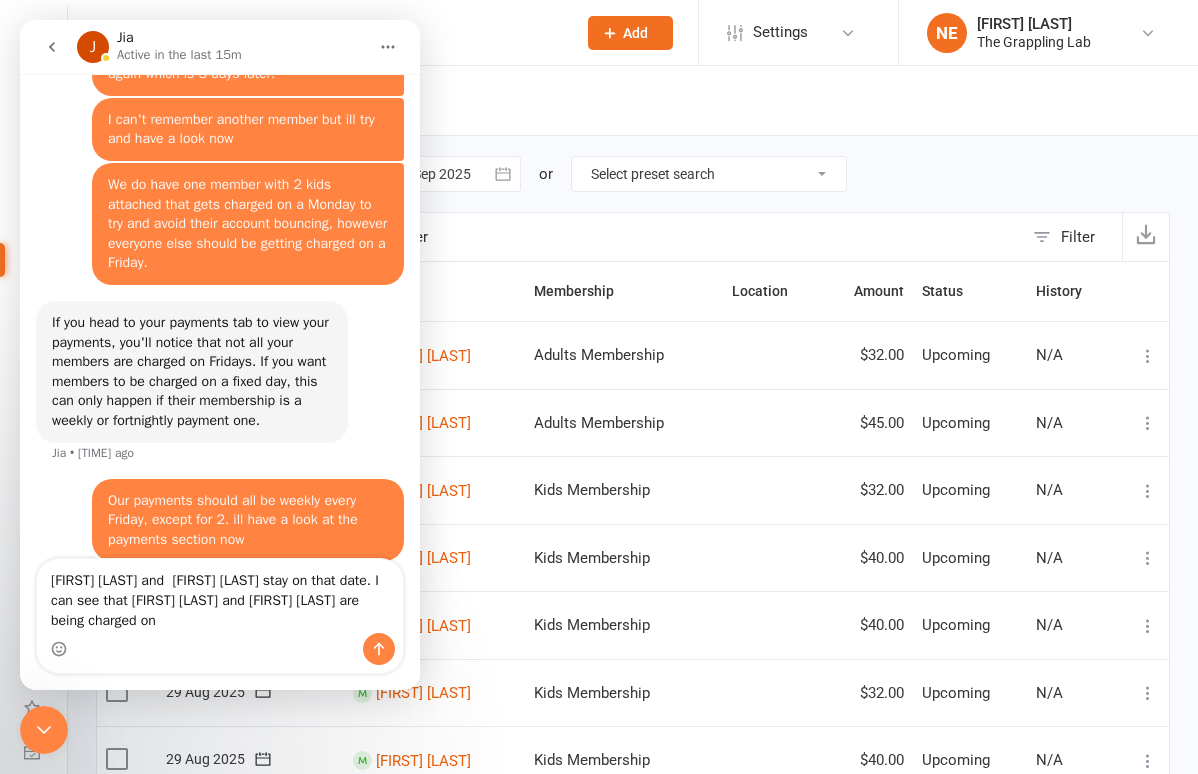 type on "[FIRST] [LAST] and  [FIRST] [LAST] stay on that date. I can see that [FIRST] [LAST] and [FIRST] [LAST] are being charged on" 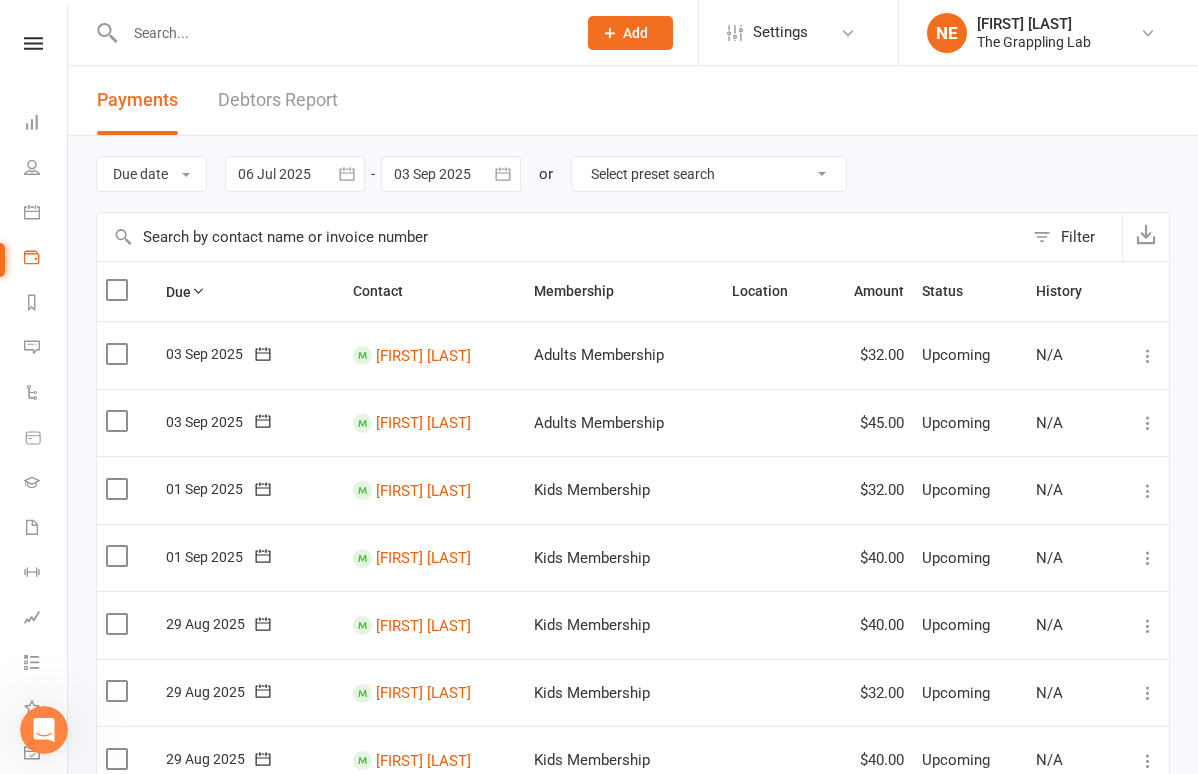 click 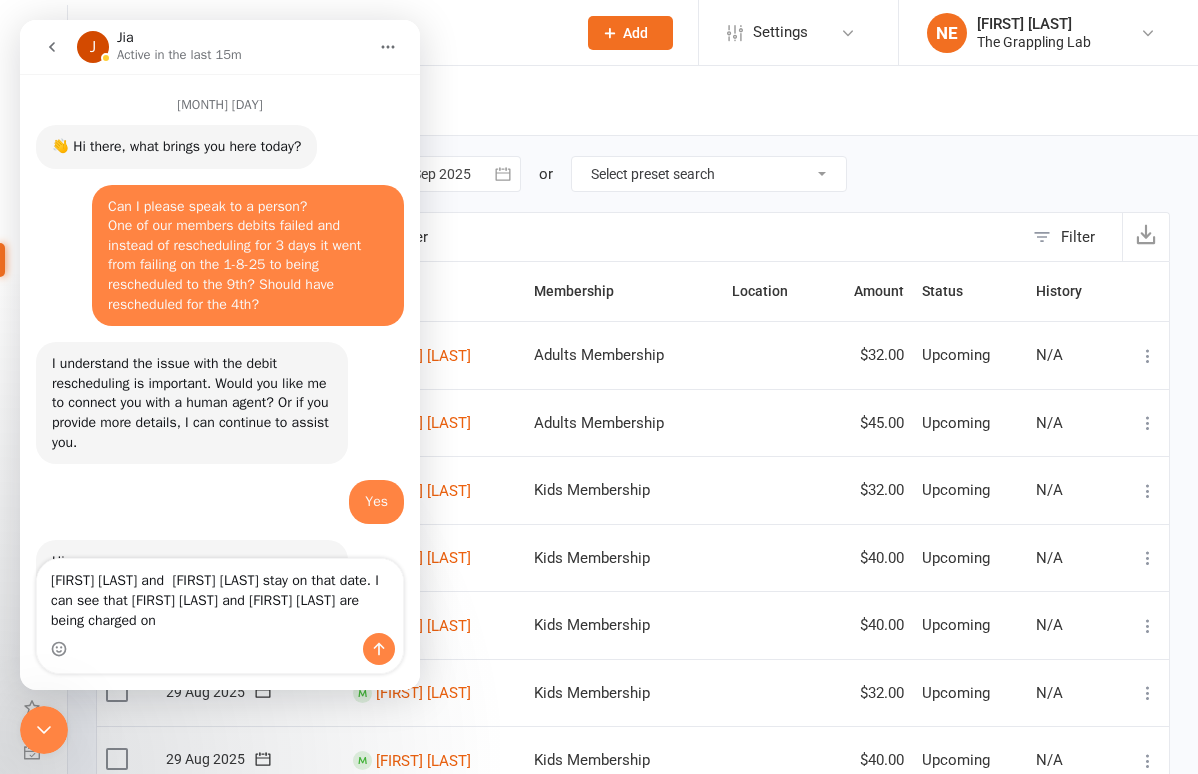 scroll, scrollTop: 1923, scrollLeft: 0, axis: vertical 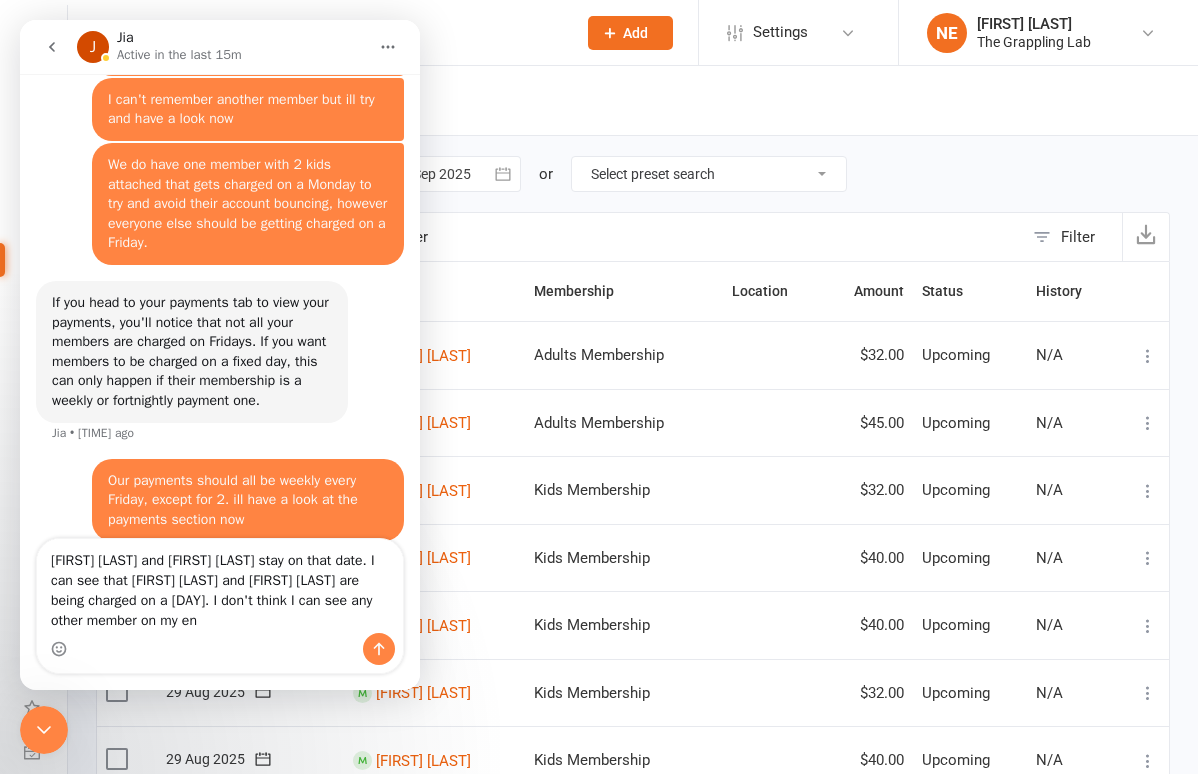 type on "[FIRST] [LAST] and [FIRST] [LAST] stay on that date. I can see that [FIRST] [LAST] and [FIRST] [LAST] are being charged on a [DAY]. I don't think I can see any other member on my end" 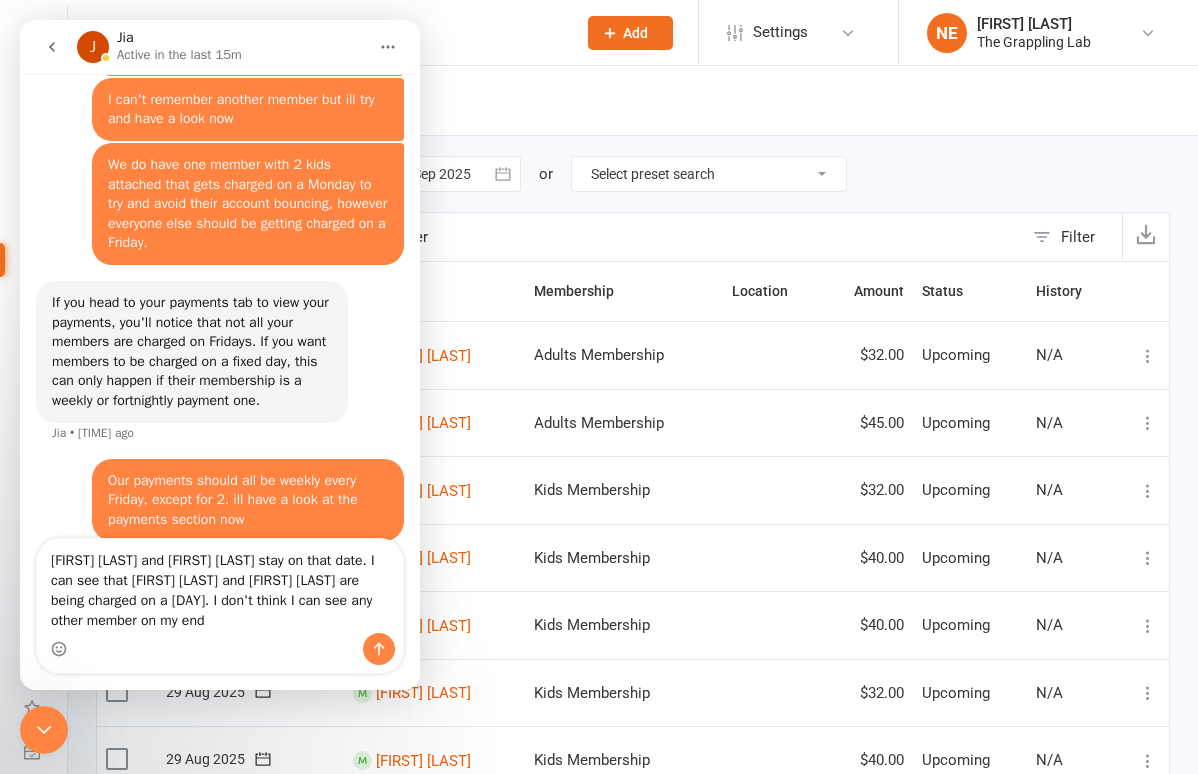 type 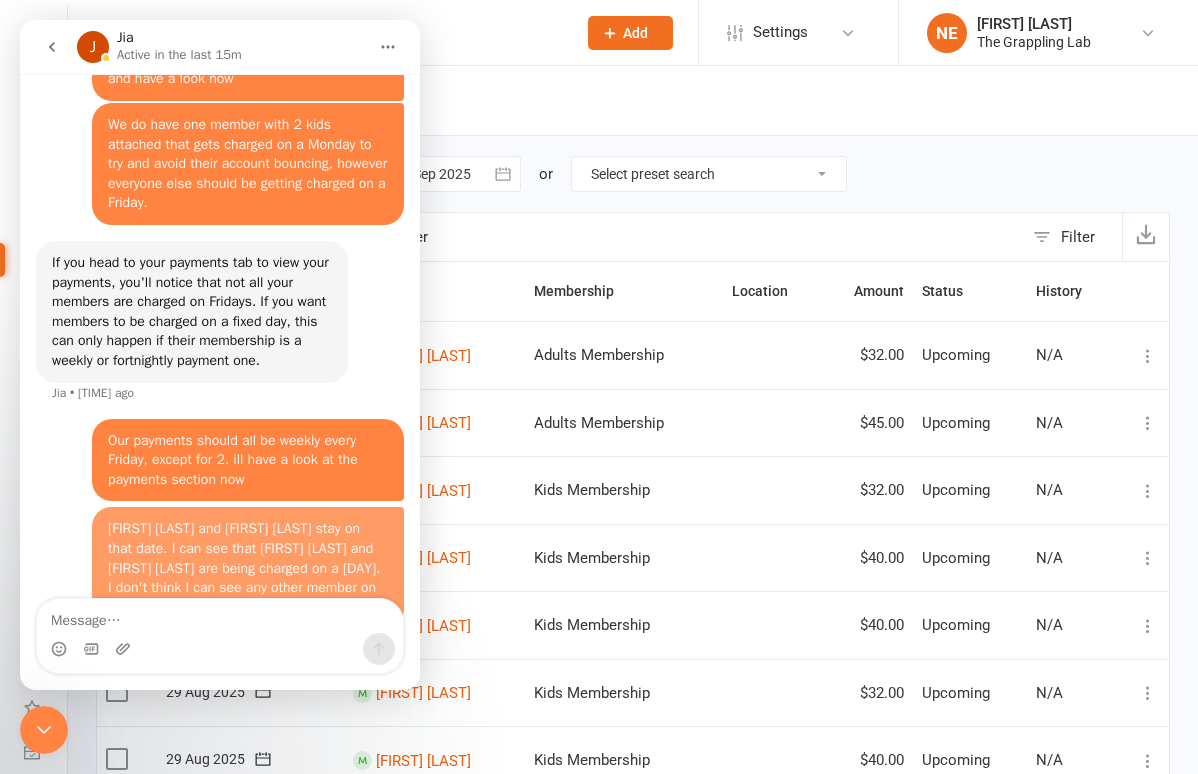 scroll, scrollTop: 2004, scrollLeft: 0, axis: vertical 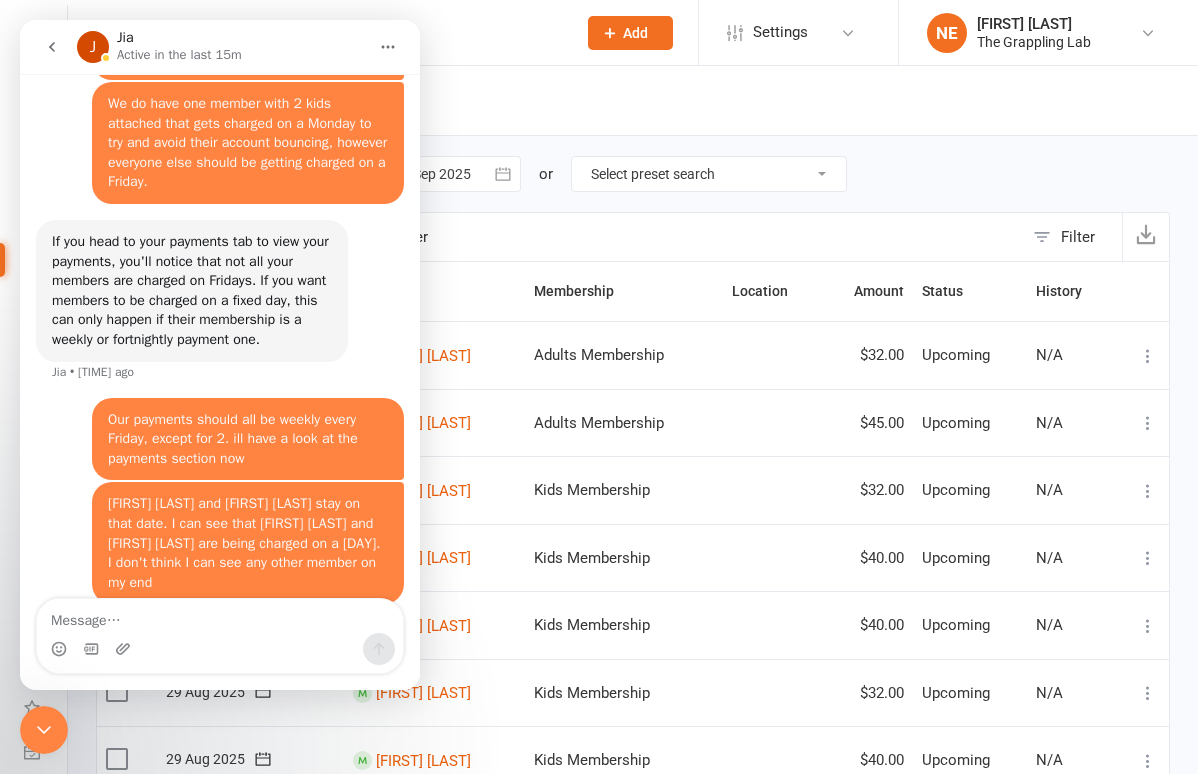 click at bounding box center [44, 730] 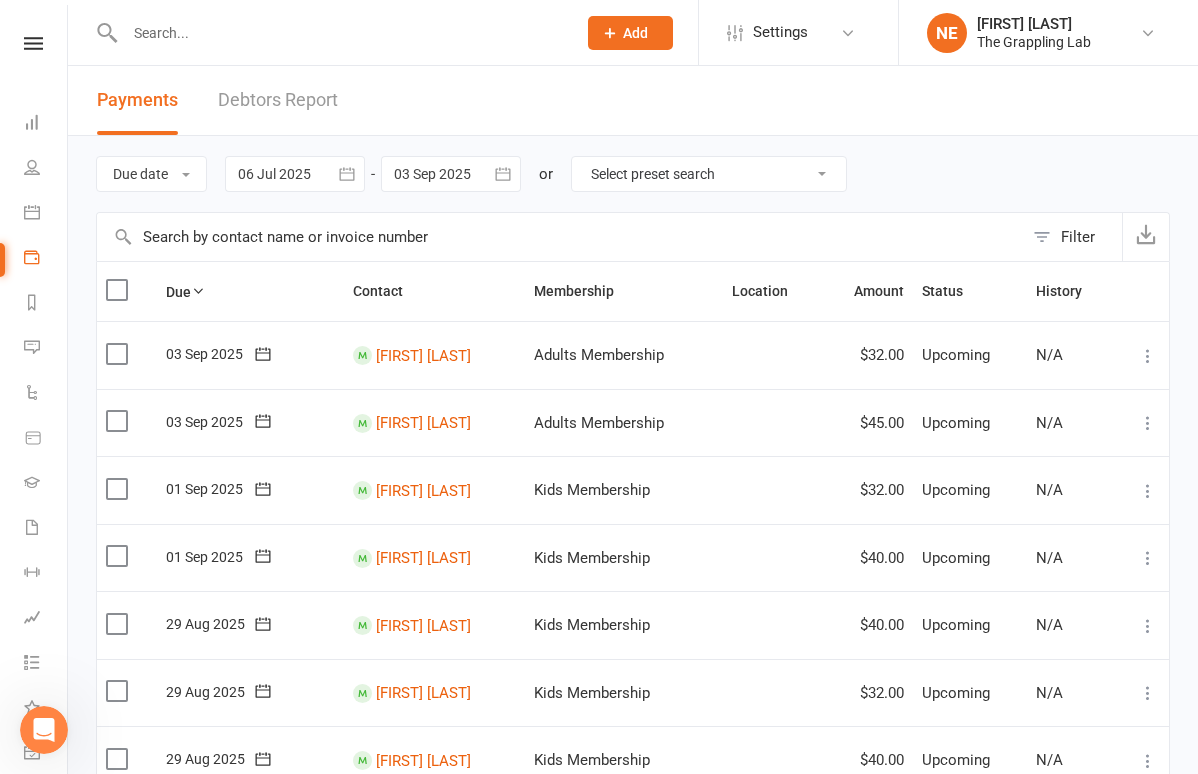 click at bounding box center (44, 730) 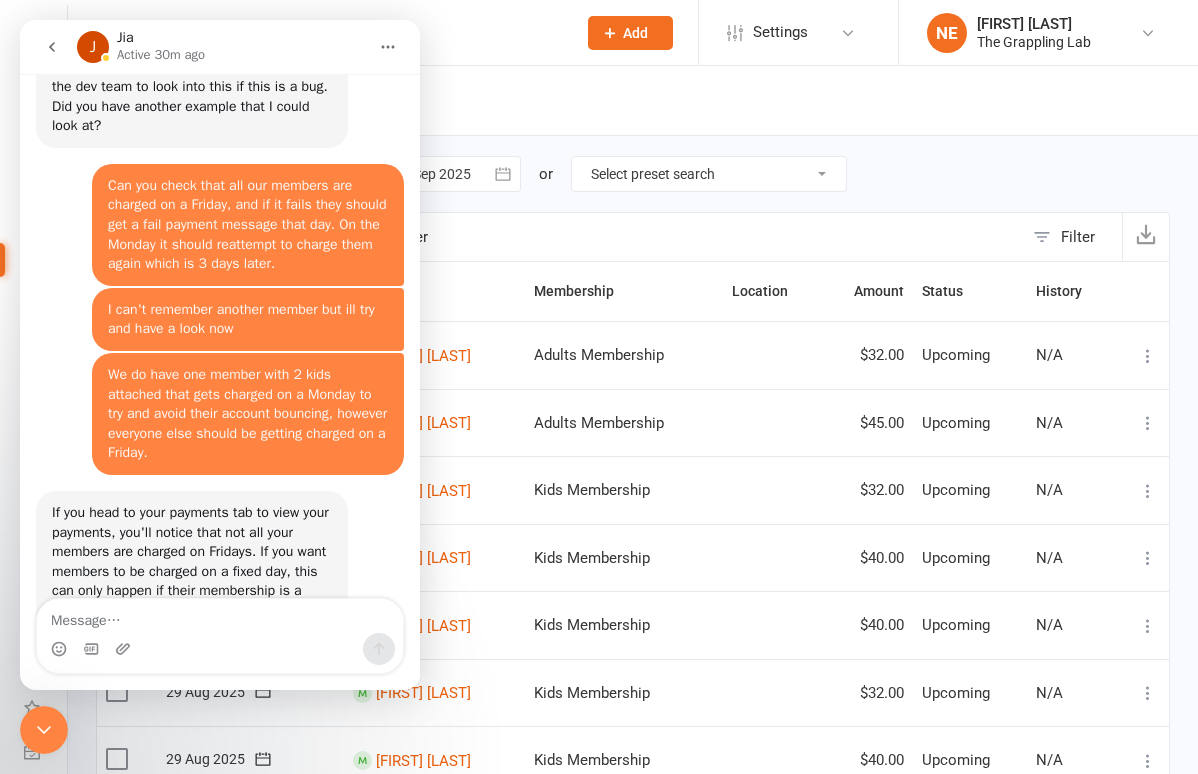 scroll, scrollTop: 2004, scrollLeft: 0, axis: vertical 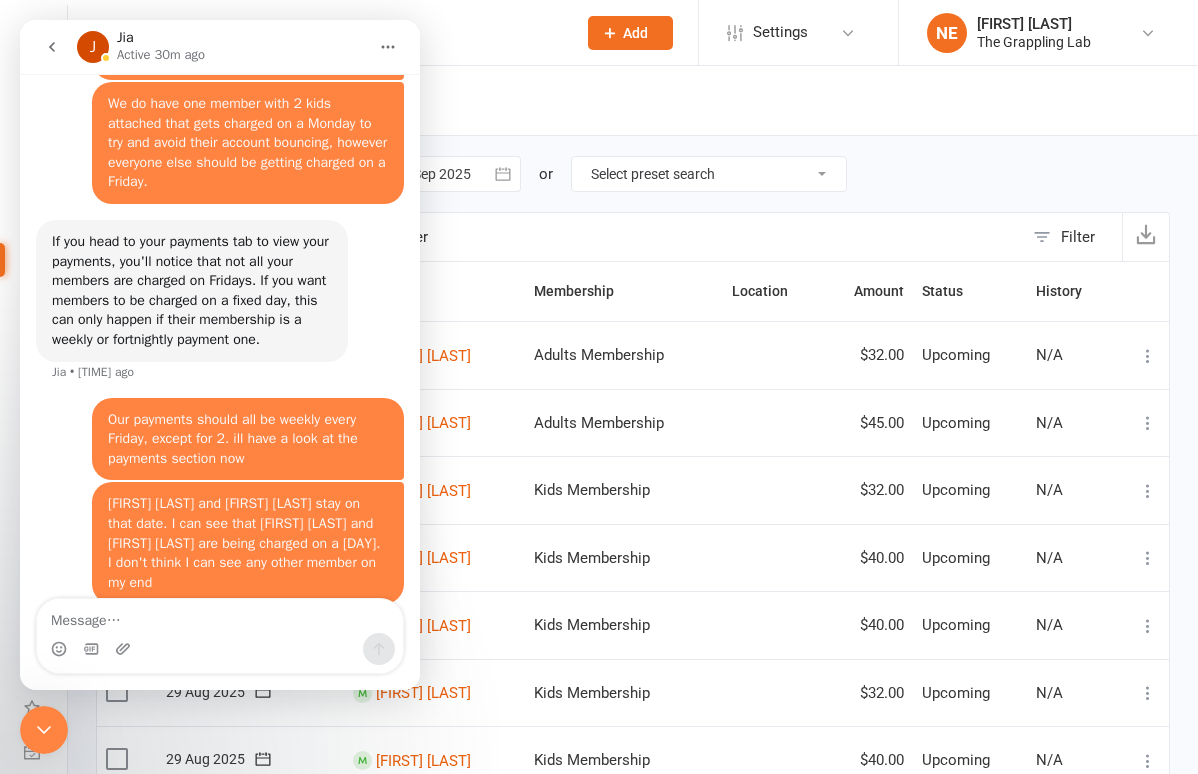 click at bounding box center (44, 730) 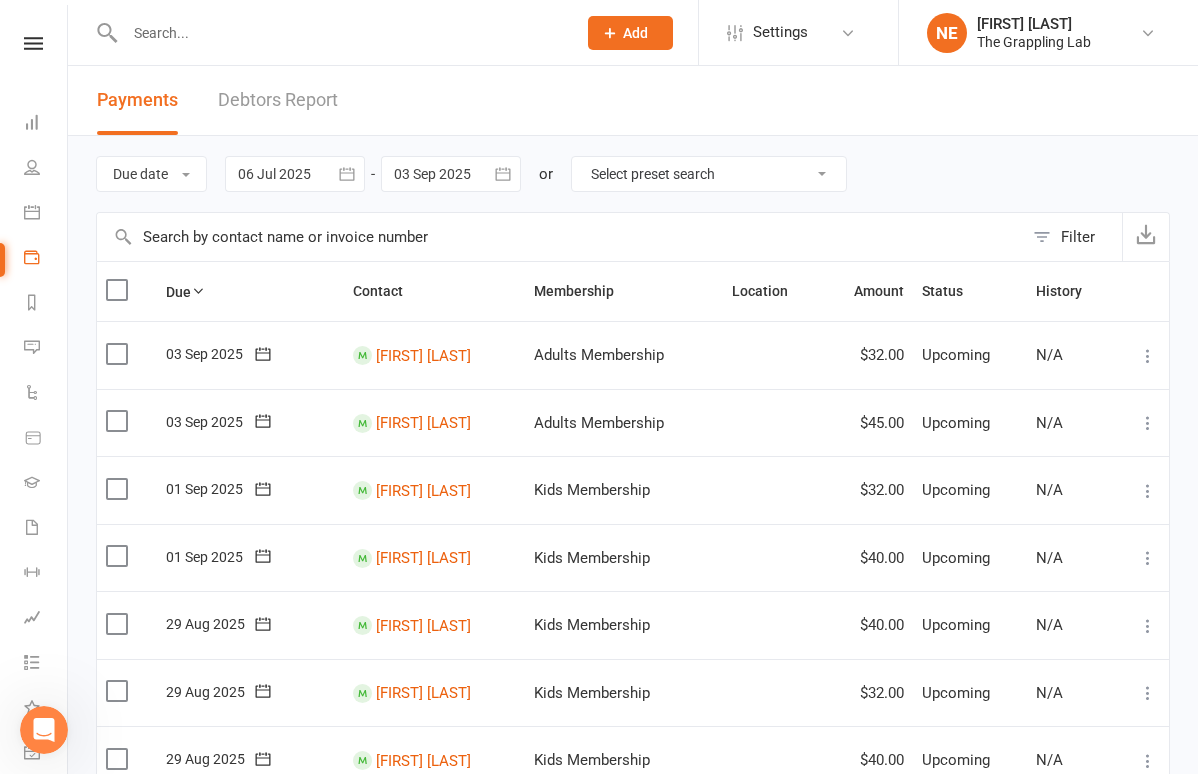 click on "[FIRST] [LAST]" at bounding box center (435, 558) 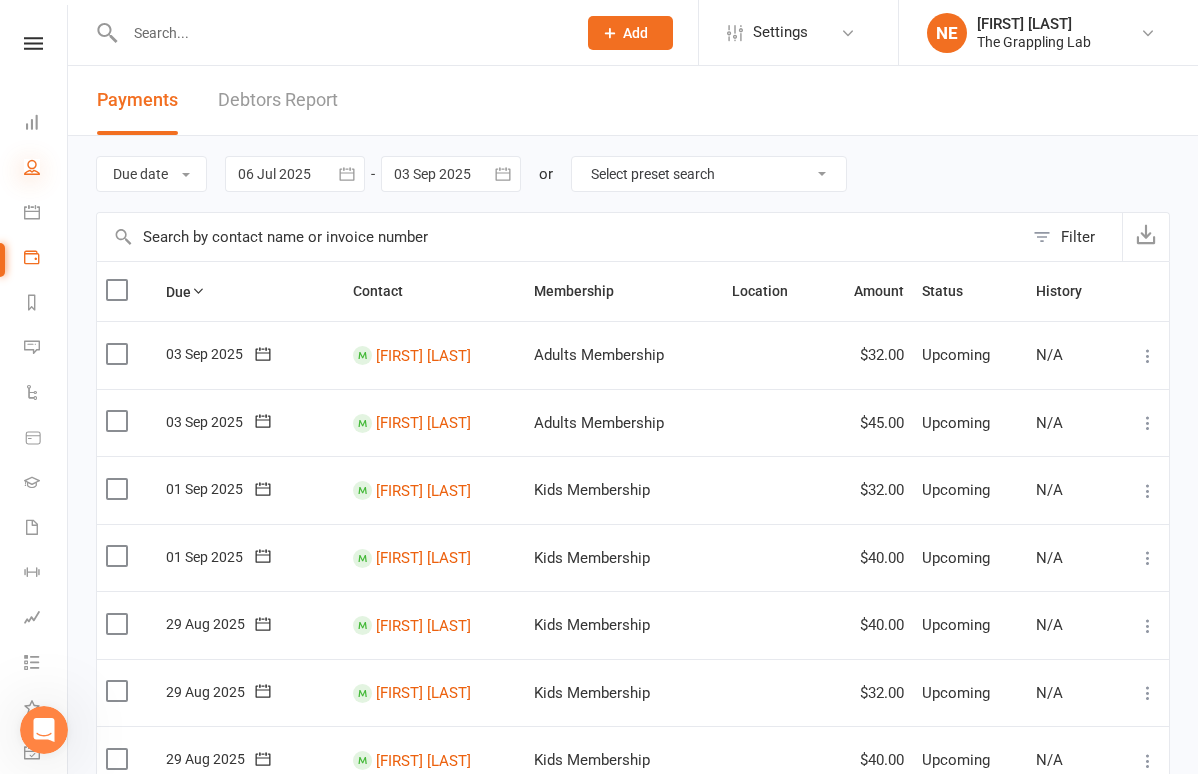 click at bounding box center (32, 167) 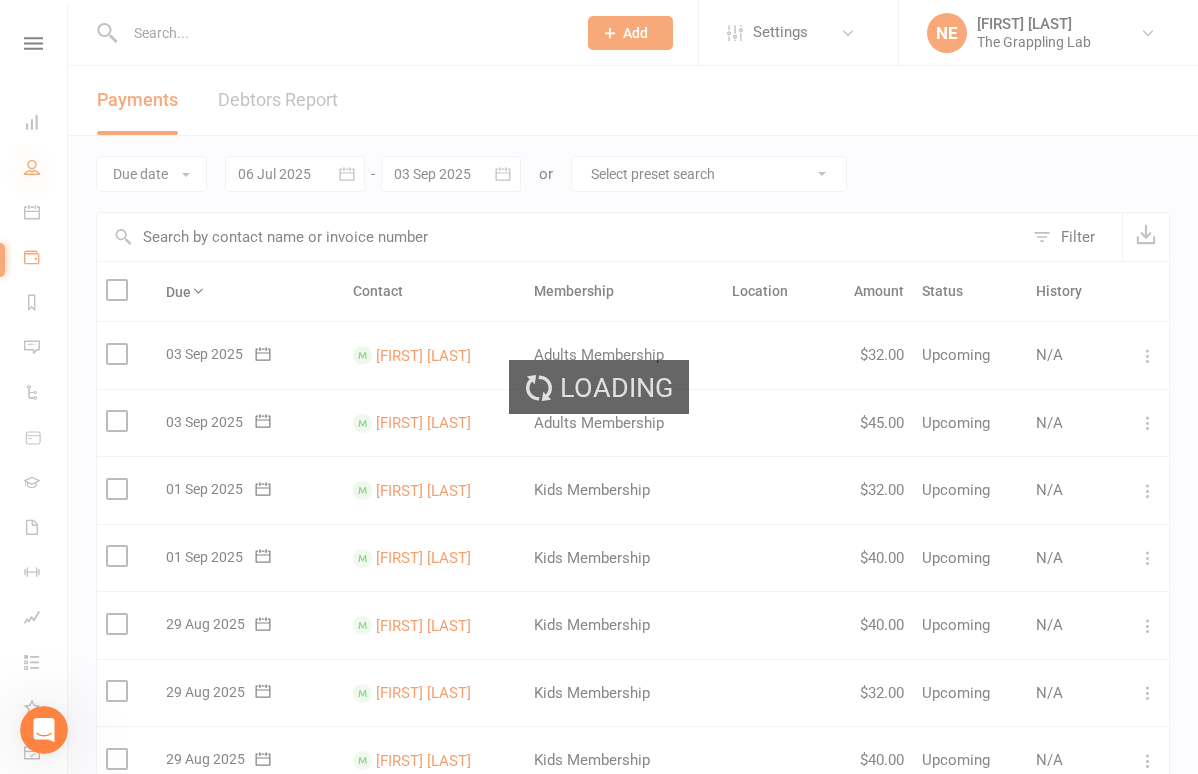 select on "100" 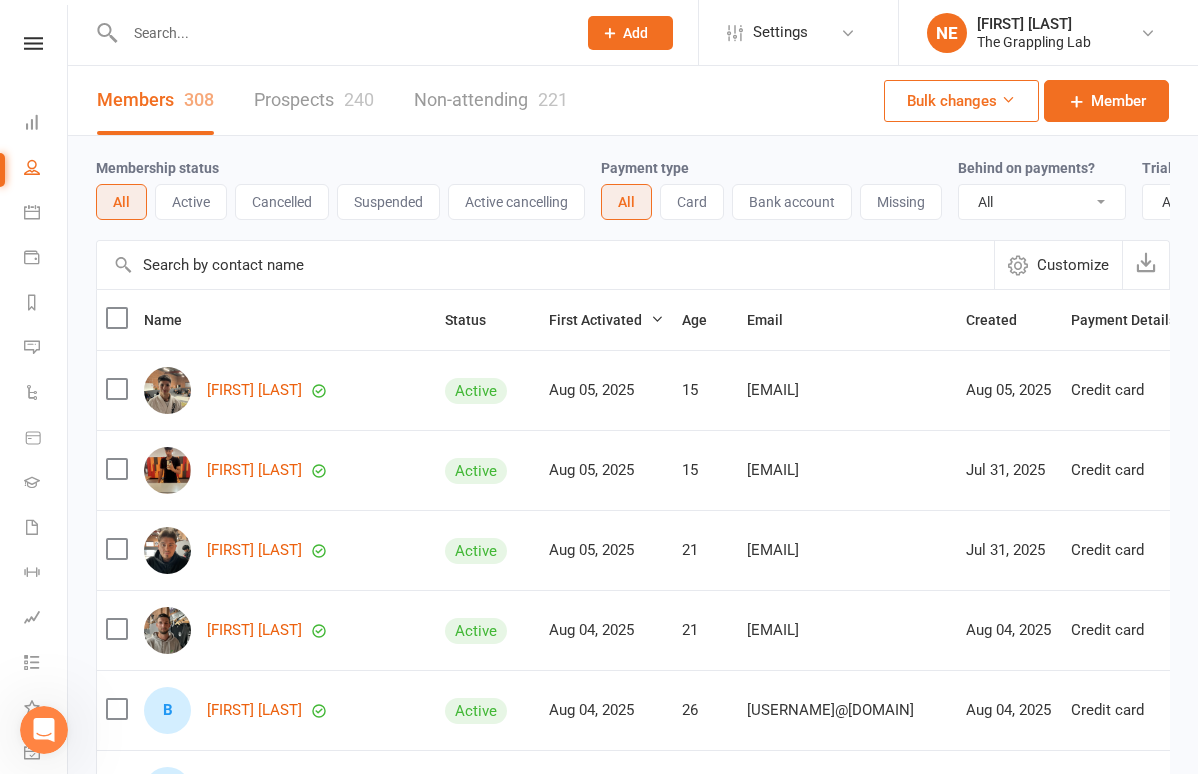 click on "Clubworx" at bounding box center (33, 69) 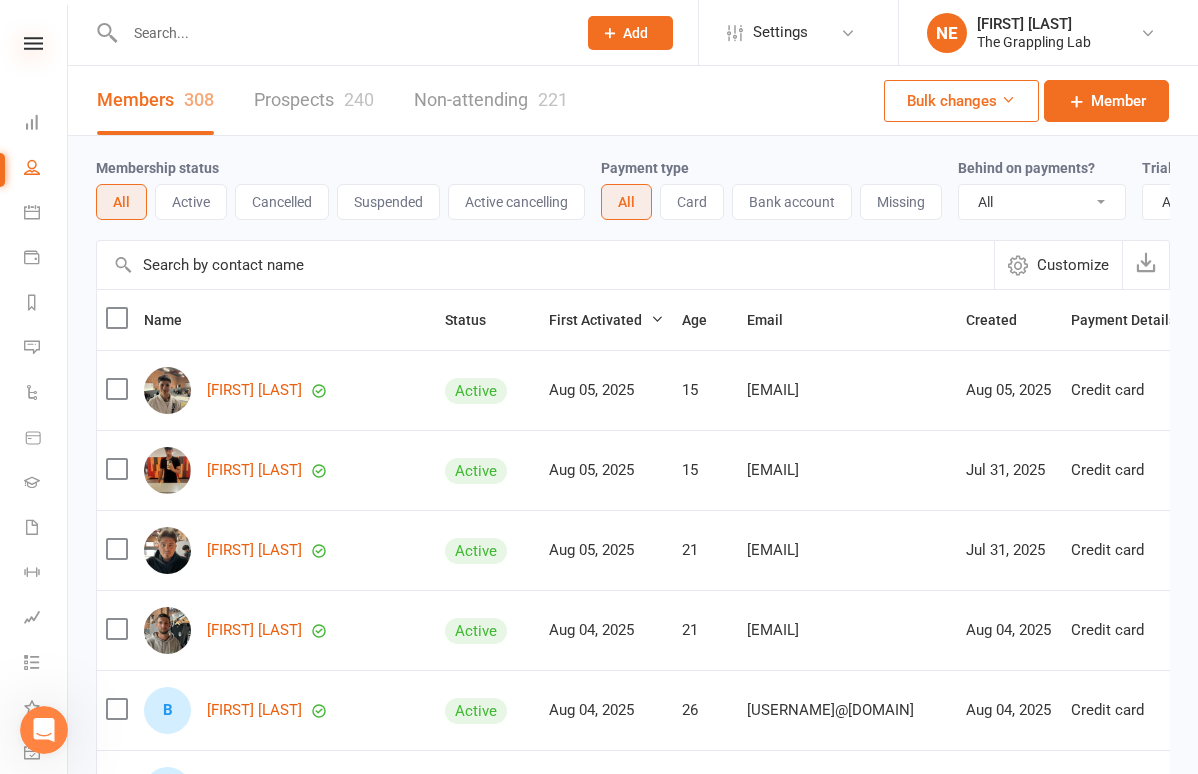 click at bounding box center (33, 43) 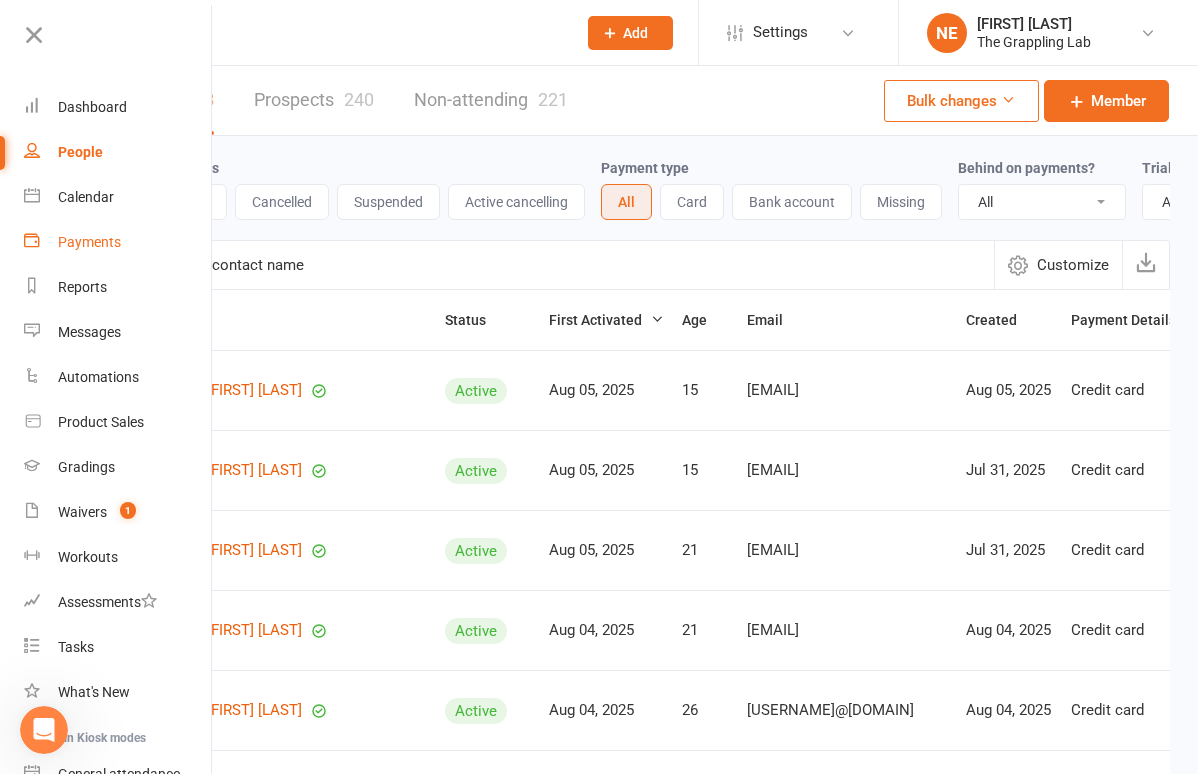 click on "Payments" at bounding box center (89, 242) 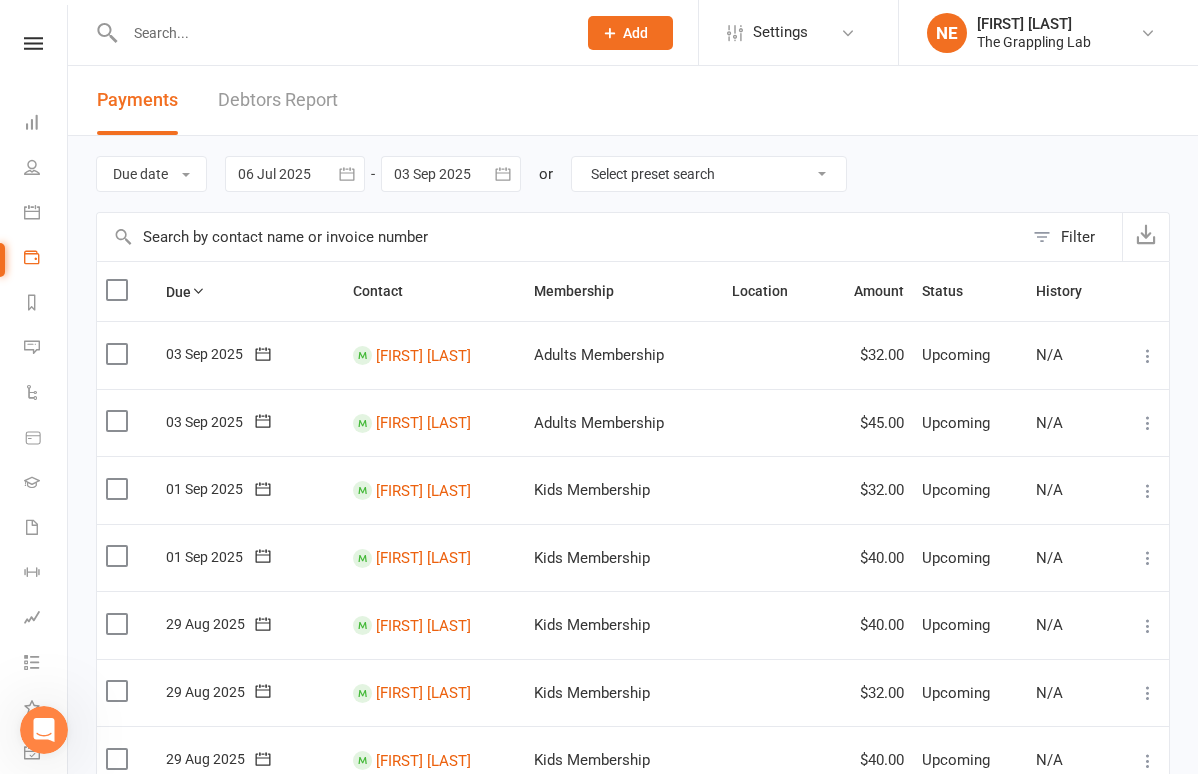 click on "Debtors Report" at bounding box center [278, 100] 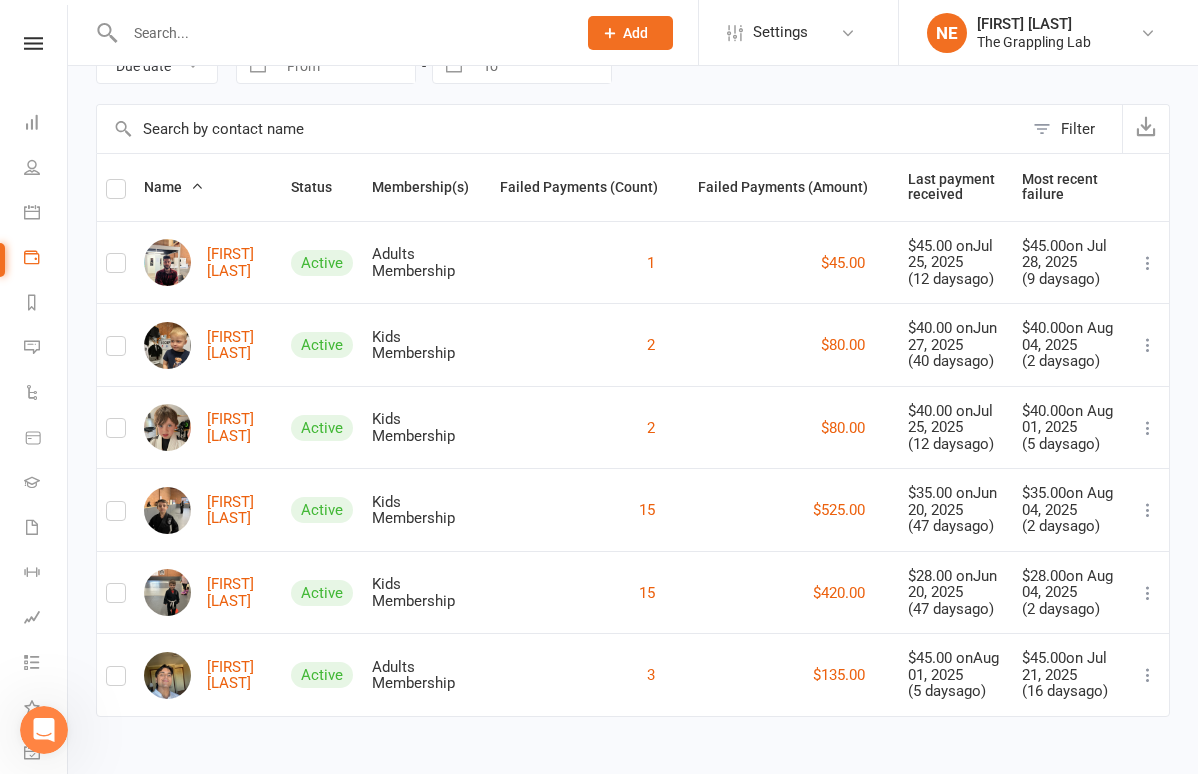 scroll, scrollTop: 115, scrollLeft: 0, axis: vertical 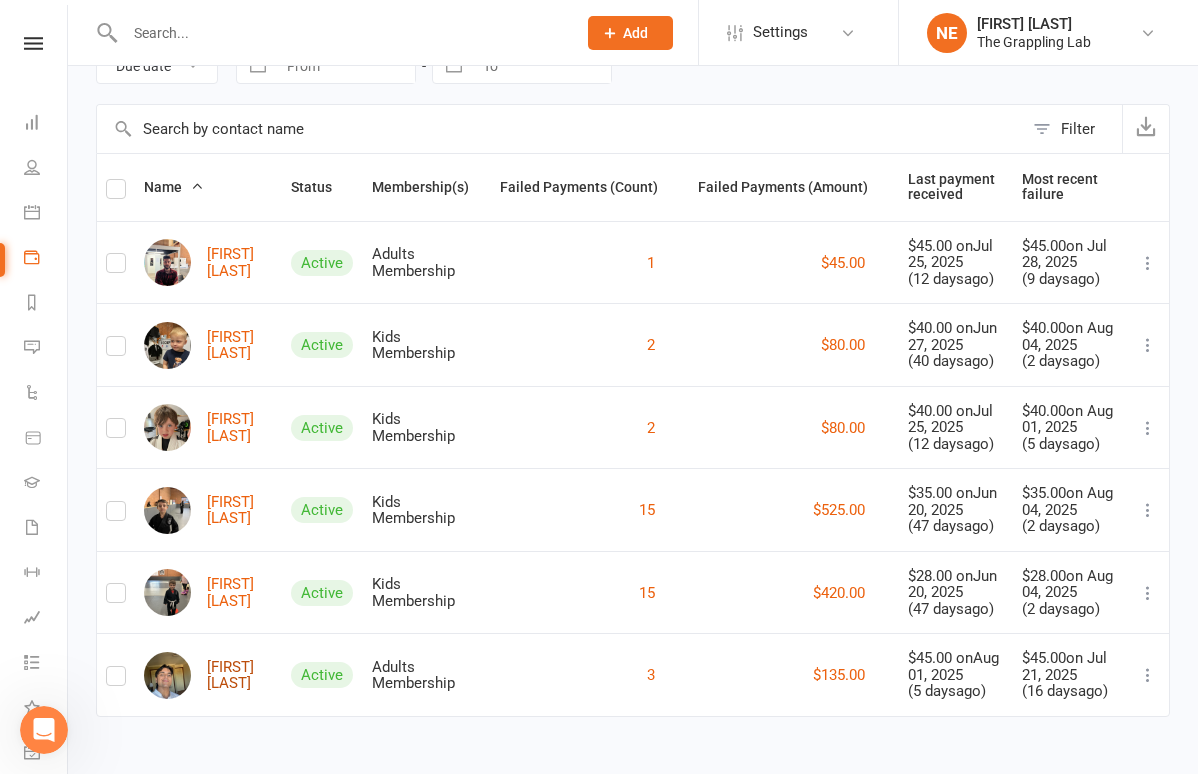 click on "[FIRST] [LAST]" at bounding box center (208, 675) 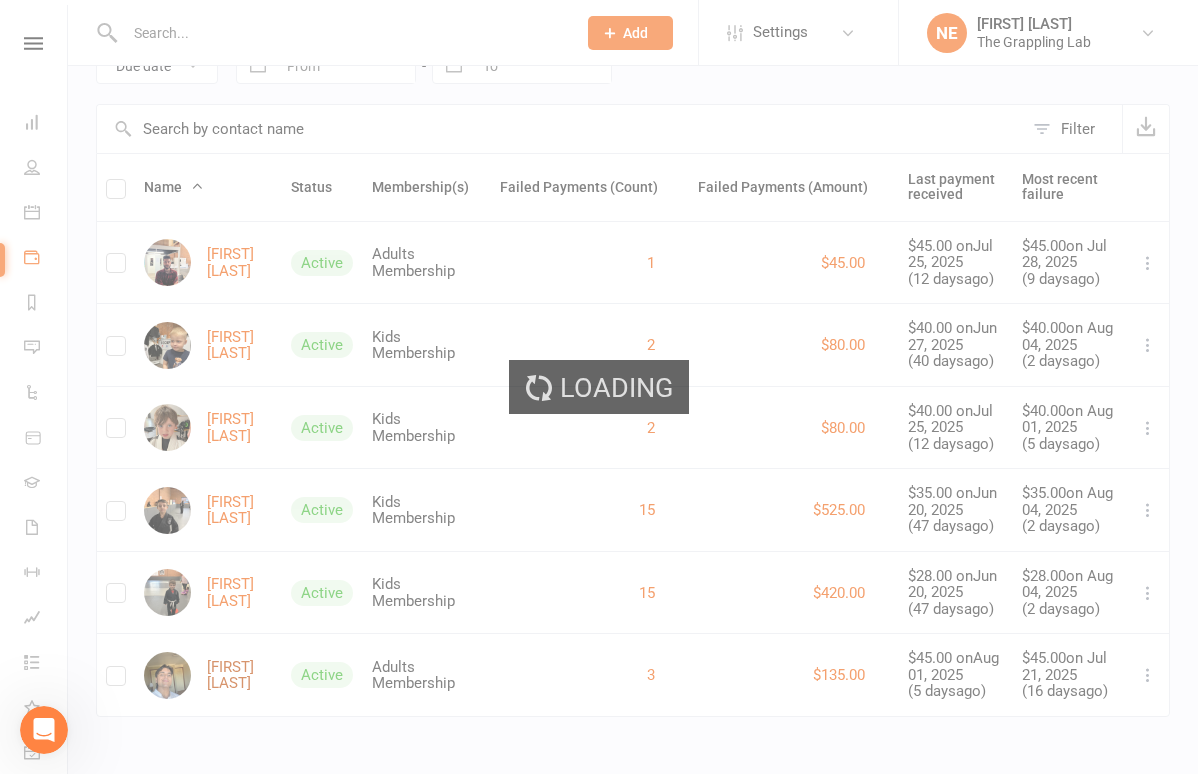scroll, scrollTop: 0, scrollLeft: 0, axis: both 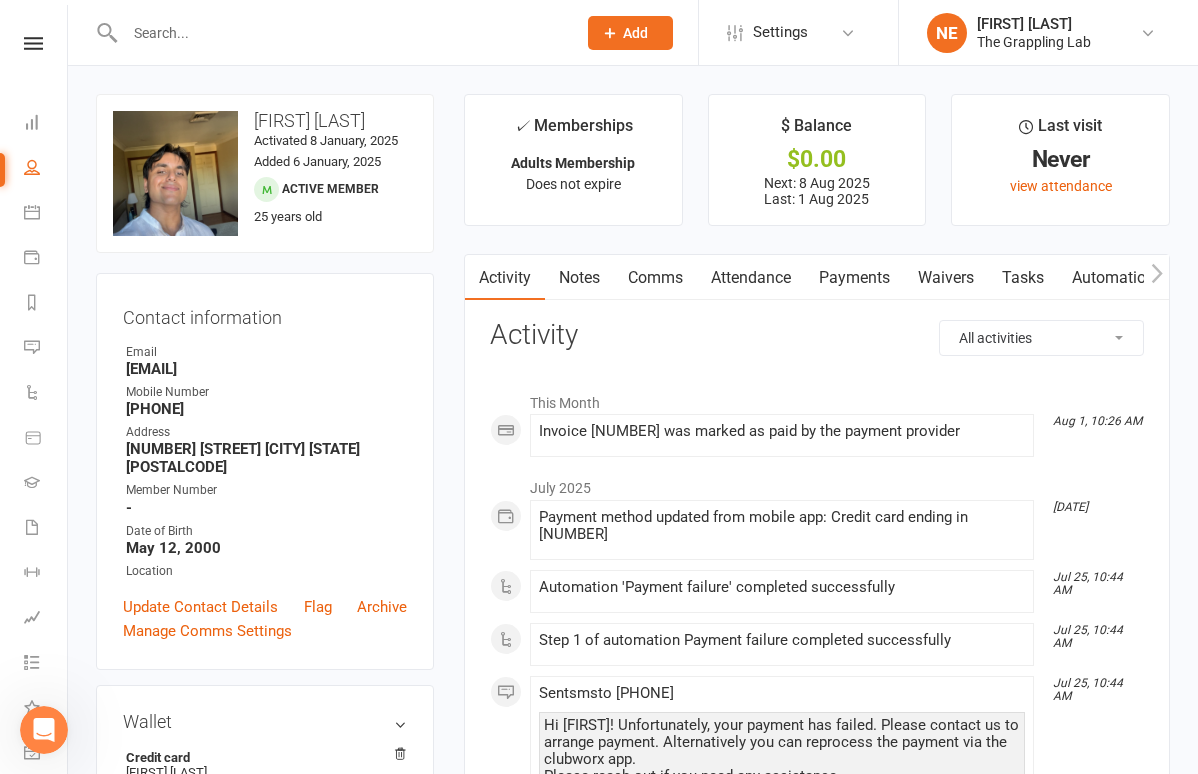 click on "Payments" at bounding box center (854, 278) 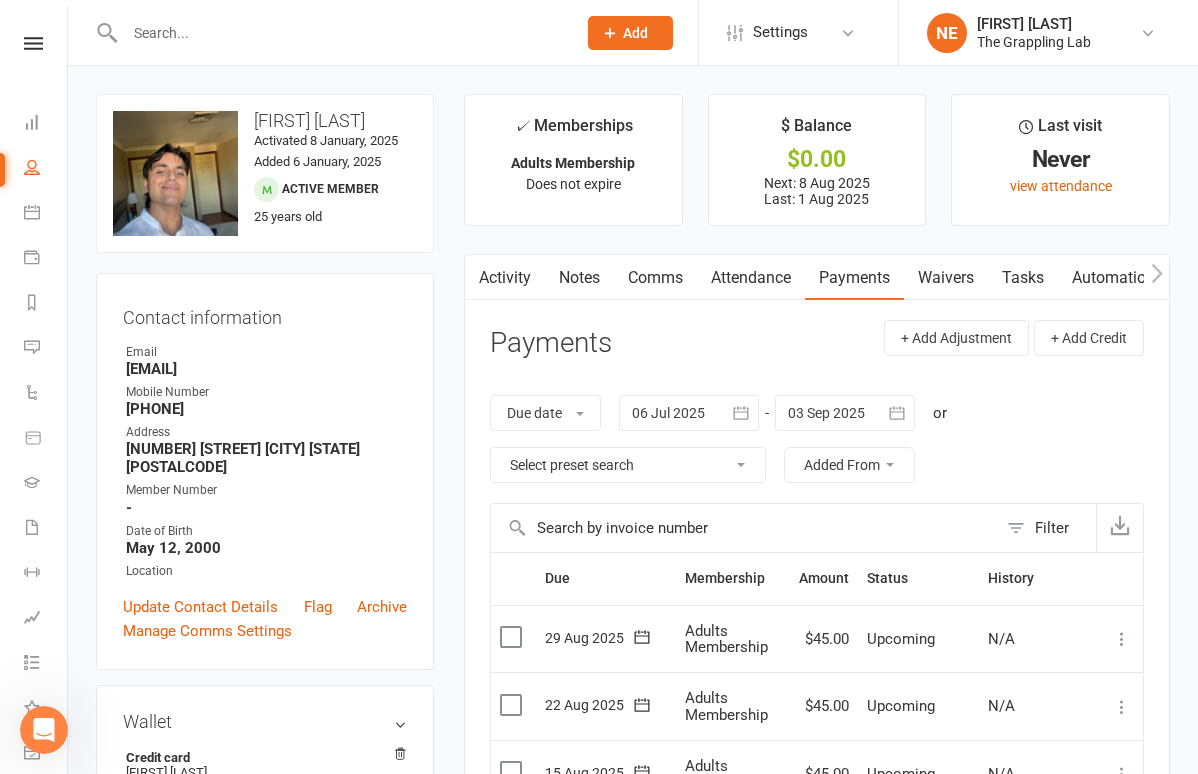 scroll, scrollTop: 0, scrollLeft: 0, axis: both 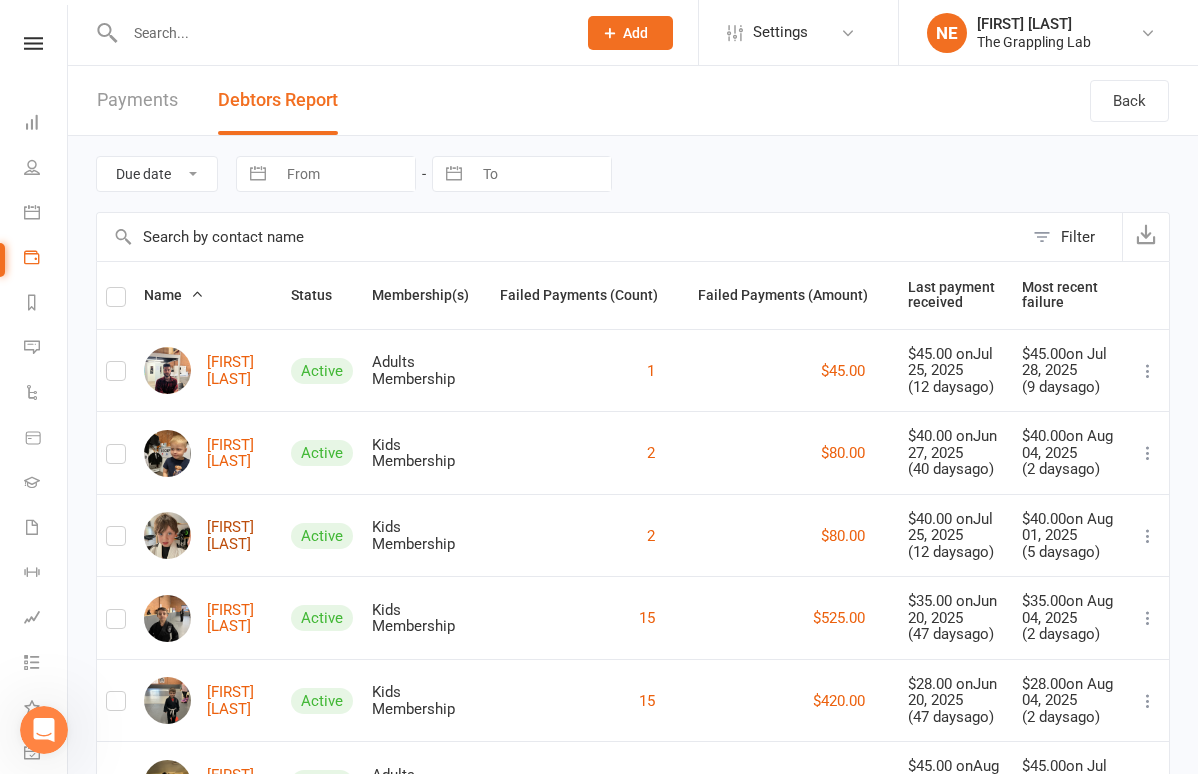 click on "[FIRST] [LAST]" at bounding box center [208, 535] 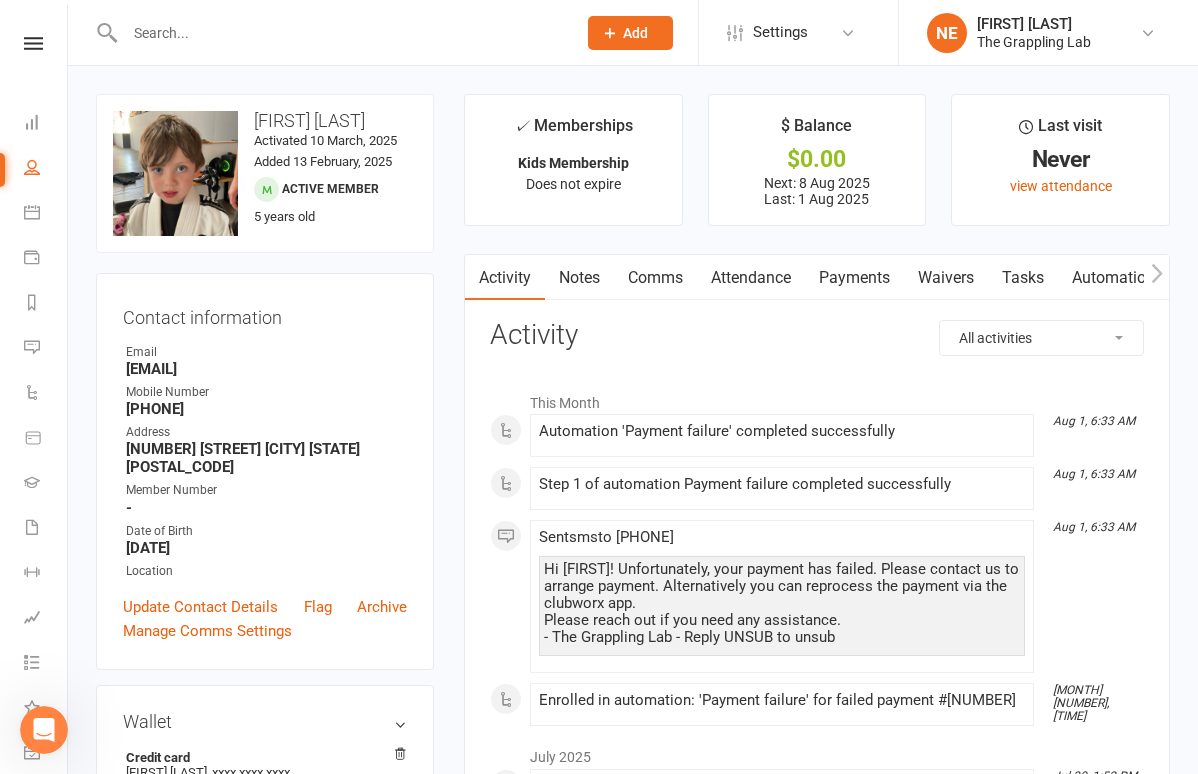 click on "Payments" at bounding box center (854, 278) 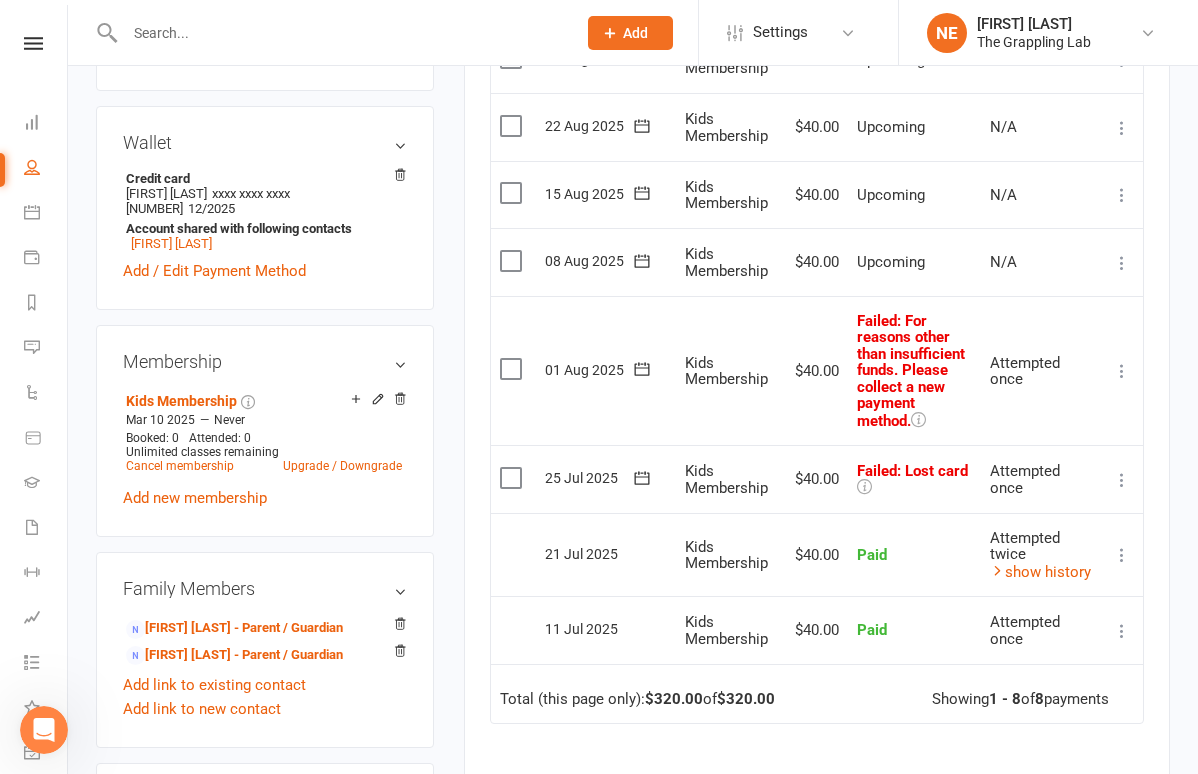 scroll, scrollTop: 597, scrollLeft: 0, axis: vertical 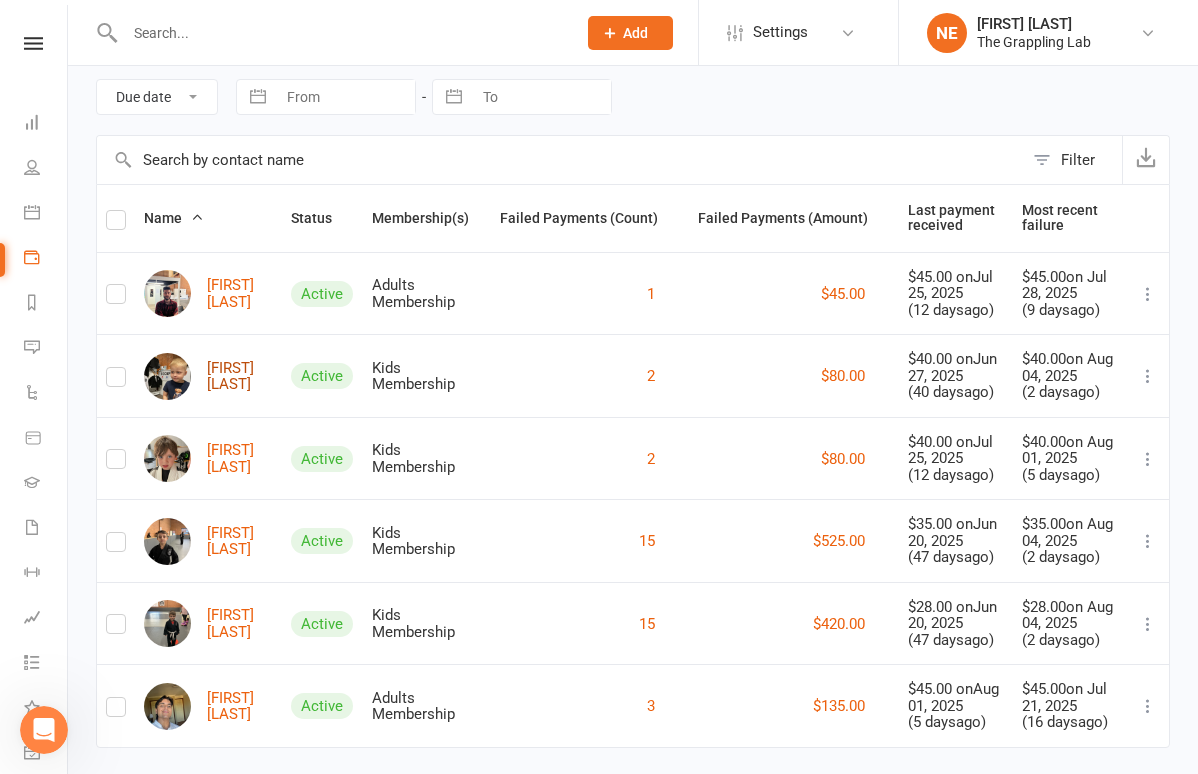 click on "[FIRST] [LAST]" at bounding box center [208, 376] 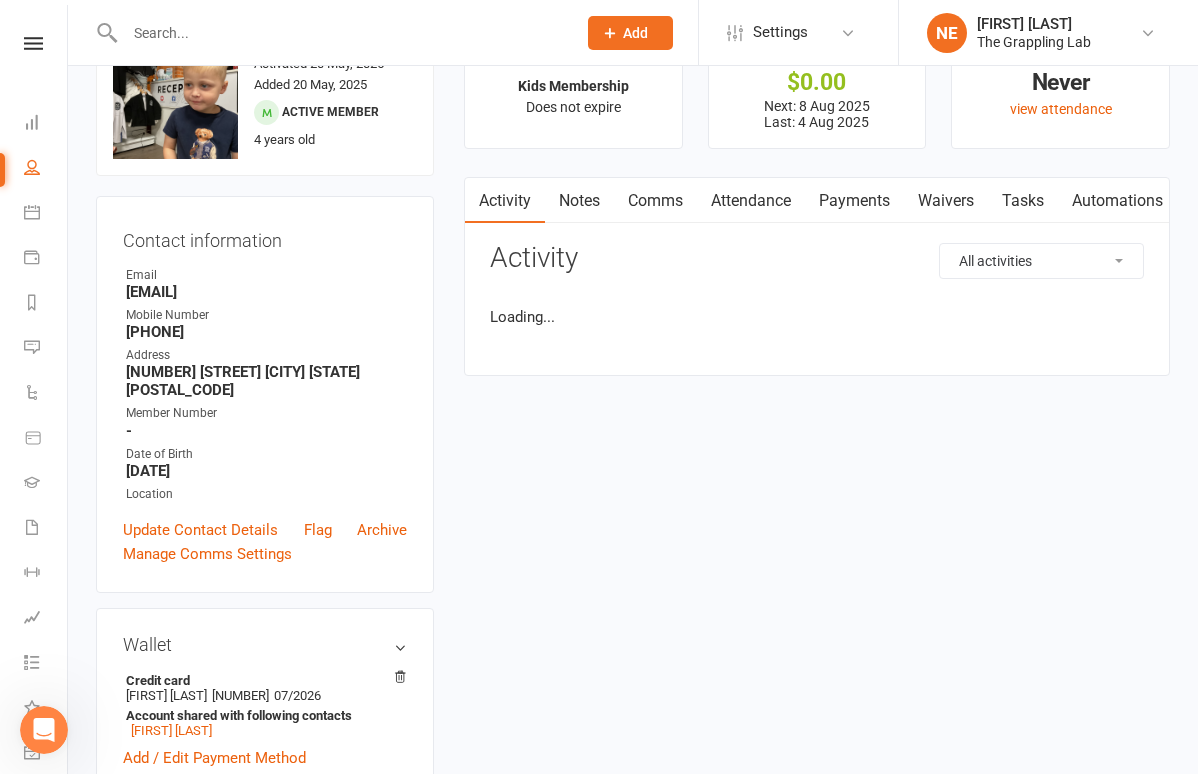 scroll, scrollTop: 0, scrollLeft: 0, axis: both 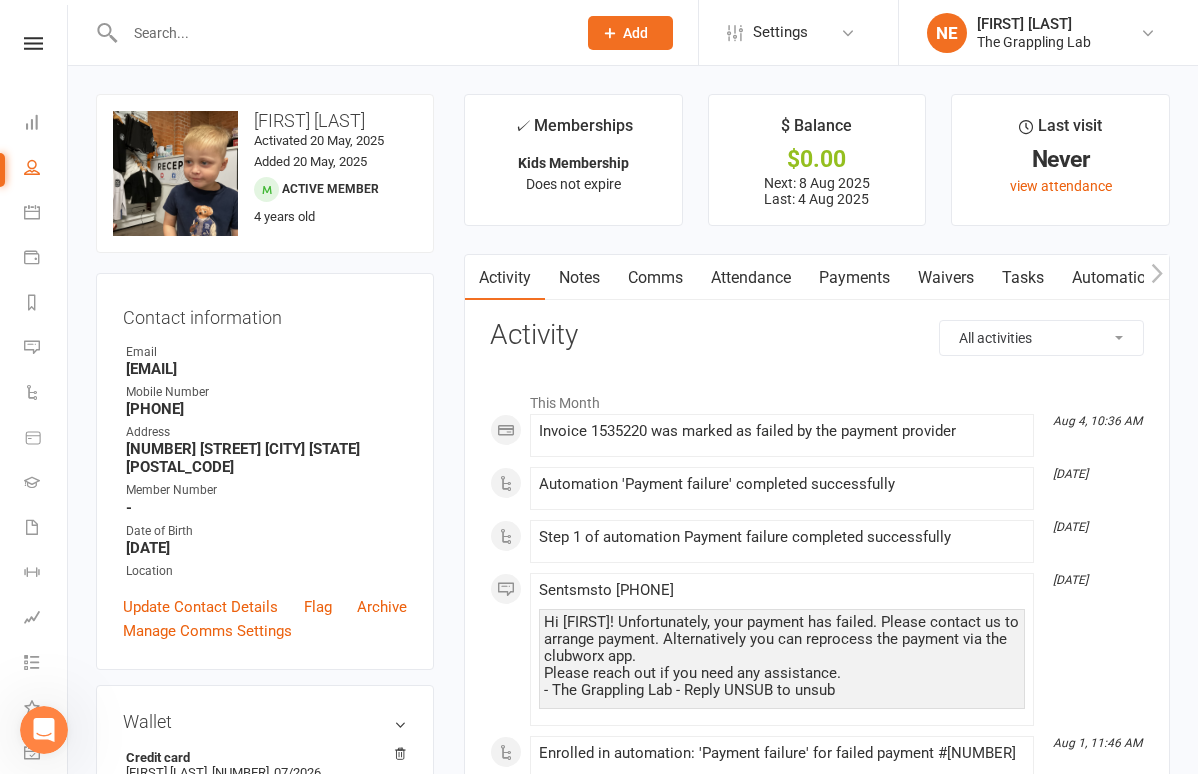 click on "Payments" at bounding box center (854, 278) 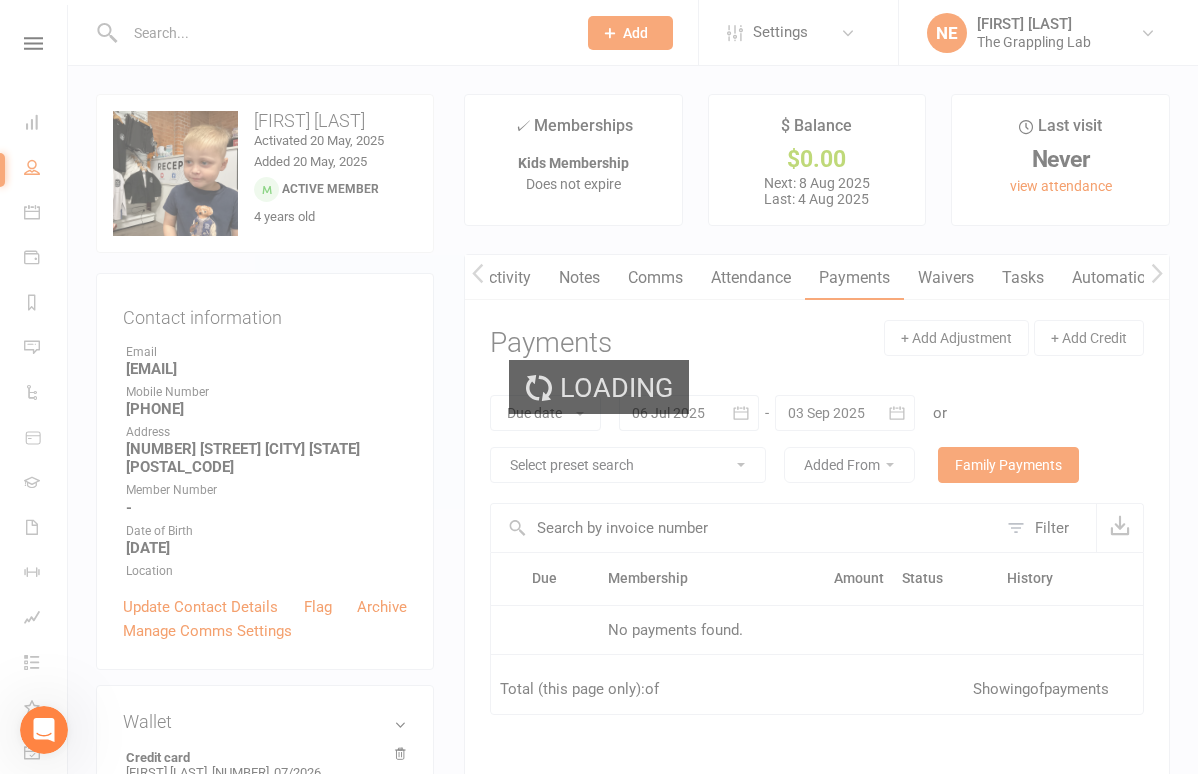 scroll, scrollTop: 0, scrollLeft: 1, axis: horizontal 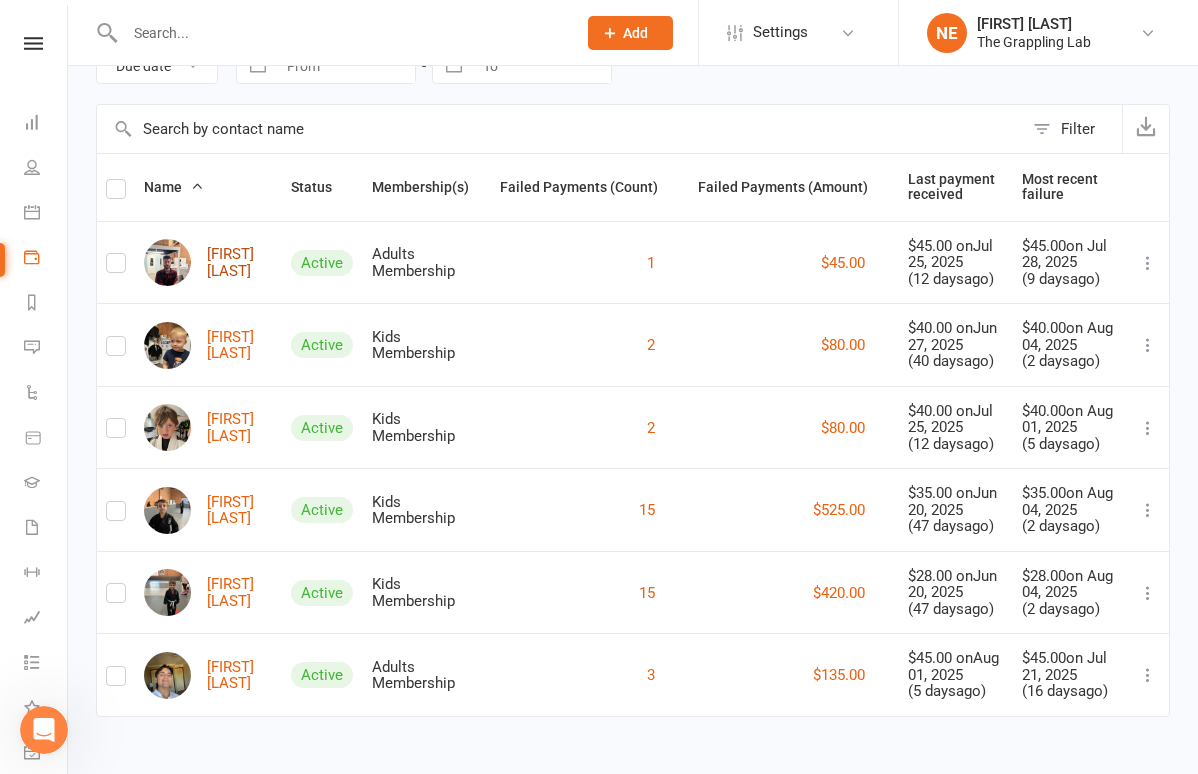 click on "[FIRST] [LAST]" at bounding box center (208, 262) 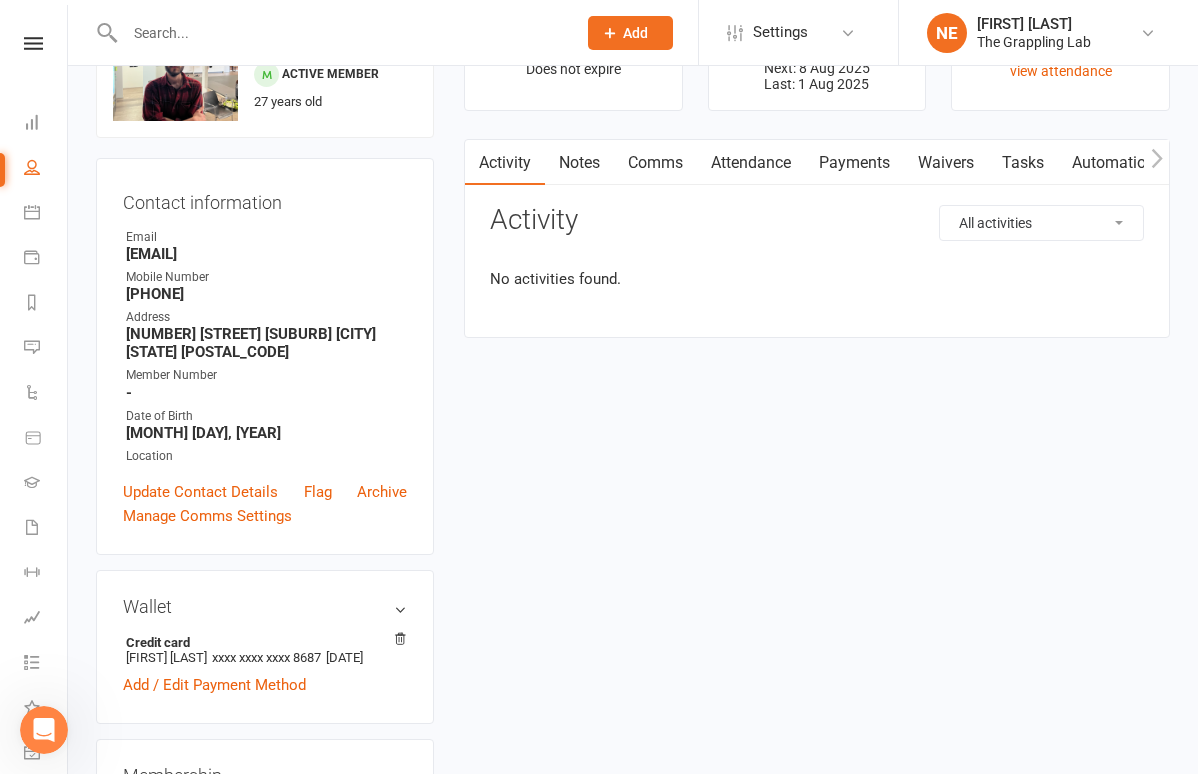 scroll, scrollTop: 0, scrollLeft: 0, axis: both 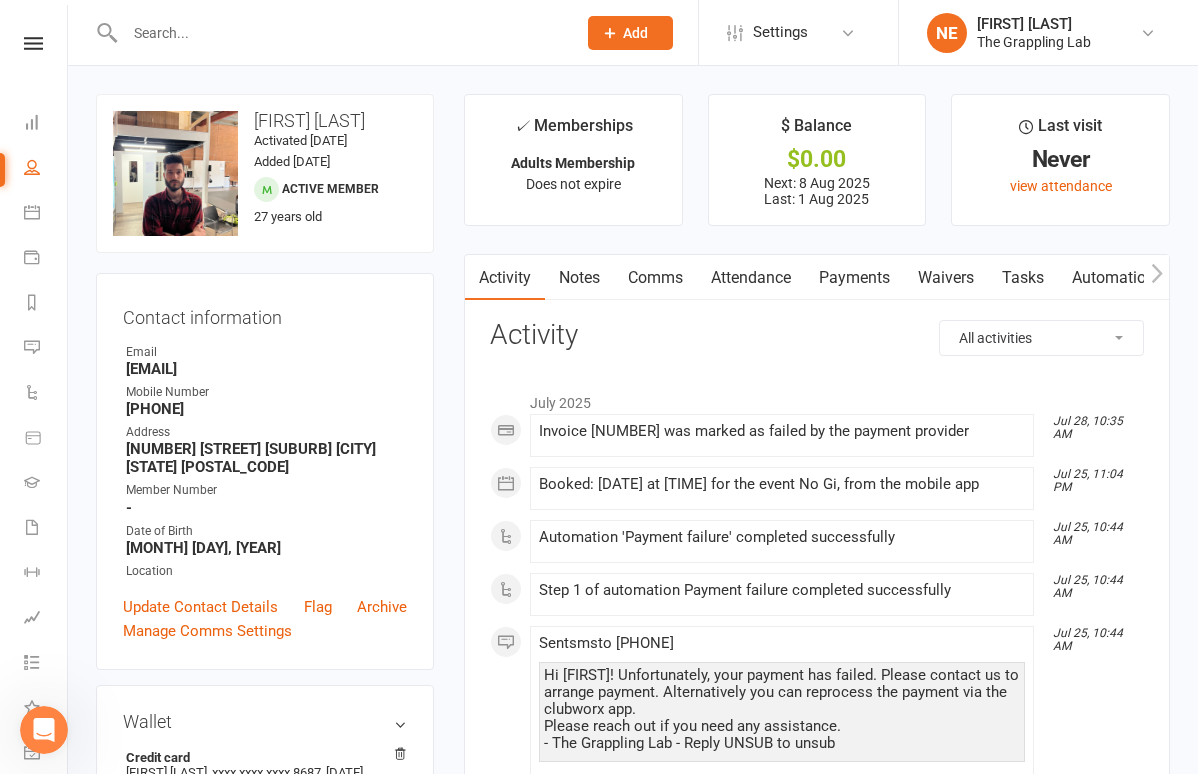 click on "Payments" at bounding box center [854, 278] 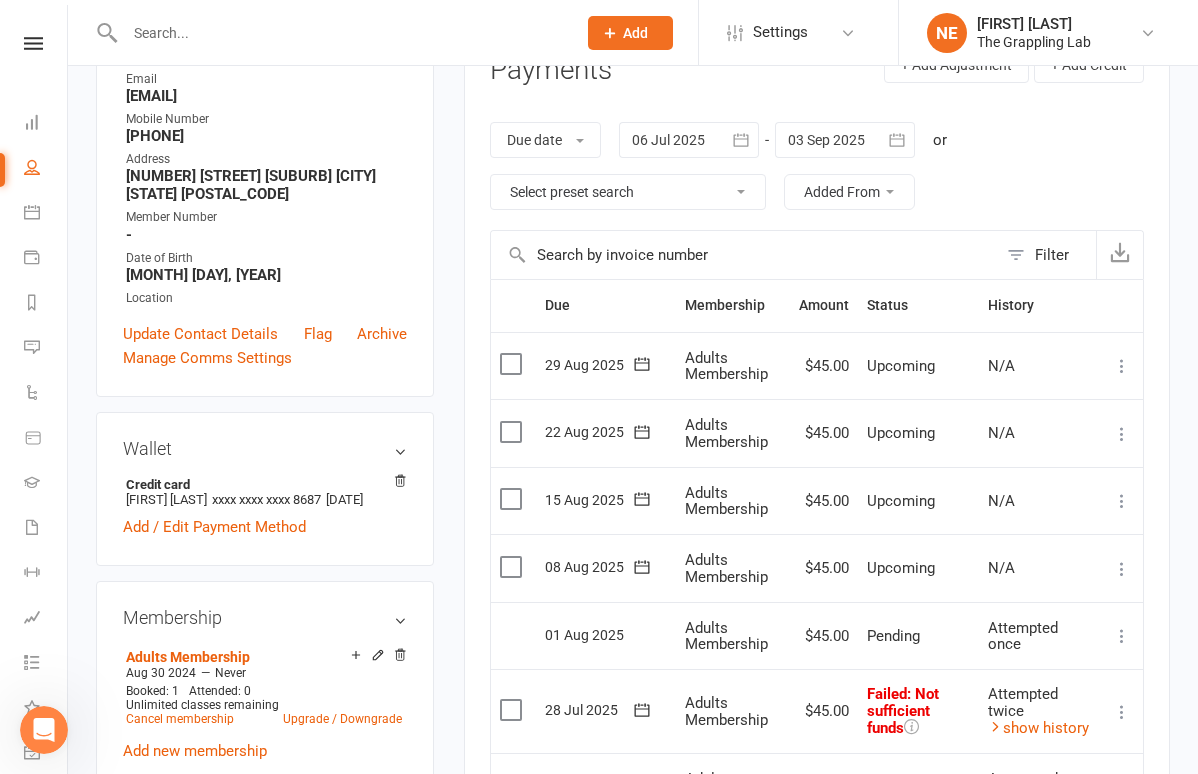 scroll, scrollTop: 174, scrollLeft: 0, axis: vertical 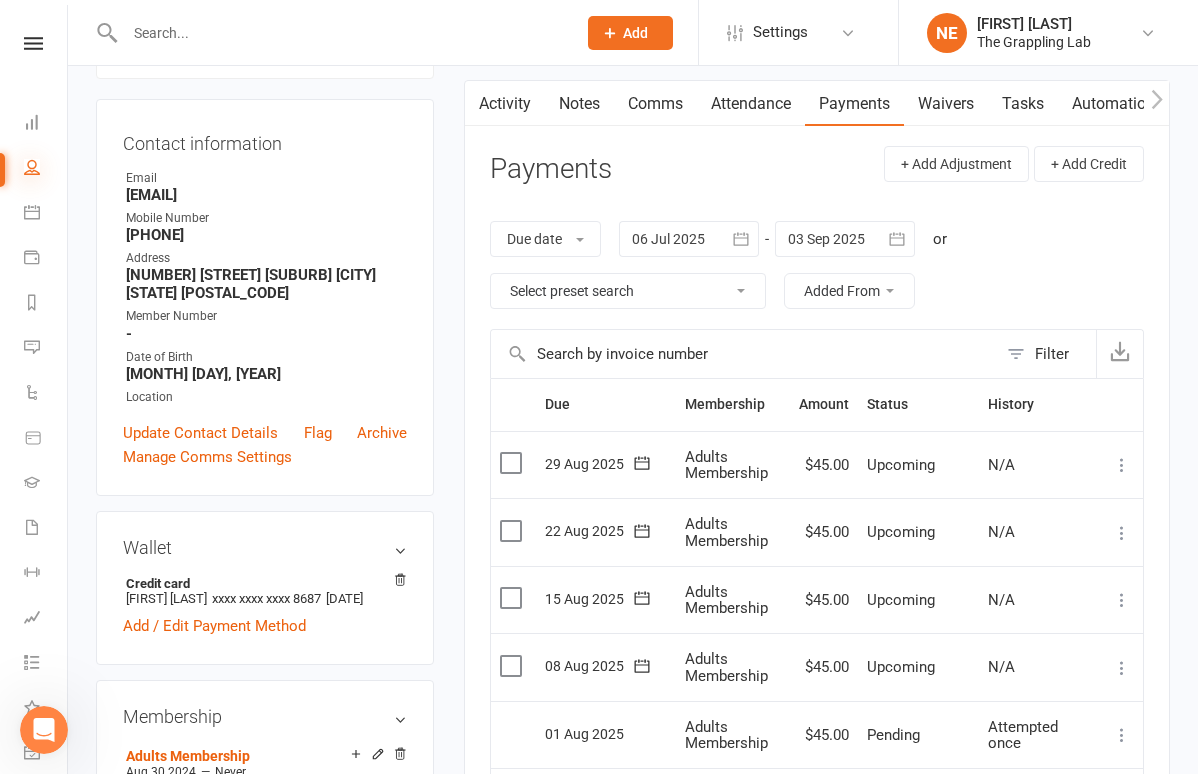 click at bounding box center [32, 167] 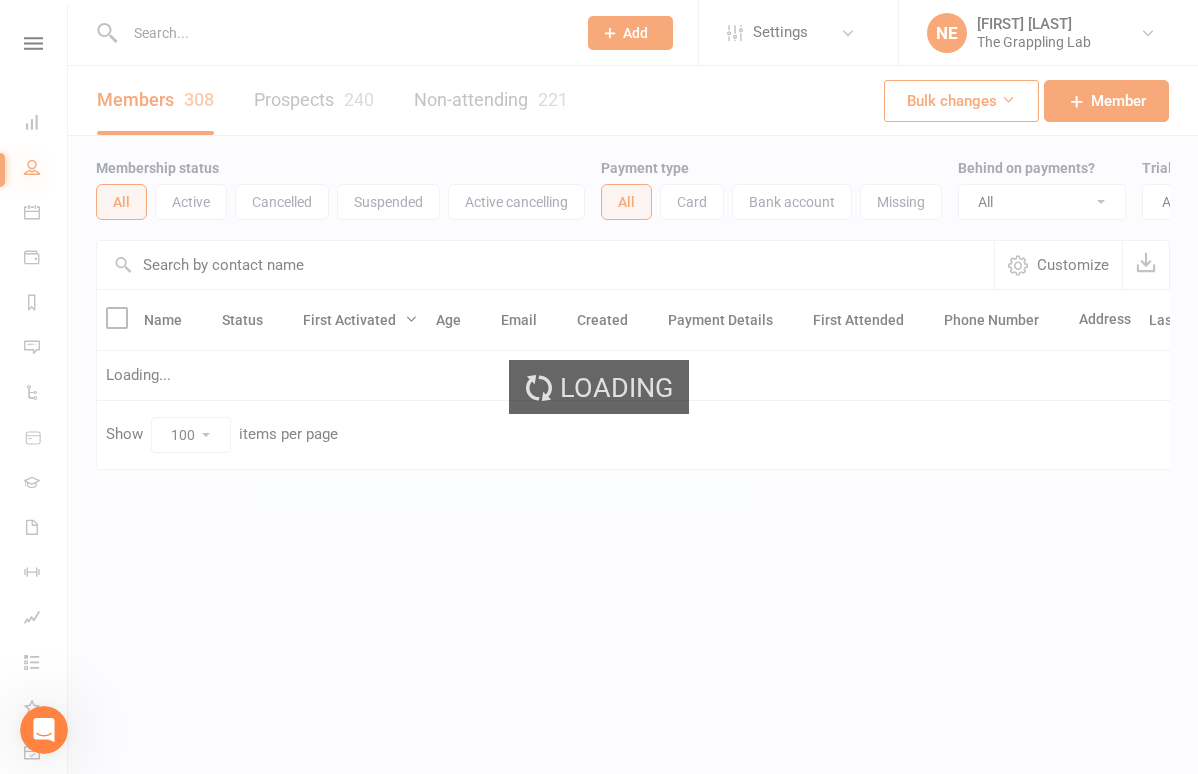 scroll, scrollTop: 0, scrollLeft: 0, axis: both 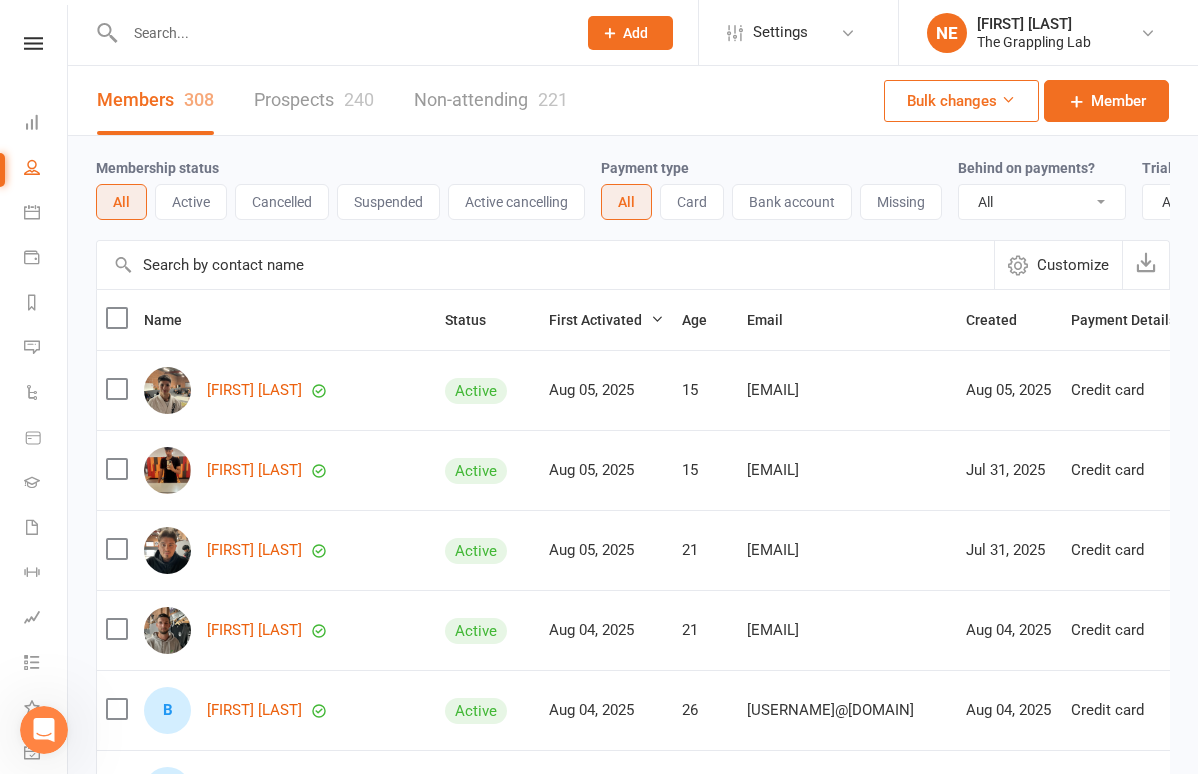 click on "240" at bounding box center [359, 99] 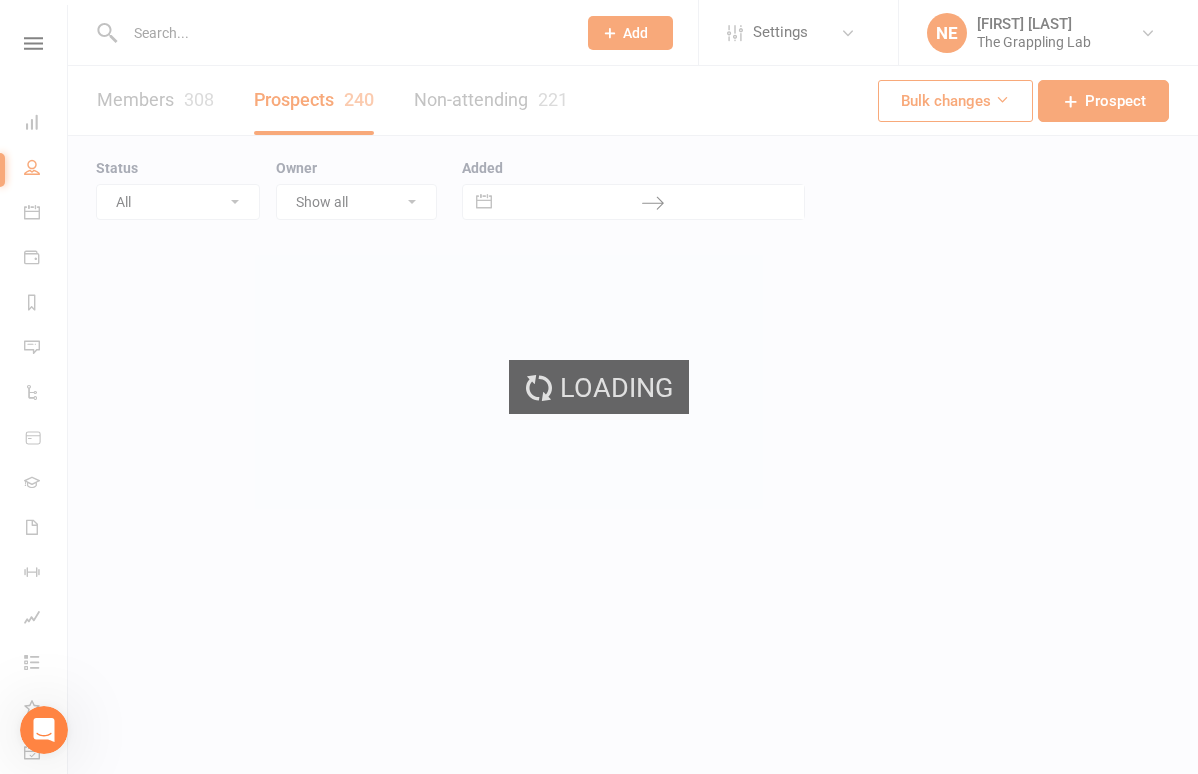 select on "100" 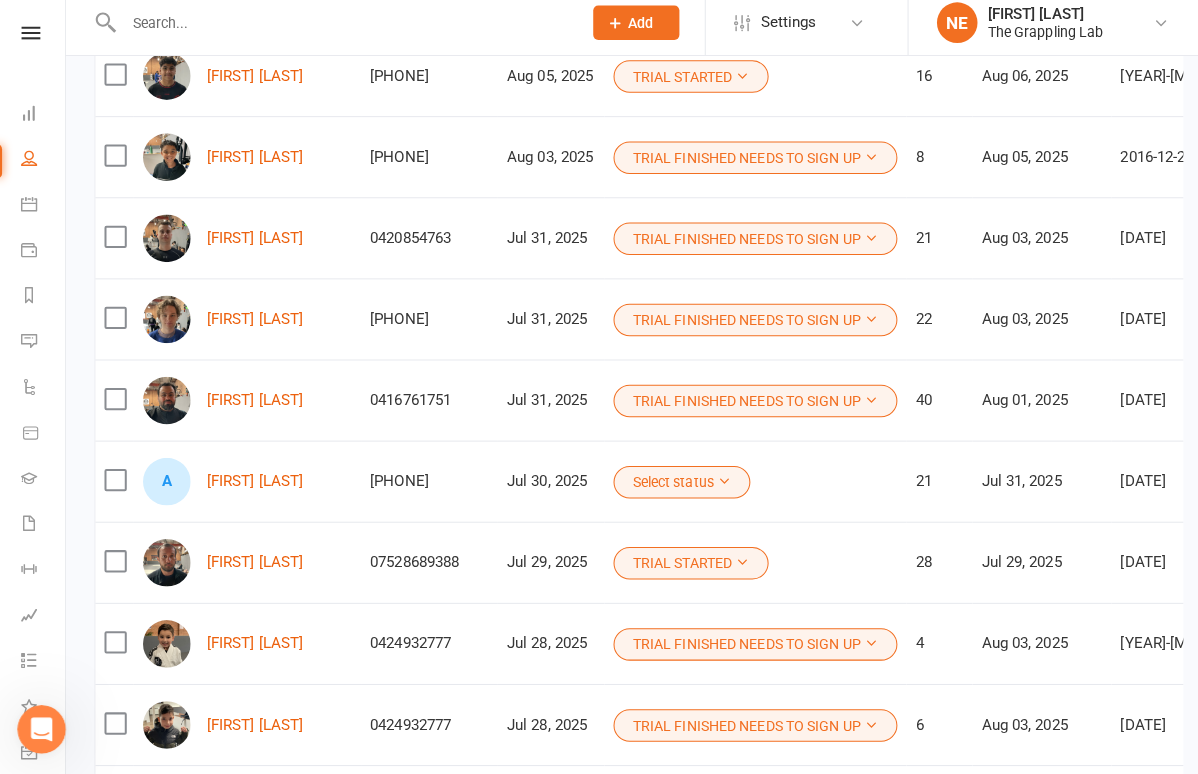 scroll, scrollTop: 388, scrollLeft: 0, axis: vertical 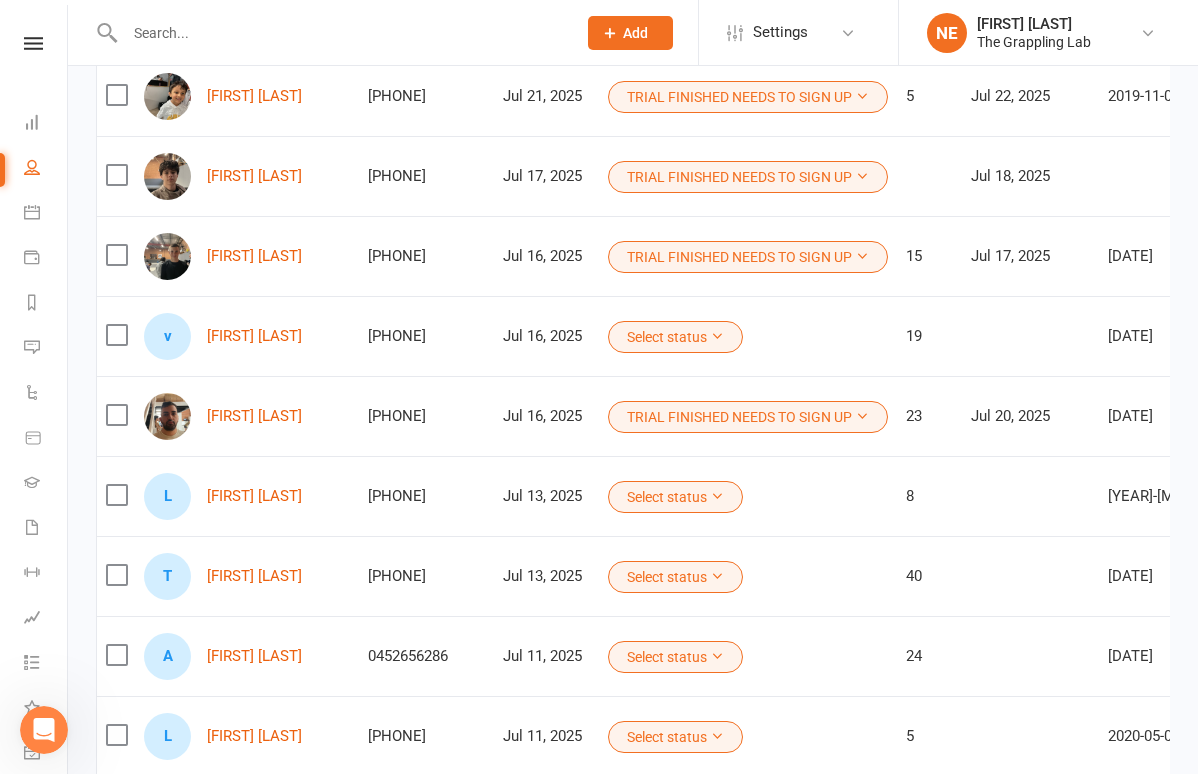click on "TRIAL FINISHED NEEDS TO SIGN UP" at bounding box center [748, 417] 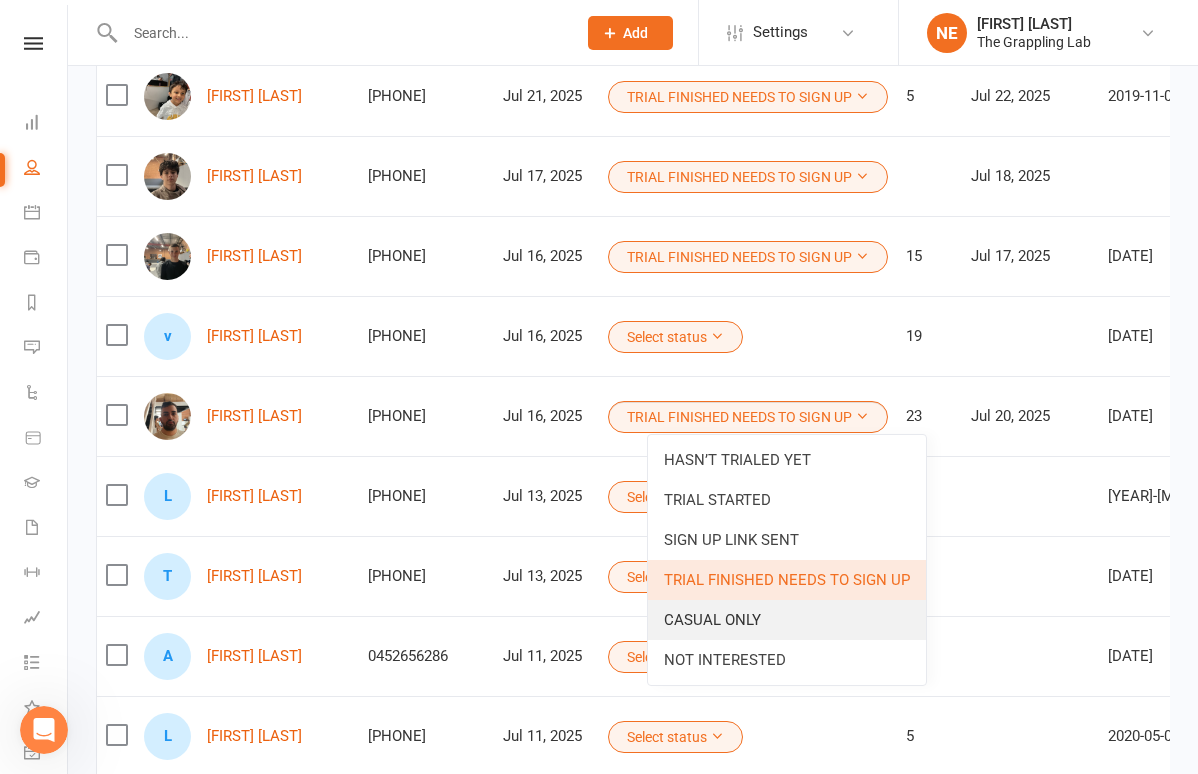 click on "CASUAL ONLY" at bounding box center [787, 620] 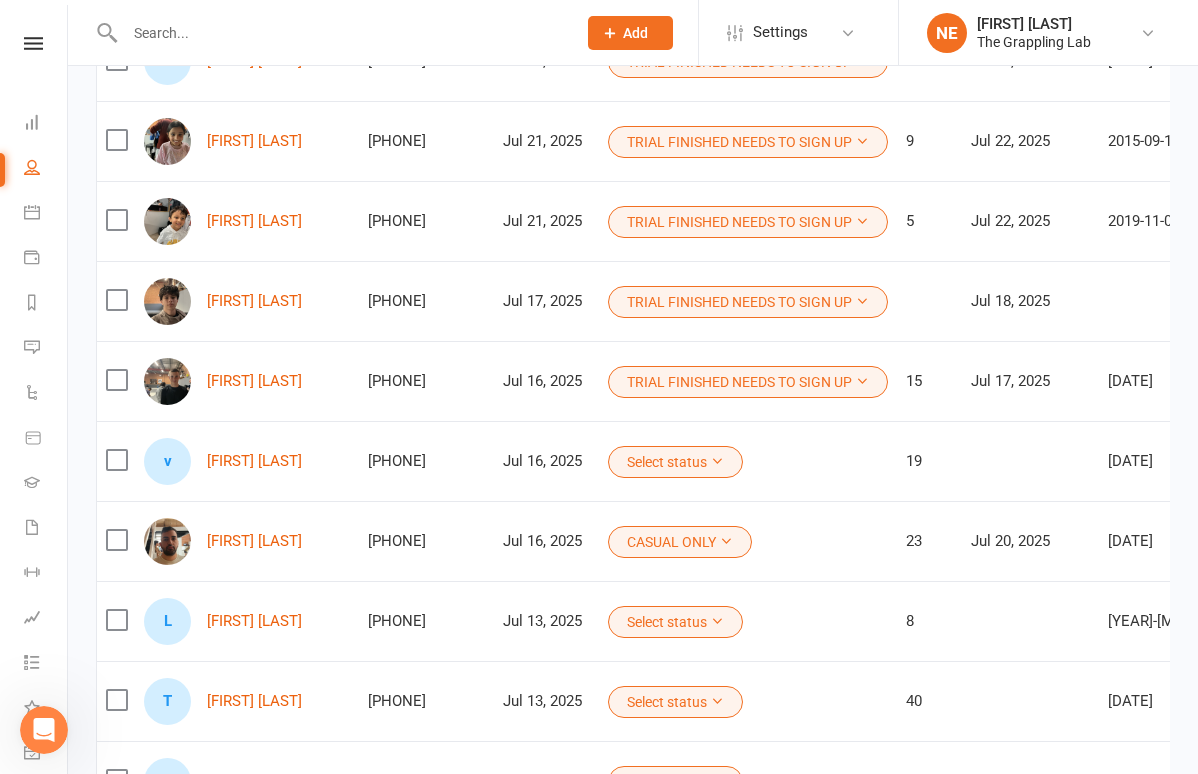 scroll, scrollTop: 1678, scrollLeft: 0, axis: vertical 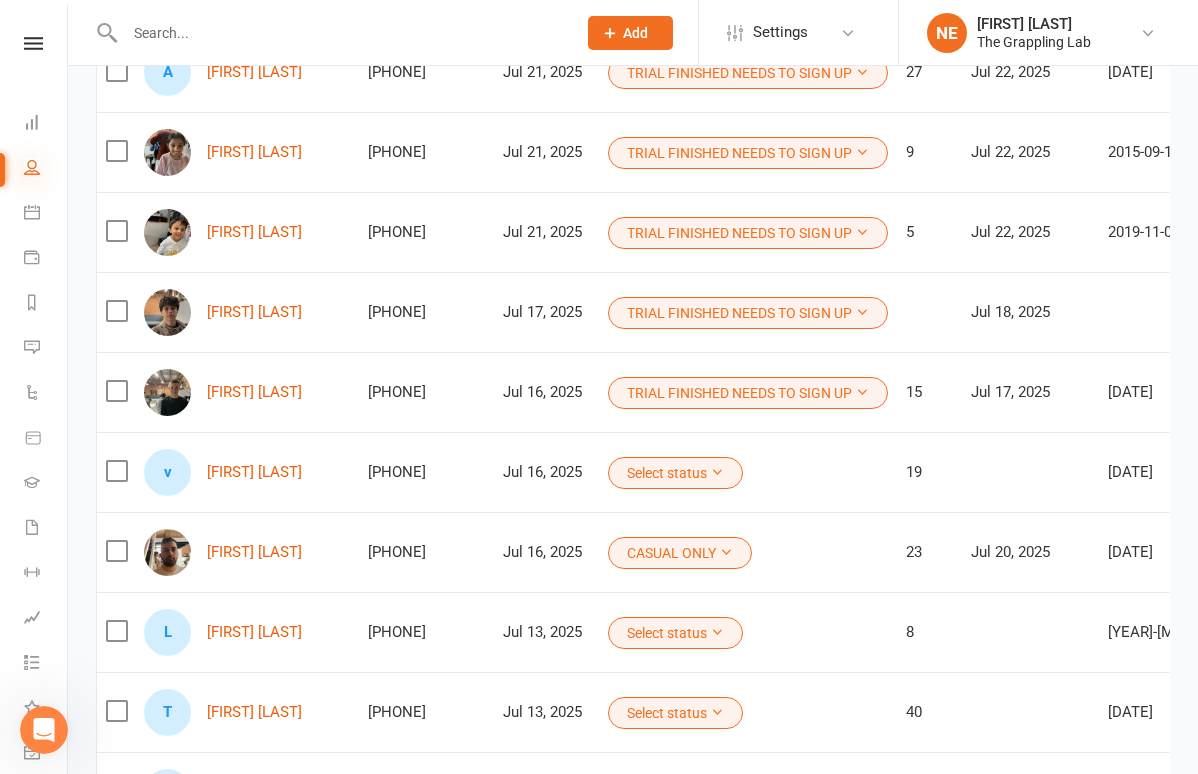 click at bounding box center [32, 167] 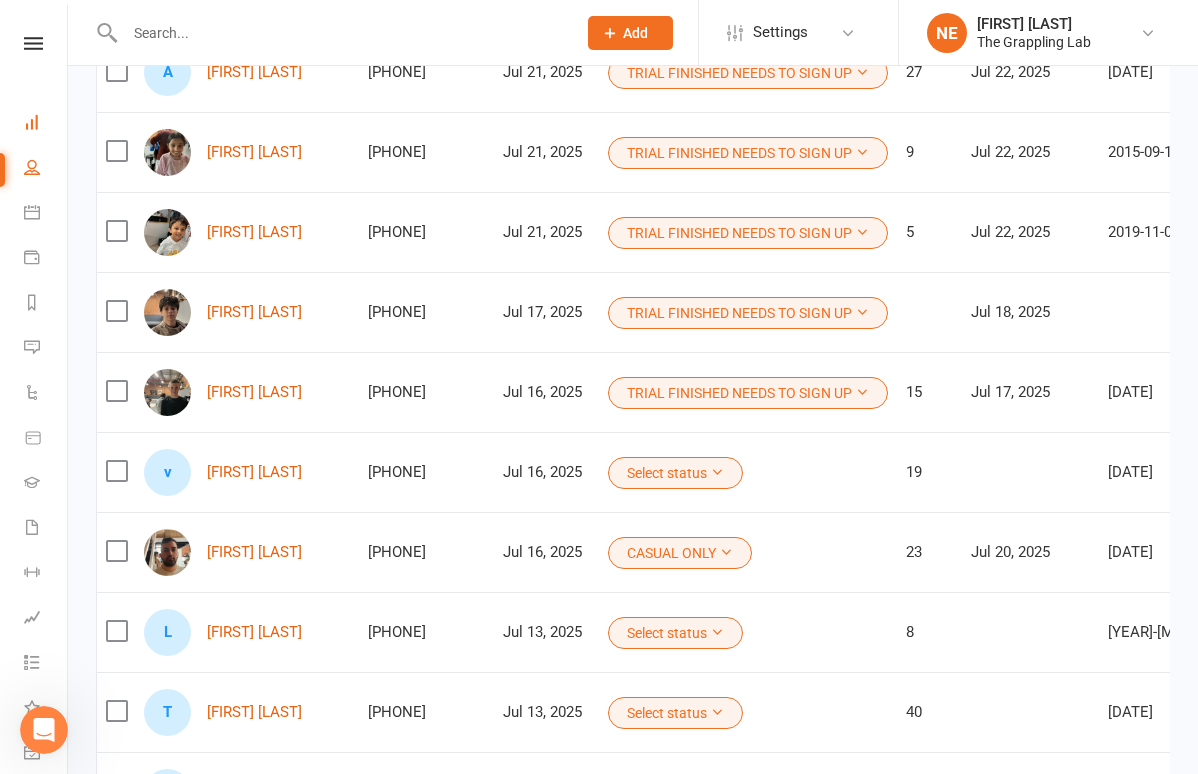click on "Dashboard" at bounding box center (46, 124) 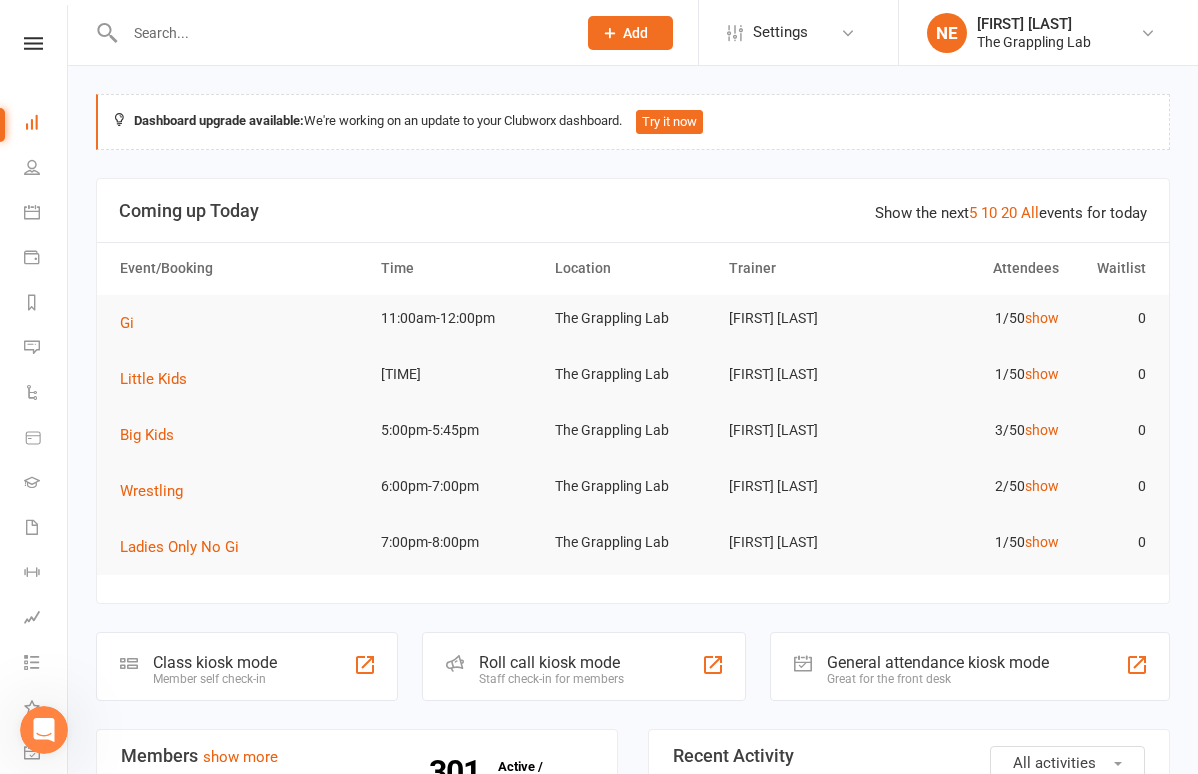 drag, startPoint x: 495, startPoint y: 502, endPoint x: 478, endPoint y: 502, distance: 17 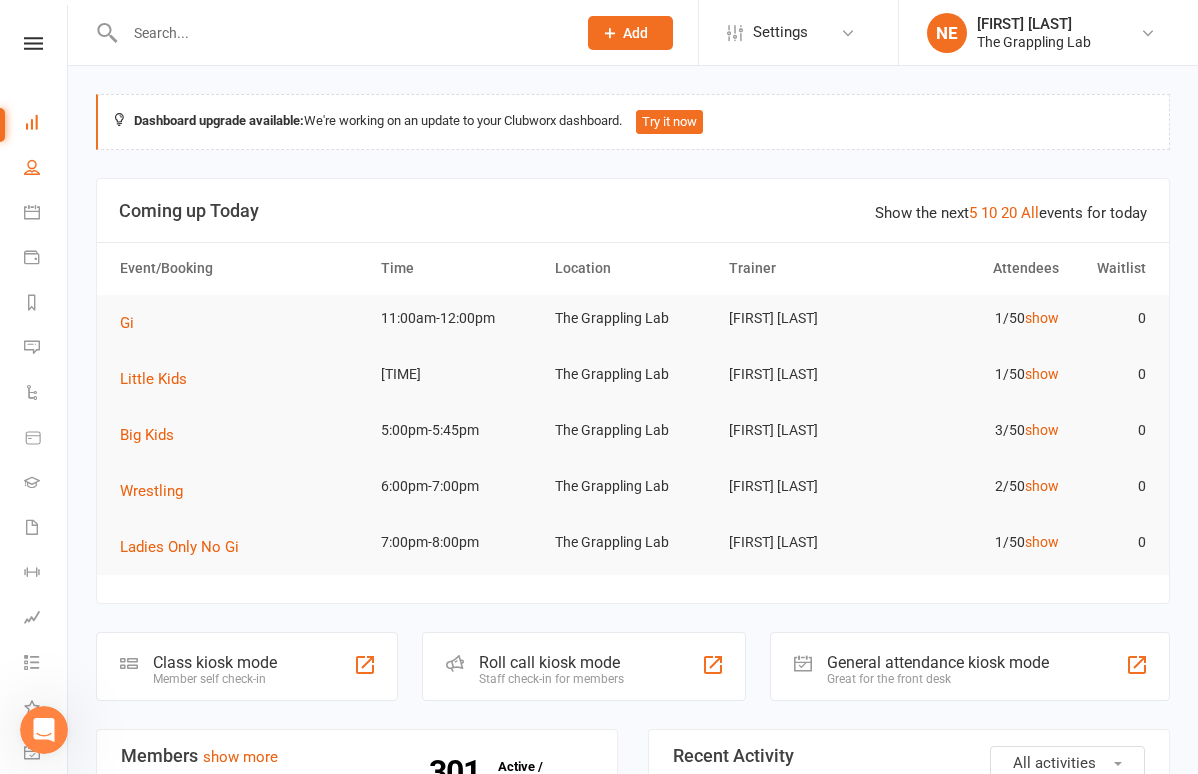 click on "People" at bounding box center [46, 169] 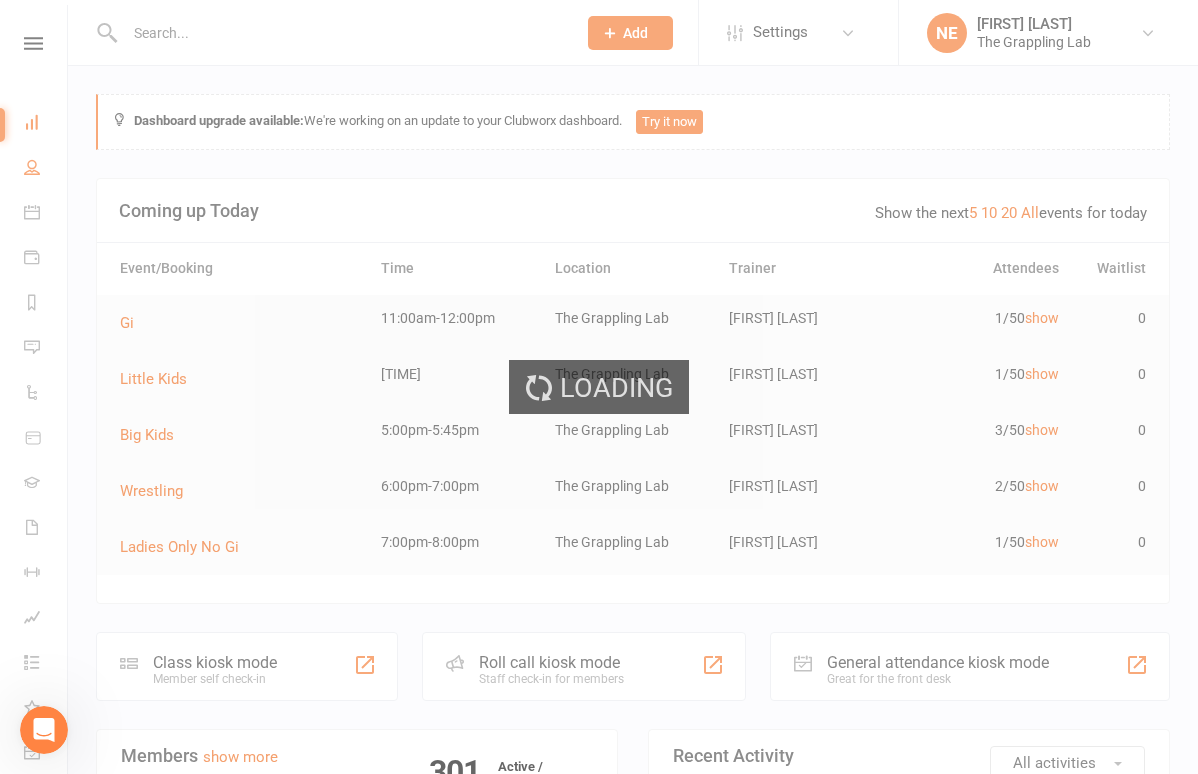 select on "100" 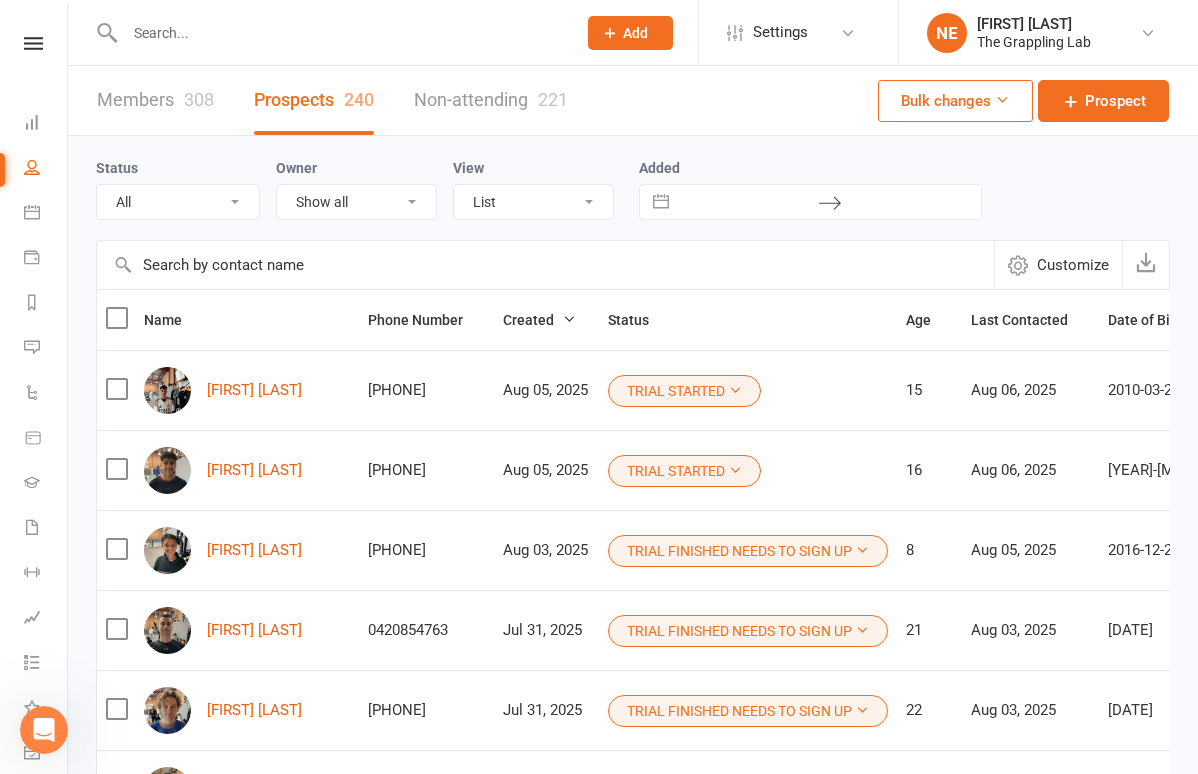 click on "Members [NUMBER]" at bounding box center [155, 100] 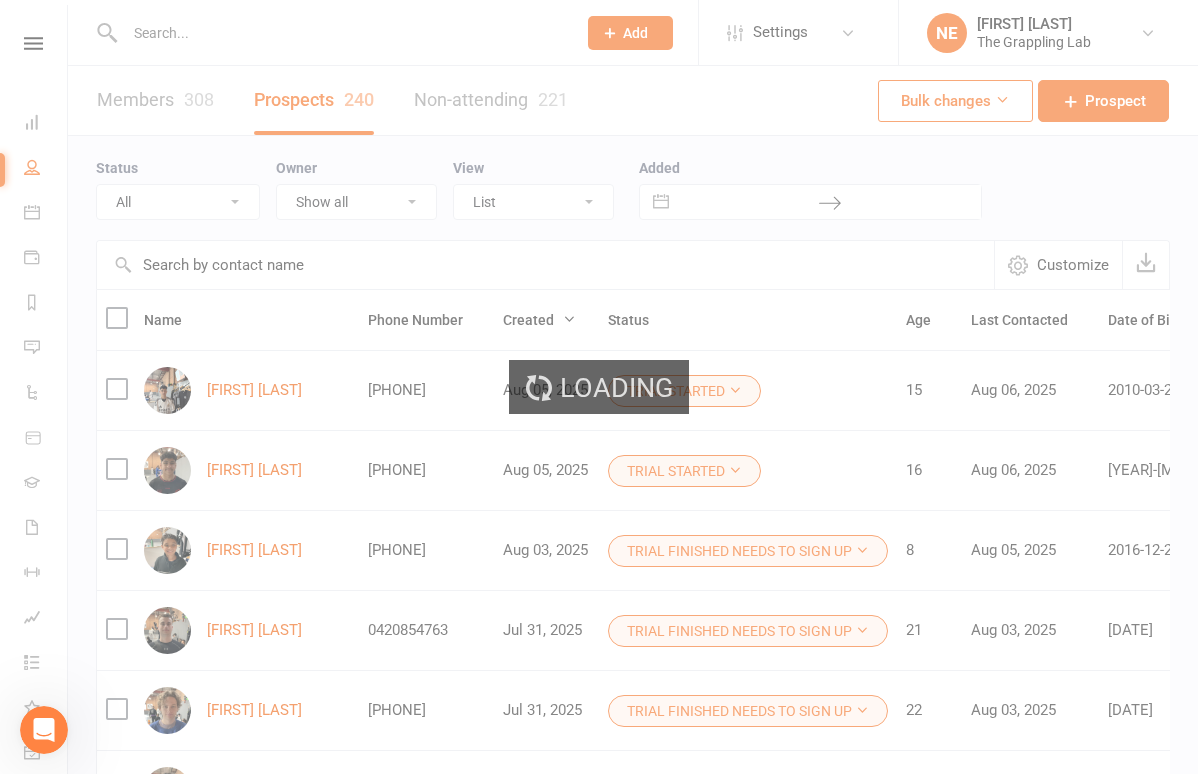 select on "100" 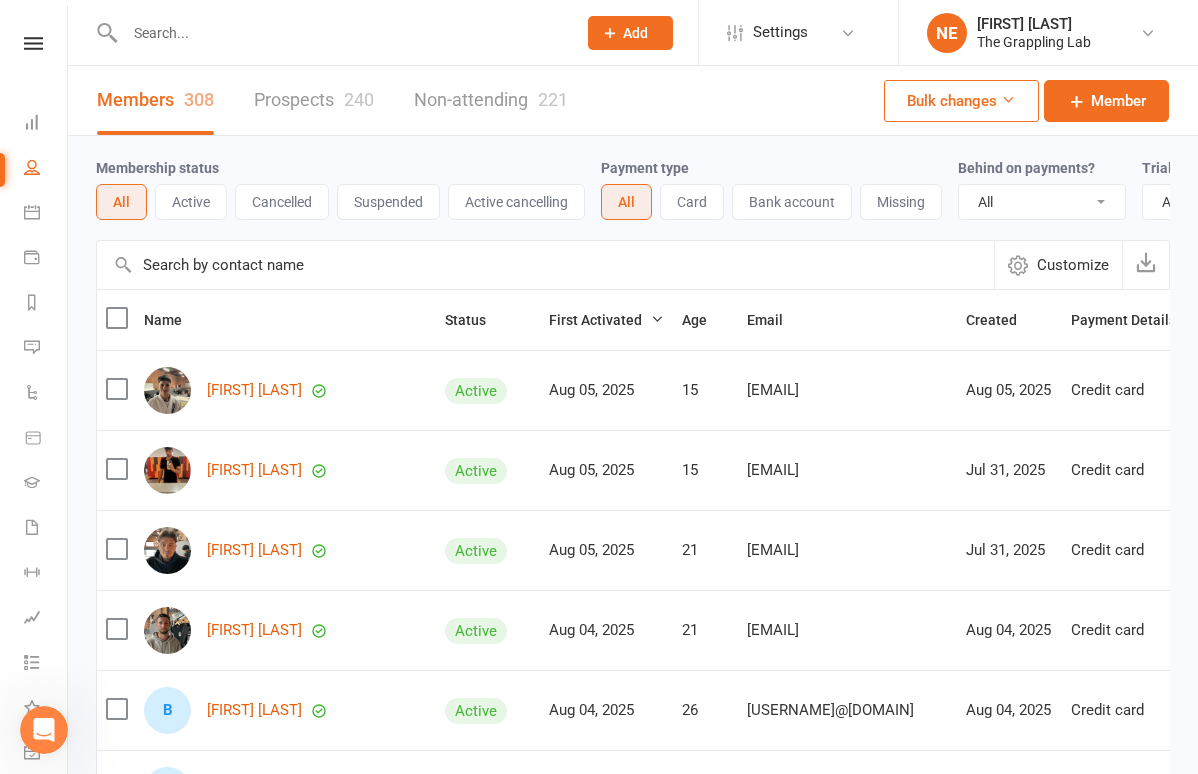 click on "Active" at bounding box center [191, 202] 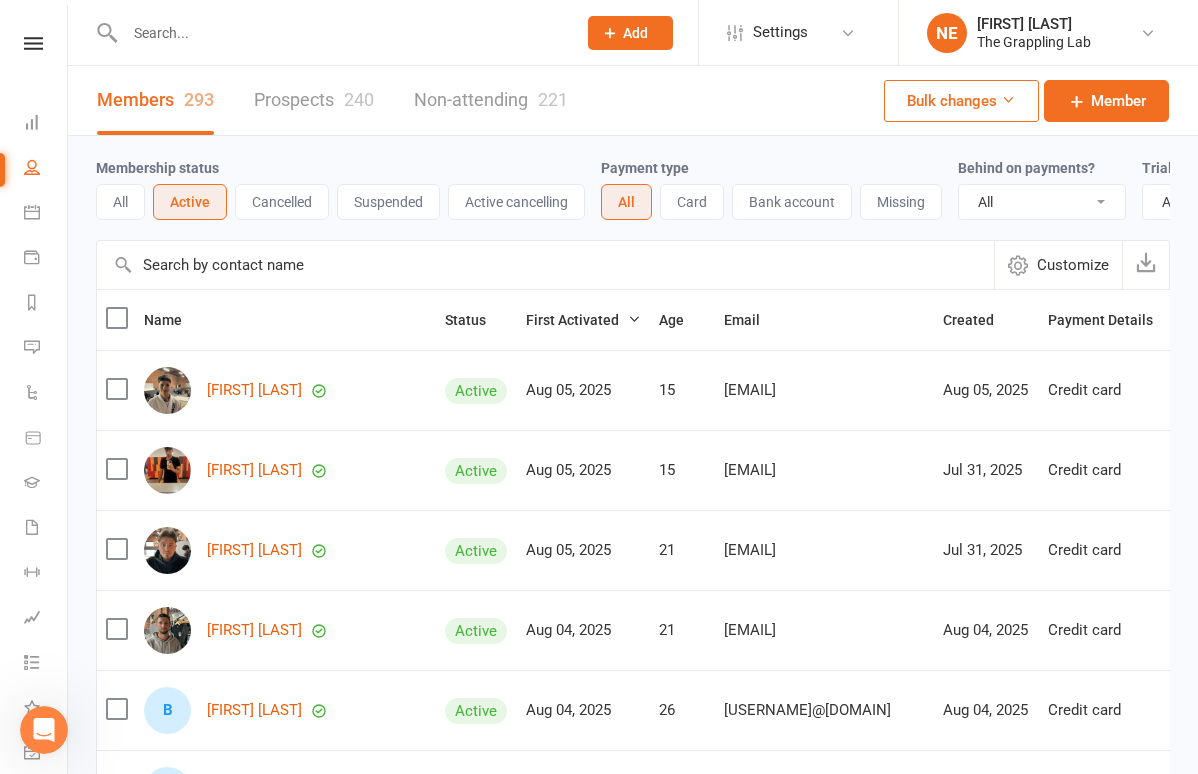 click on "All" at bounding box center [120, 202] 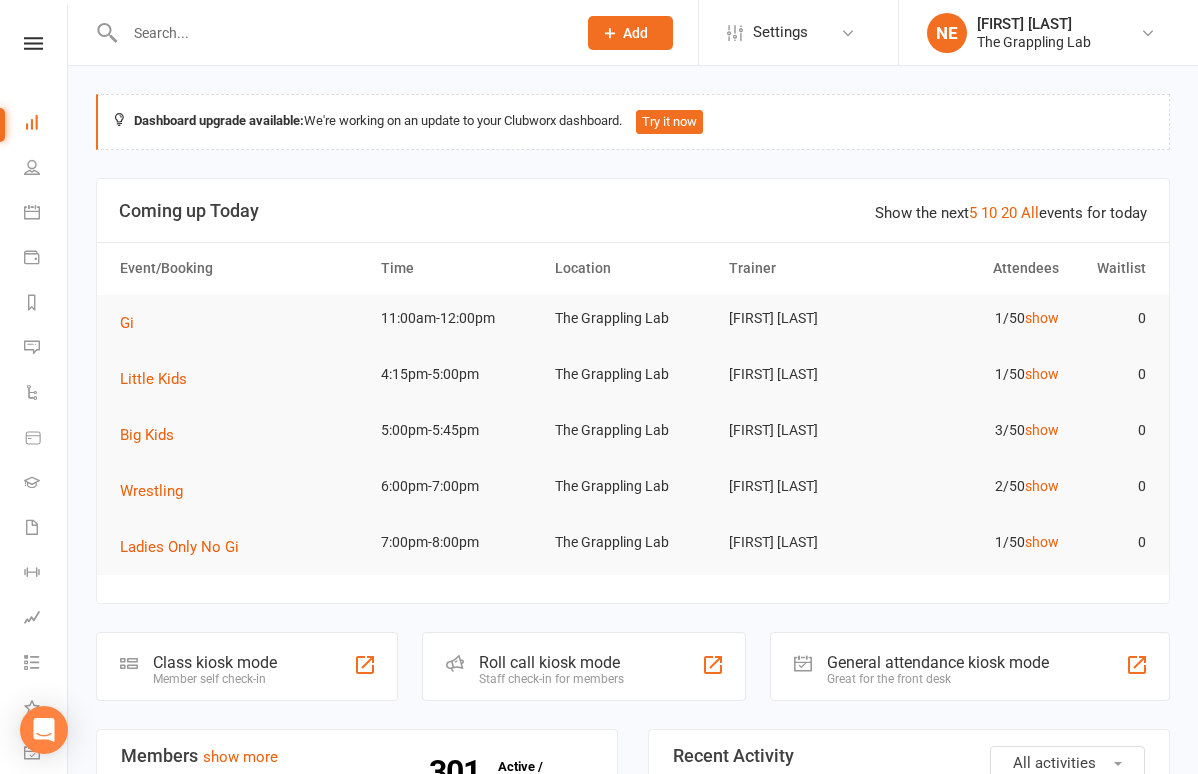 scroll, scrollTop: 0, scrollLeft: 0, axis: both 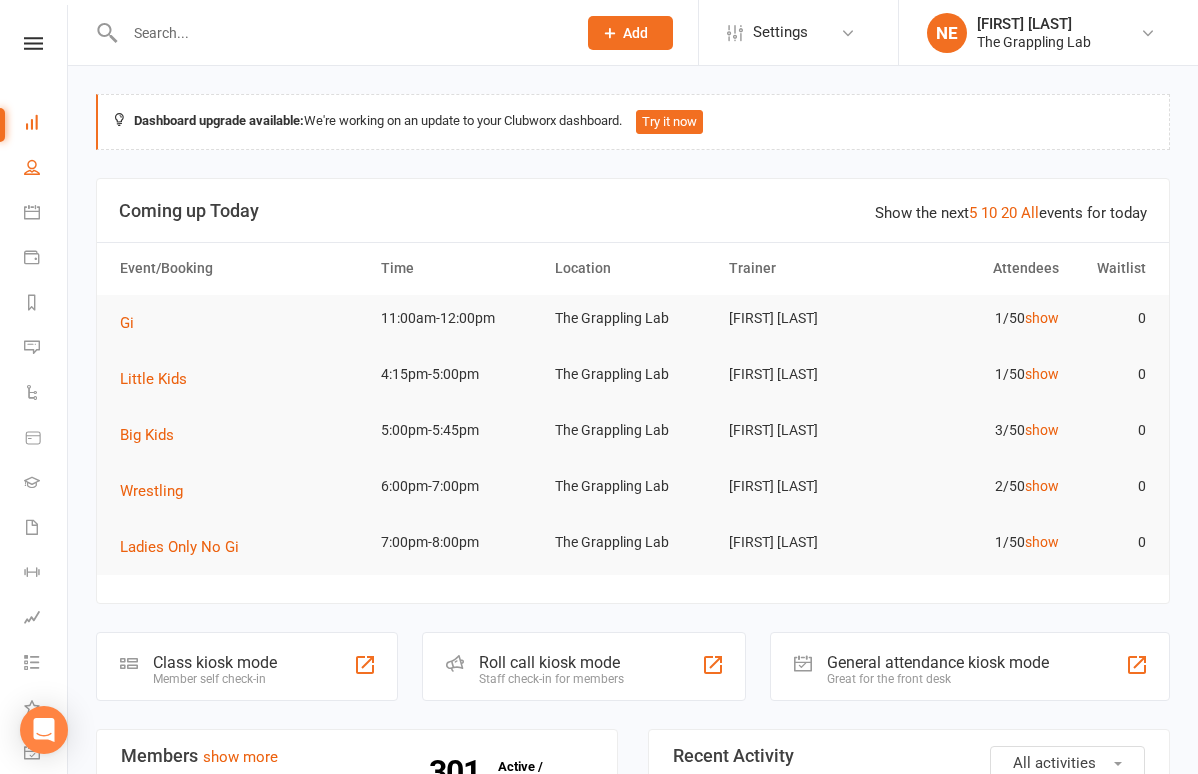 click on "People" at bounding box center (46, 169) 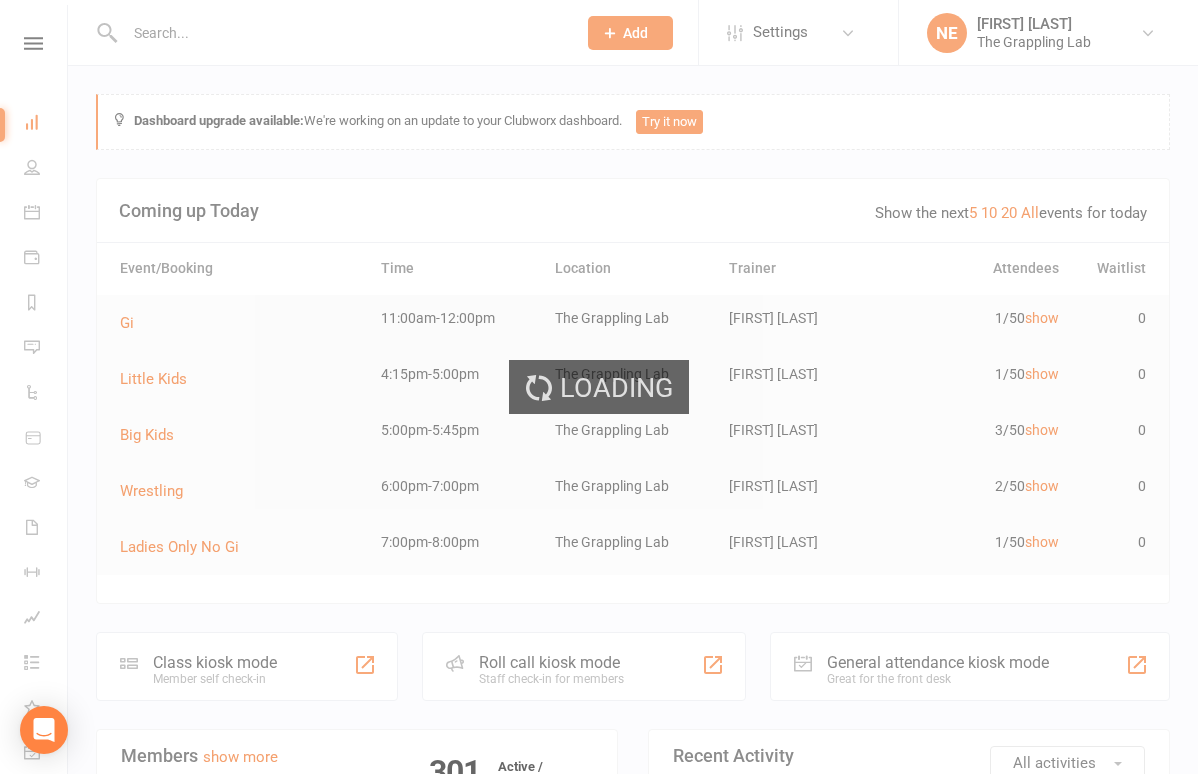 select on "100" 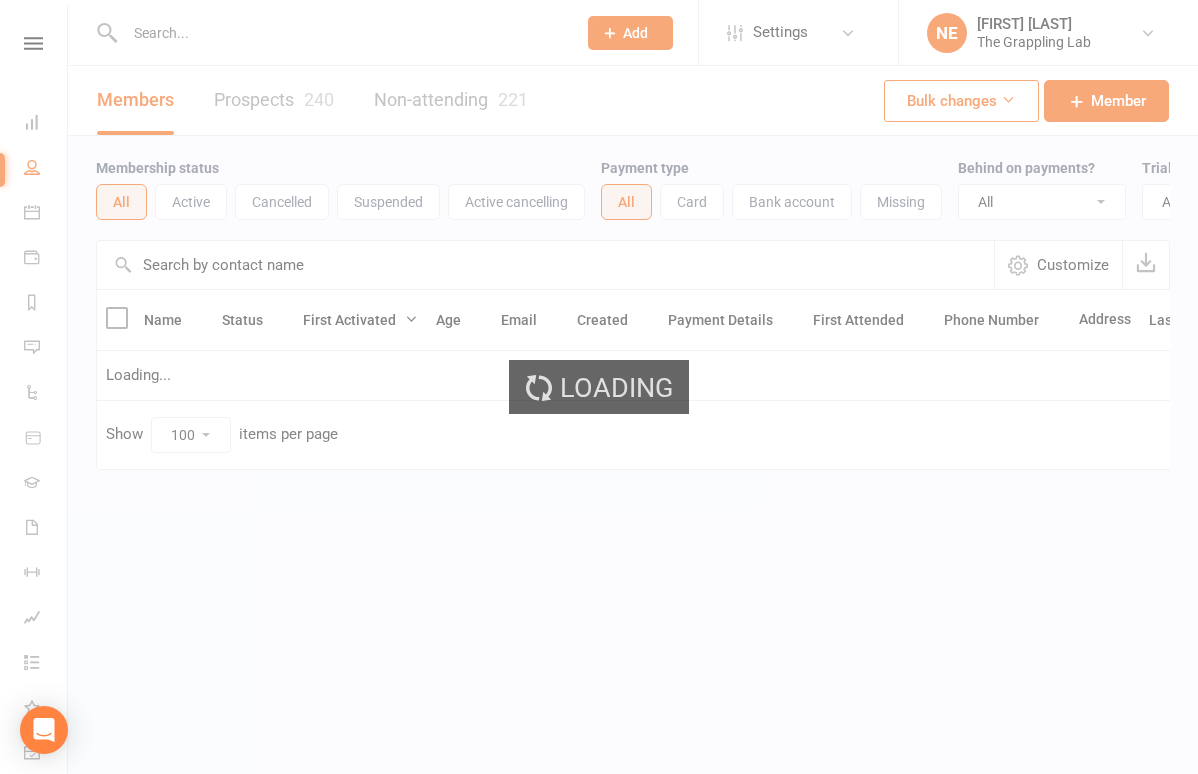click on "Loading" at bounding box center (599, 387) 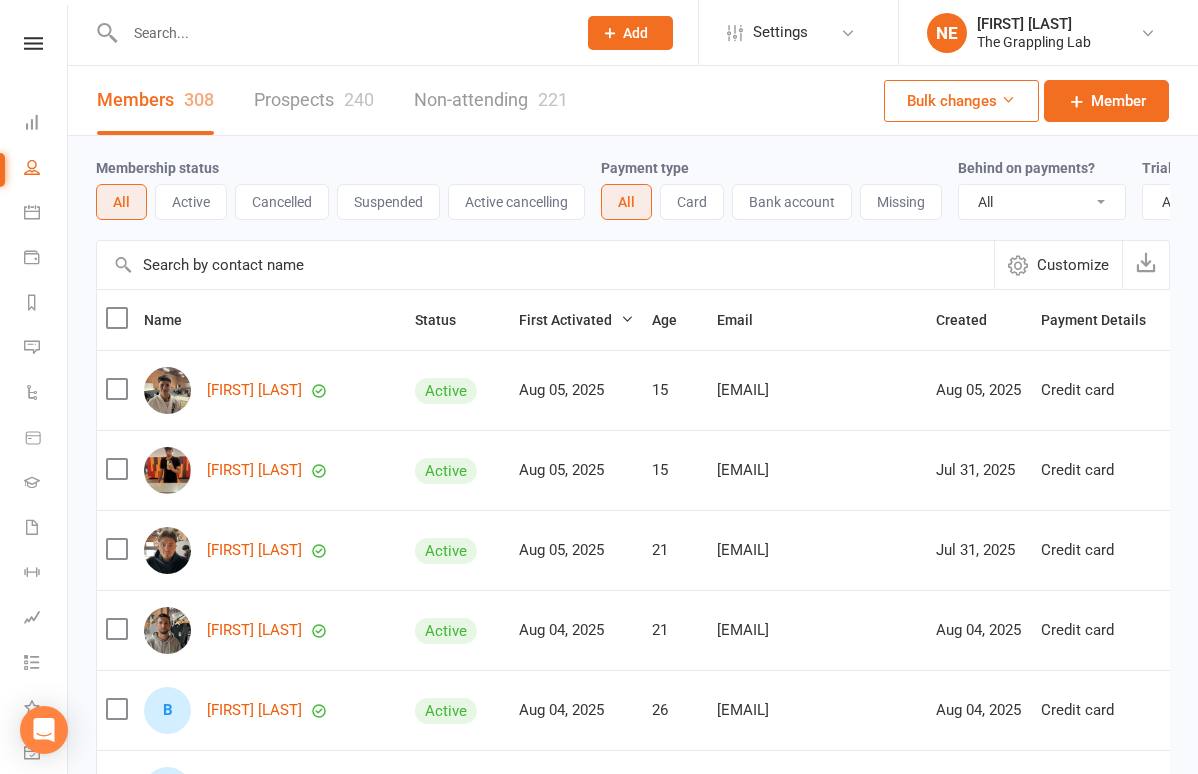 click at bounding box center (340, 33) 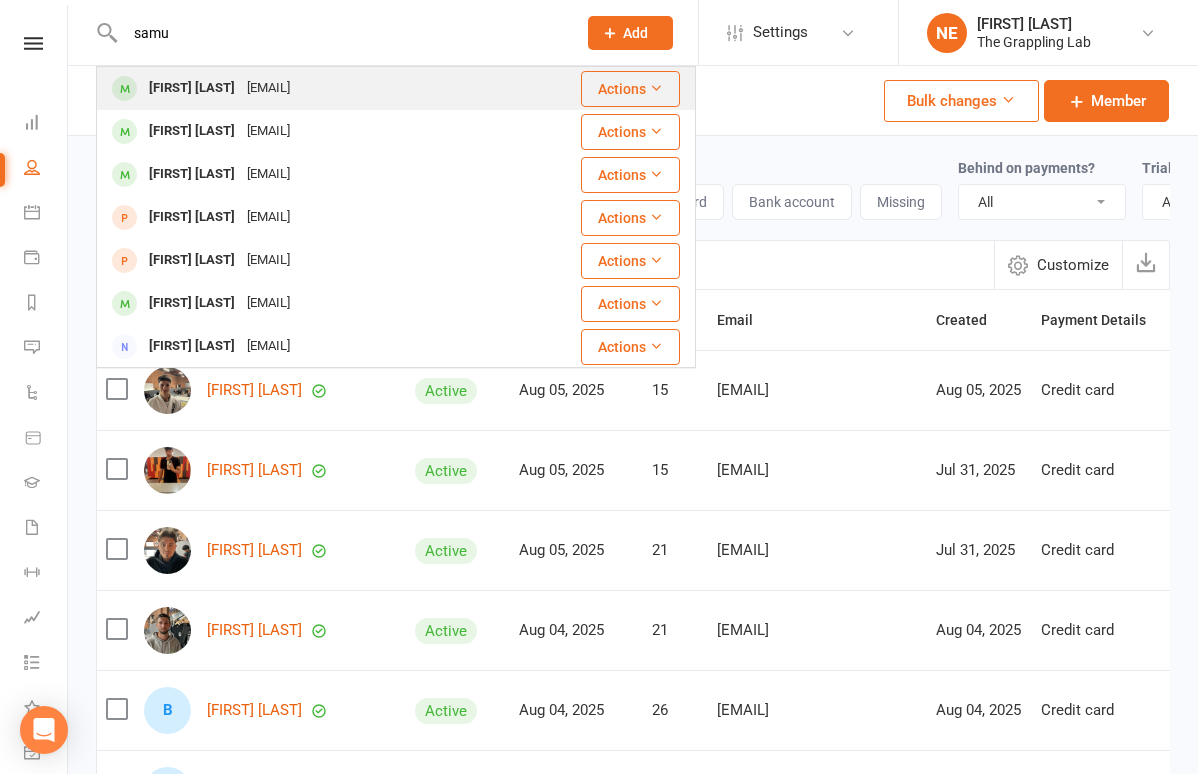 type on "samu" 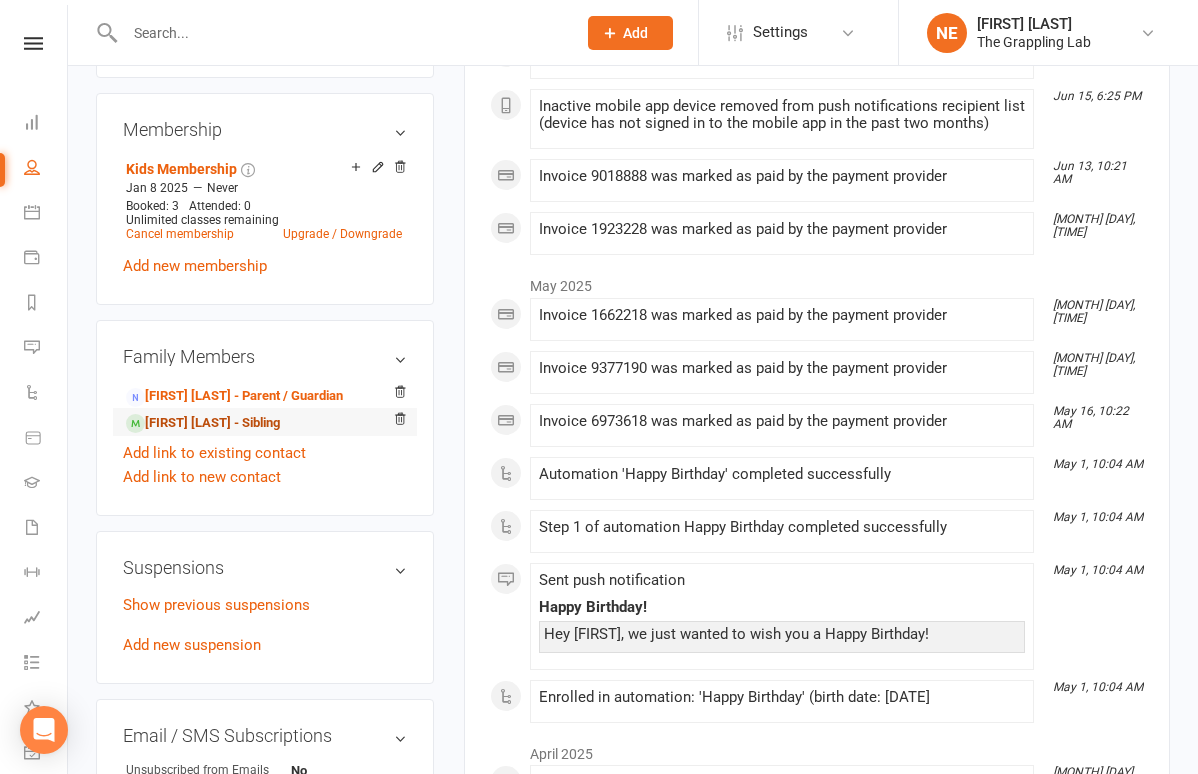 scroll, scrollTop: 774, scrollLeft: 0, axis: vertical 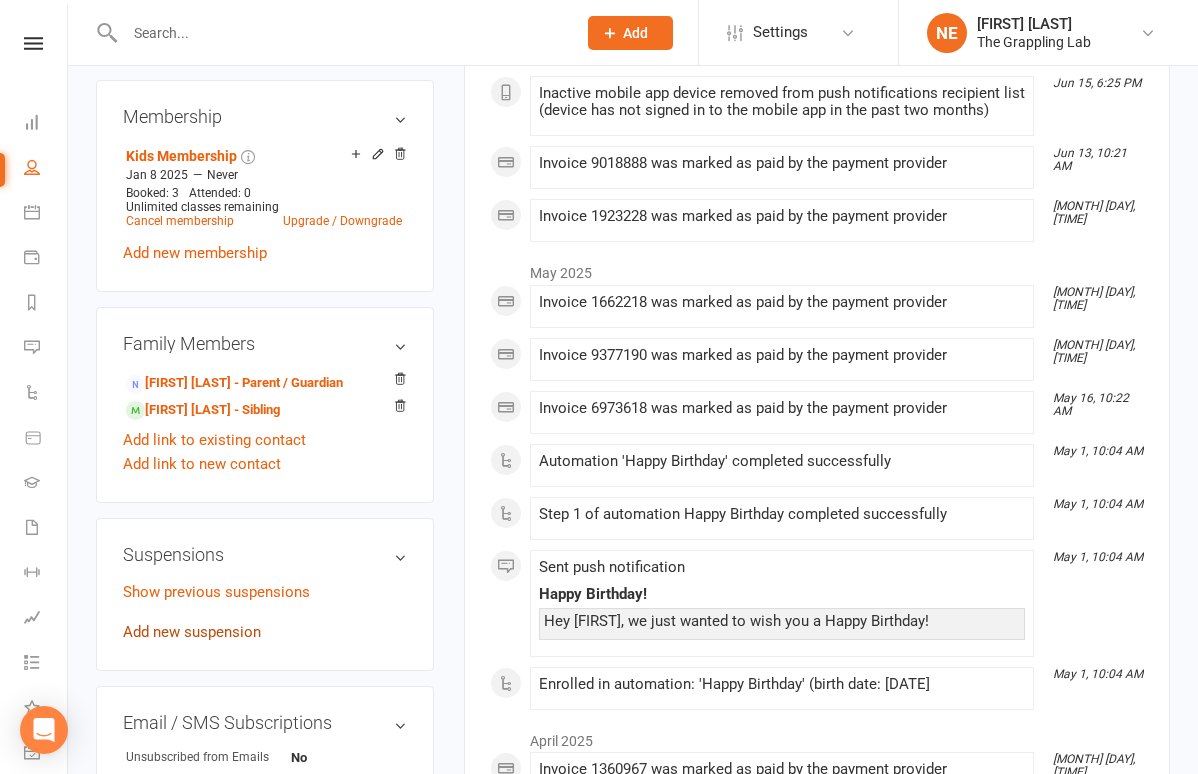 click on "Add new suspension" at bounding box center [192, 632] 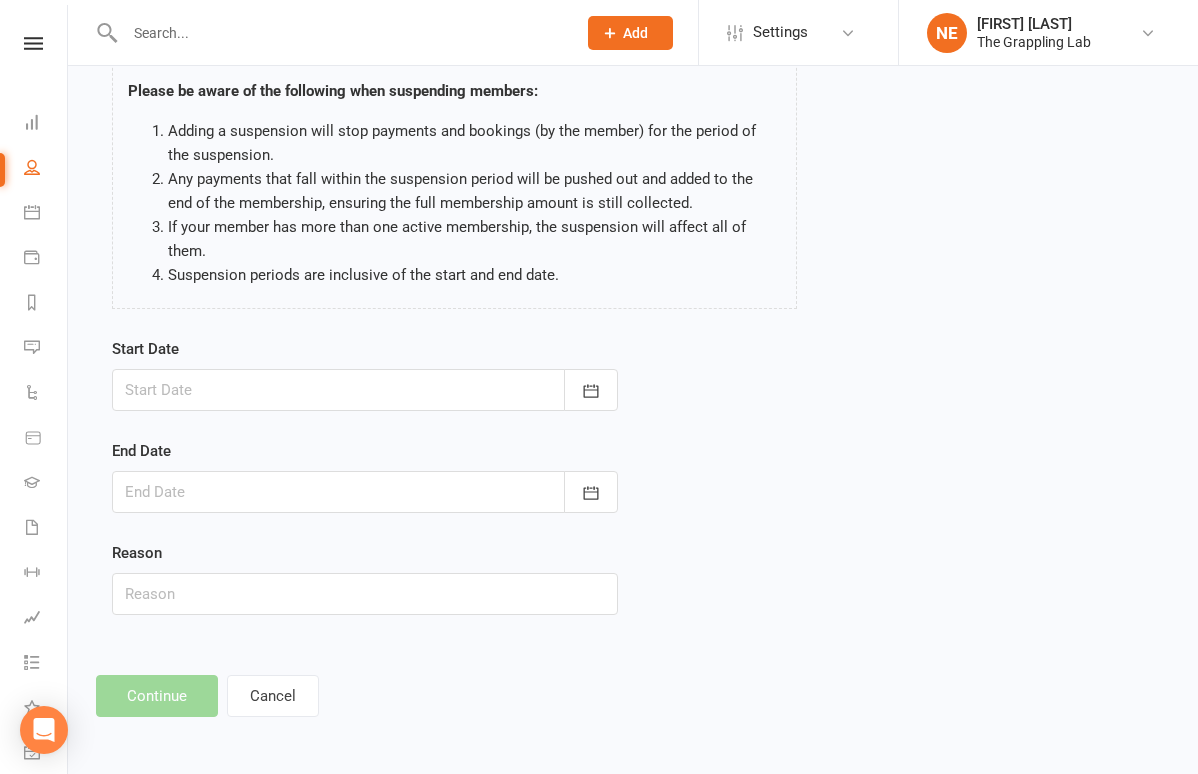 scroll, scrollTop: 0, scrollLeft: 0, axis: both 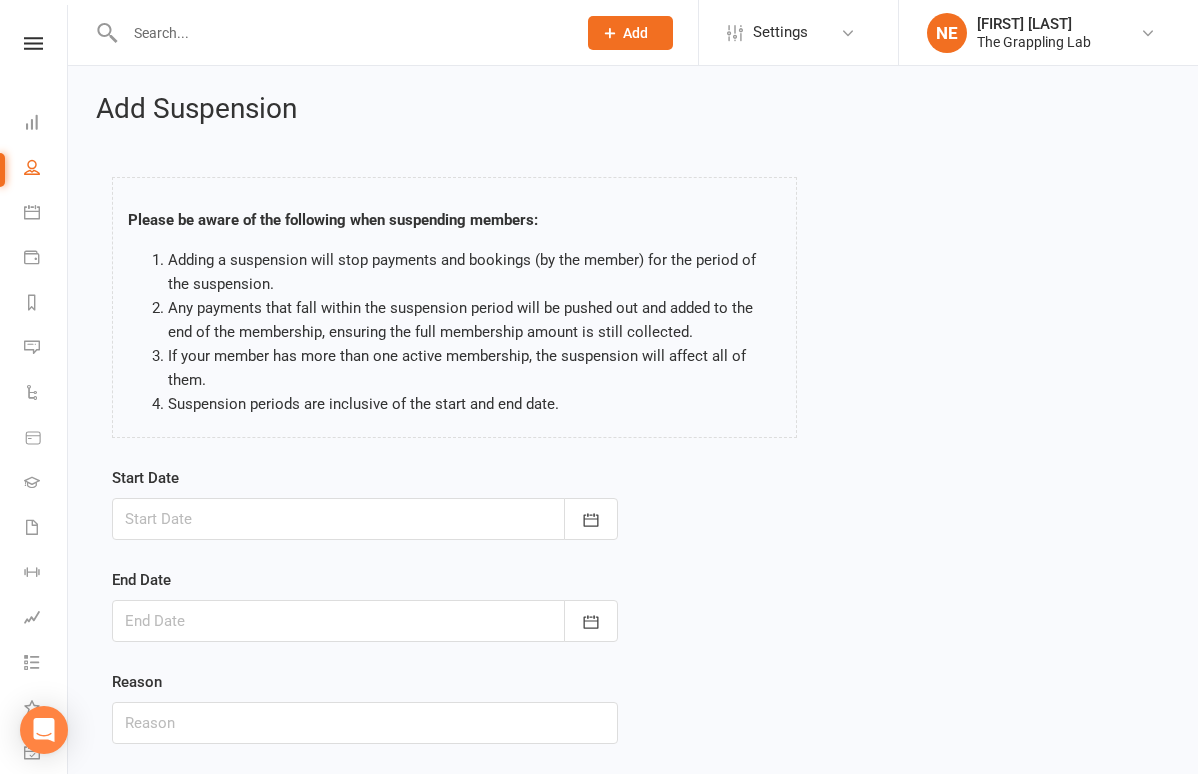 click at bounding box center (365, 519) 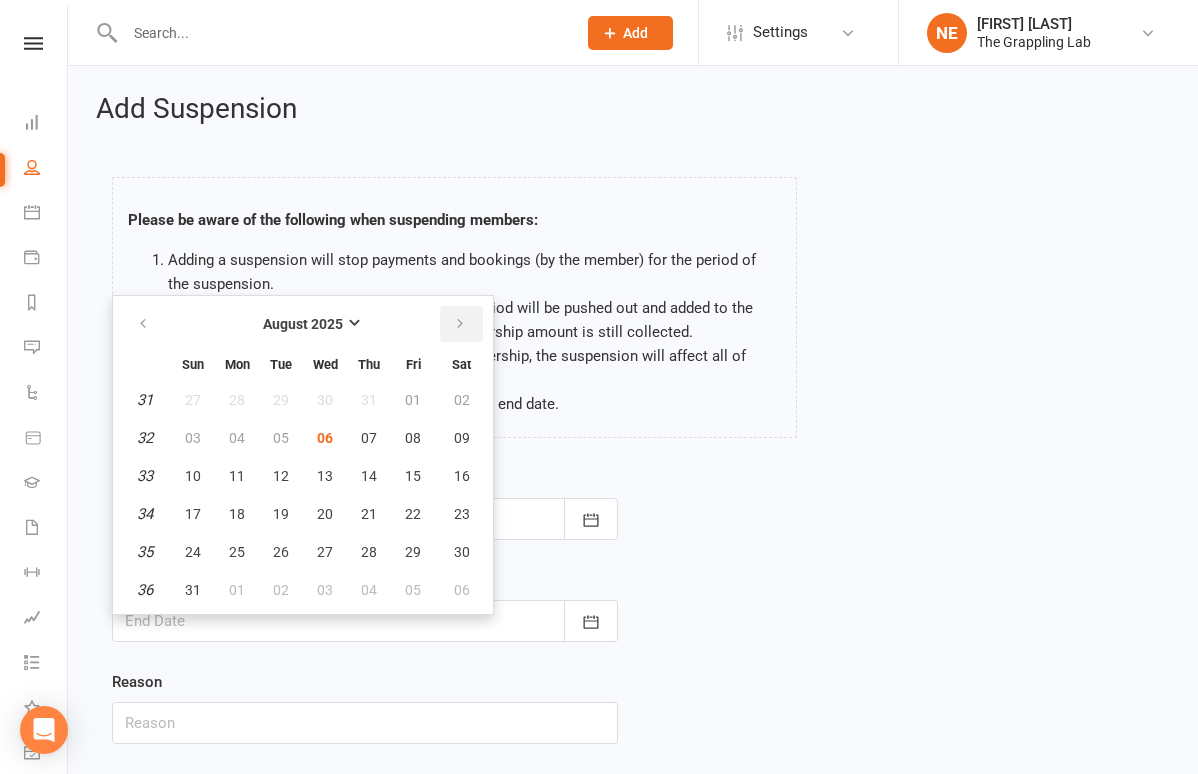 click at bounding box center [460, 324] 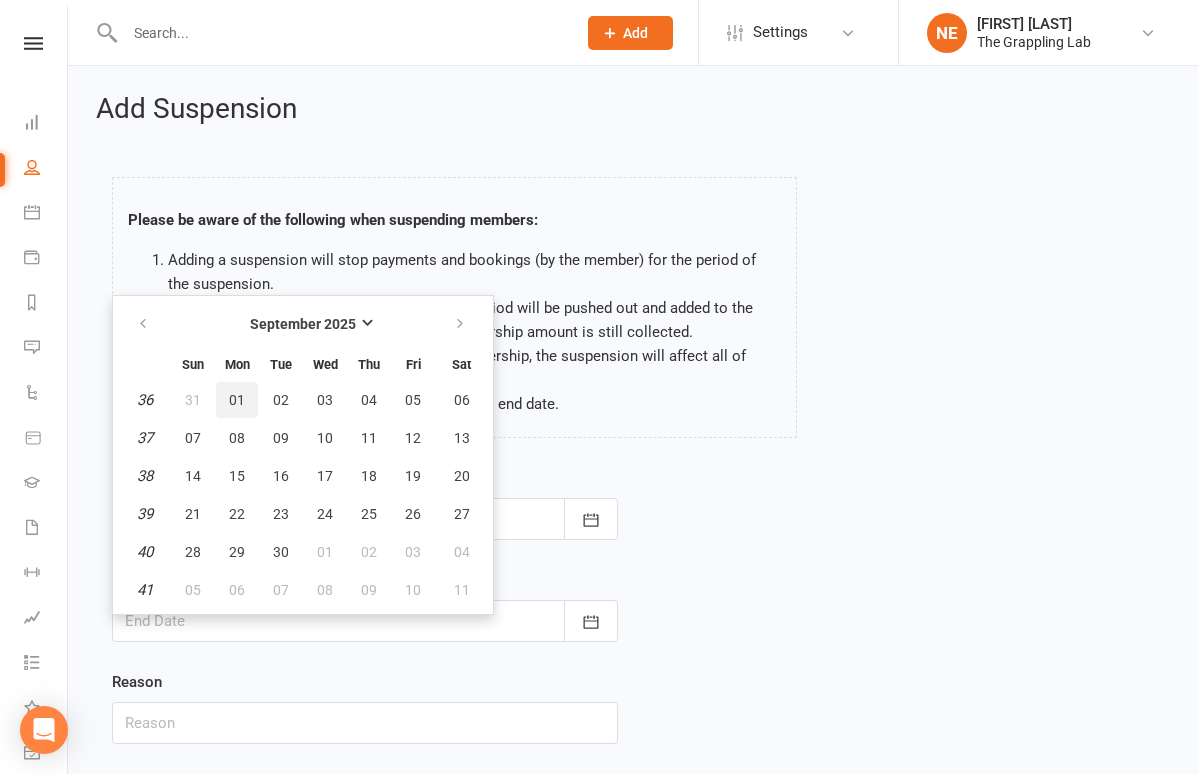 click on "01" at bounding box center [237, 400] 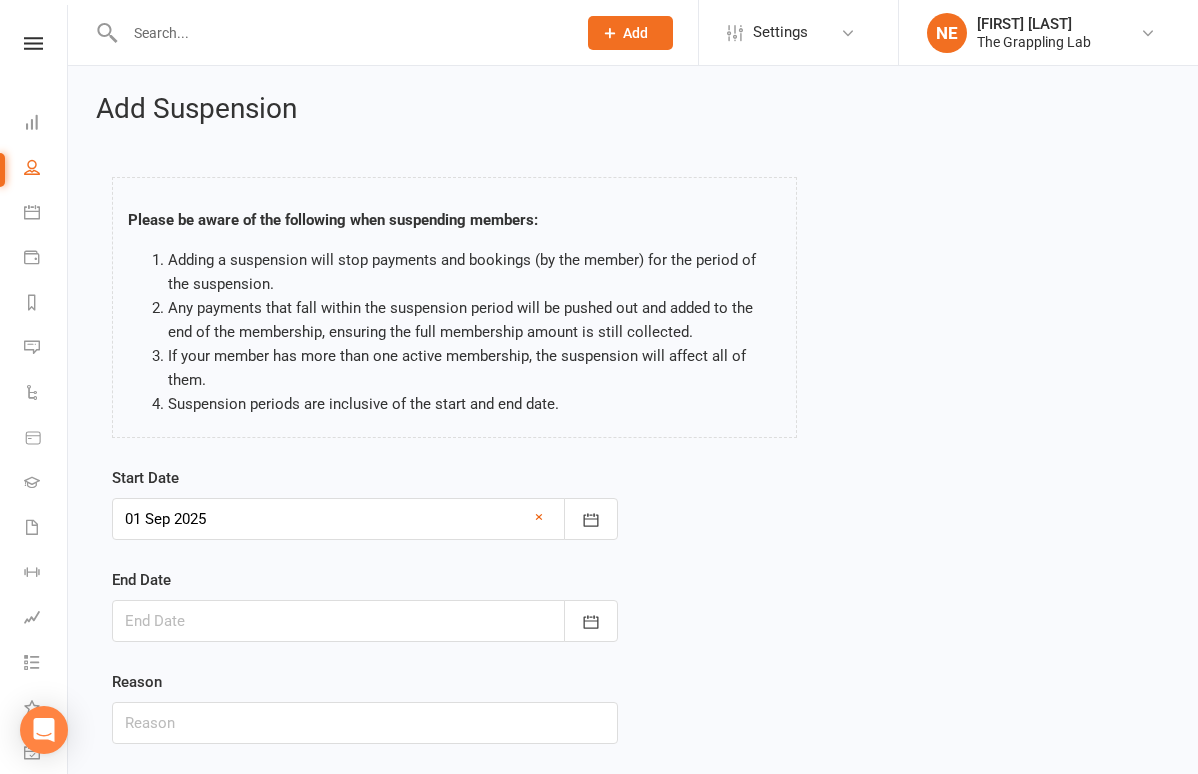 click at bounding box center [365, 621] 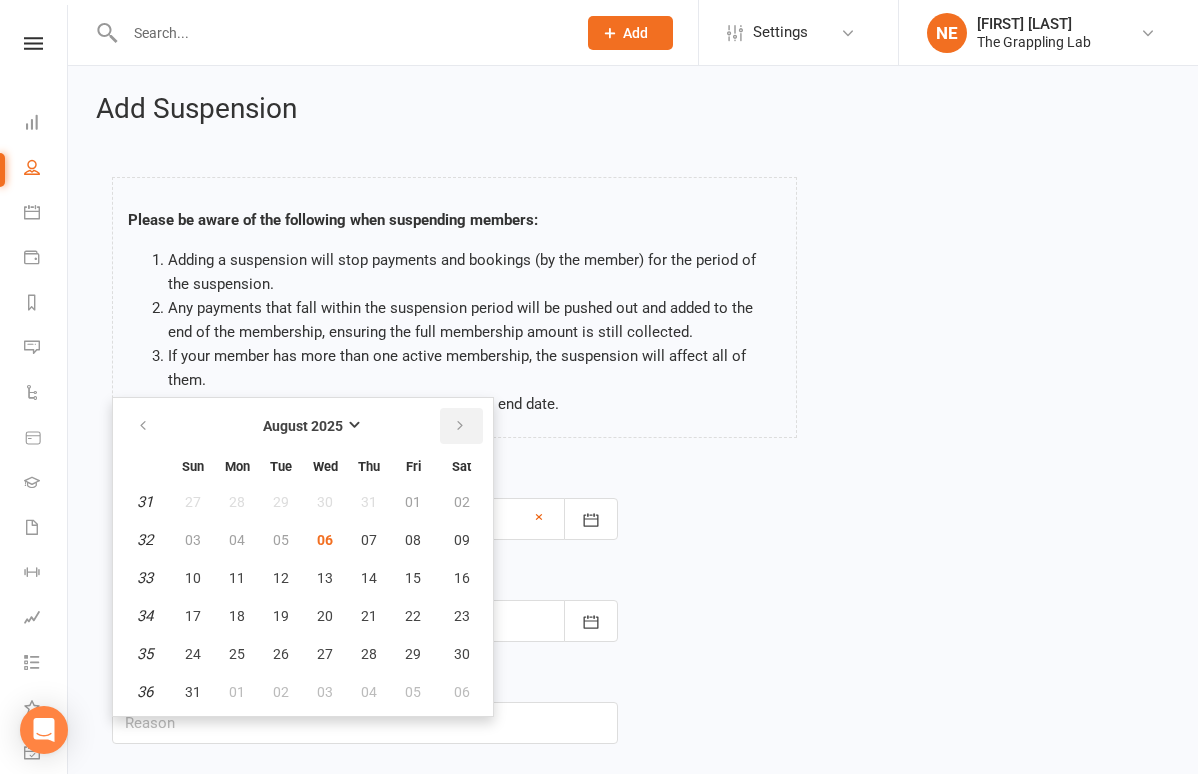 click at bounding box center [460, 426] 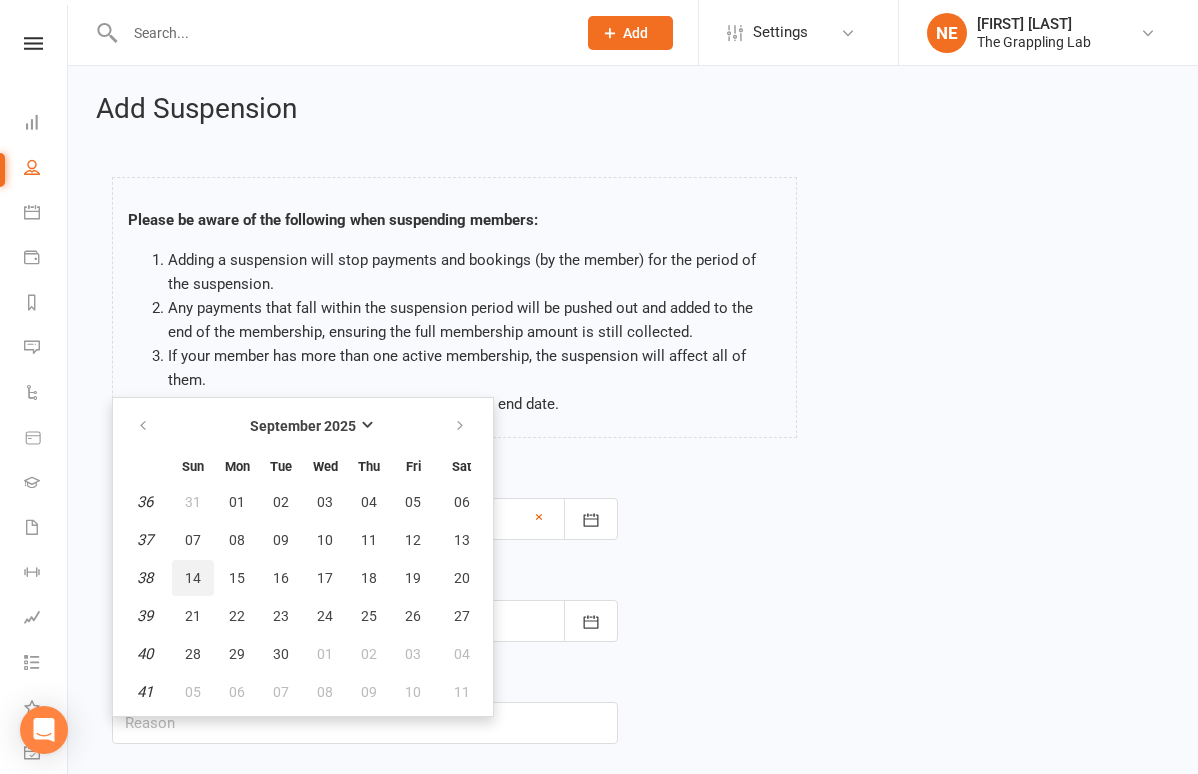 click on "14" at bounding box center [193, 578] 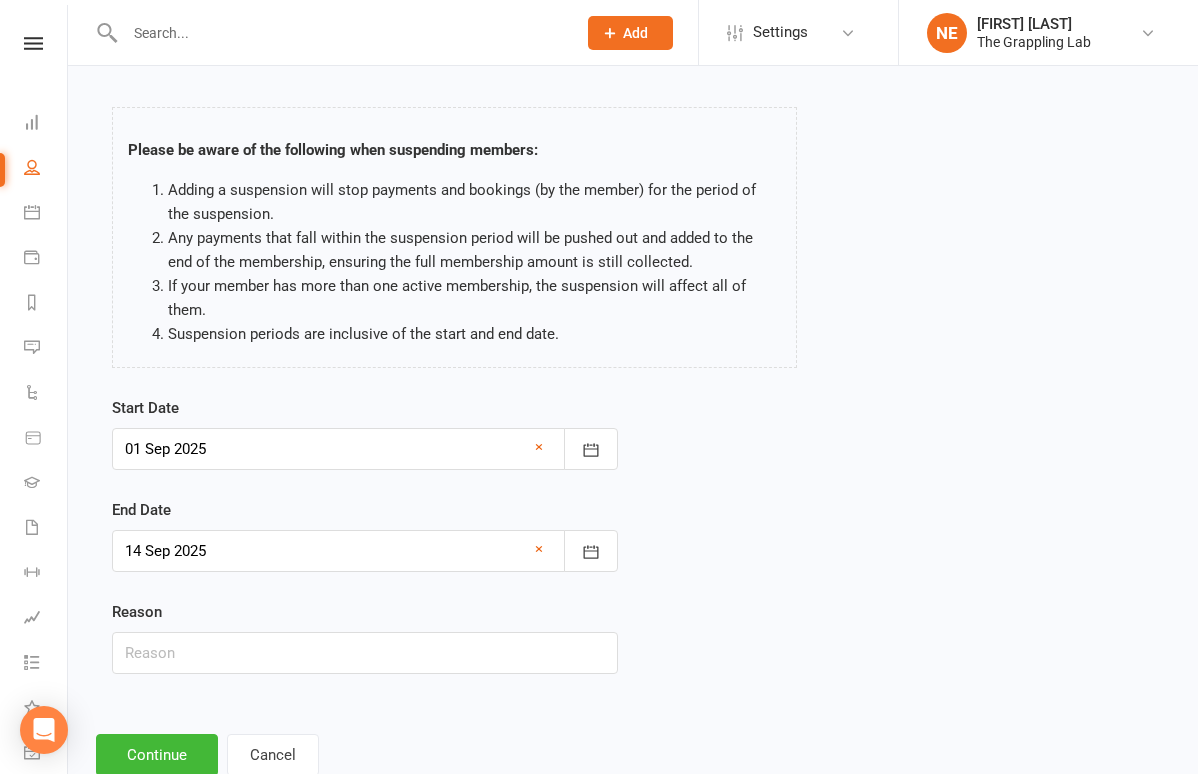 scroll, scrollTop: 72, scrollLeft: 0, axis: vertical 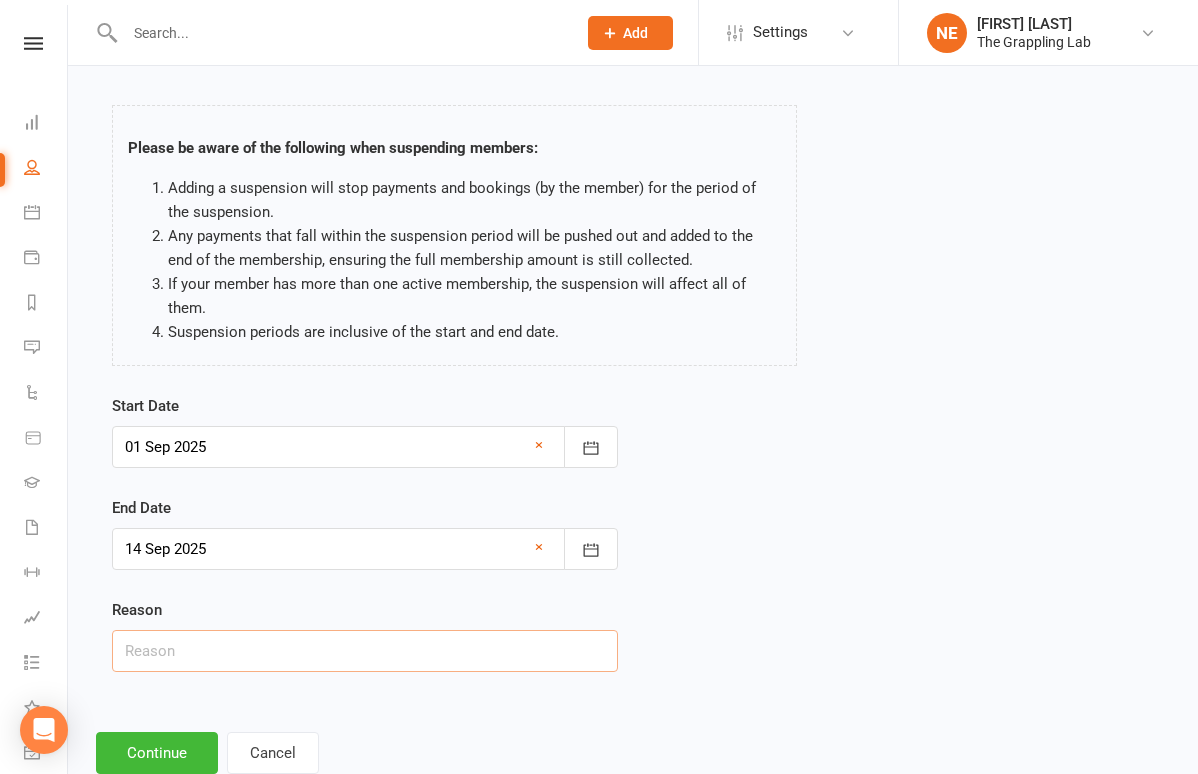 click at bounding box center [365, 651] 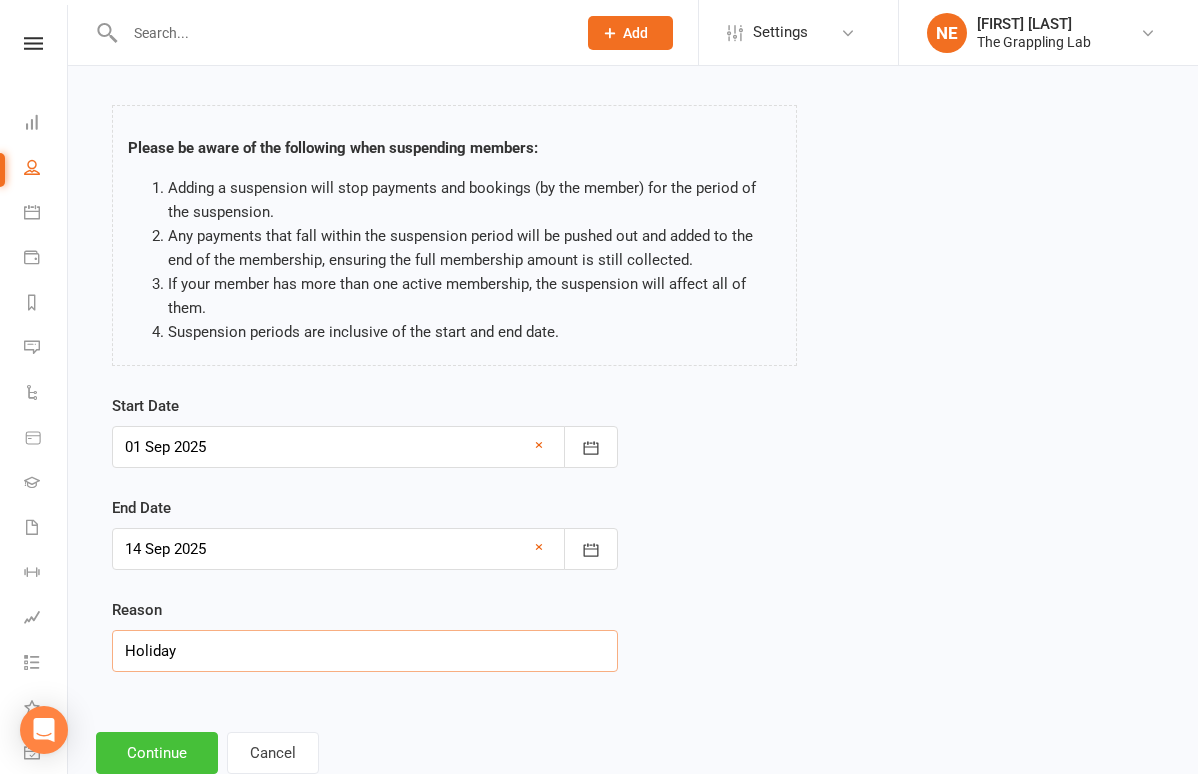 type on "Holiday" 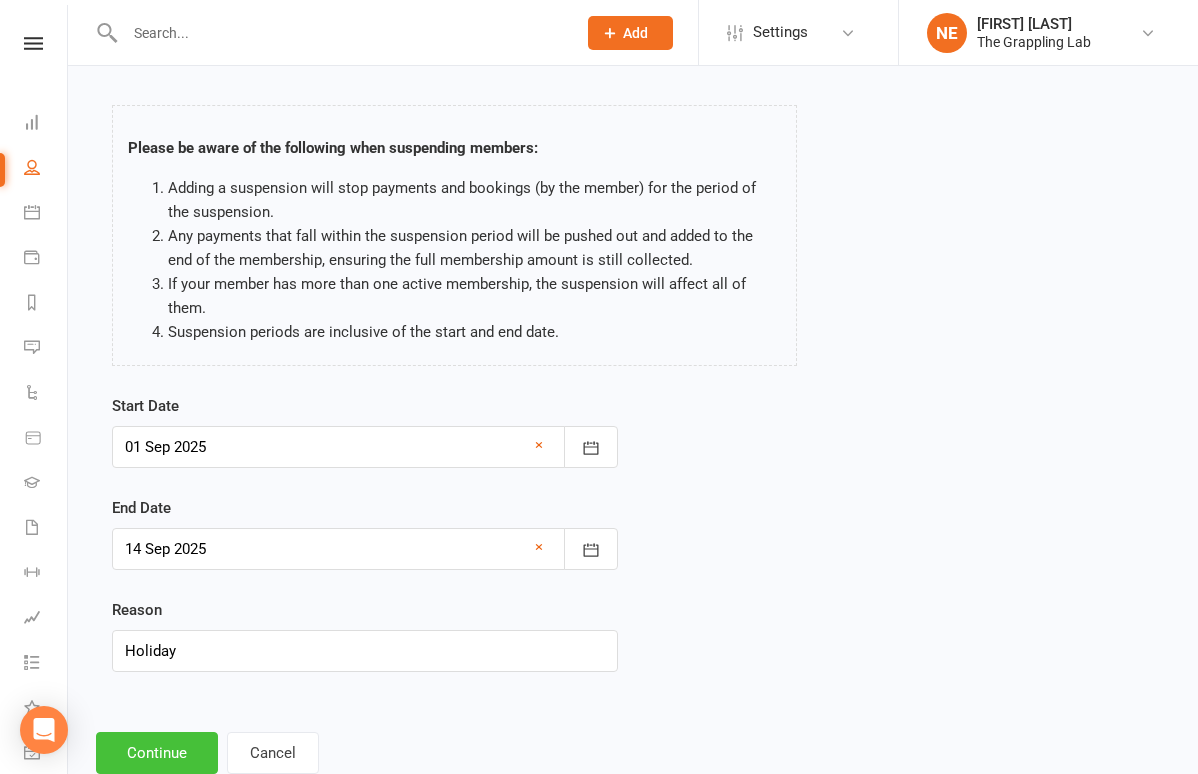 click on "Continue" at bounding box center (157, 753) 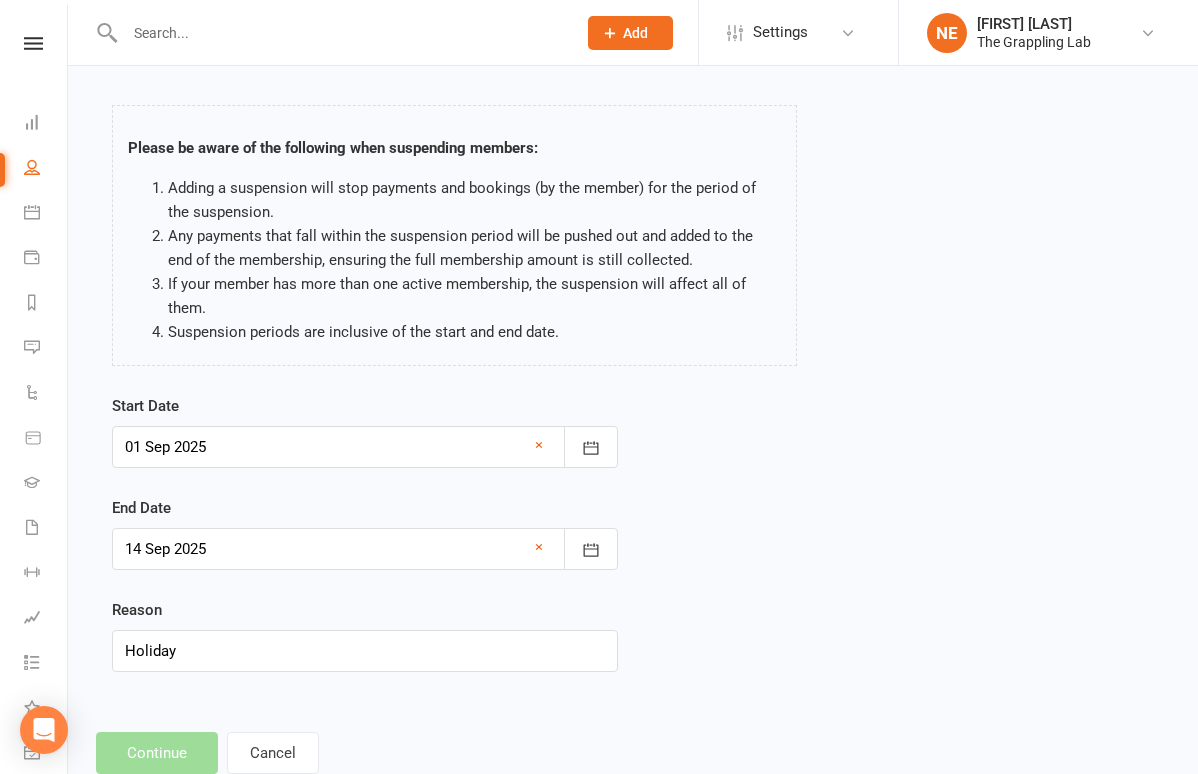 scroll, scrollTop: 0, scrollLeft: 0, axis: both 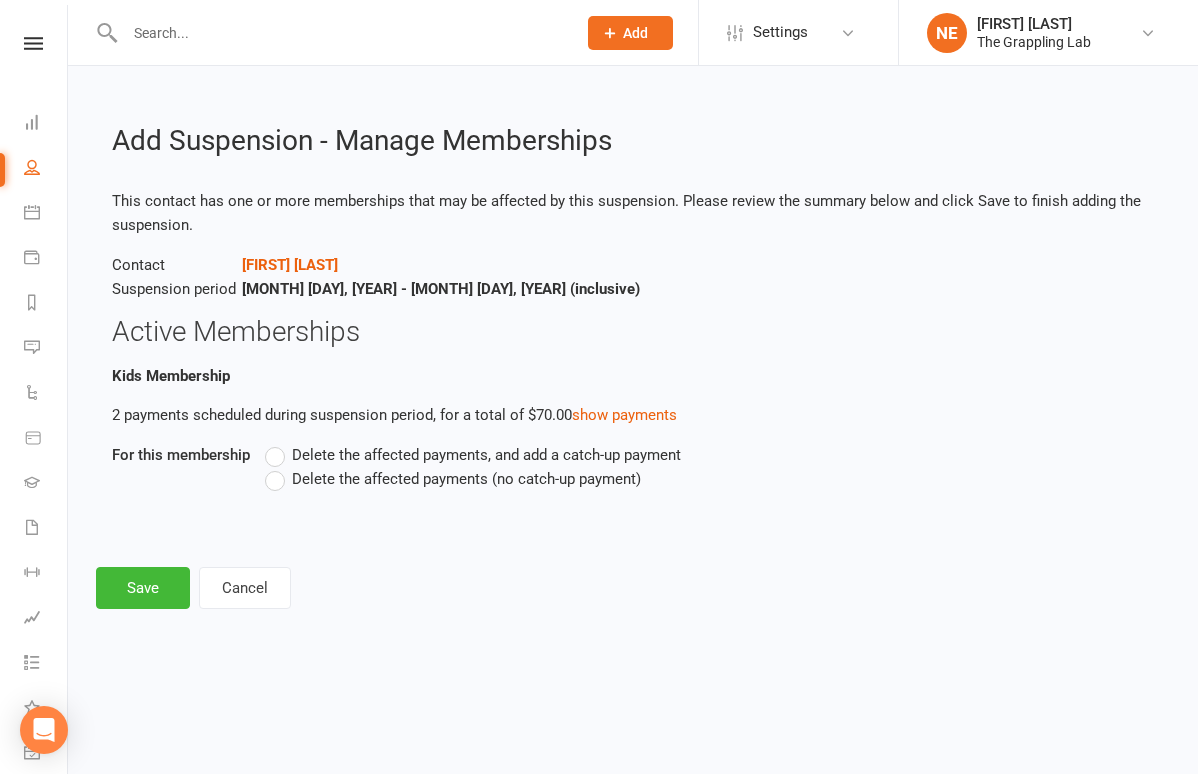 click on "Delete the affected payments (no catch-up payment)" at bounding box center [466, 477] 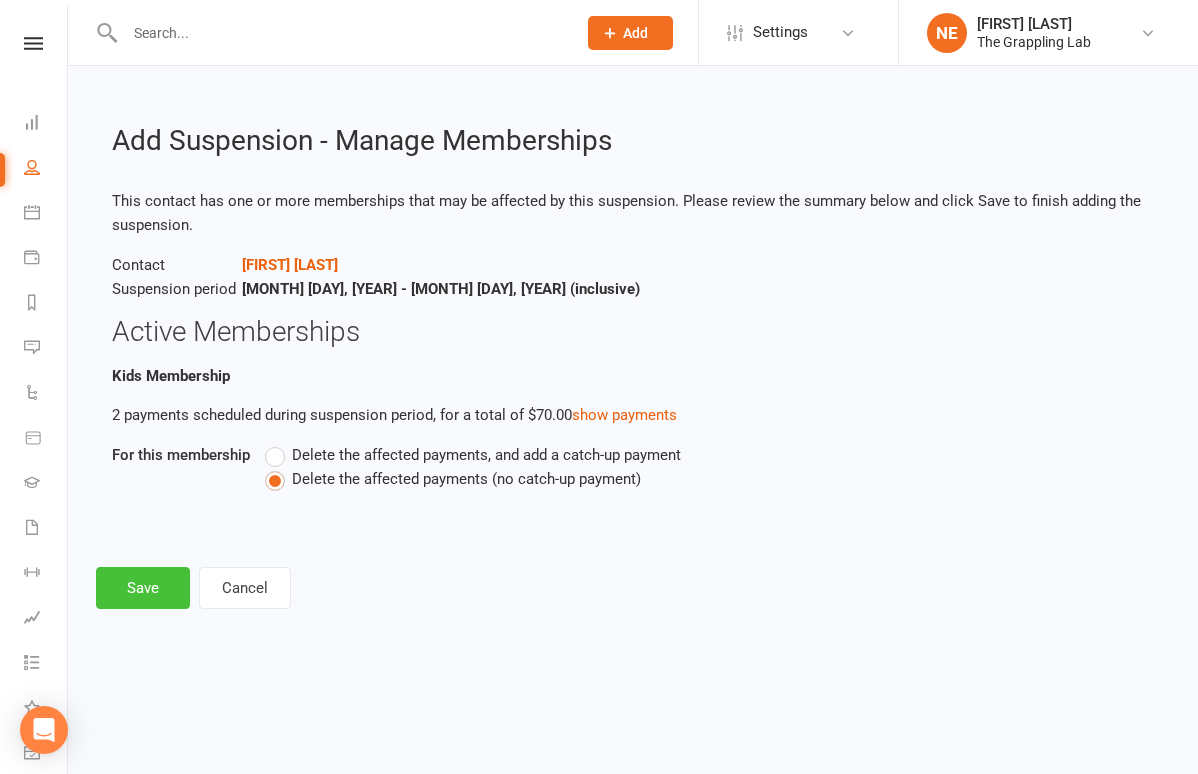 click on "Save" at bounding box center (143, 588) 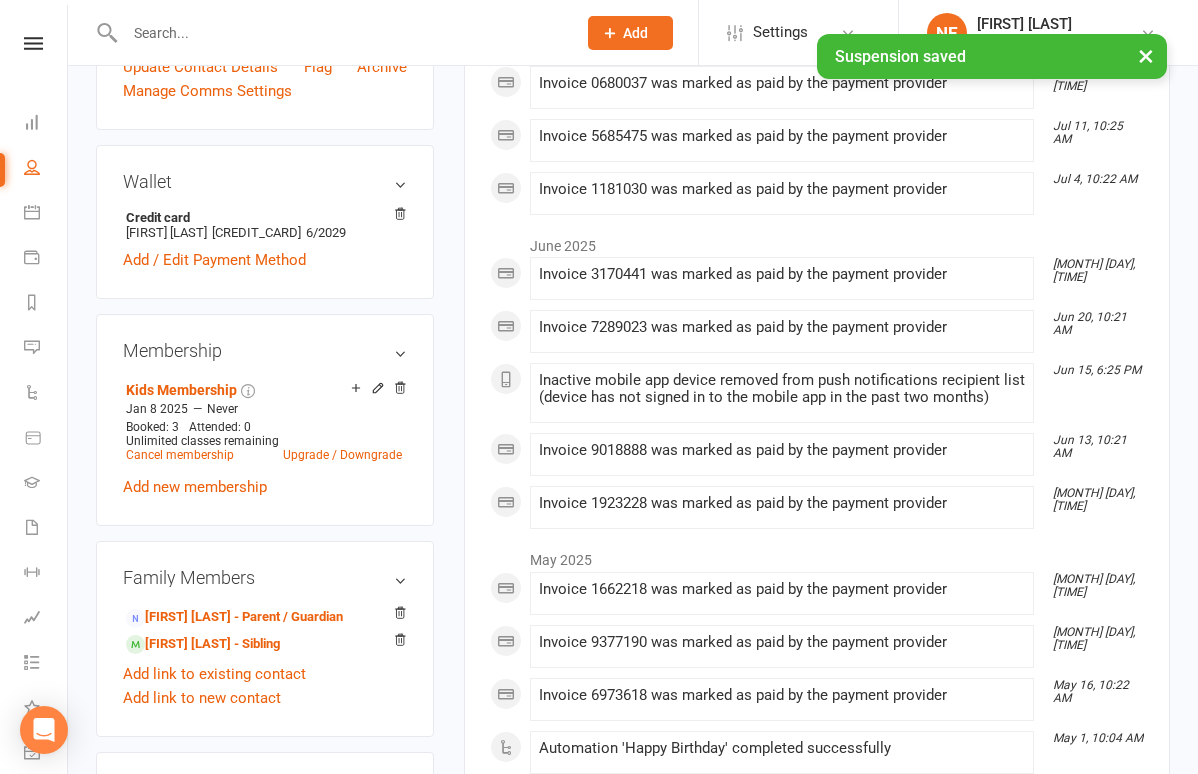scroll, scrollTop: 541, scrollLeft: 0, axis: vertical 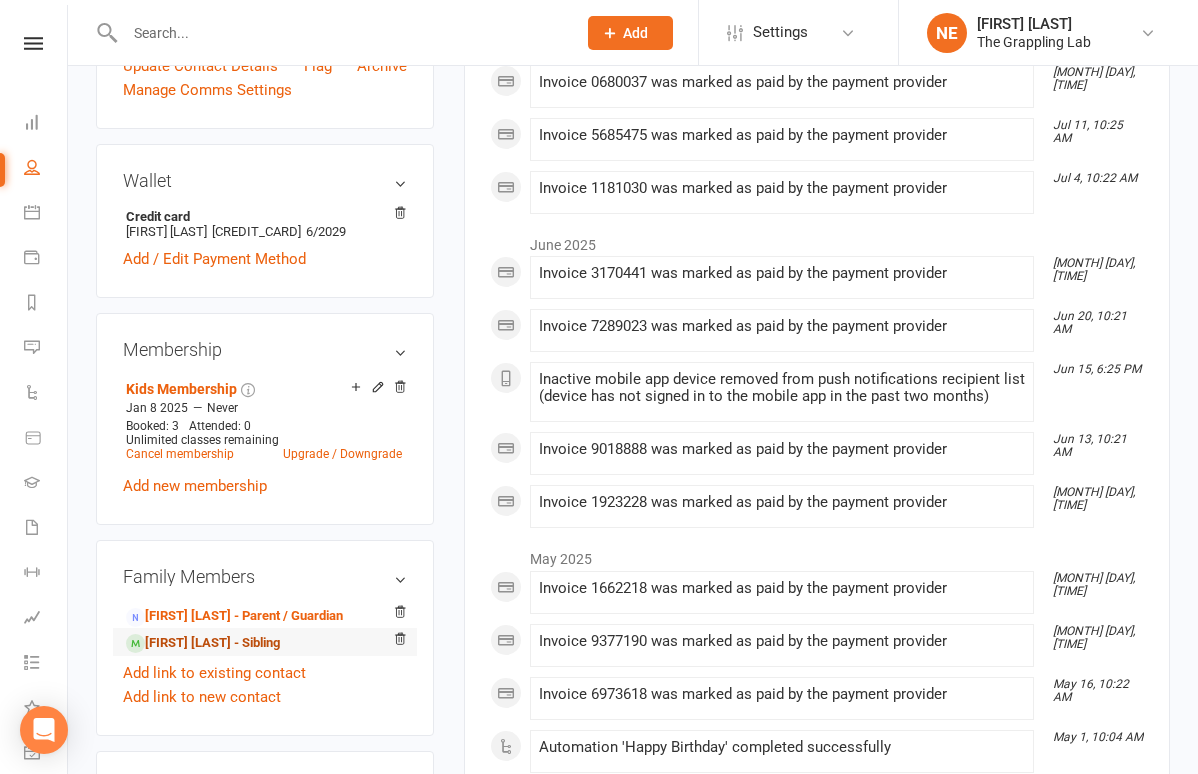 click on "Sophia Saliba - Sibling" at bounding box center (203, 643) 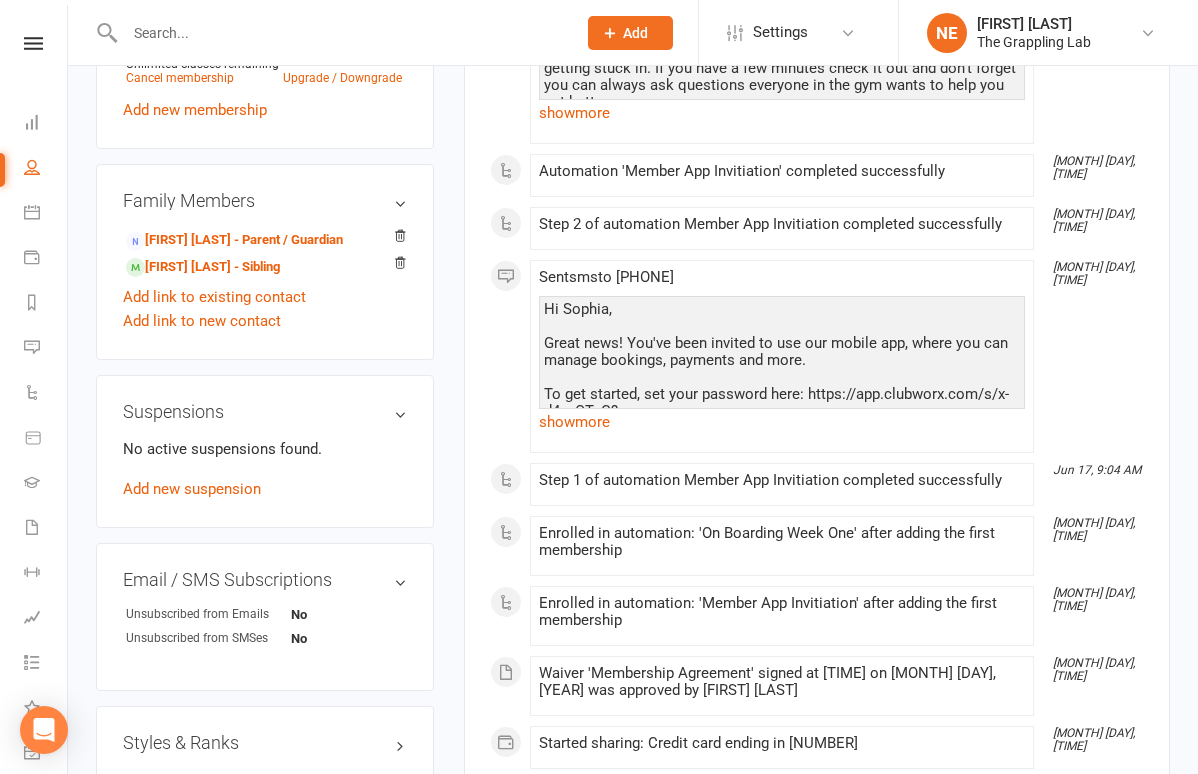 scroll, scrollTop: 953, scrollLeft: 0, axis: vertical 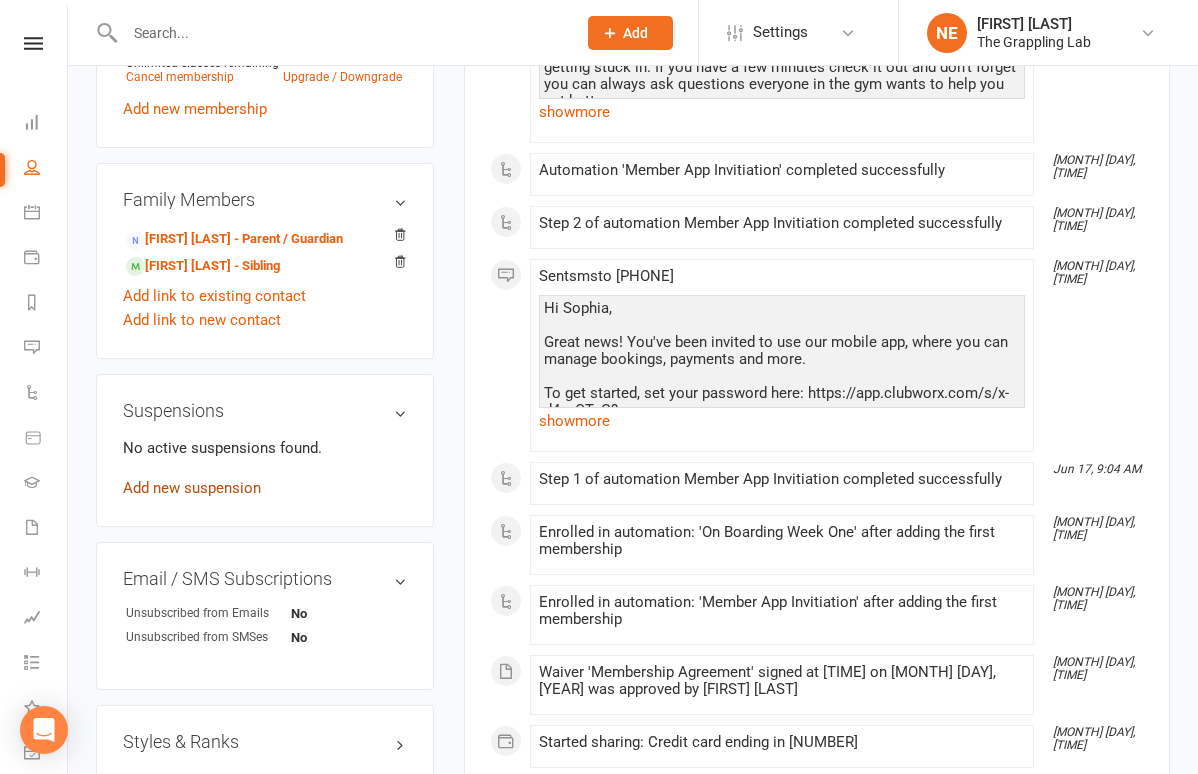 click on "Add new suspension" at bounding box center [192, 488] 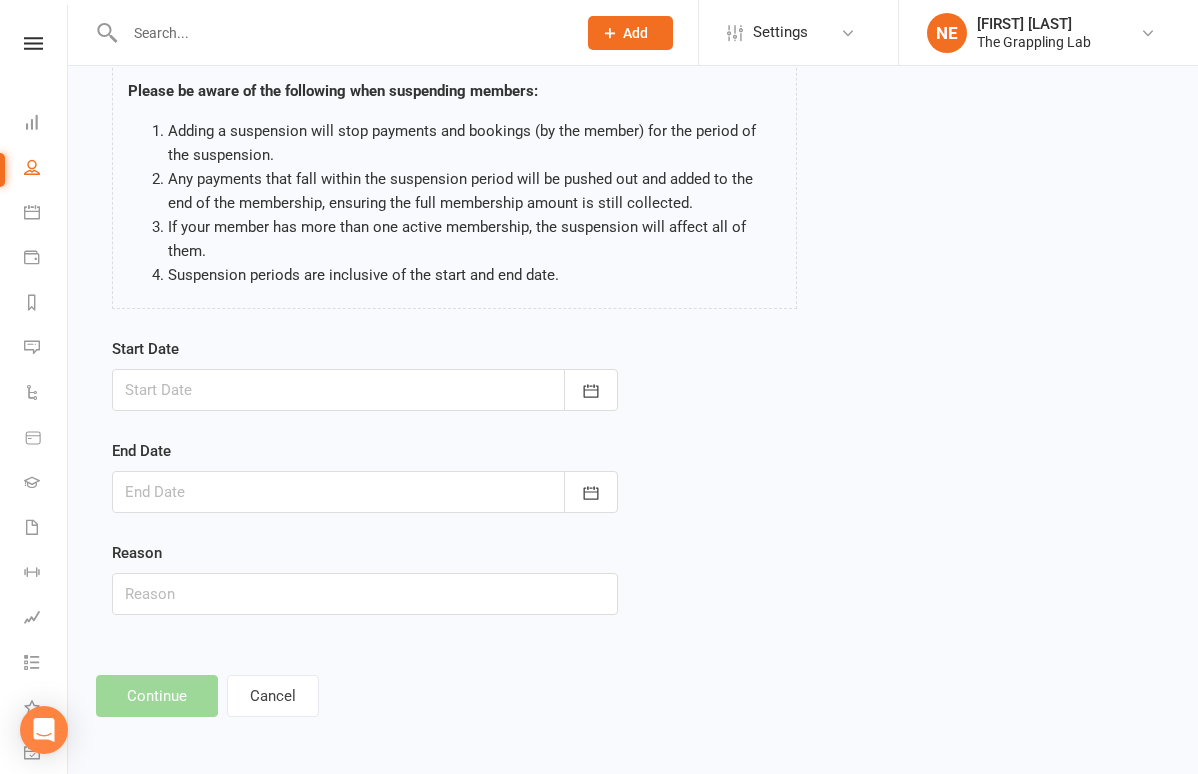 scroll, scrollTop: 0, scrollLeft: 0, axis: both 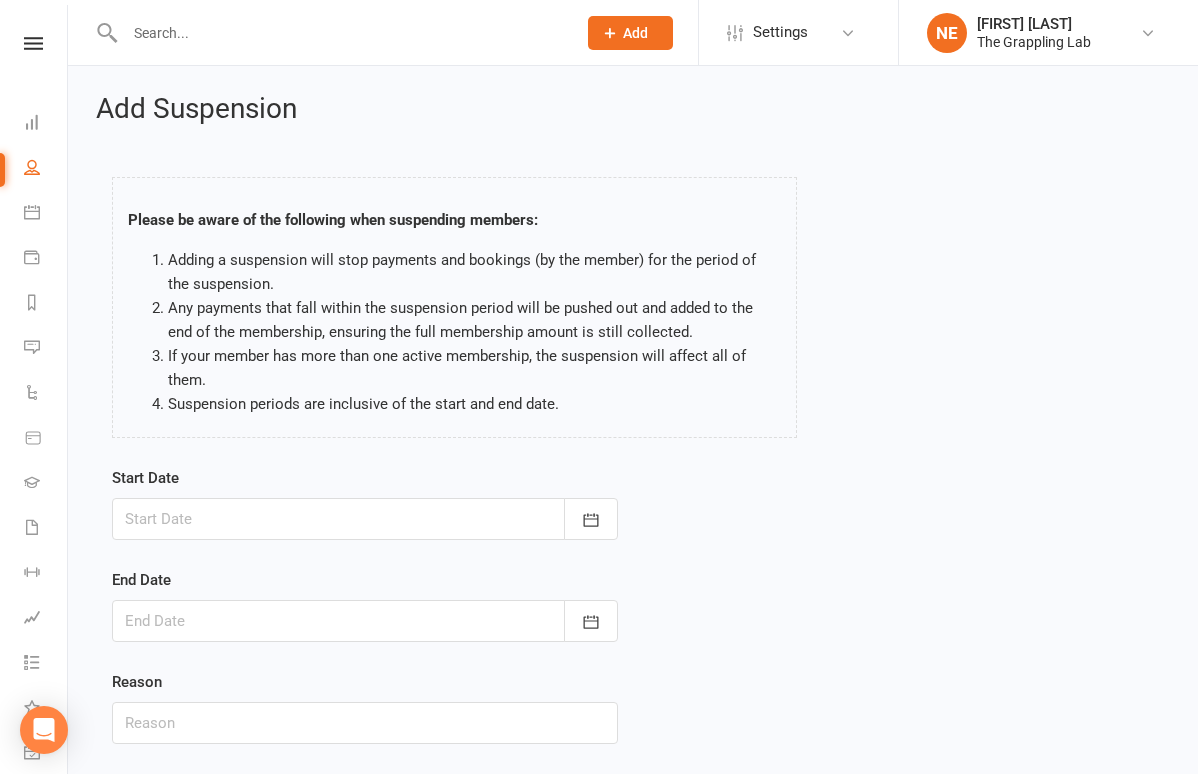 click at bounding box center [365, 519] 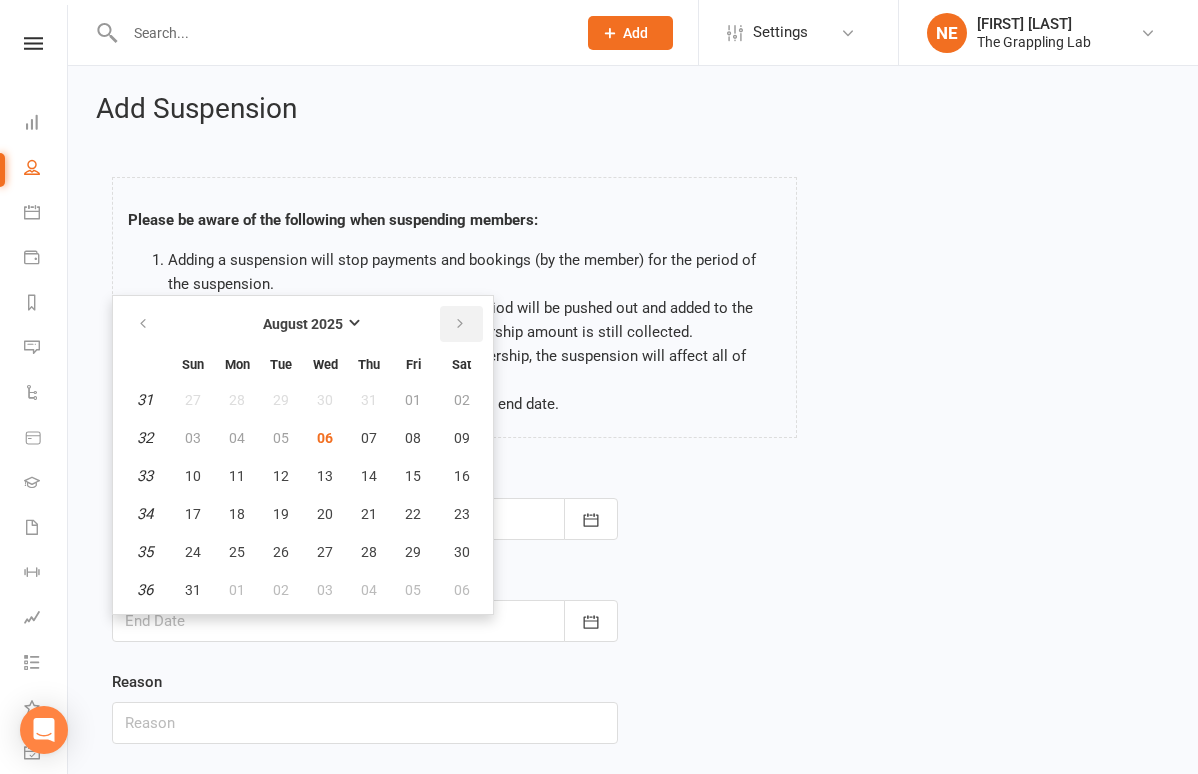 click at bounding box center [460, 324] 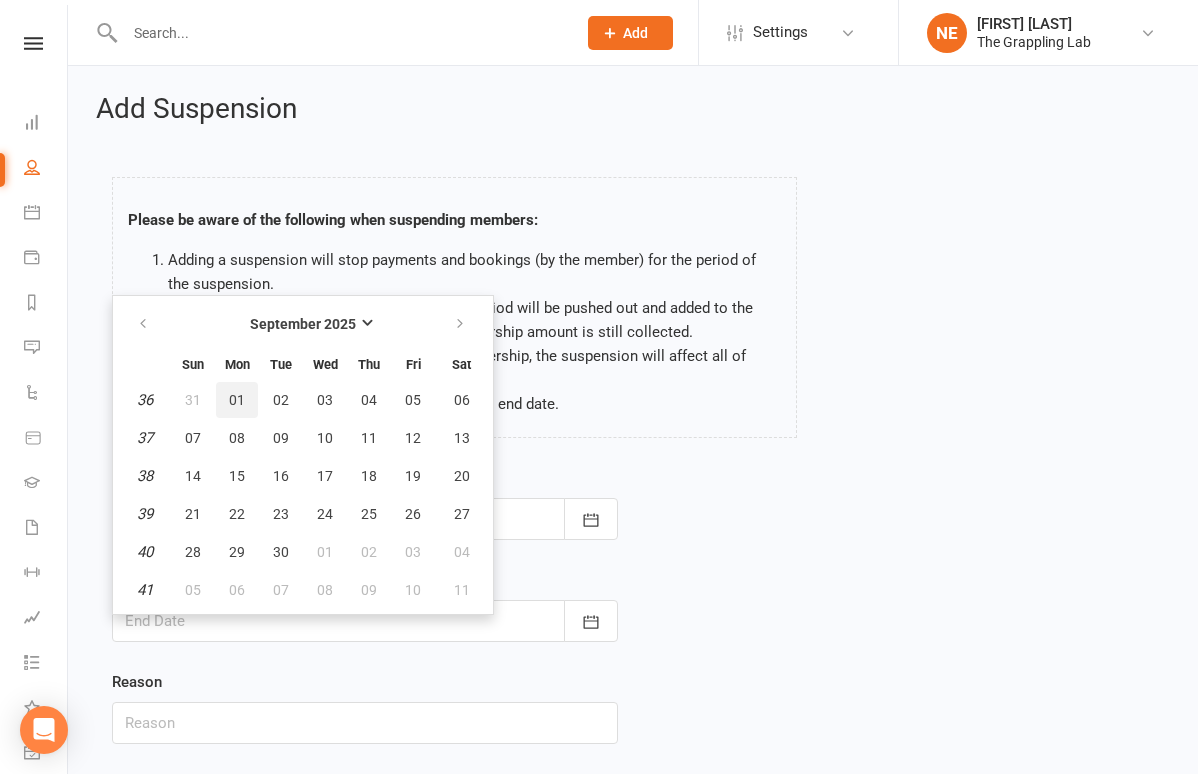 click on "01" at bounding box center (237, 400) 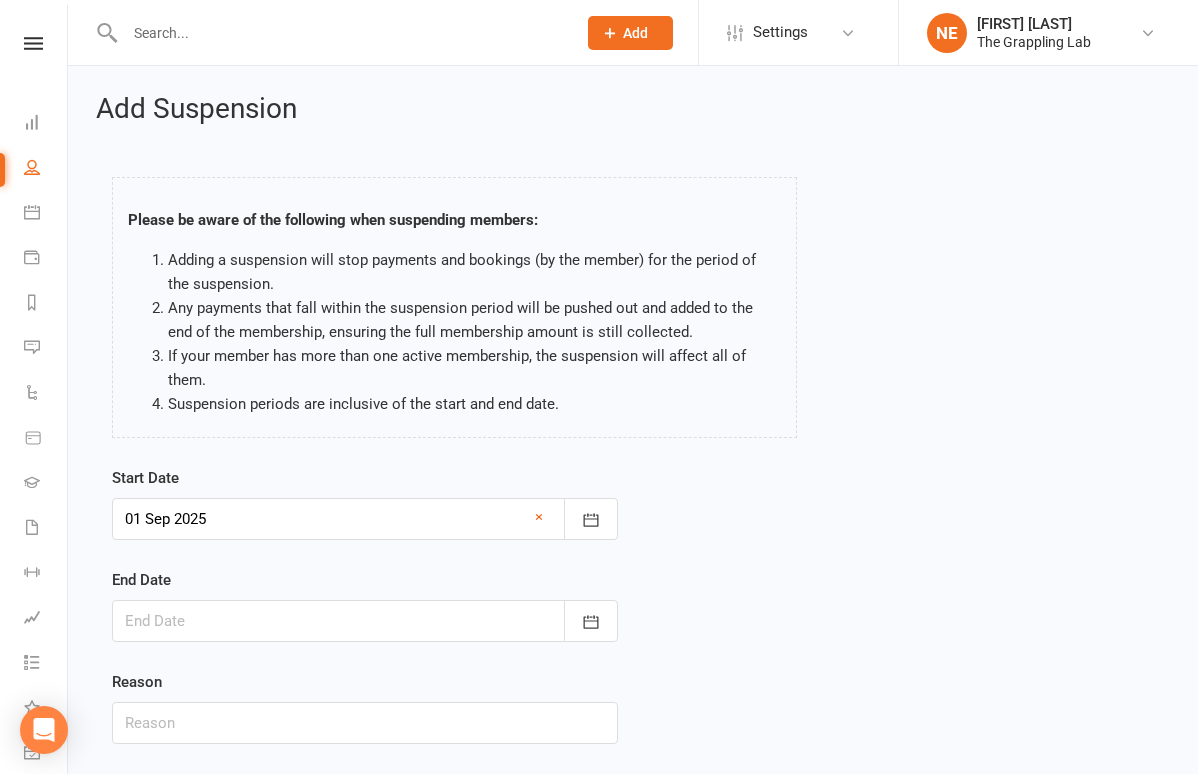 click at bounding box center [365, 621] 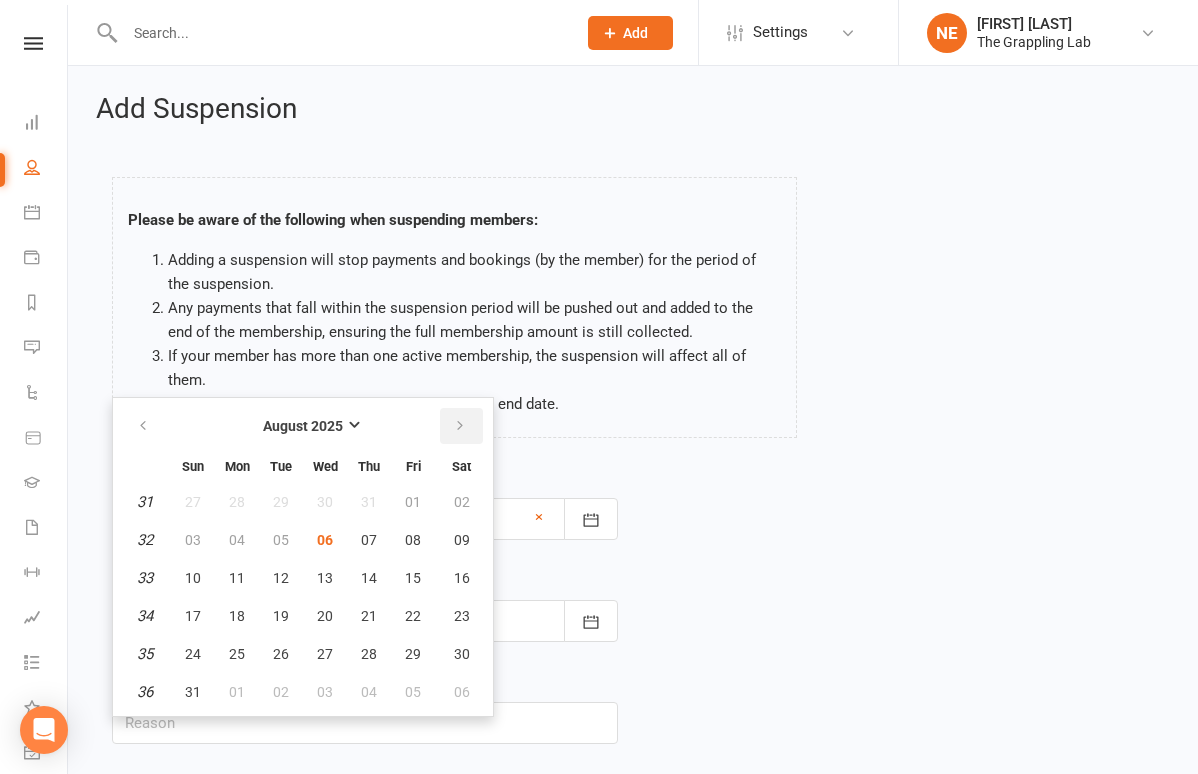 click at bounding box center [460, 426] 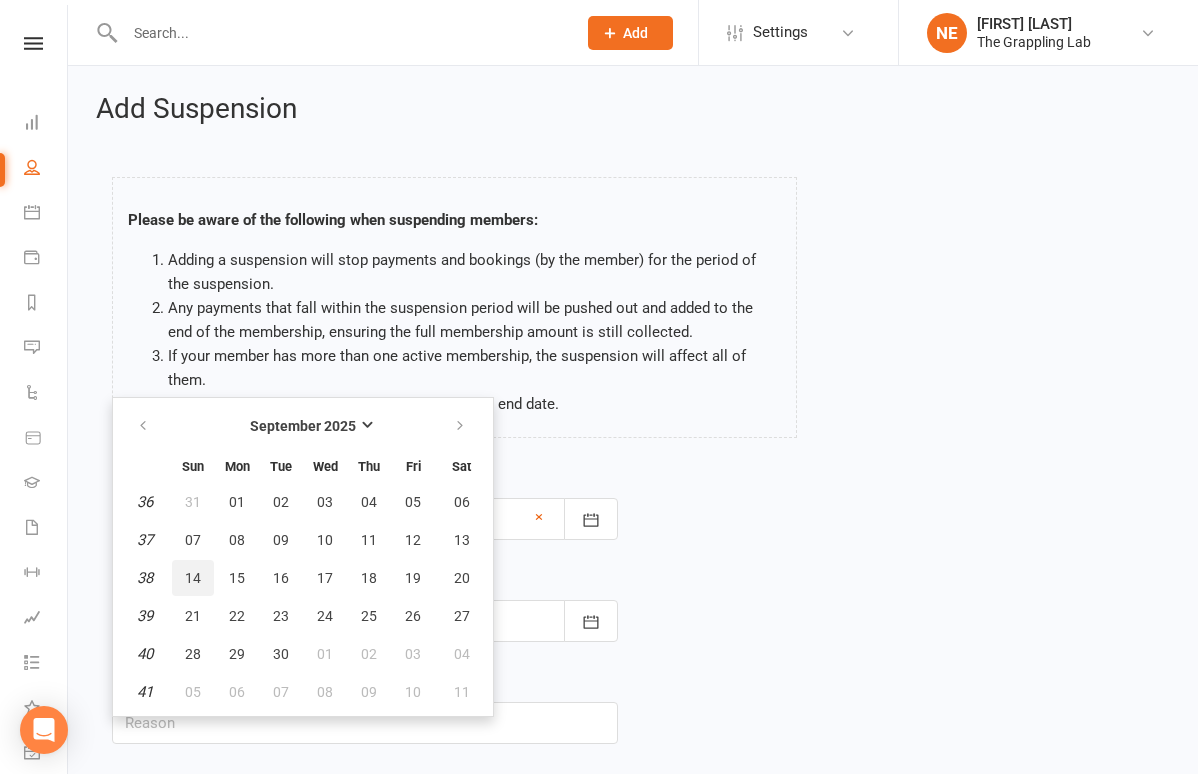 click on "14" at bounding box center (193, 578) 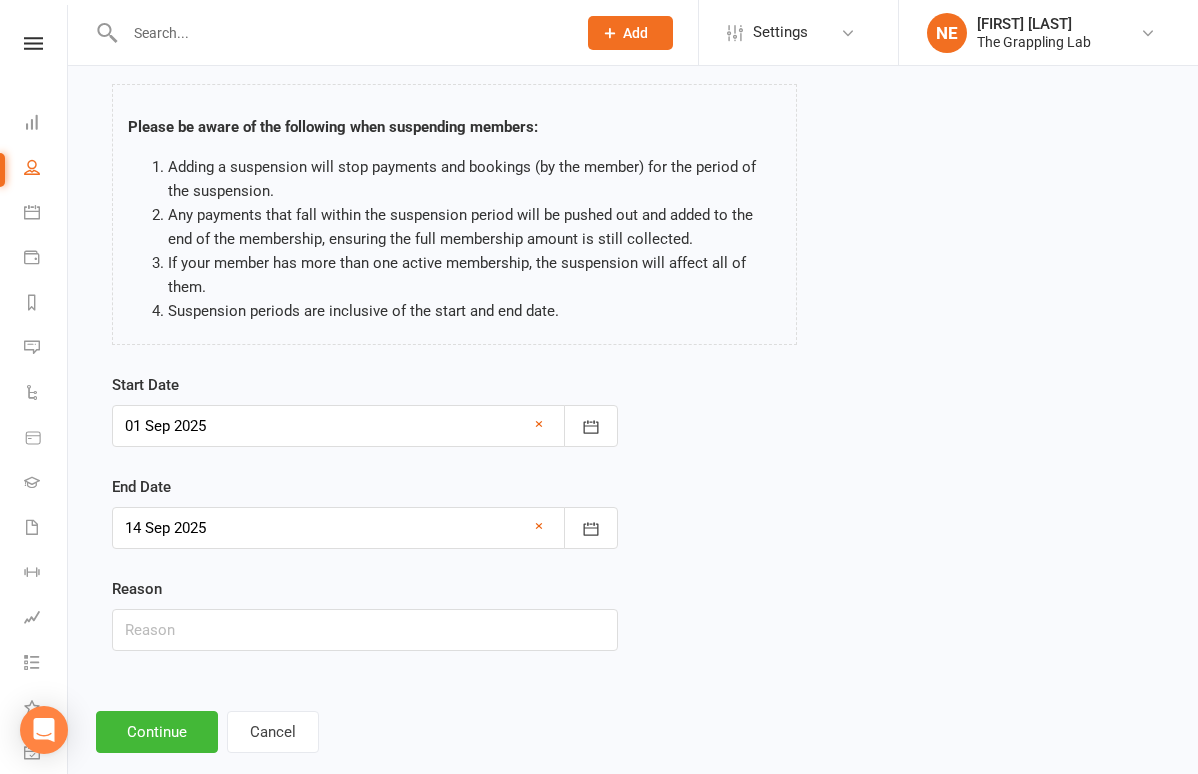 scroll, scrollTop: 122, scrollLeft: 0, axis: vertical 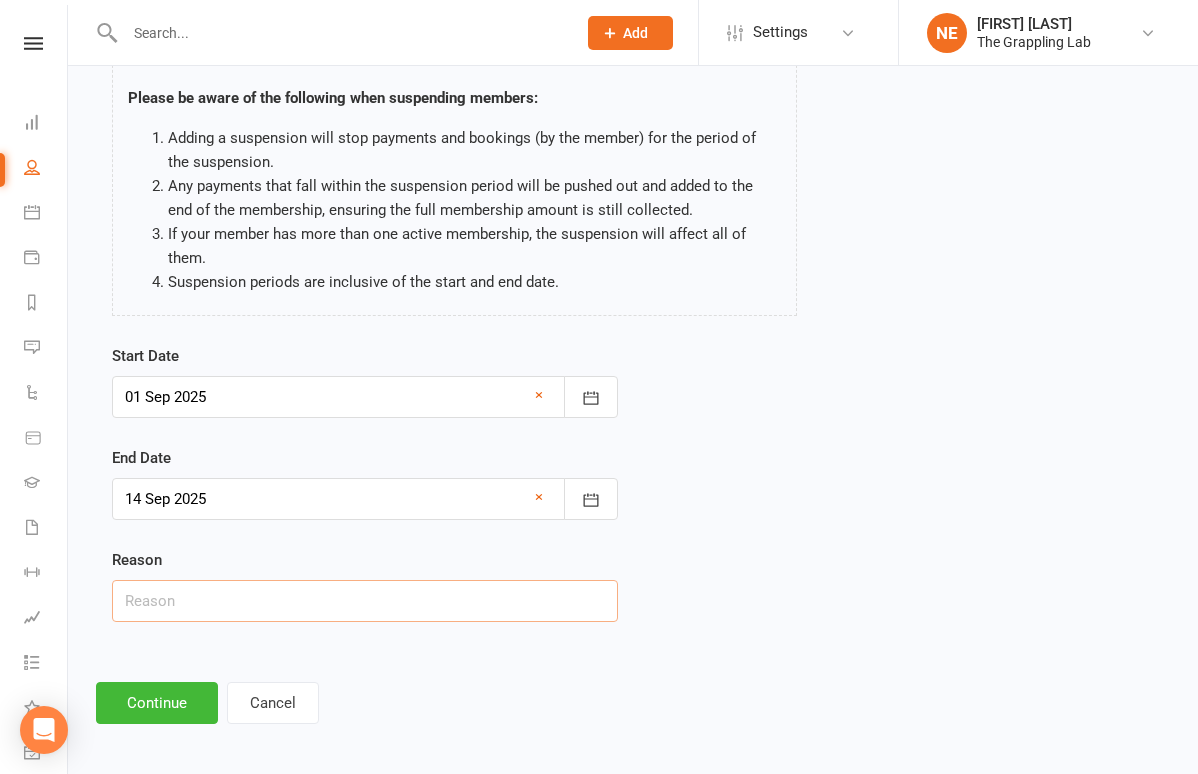 click at bounding box center [365, 601] 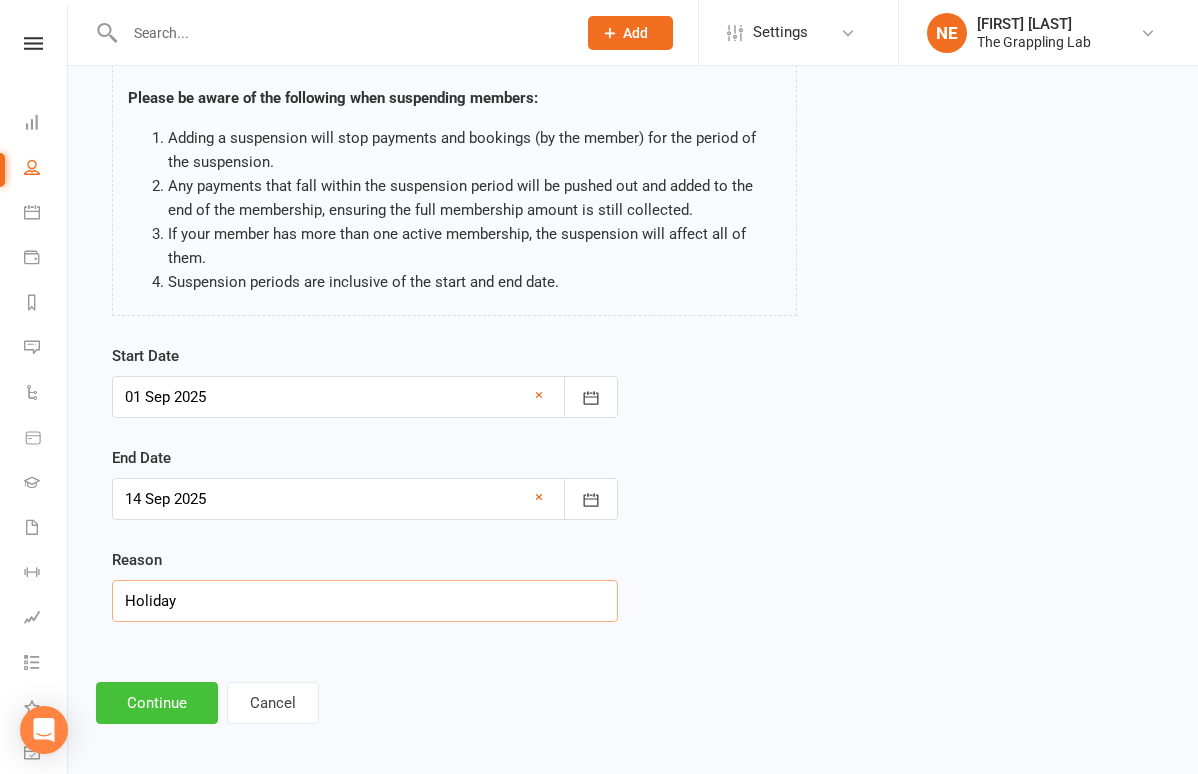 type on "Holiday" 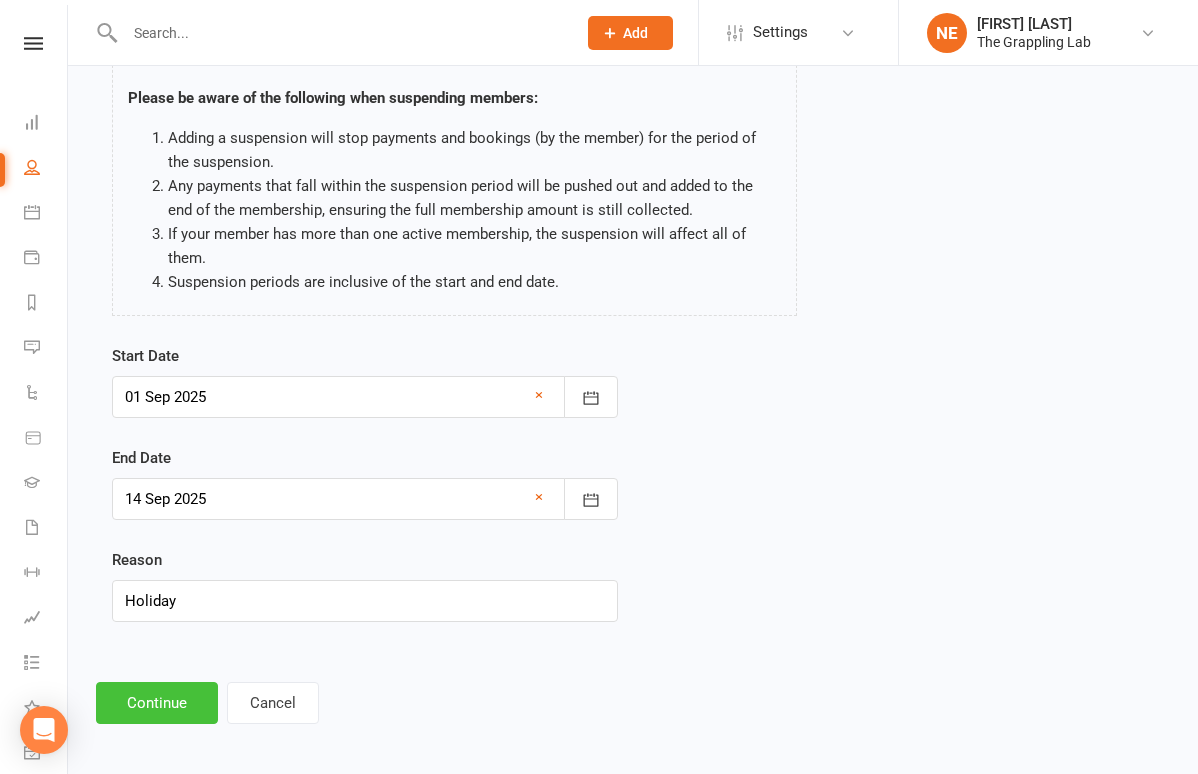 click on "Continue" at bounding box center [157, 703] 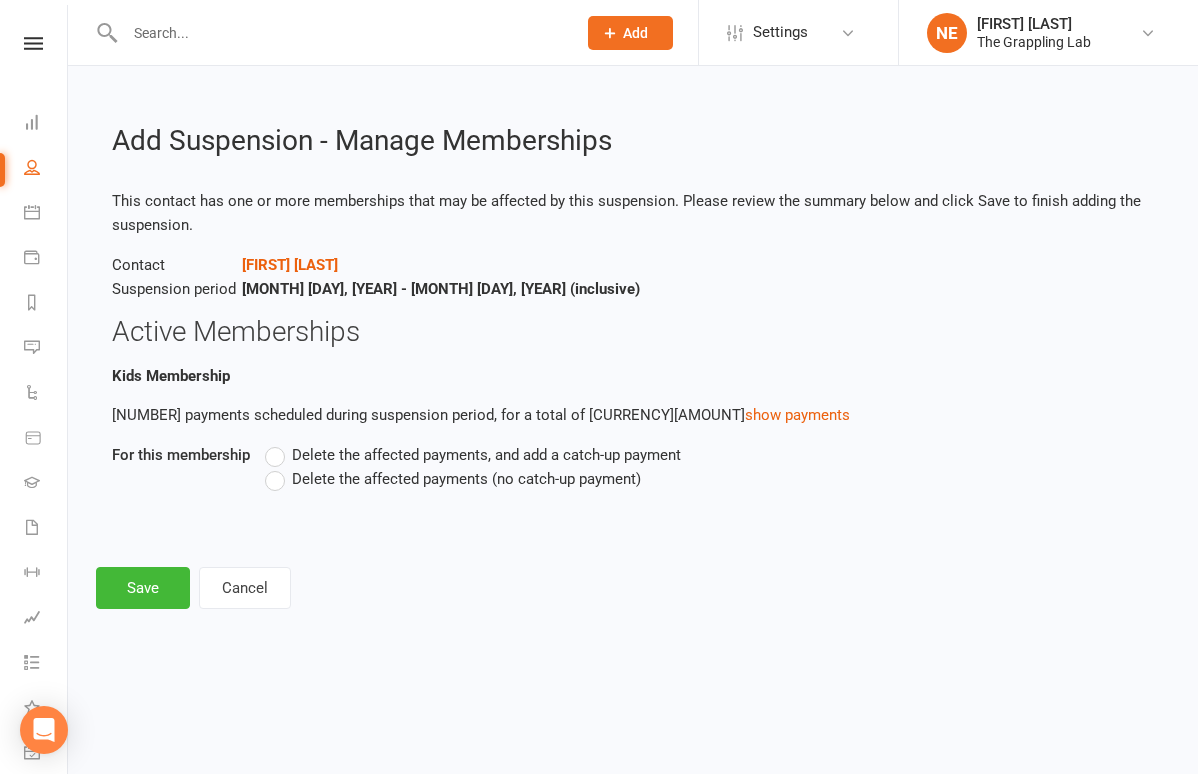 scroll, scrollTop: 0, scrollLeft: 0, axis: both 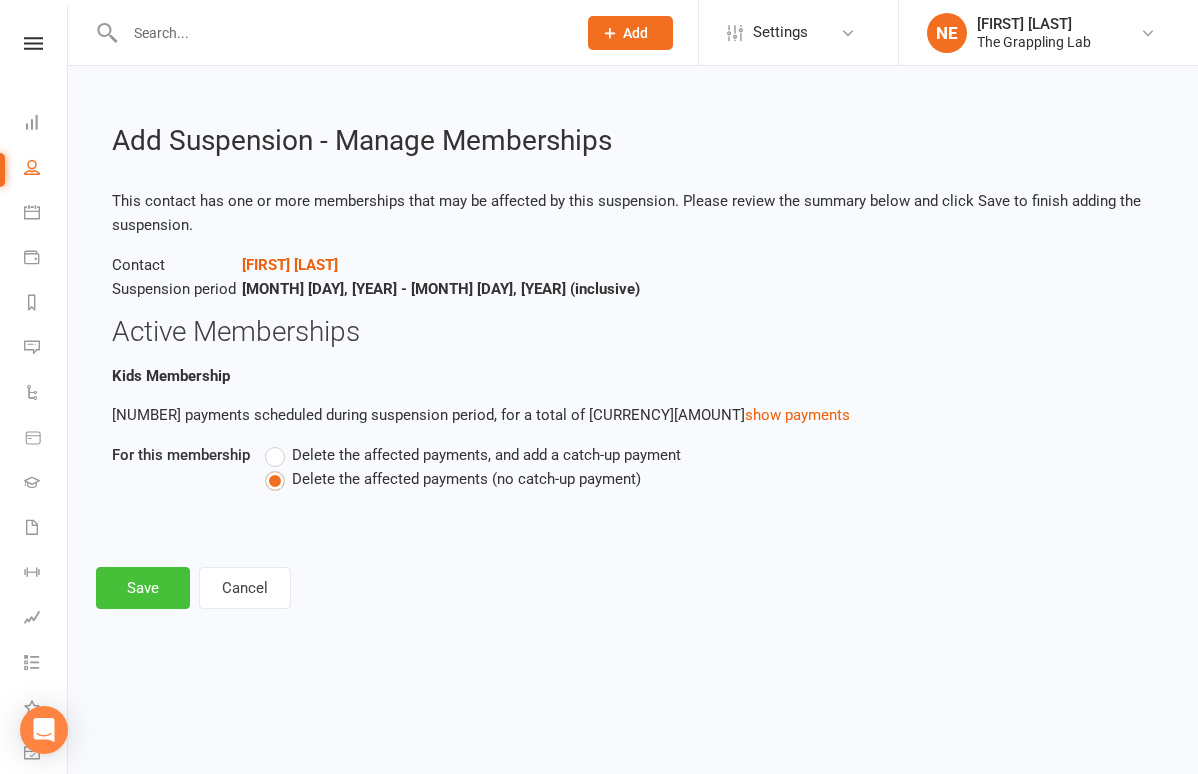 click on "Save" at bounding box center (143, 588) 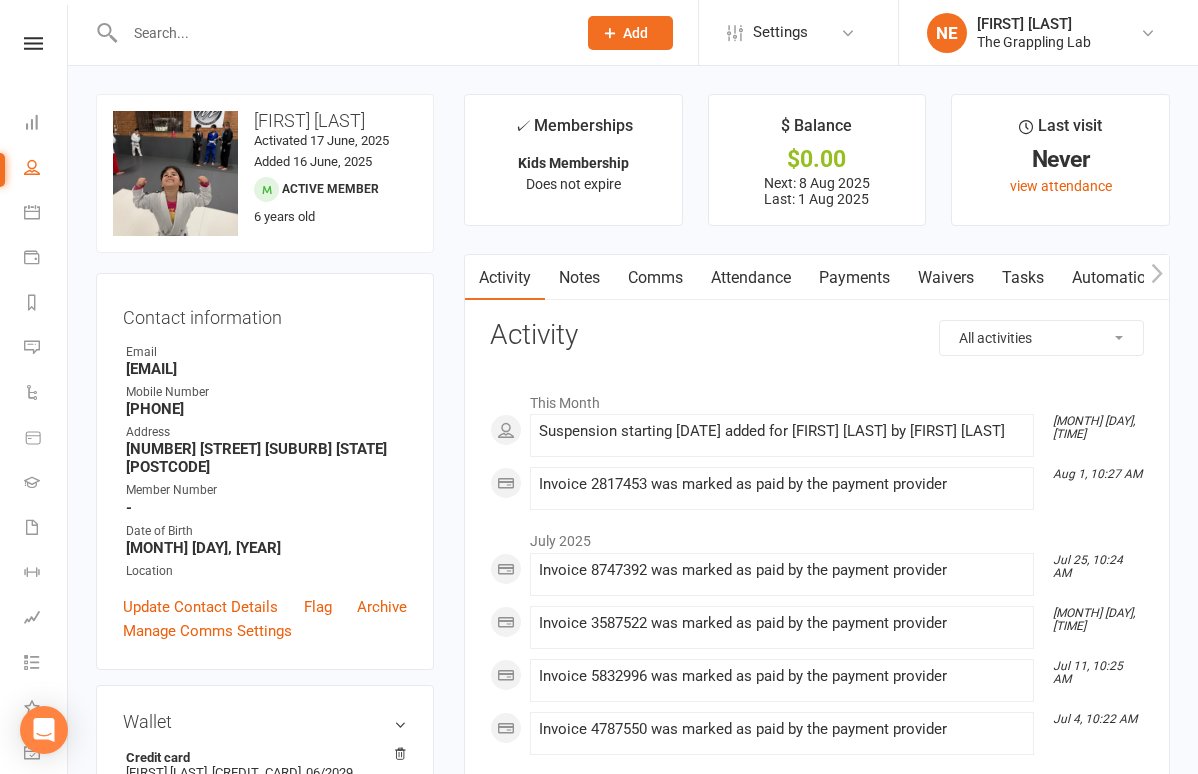 click at bounding box center [340, 33] 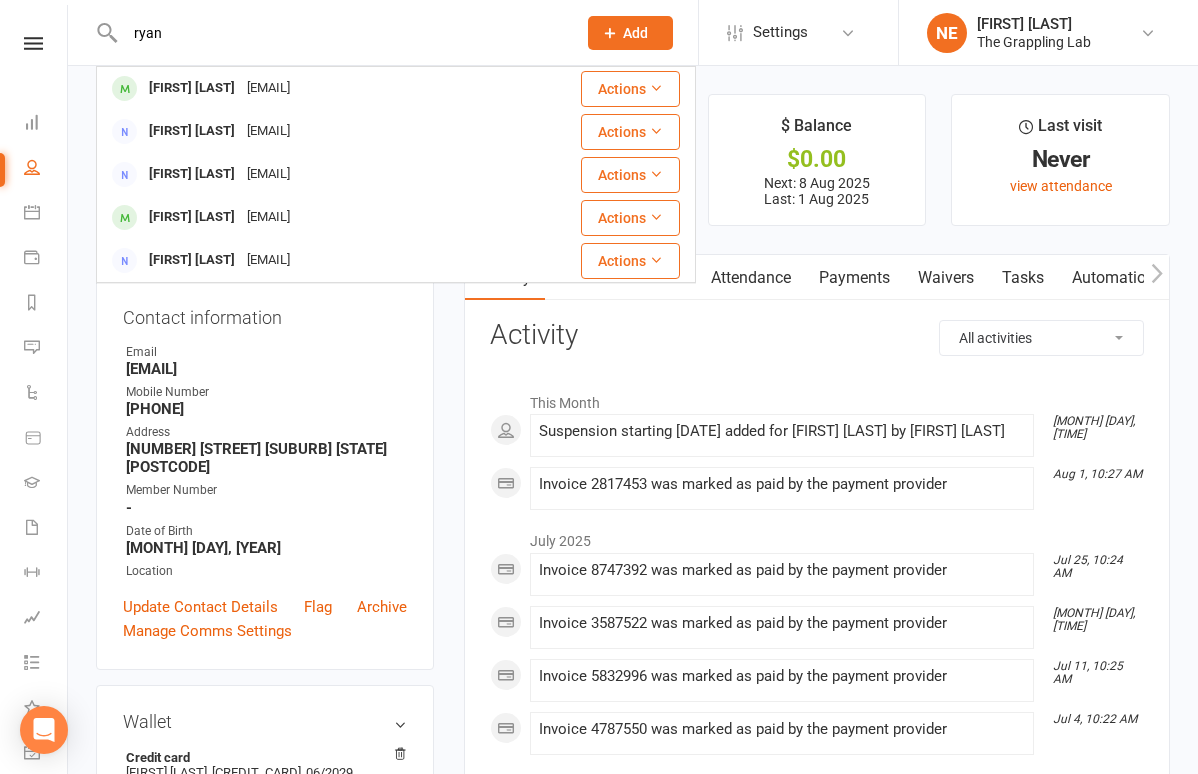 type on "Ryan" 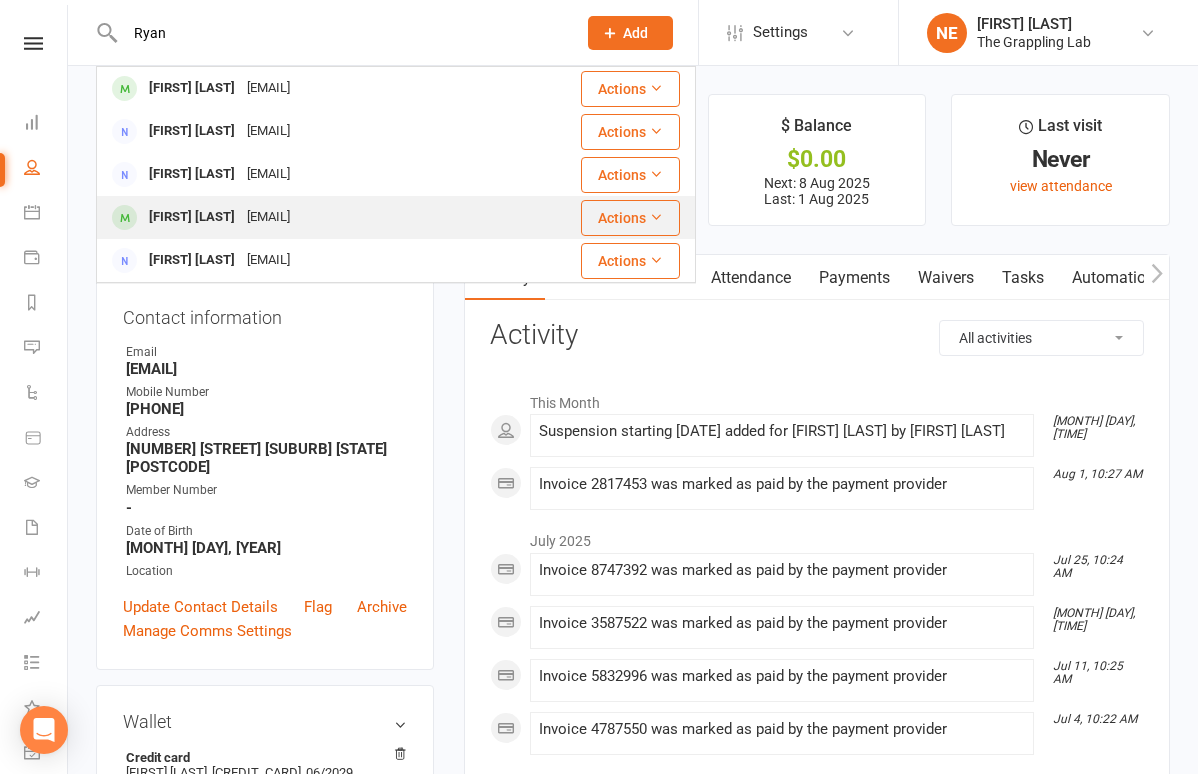 drag, startPoint x: 224, startPoint y: 35, endPoint x: 176, endPoint y: 217, distance: 188.22327 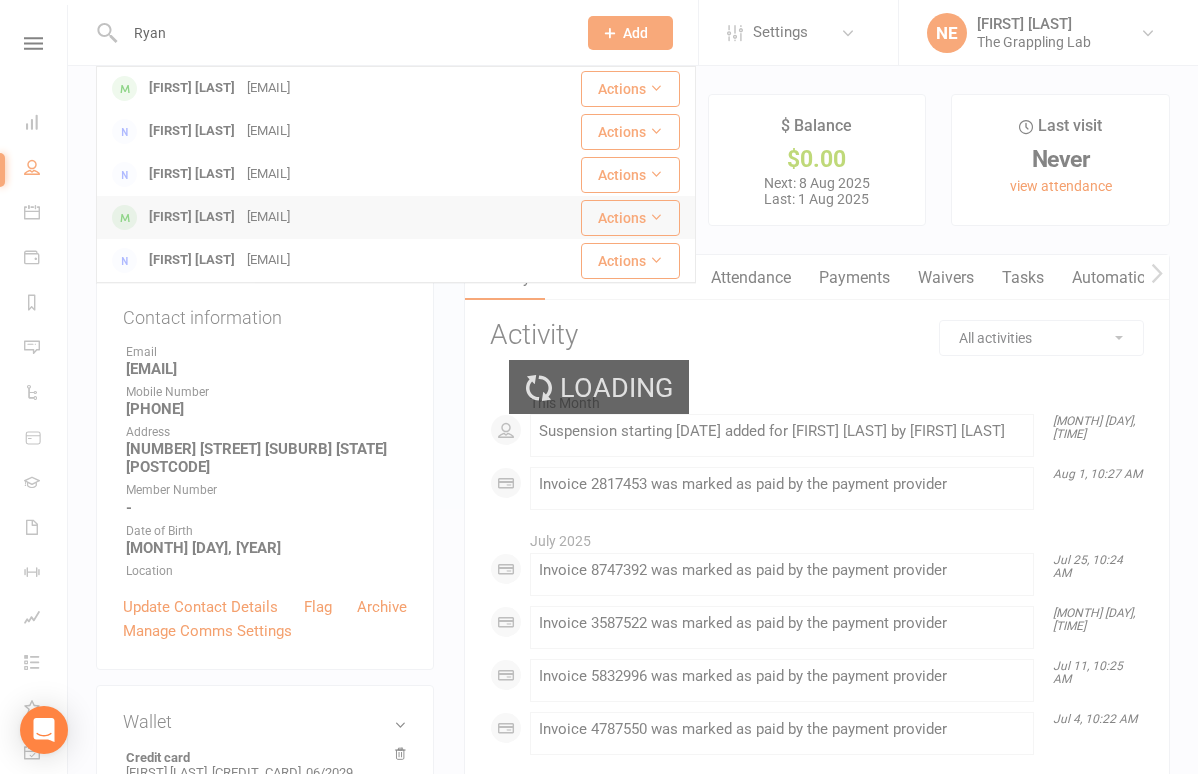 type 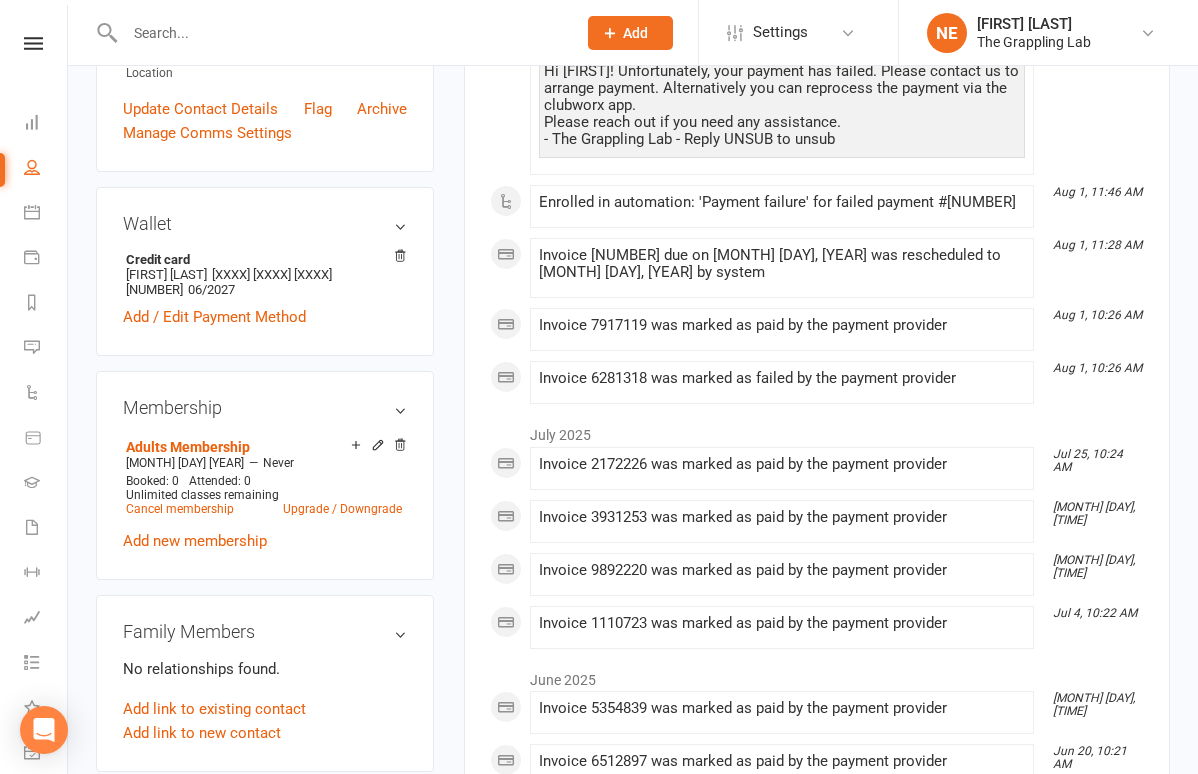 scroll, scrollTop: 496, scrollLeft: 0, axis: vertical 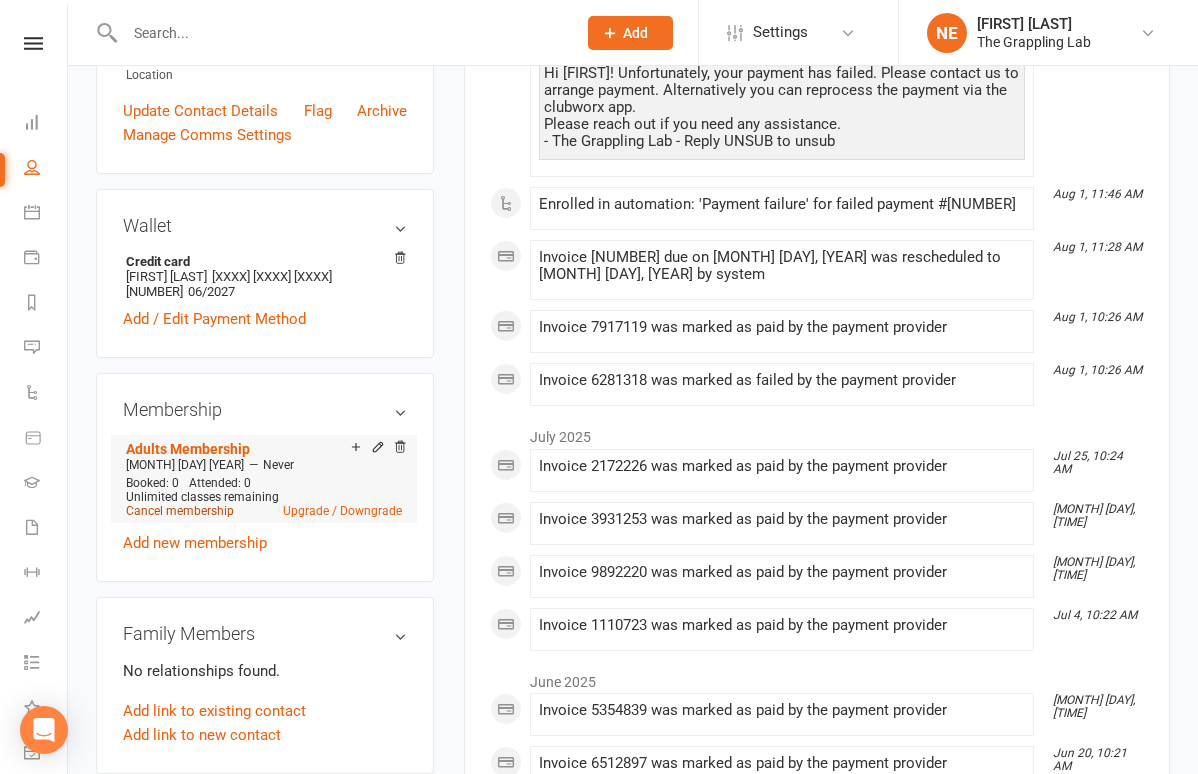 click on "Cancel membership" at bounding box center [180, 511] 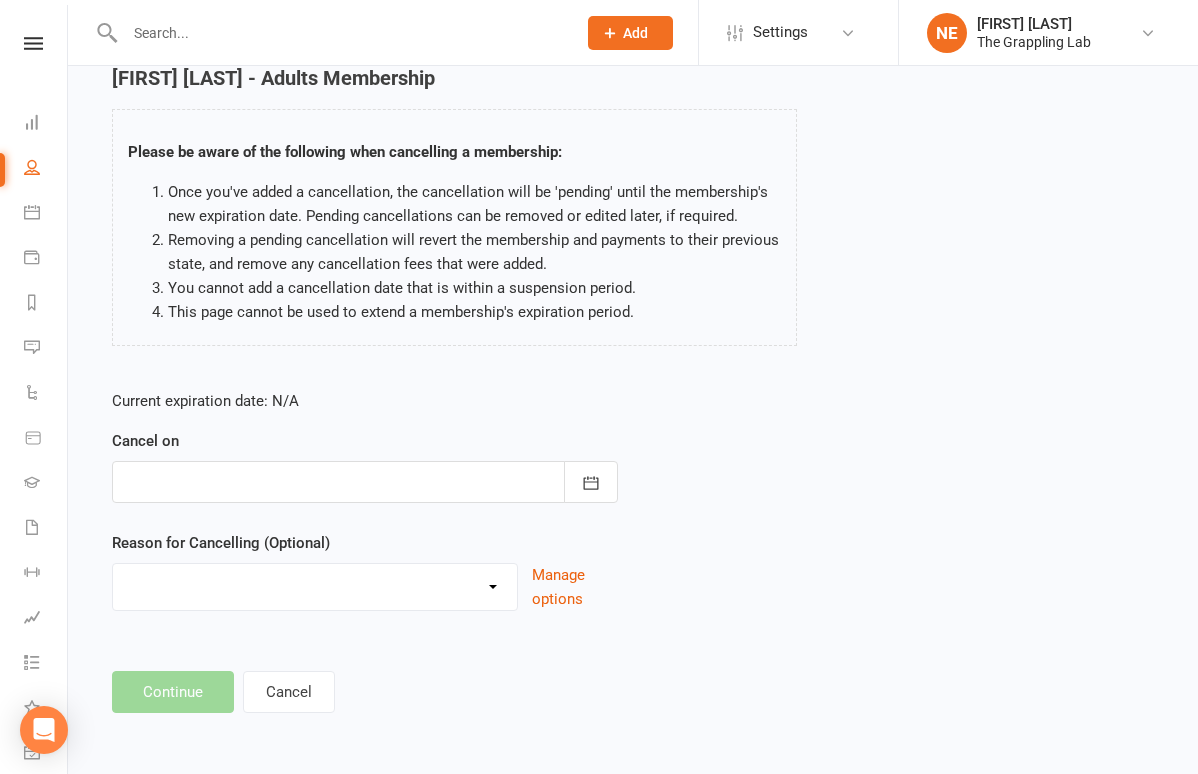 scroll, scrollTop: 0, scrollLeft: 0, axis: both 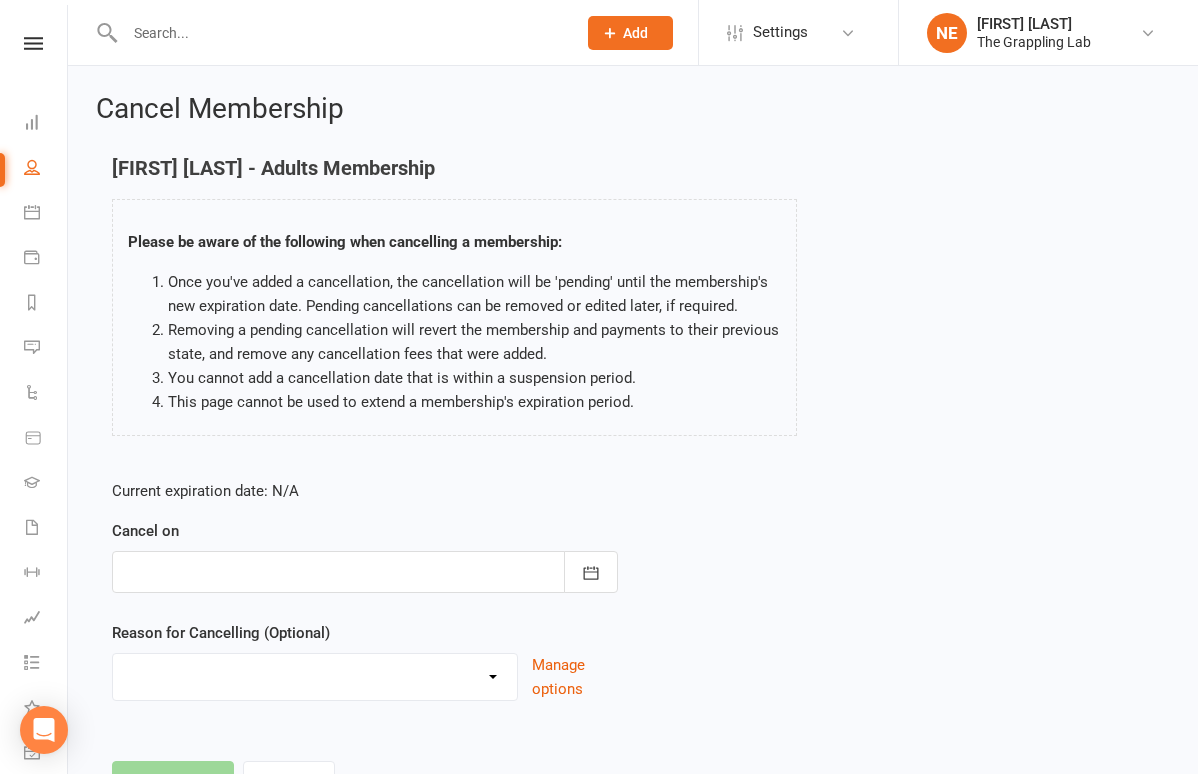 click at bounding box center [365, 572] 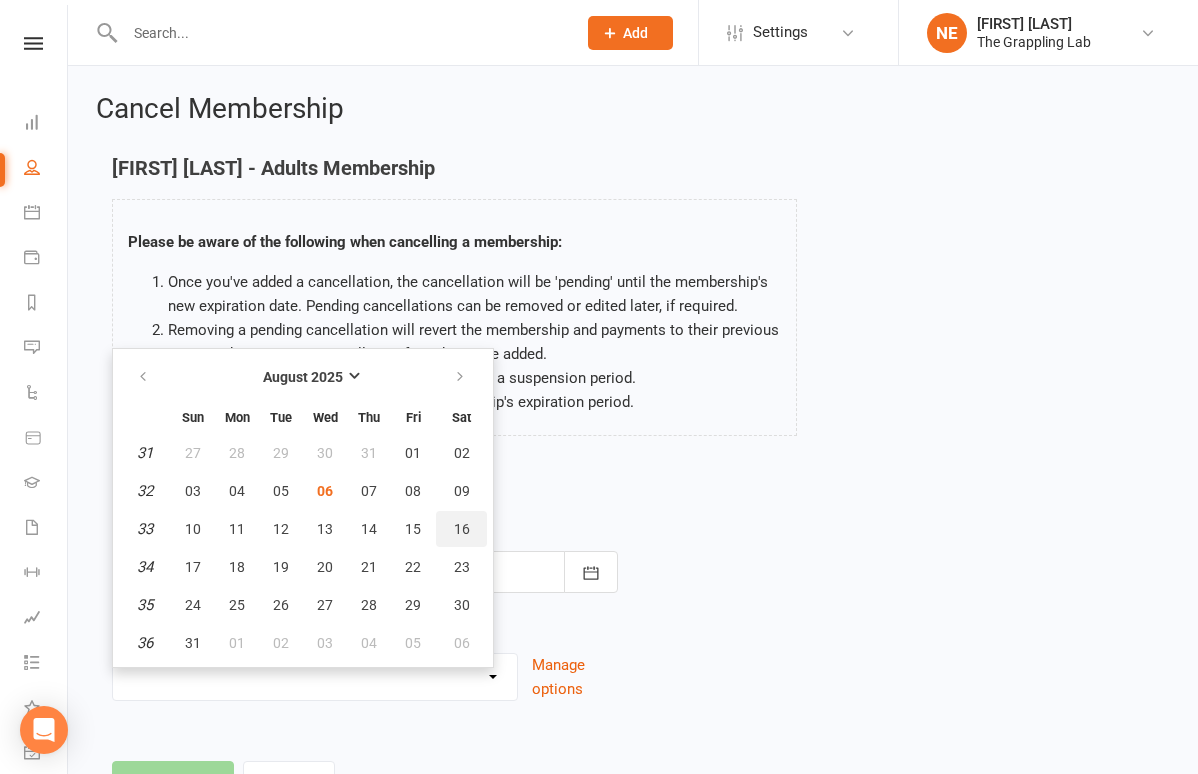 click on "16" at bounding box center (462, 529) 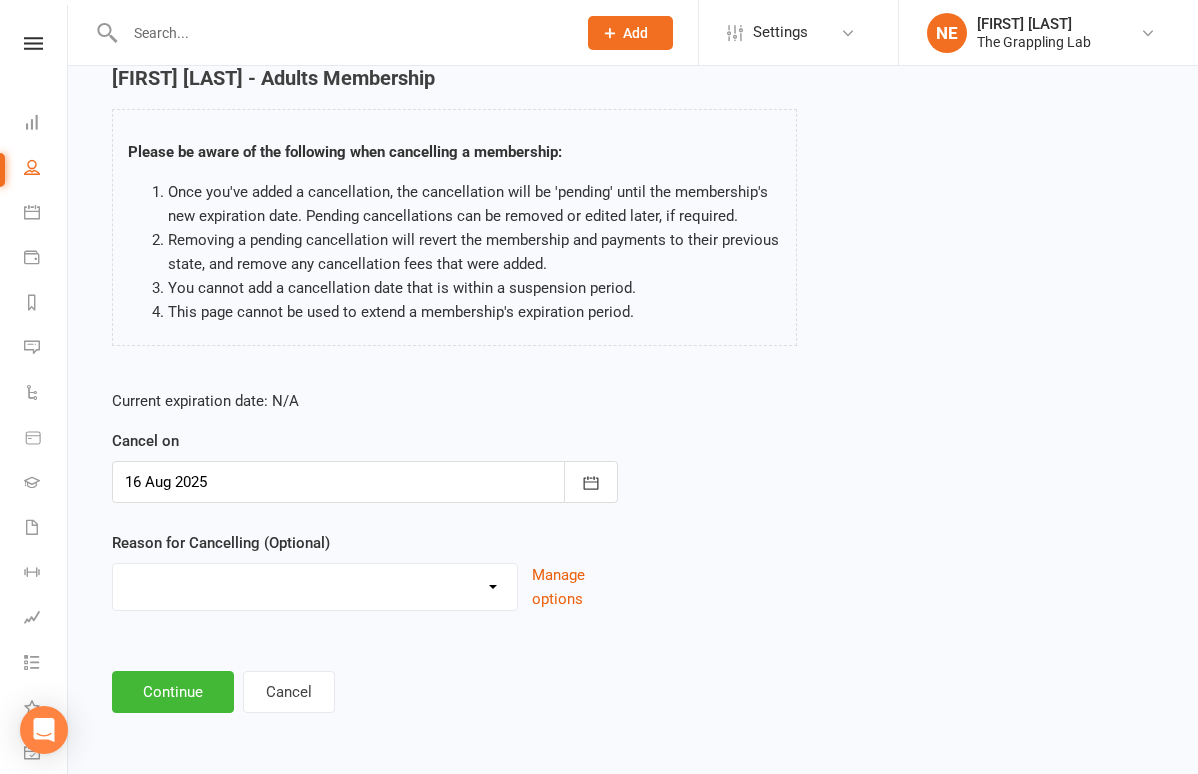 scroll, scrollTop: 106, scrollLeft: 0, axis: vertical 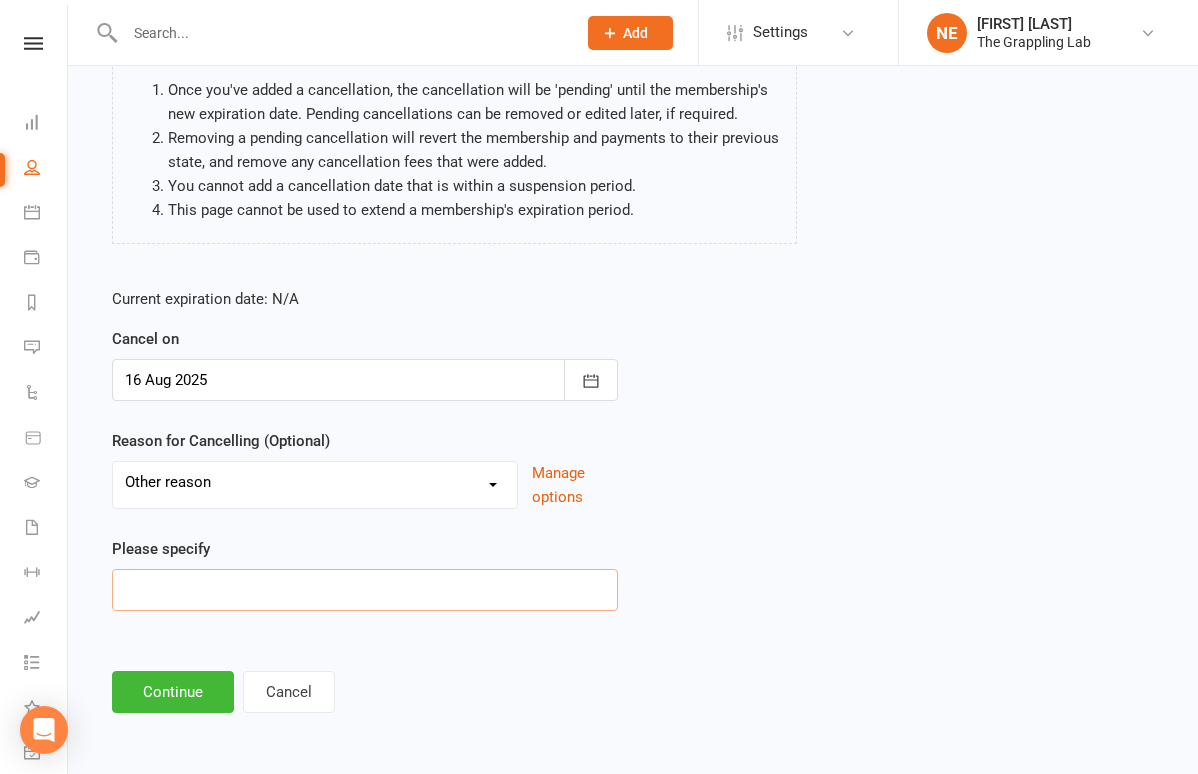 click at bounding box center (365, 590) 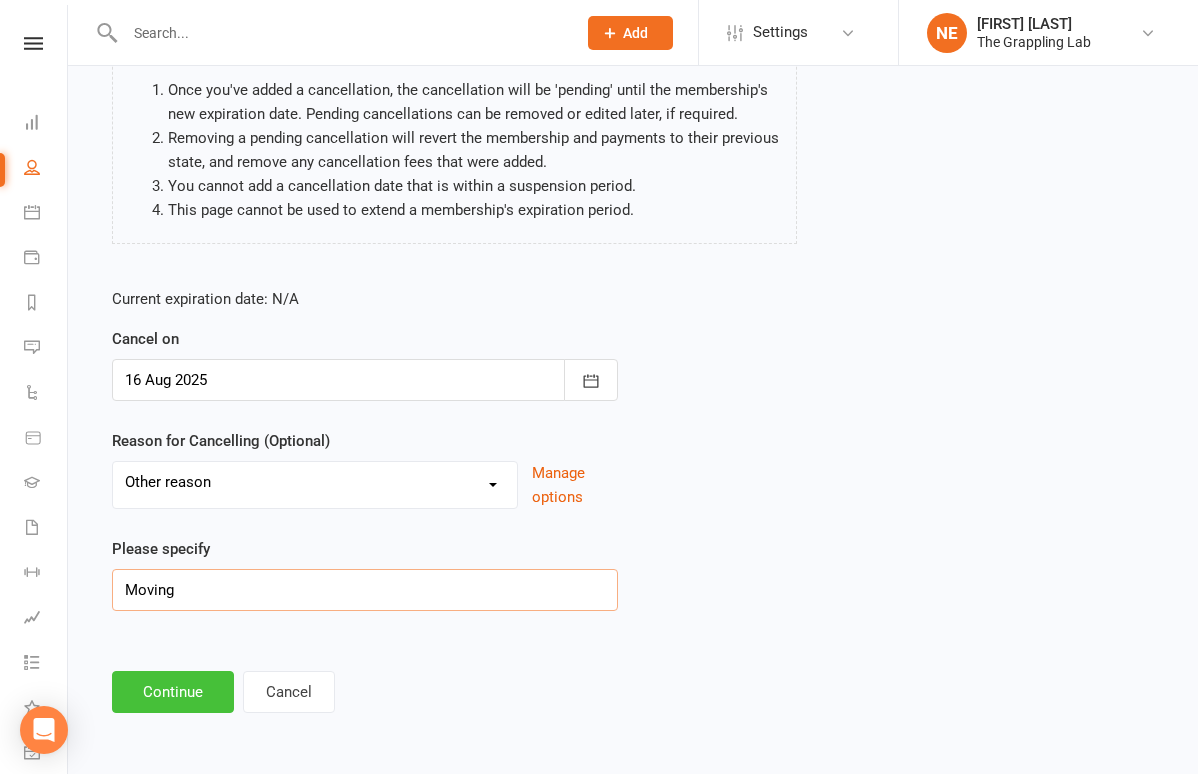 type on "Moving" 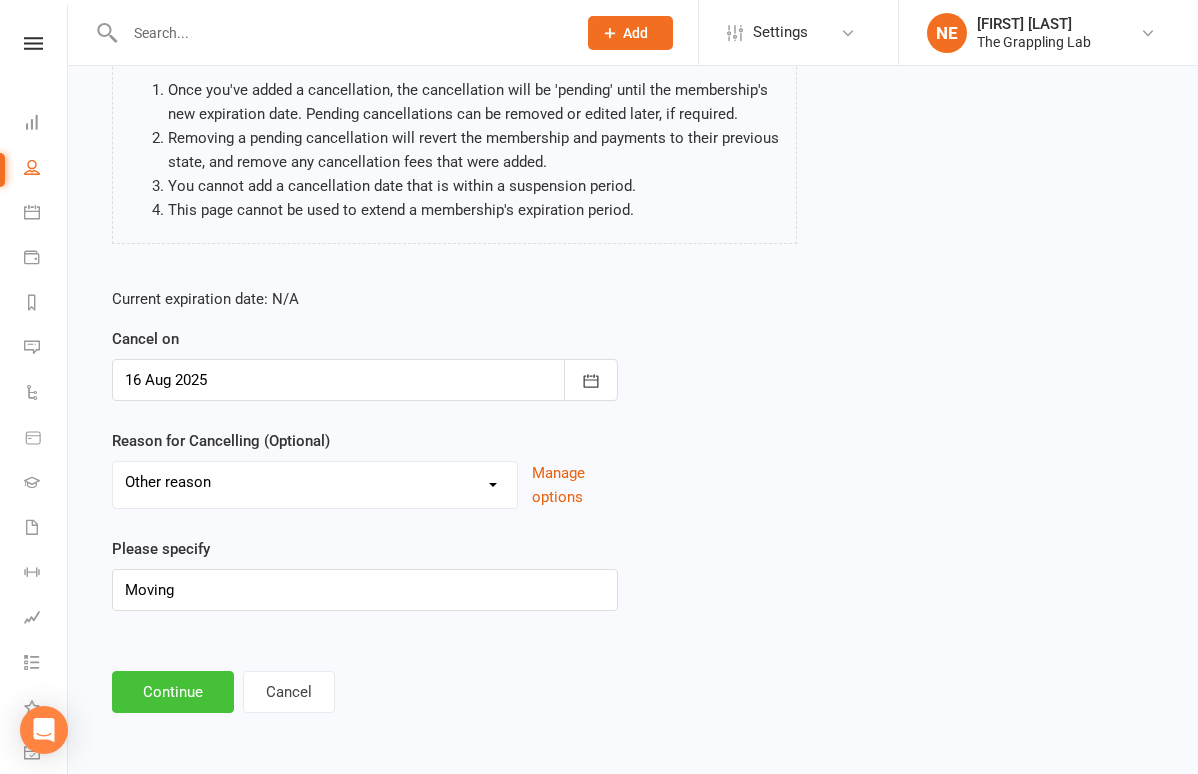 click on "Continue" at bounding box center [173, 692] 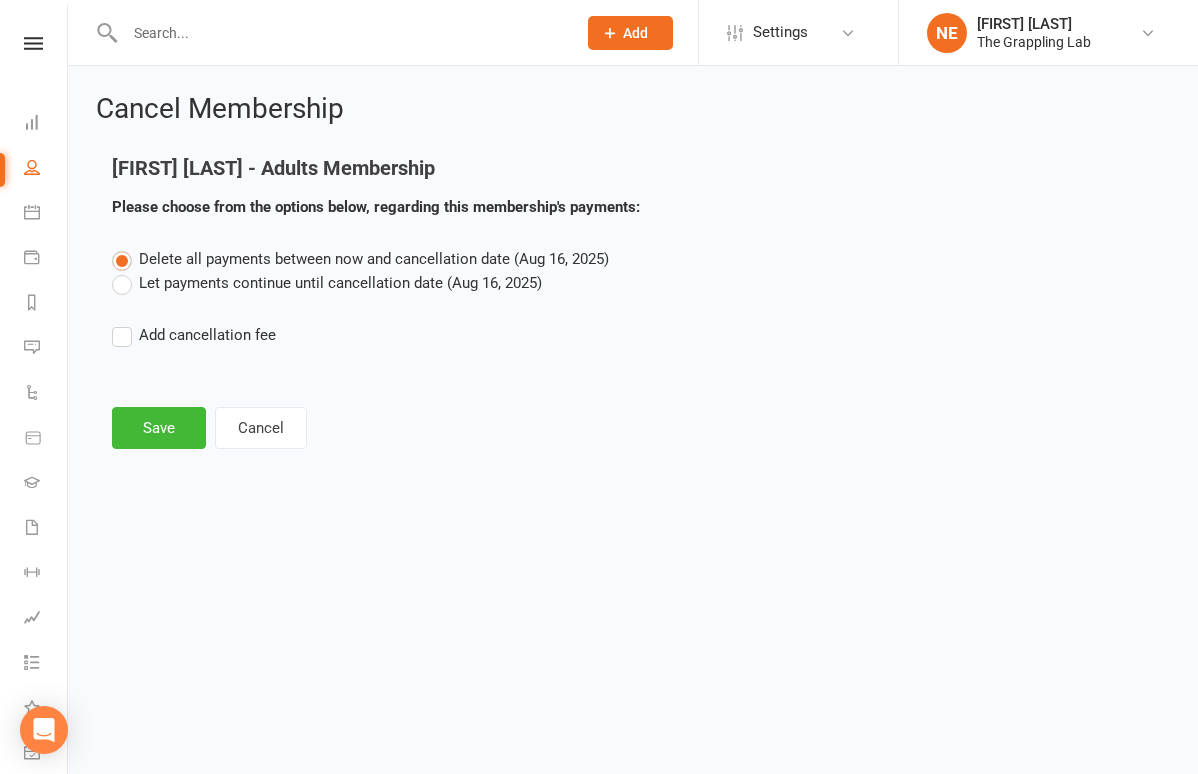 click on "Let payments continue until cancellation date (Aug 16, 2025)" at bounding box center (327, 283) 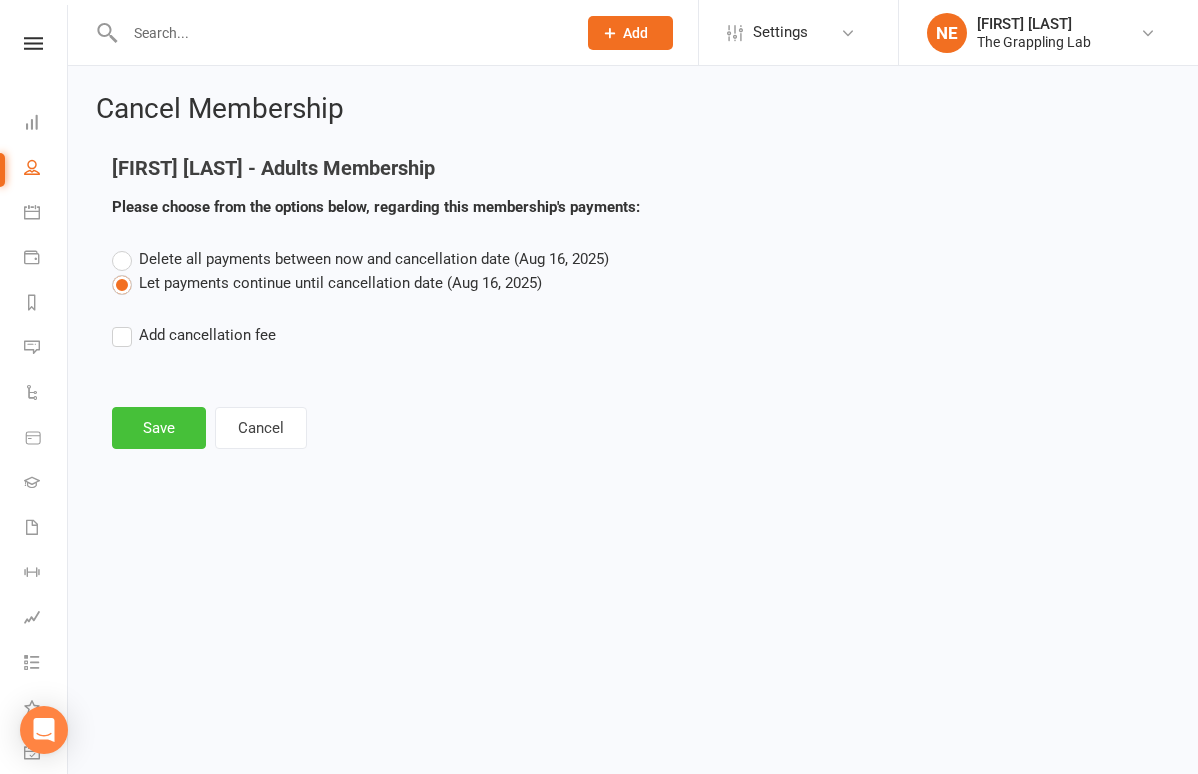 click on "Save" at bounding box center [159, 428] 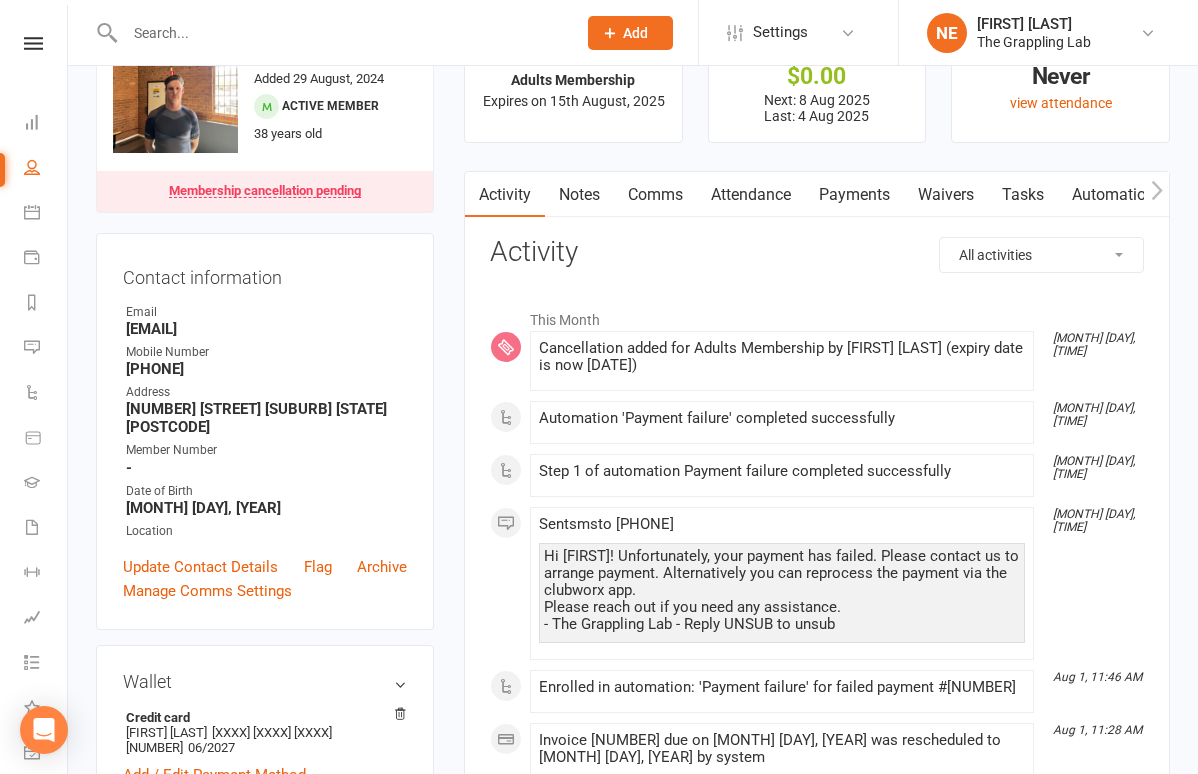 scroll, scrollTop: 99, scrollLeft: 0, axis: vertical 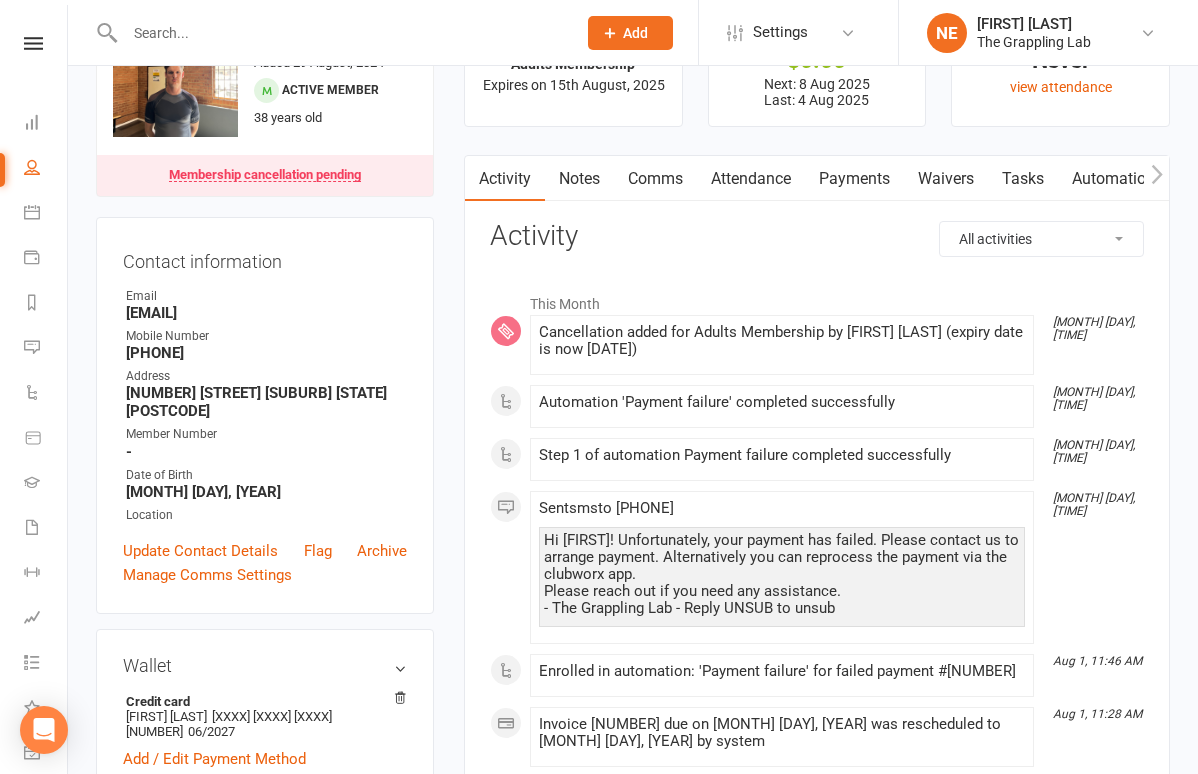 click on "Payments" at bounding box center (854, 179) 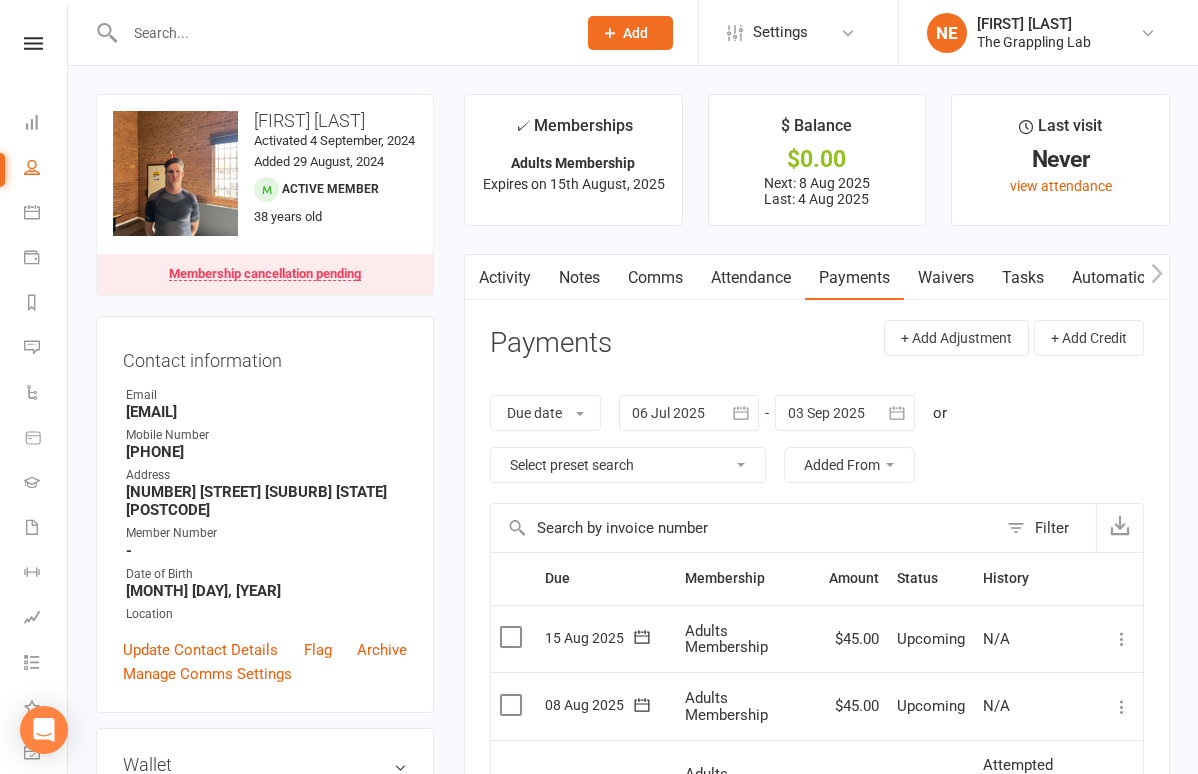 scroll, scrollTop: 0, scrollLeft: 0, axis: both 